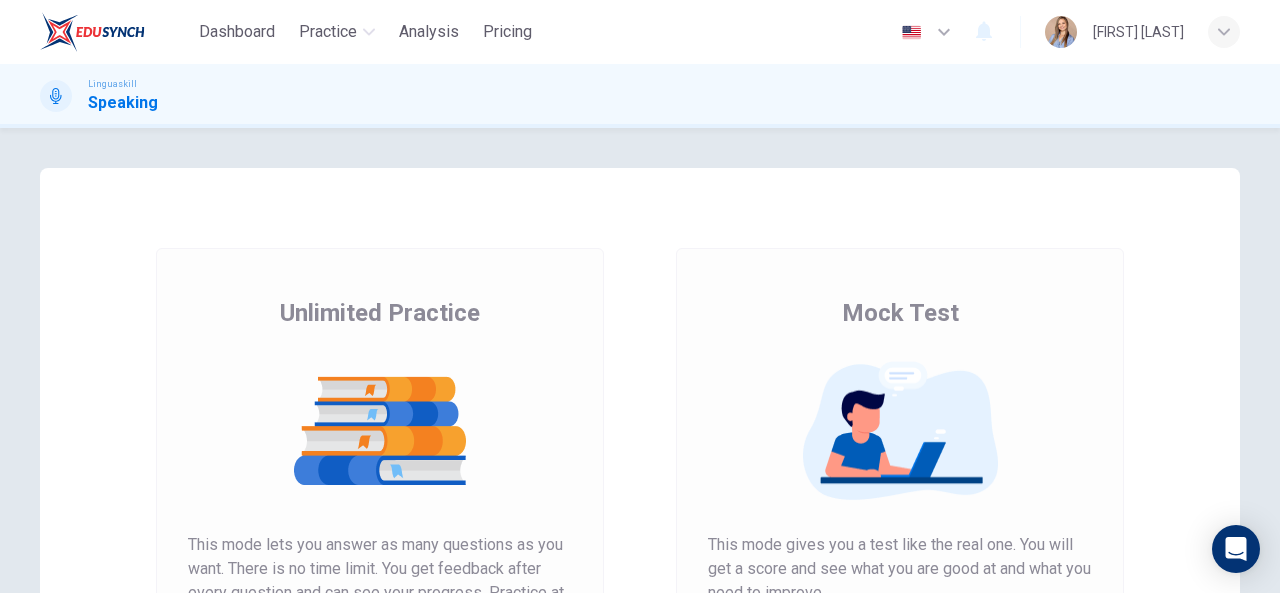 scroll, scrollTop: 0, scrollLeft: 0, axis: both 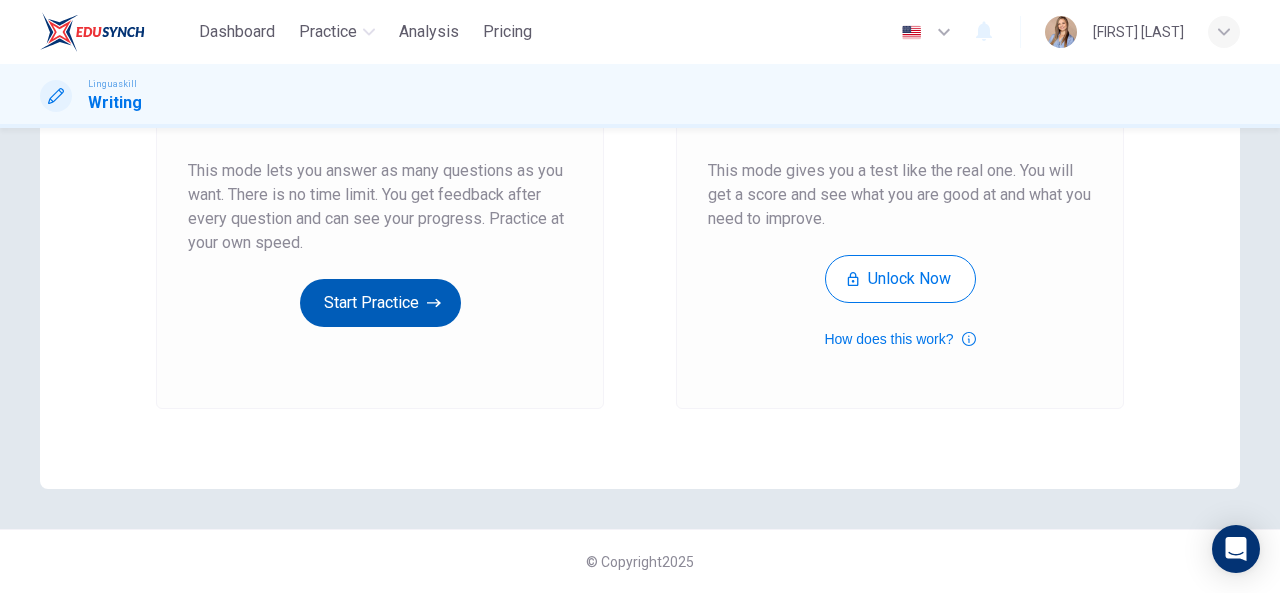 click on "Start Practice" at bounding box center (380, 303) 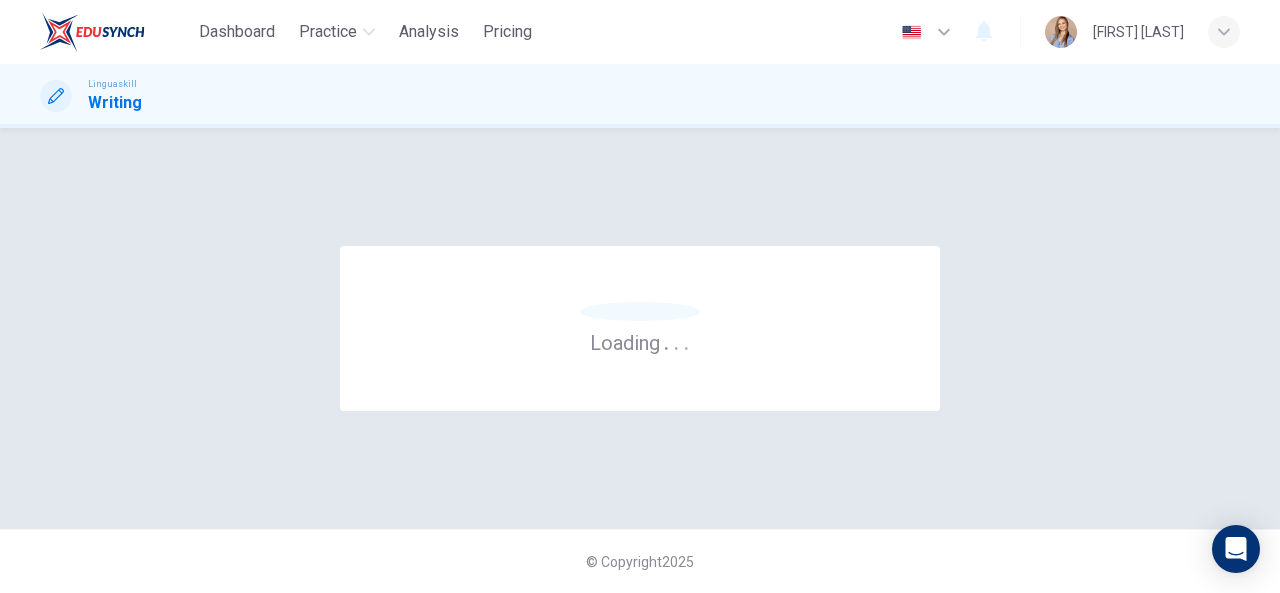 scroll, scrollTop: 0, scrollLeft: 0, axis: both 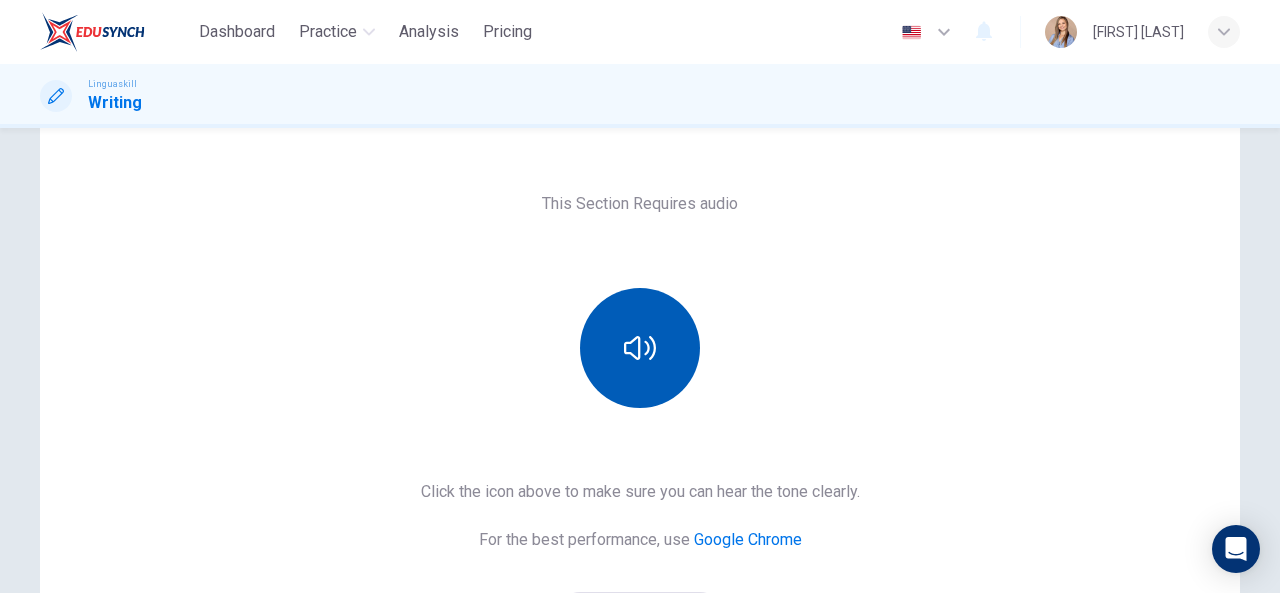 click at bounding box center (640, 348) 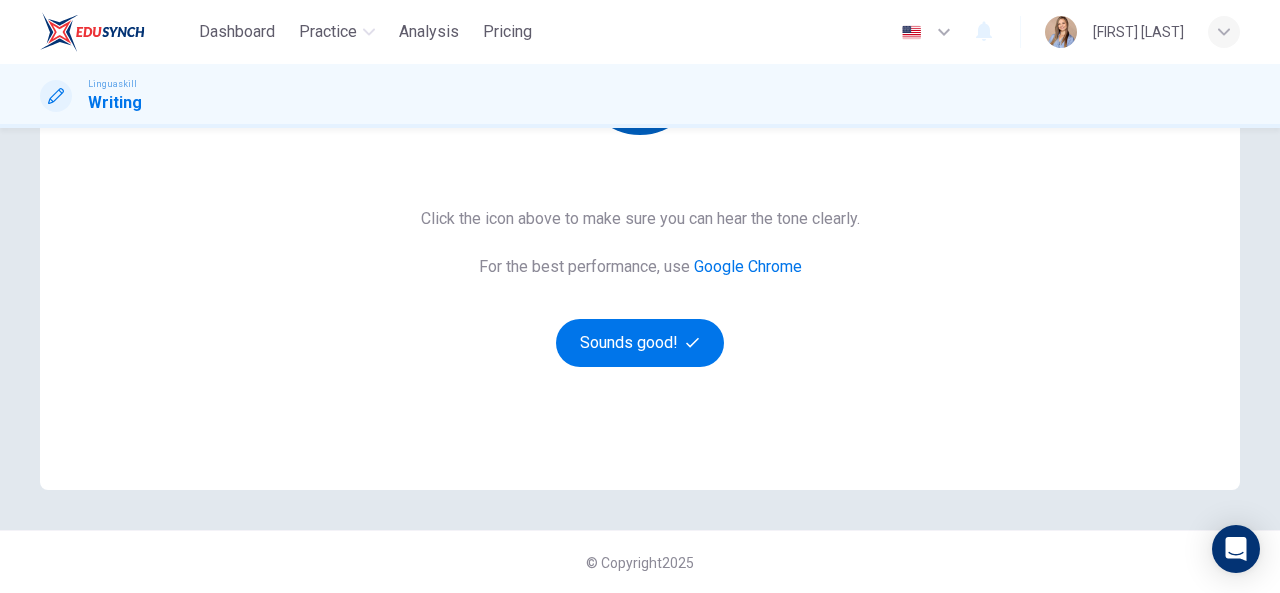 scroll, scrollTop: 374, scrollLeft: 0, axis: vertical 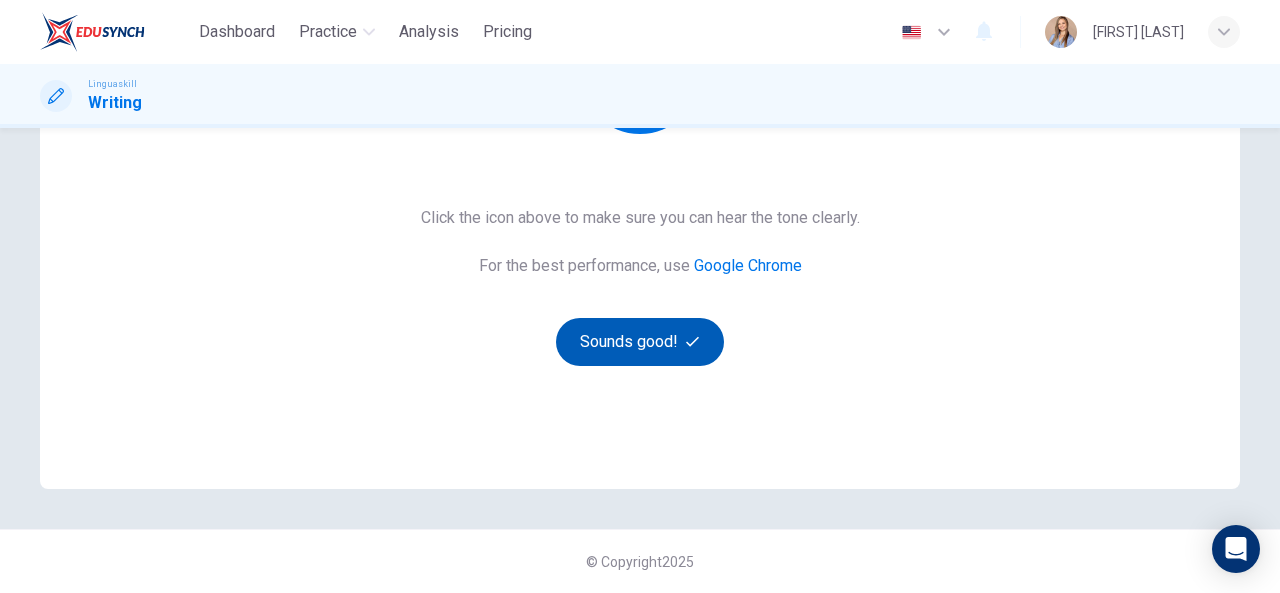 click on "Sounds good!" at bounding box center [640, 342] 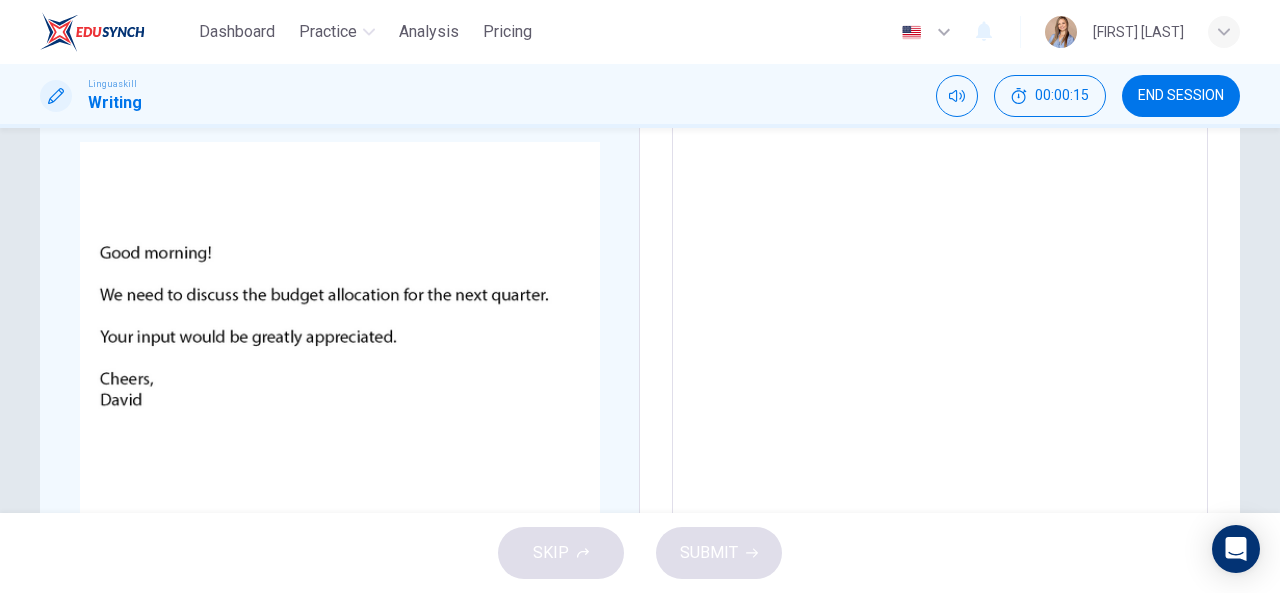 scroll, scrollTop: 174, scrollLeft: 0, axis: vertical 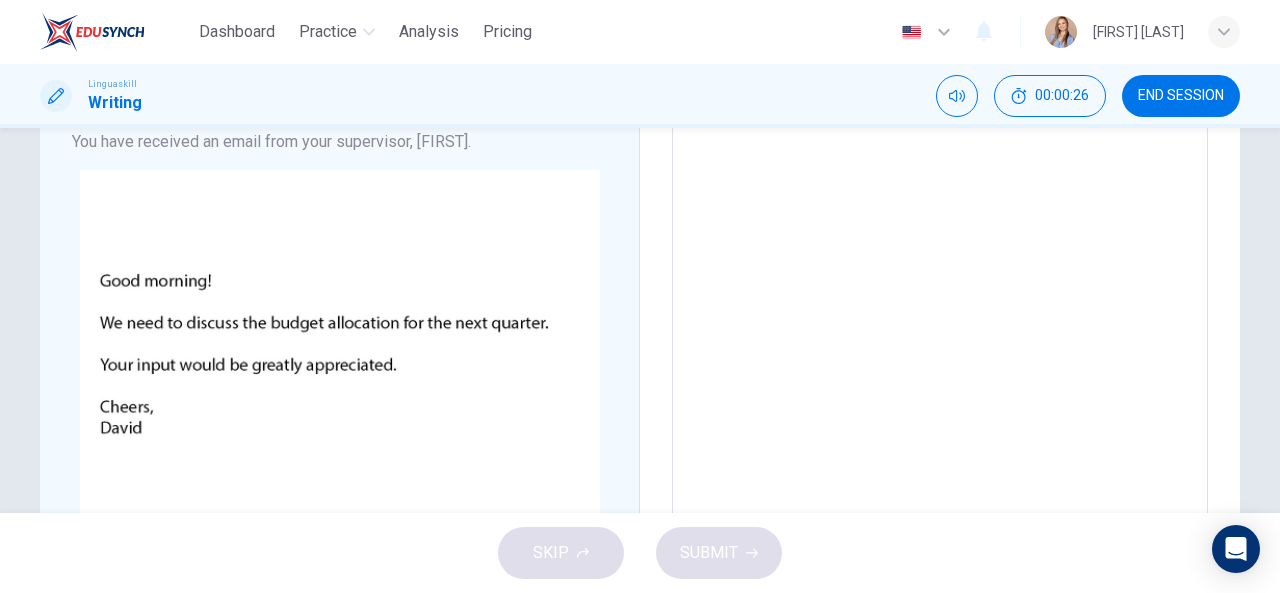 click at bounding box center (940, 437) 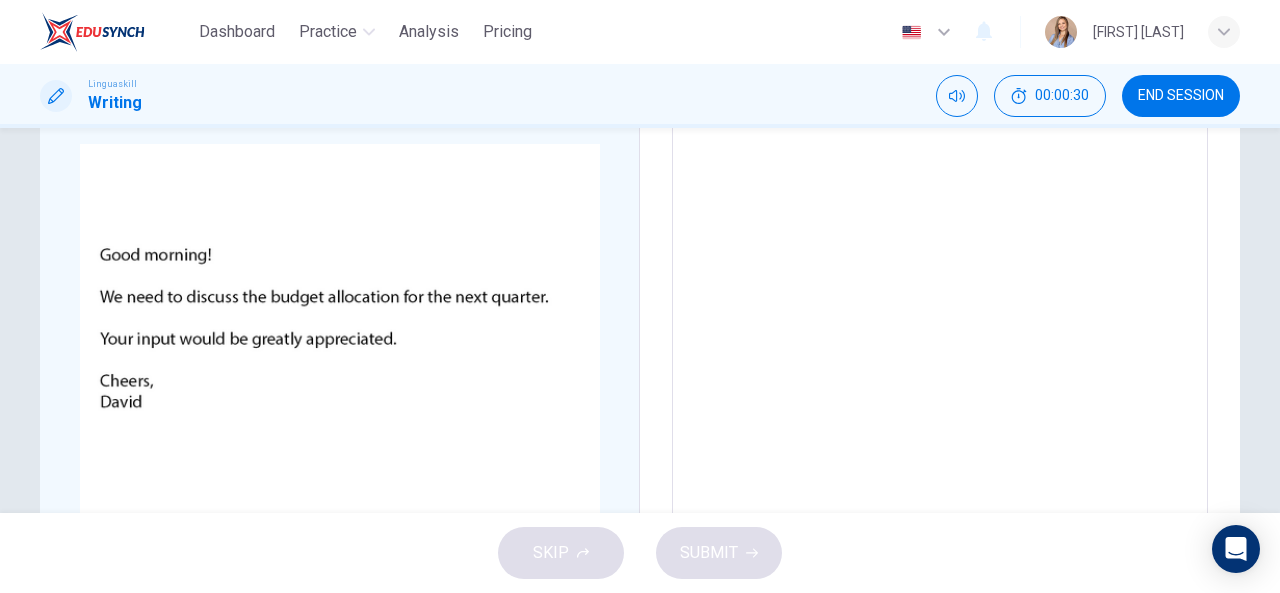 scroll, scrollTop: 100, scrollLeft: 0, axis: vertical 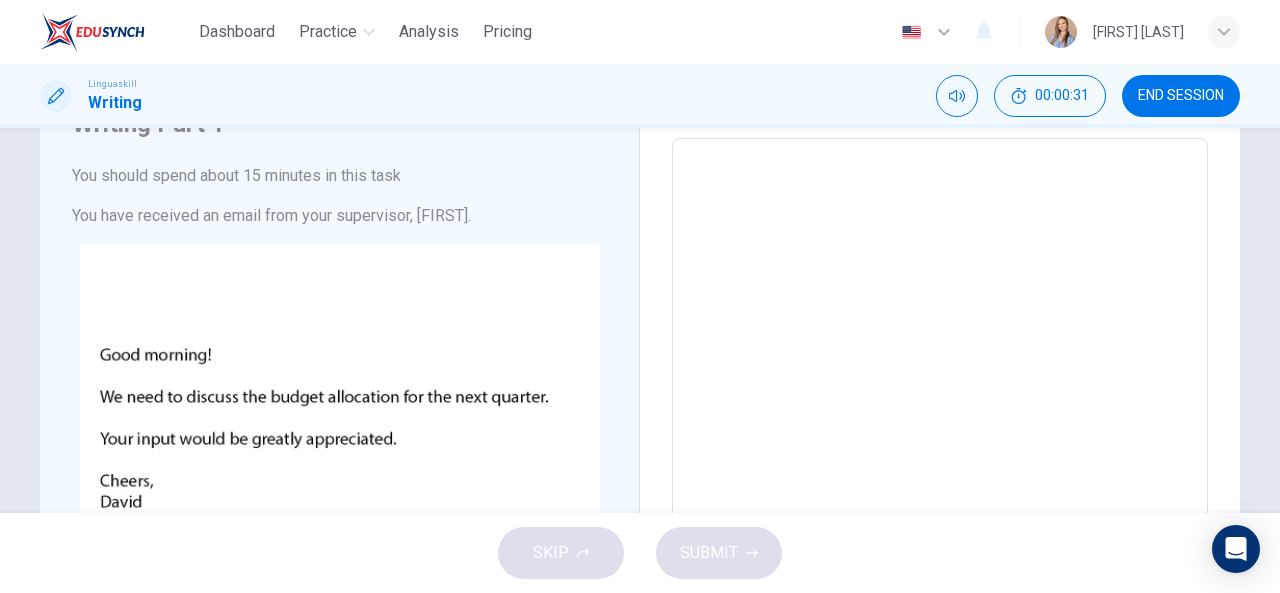 type on "G" 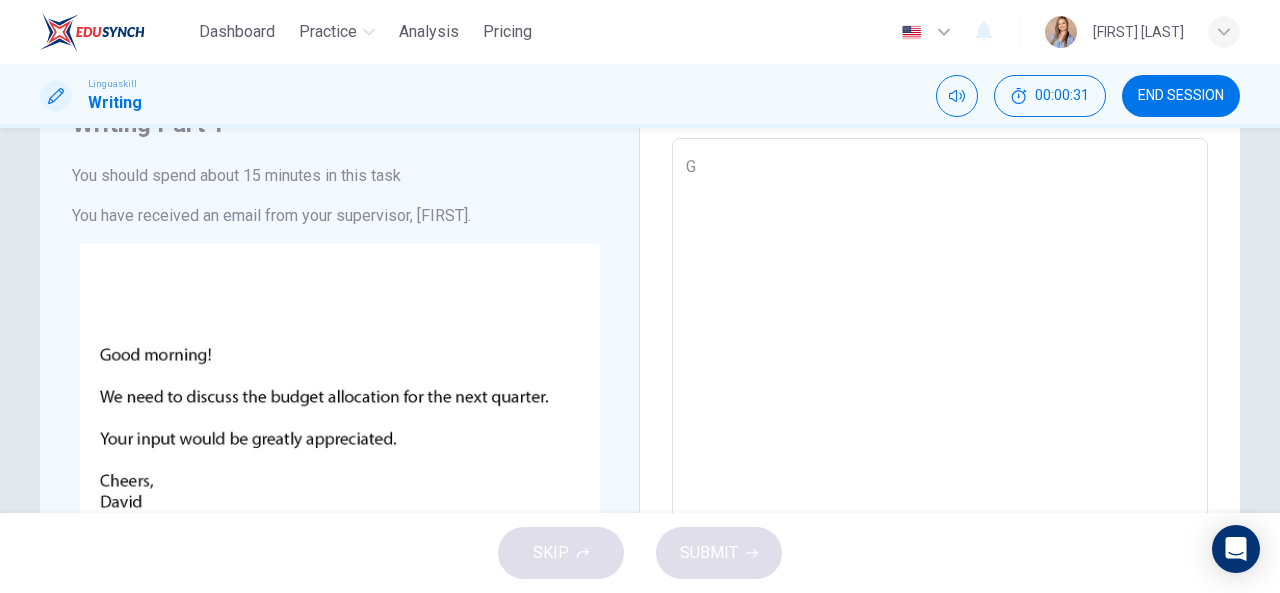 type on "x" 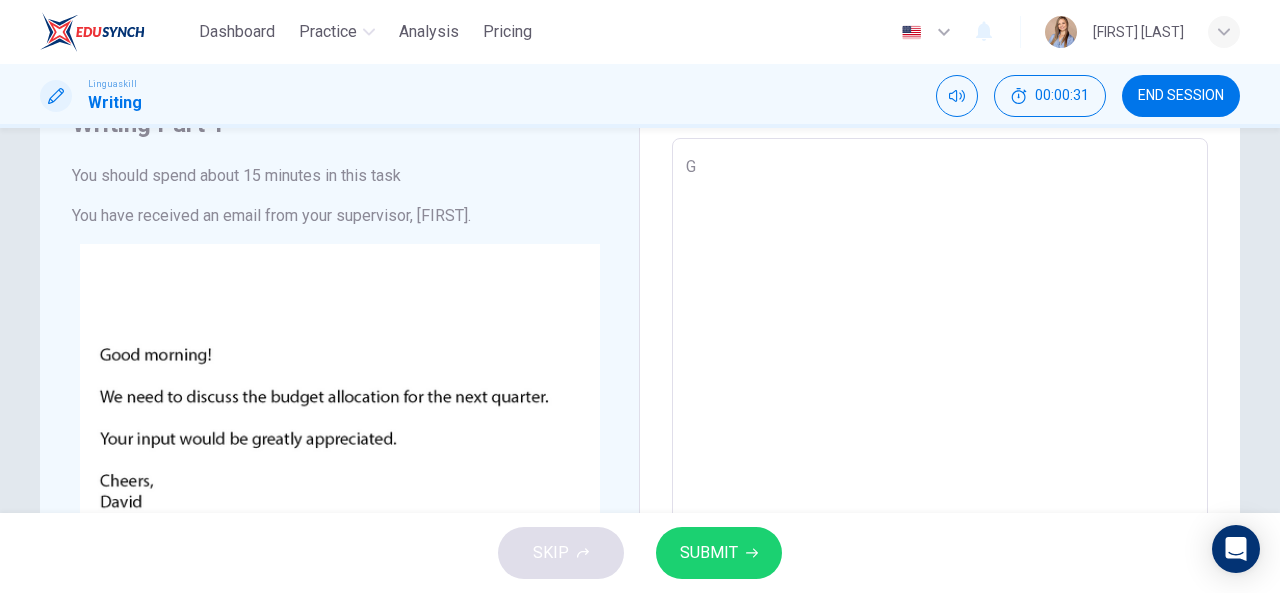 type on "Go" 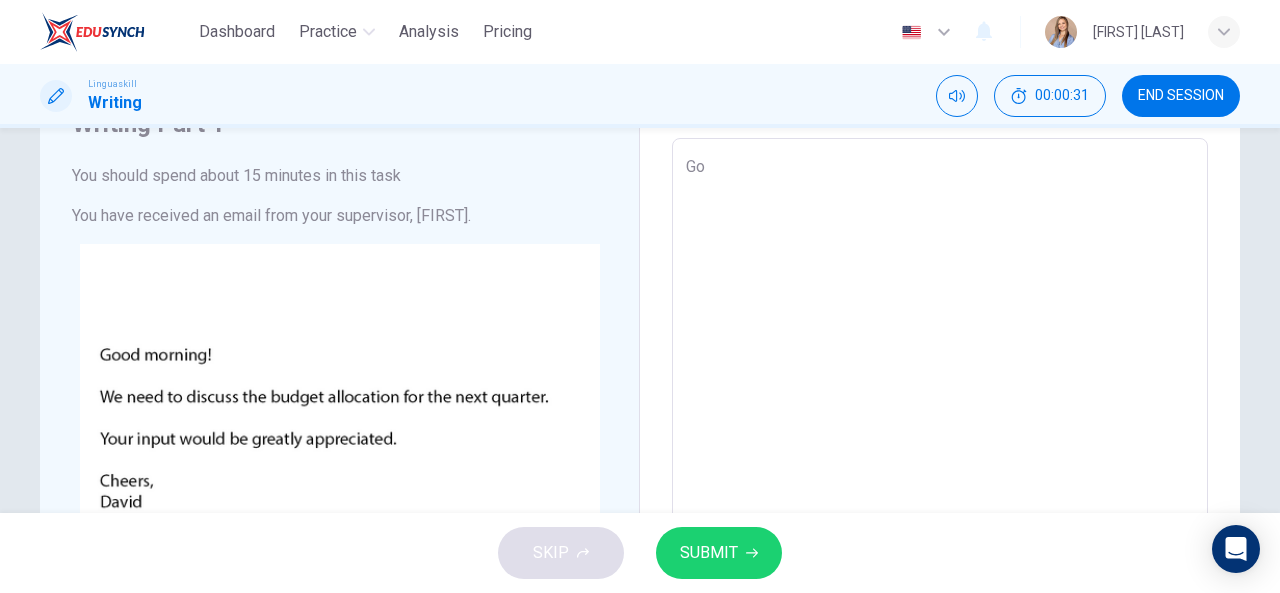 type on "x" 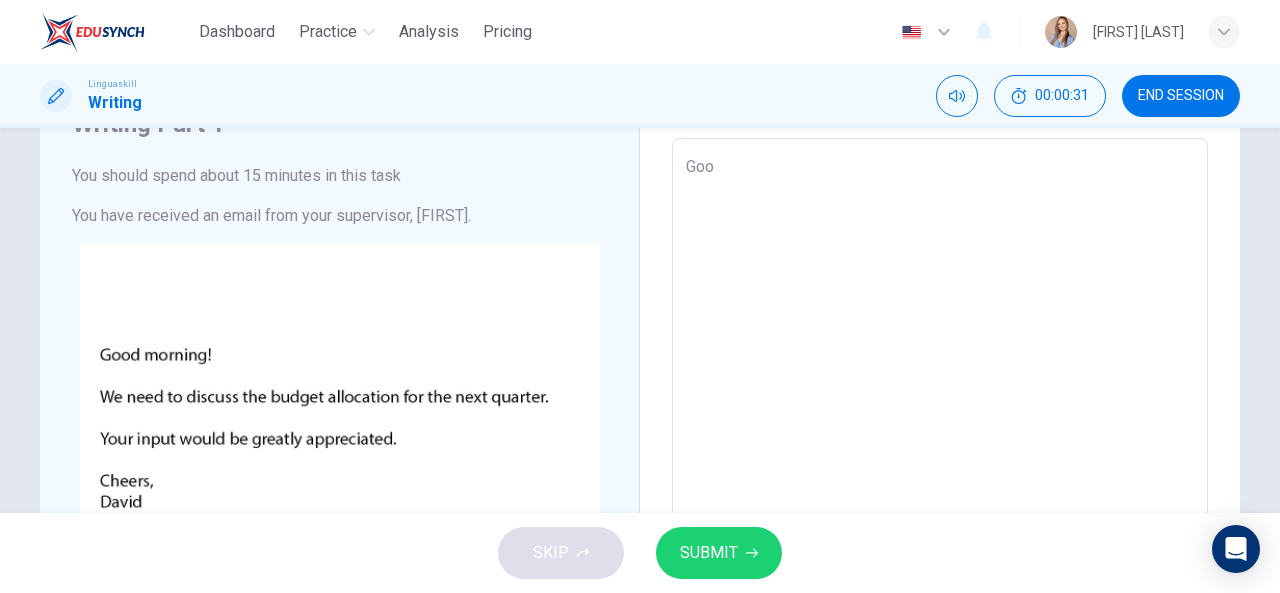 type on "x" 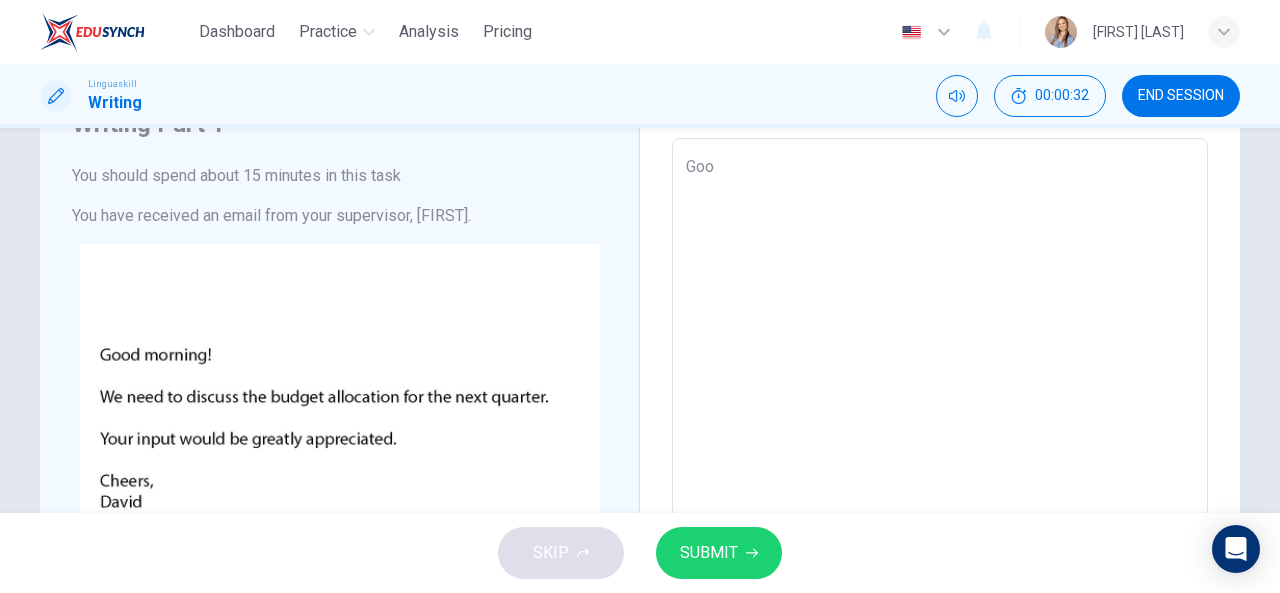 type on "Good" 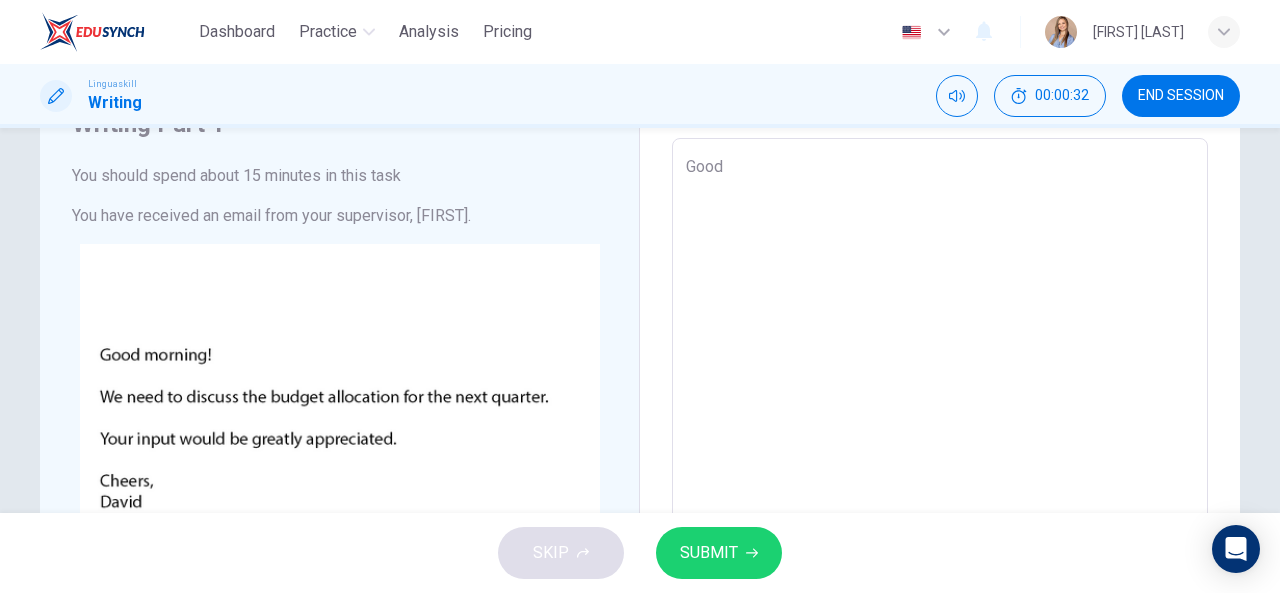 type on "Good" 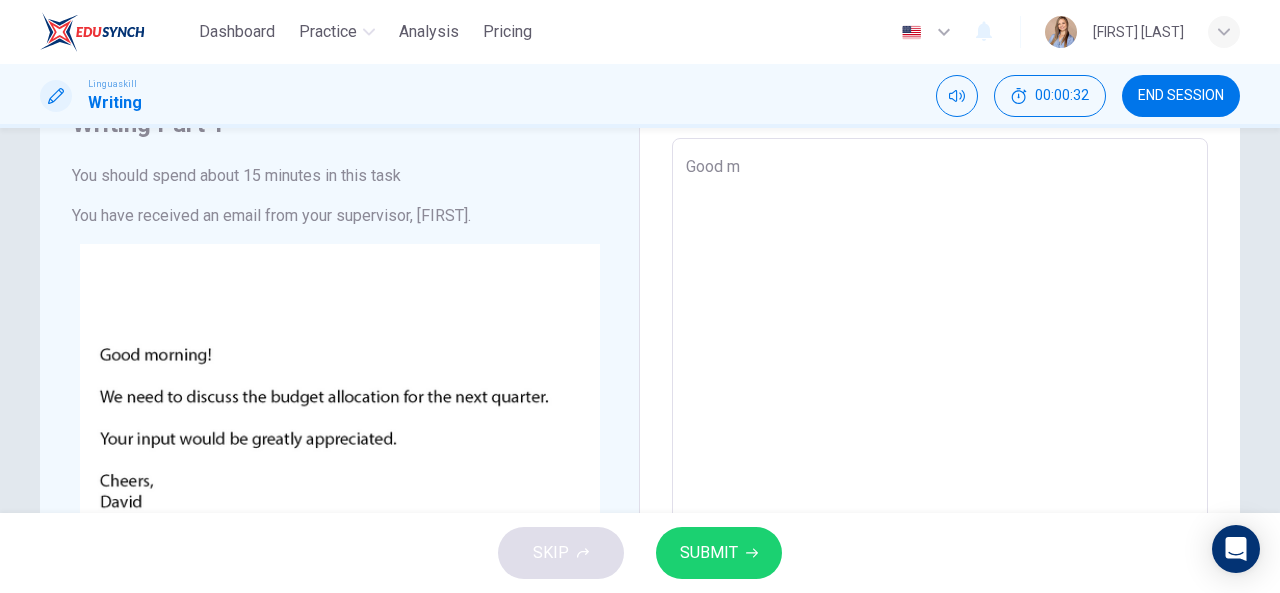 type on "x" 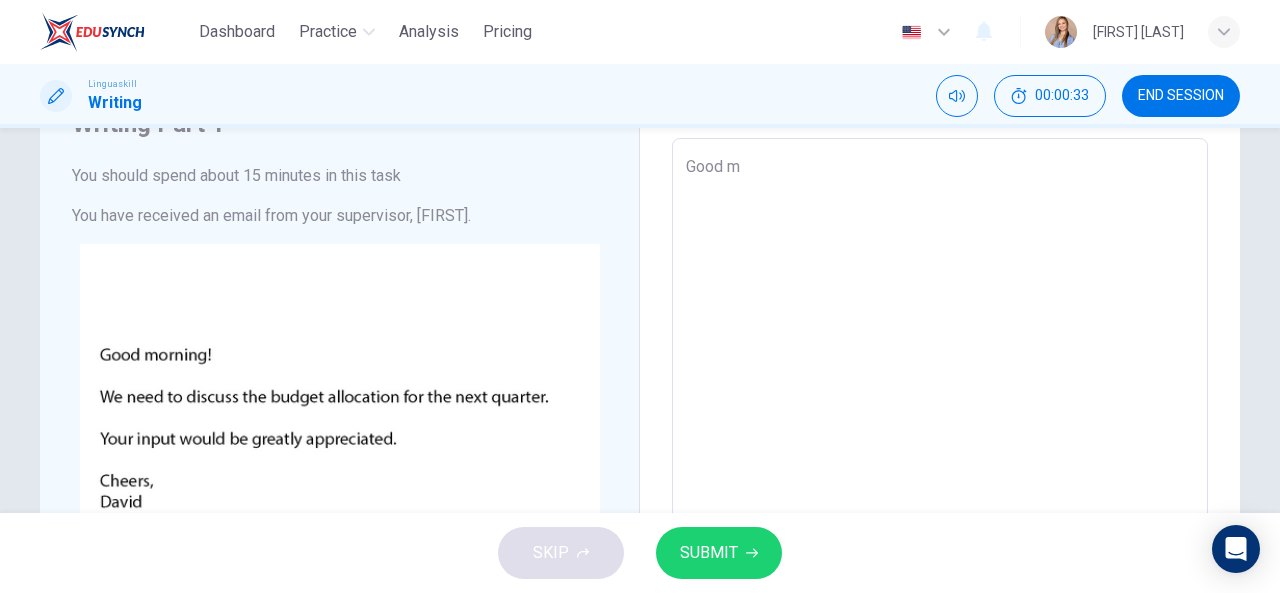 type on "Good mo" 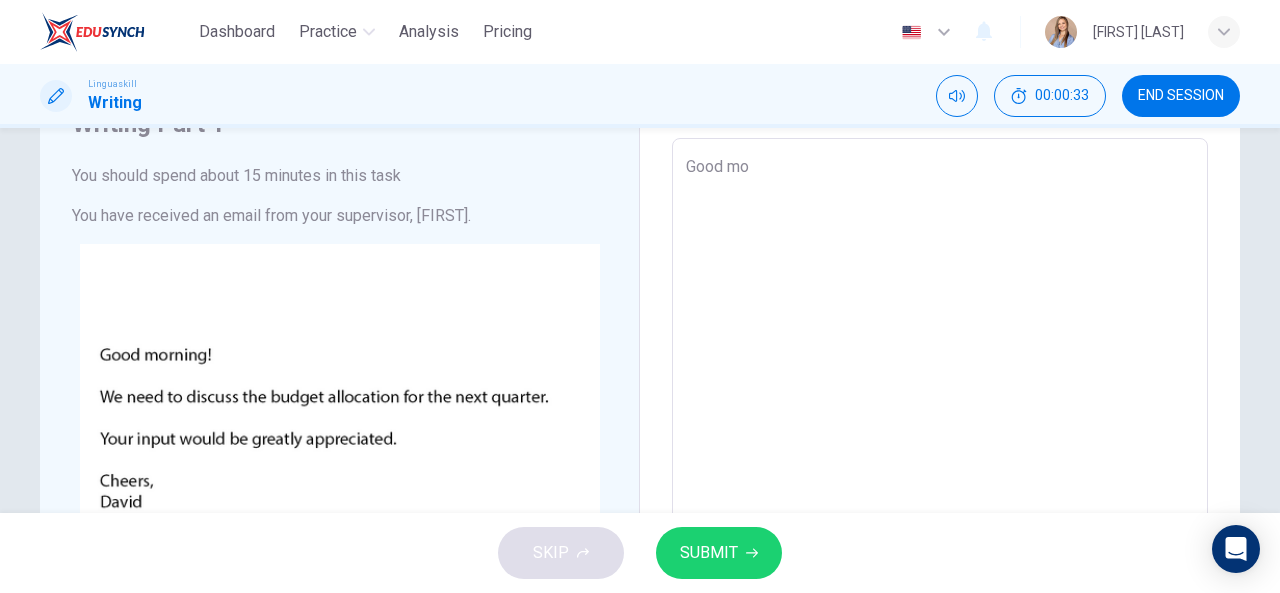 type on "Good mor" 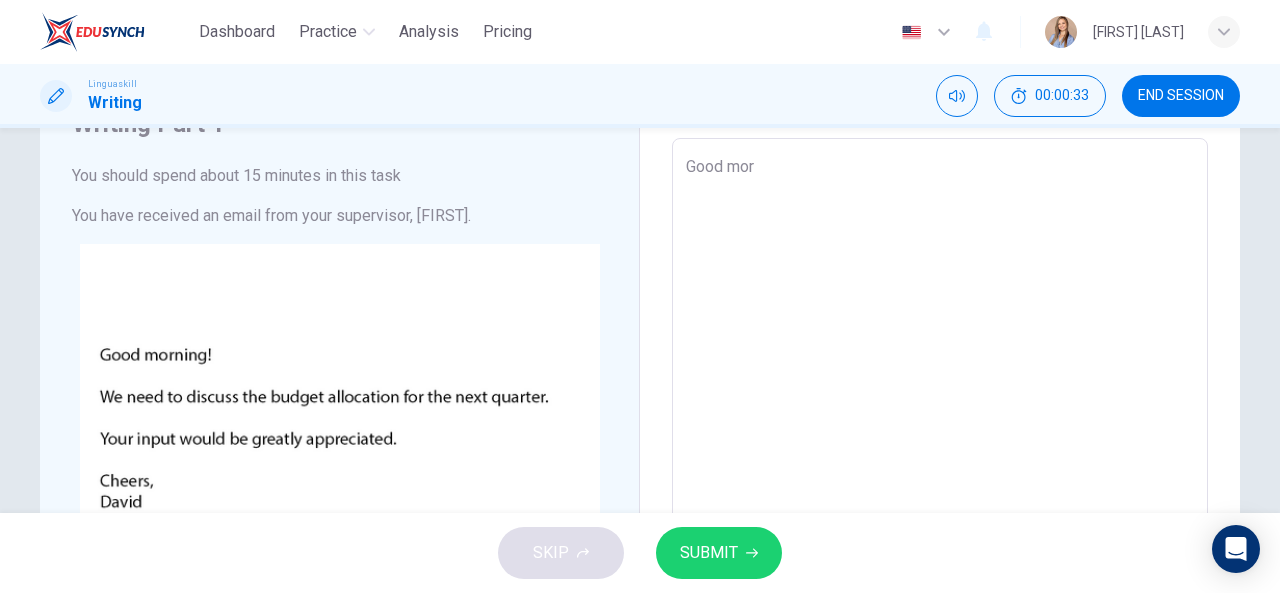 type on "x" 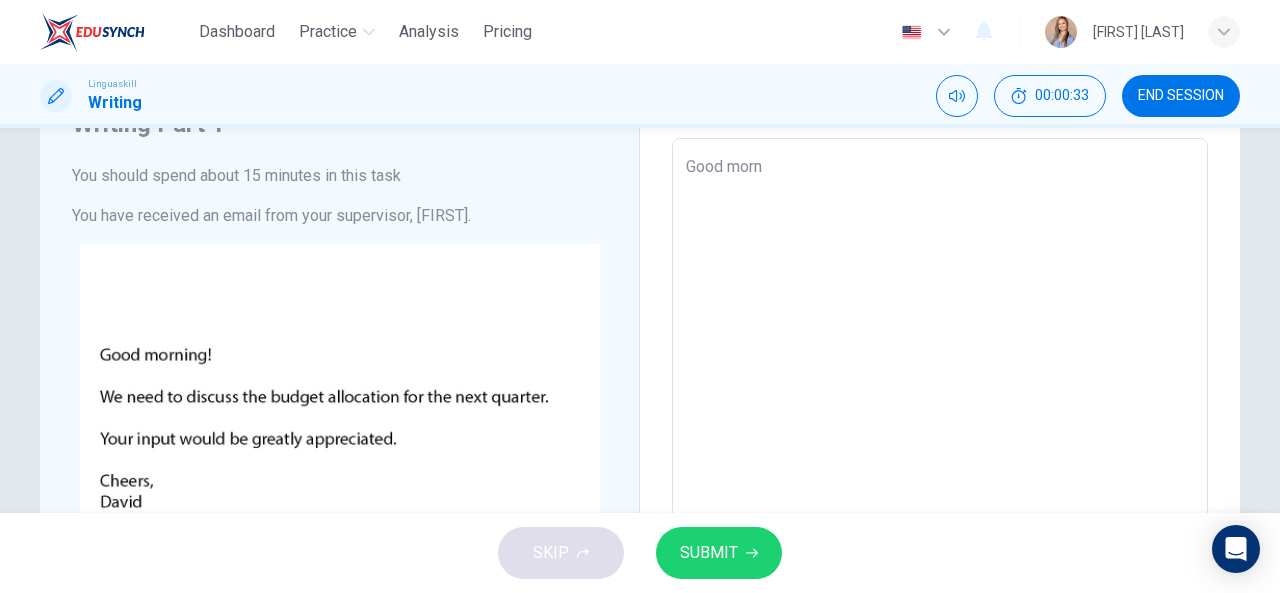 type on "x" 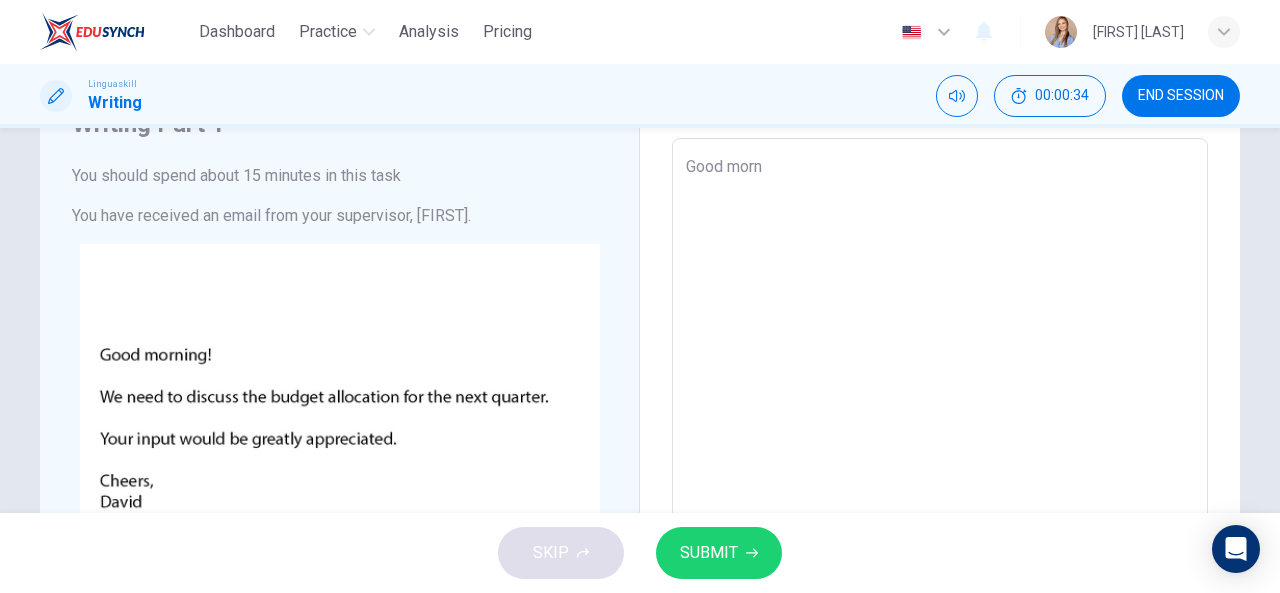 type on "Good morni" 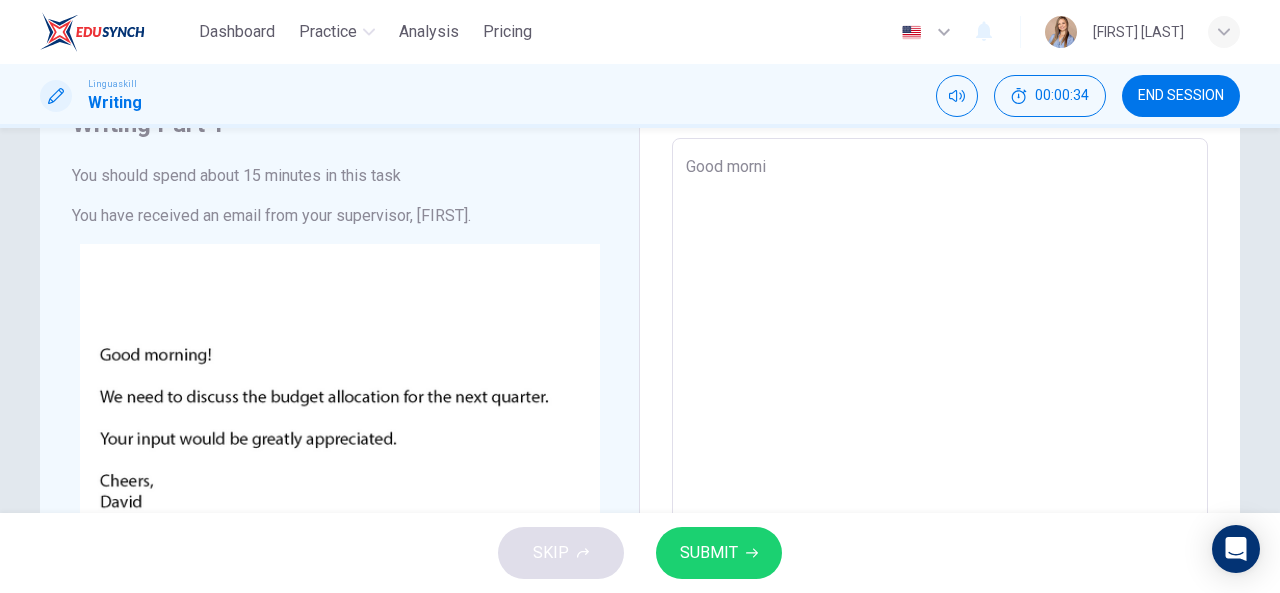type on "Good mornin" 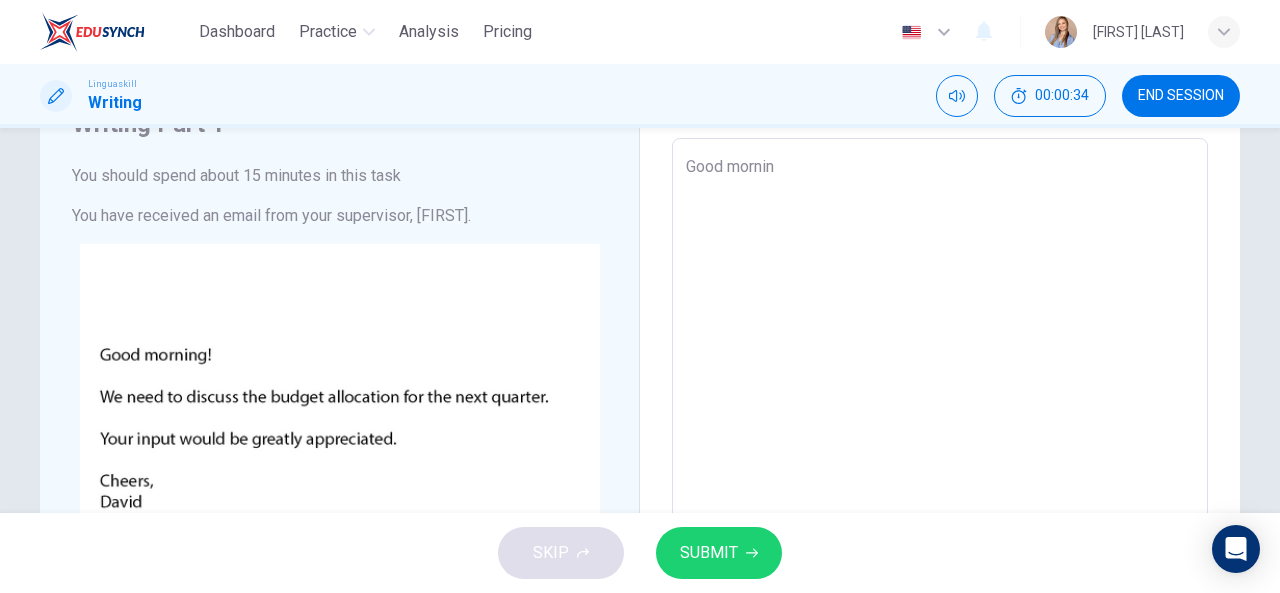 type on "x" 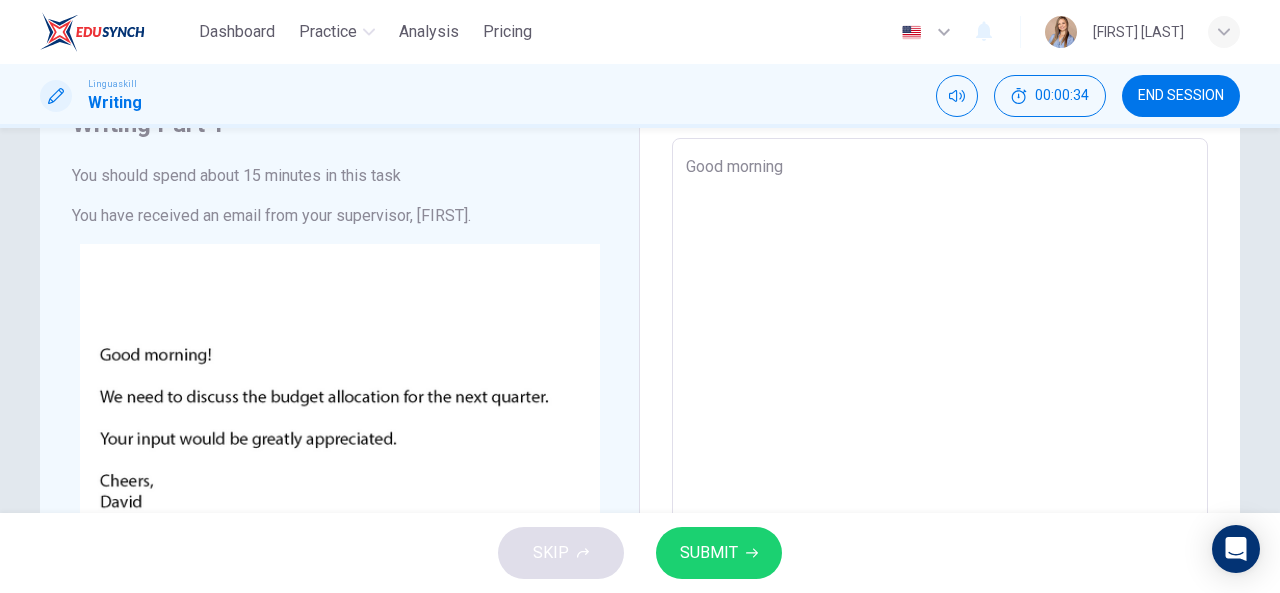 type on "x" 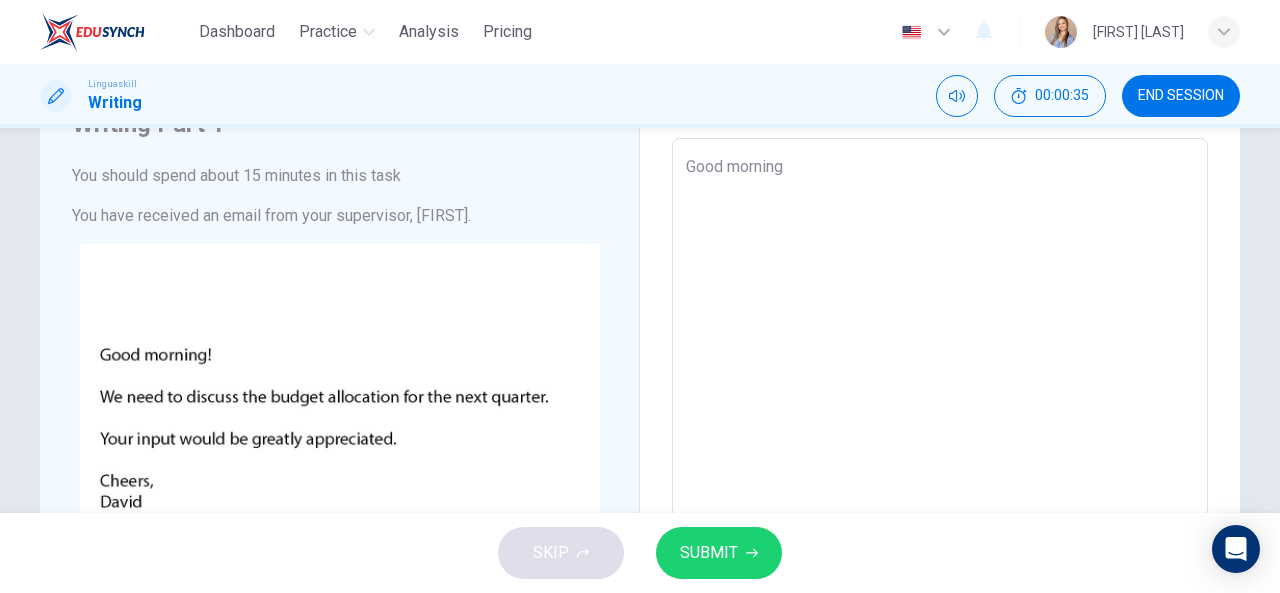 type on "Good morning," 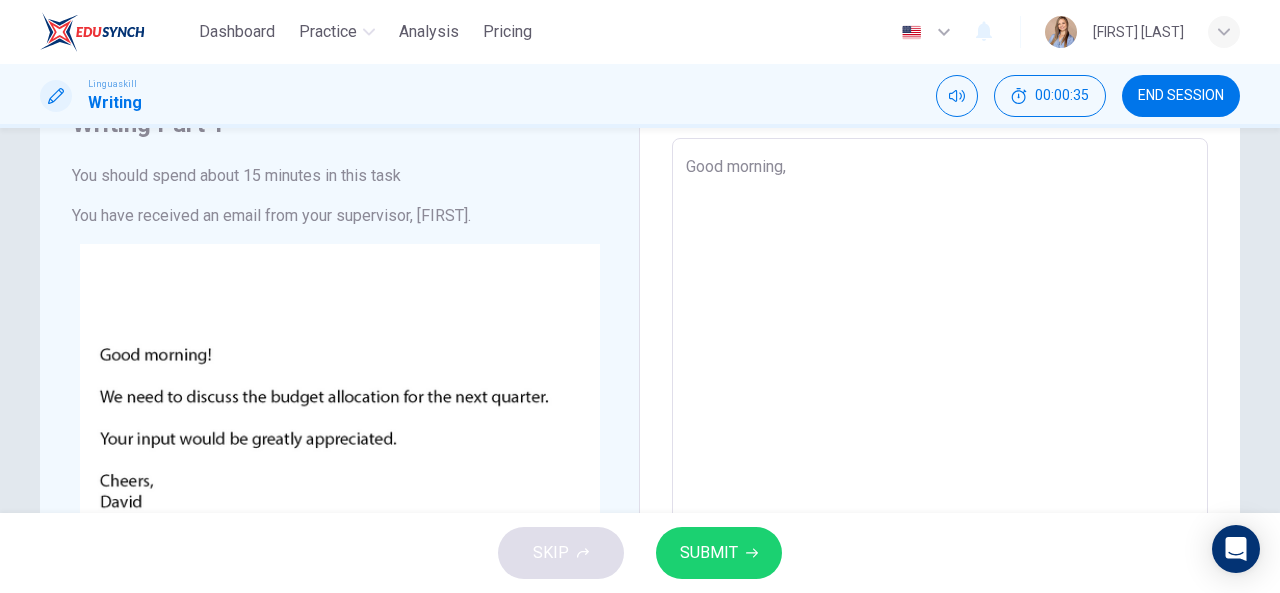 type on "Good morning," 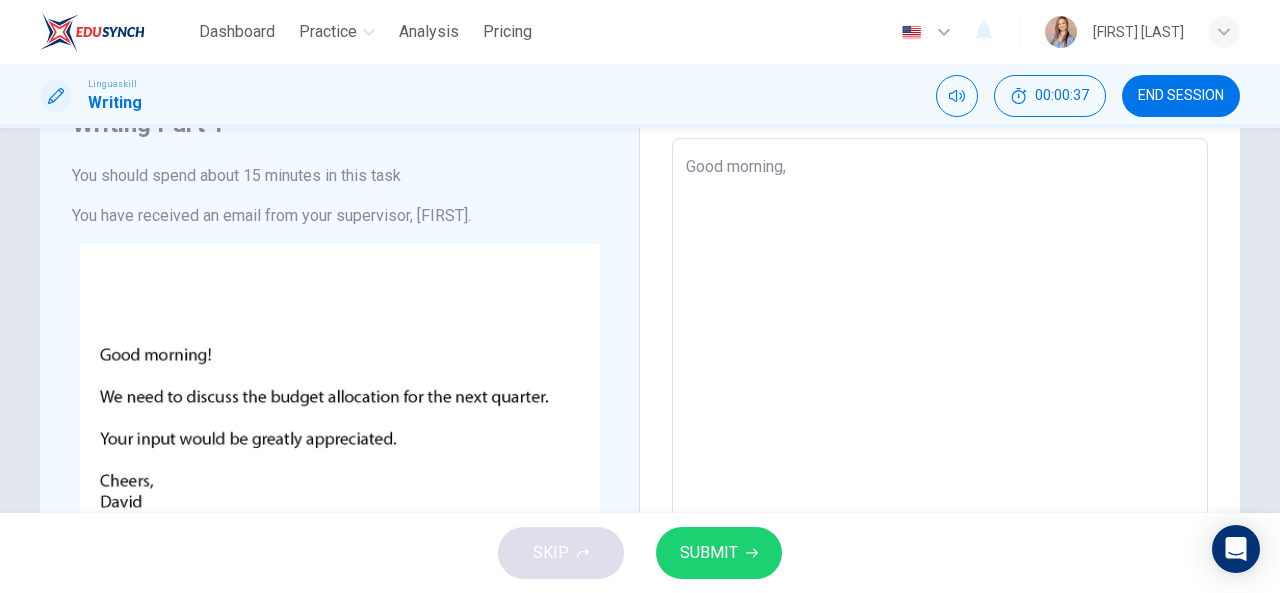 type on "Good morning, D" 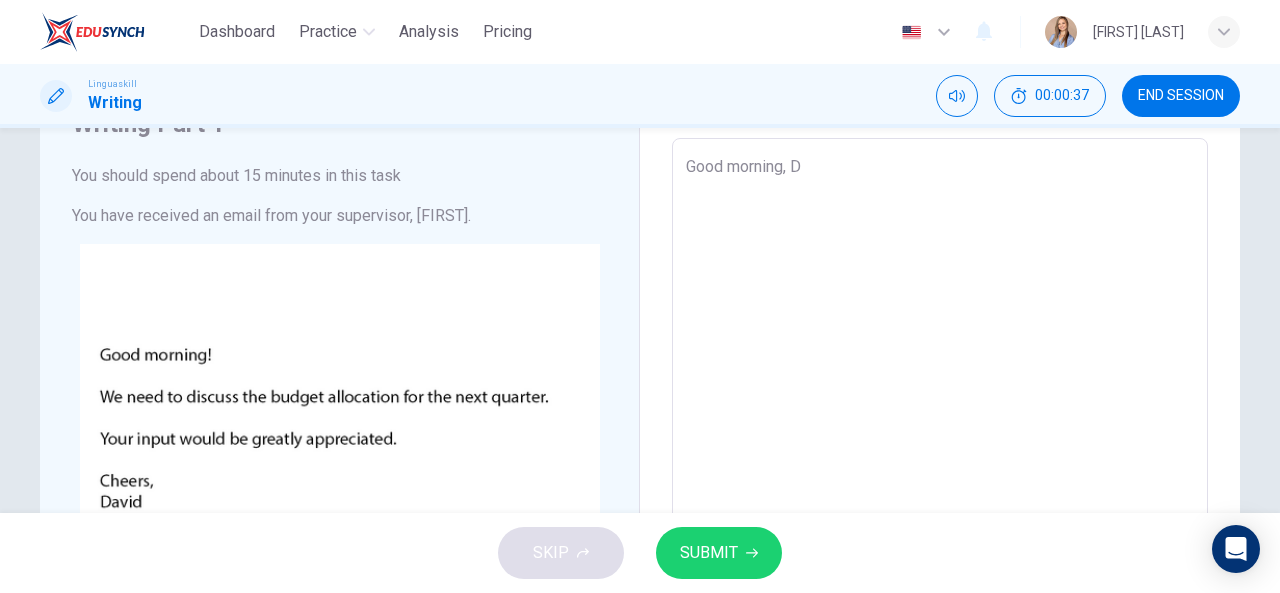 type on "x" 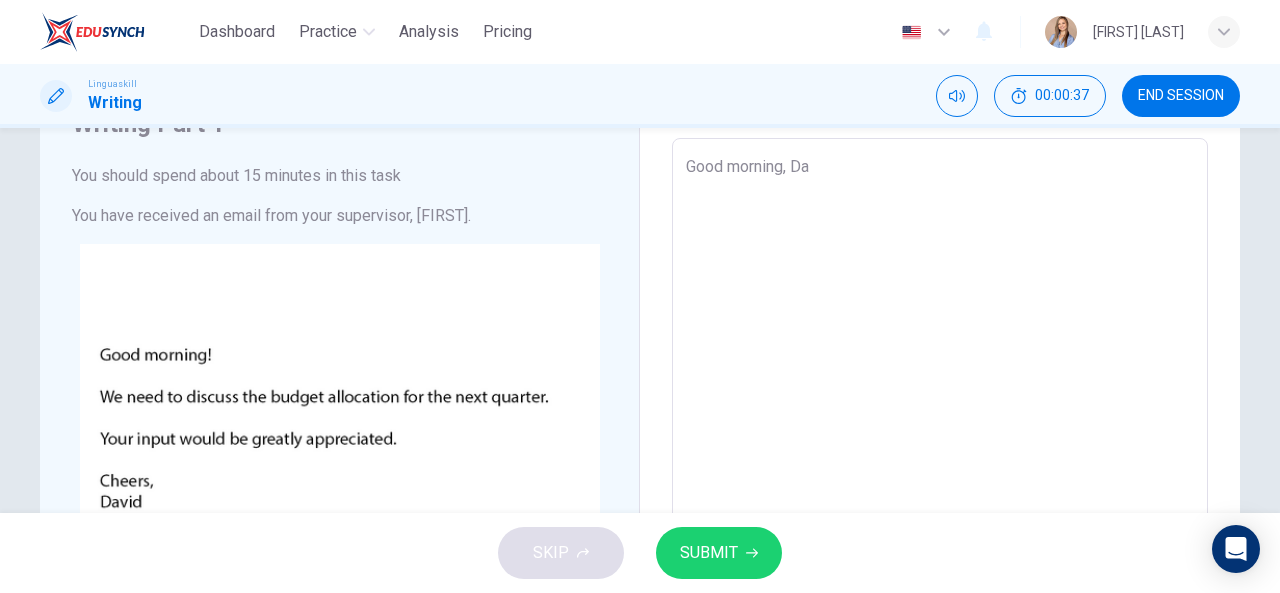 type on "x" 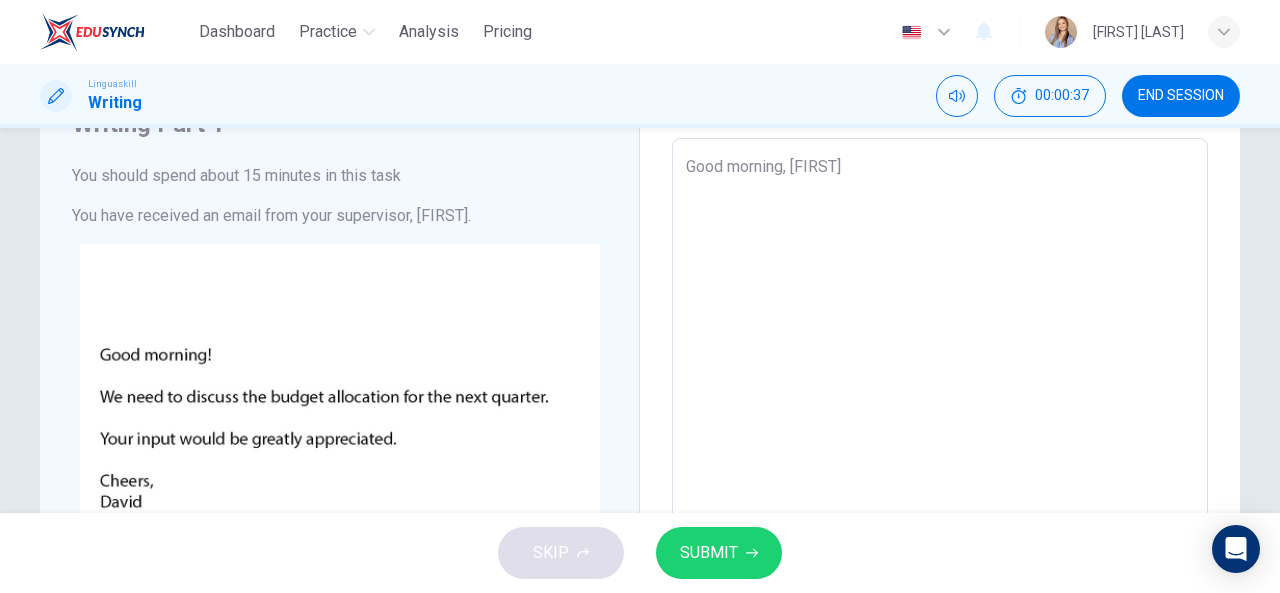 type on "x" 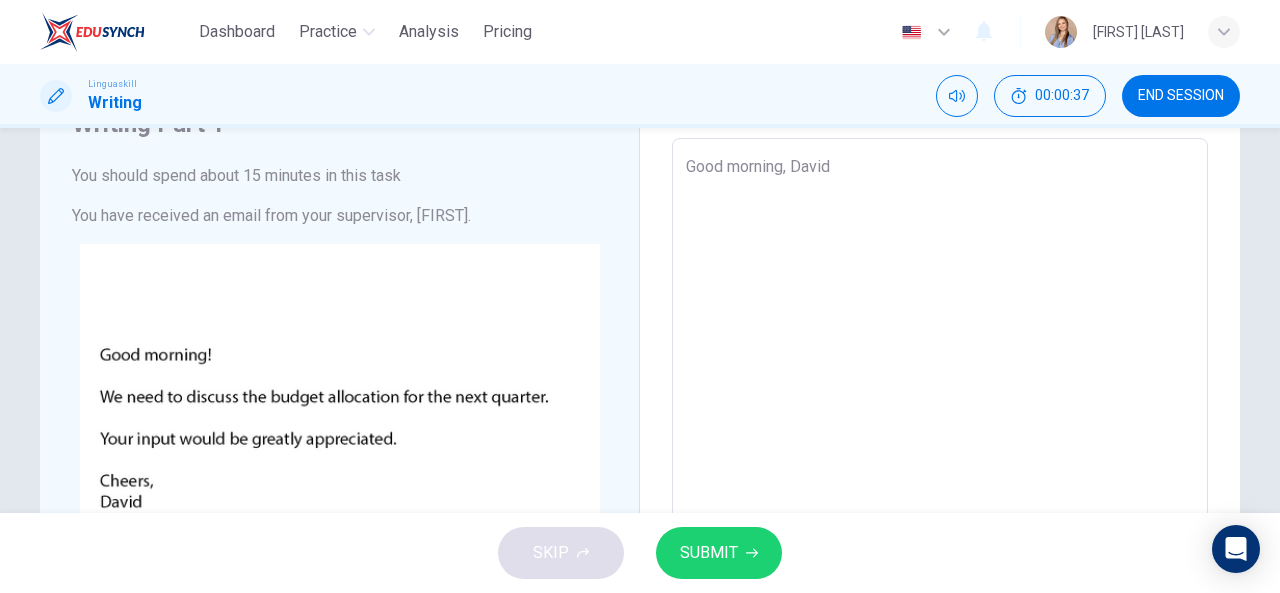 type on "x" 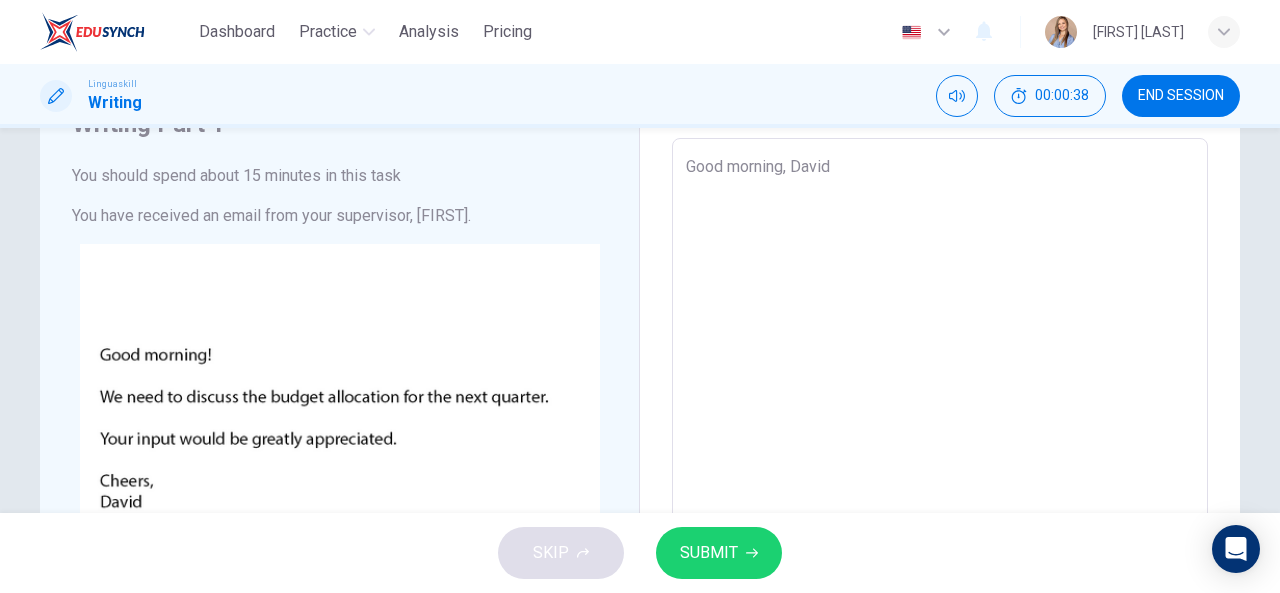 type on "Good morning, [FIRST]" 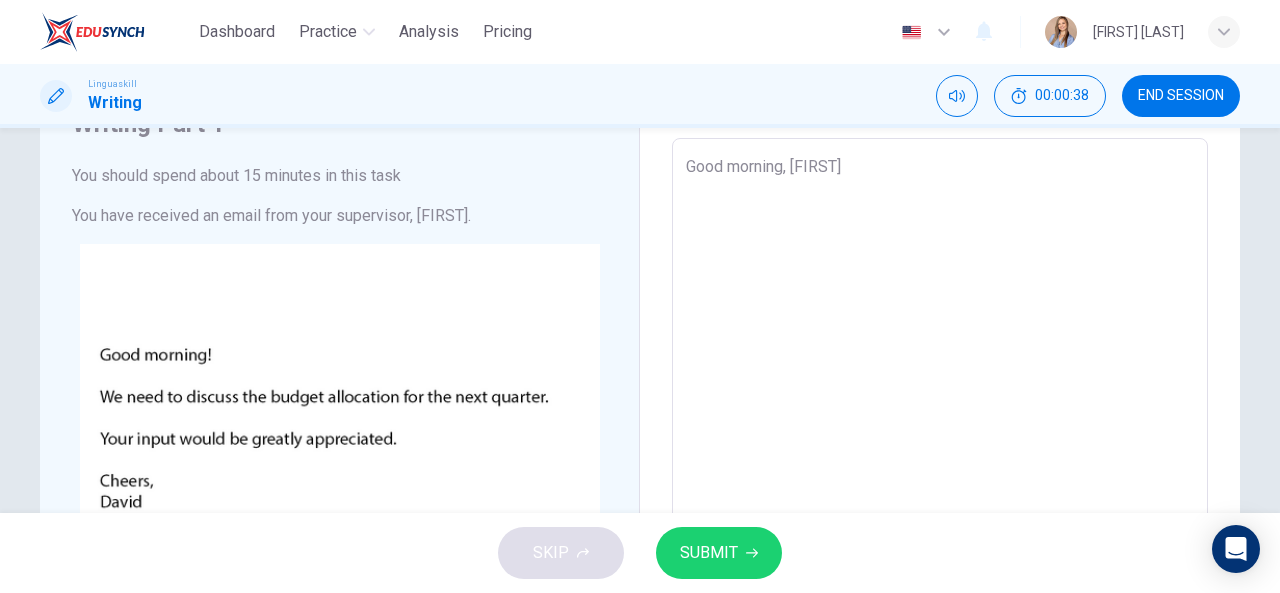 type on "Good morning, [FIRST]!" 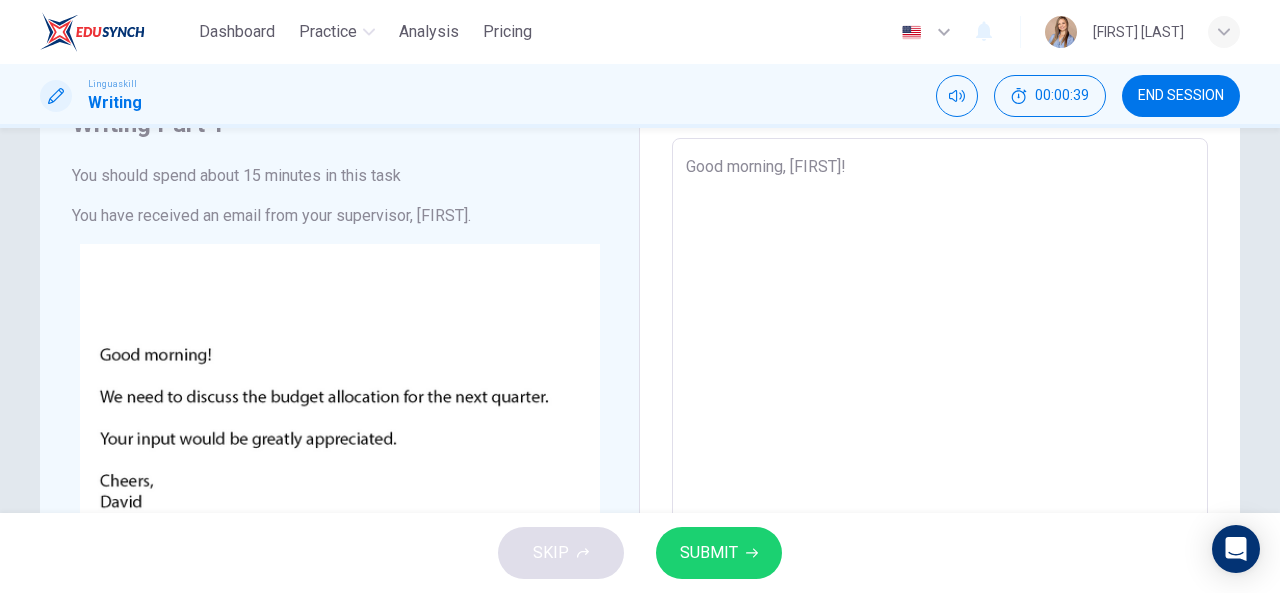 type on "Good morning, [FIRST]!" 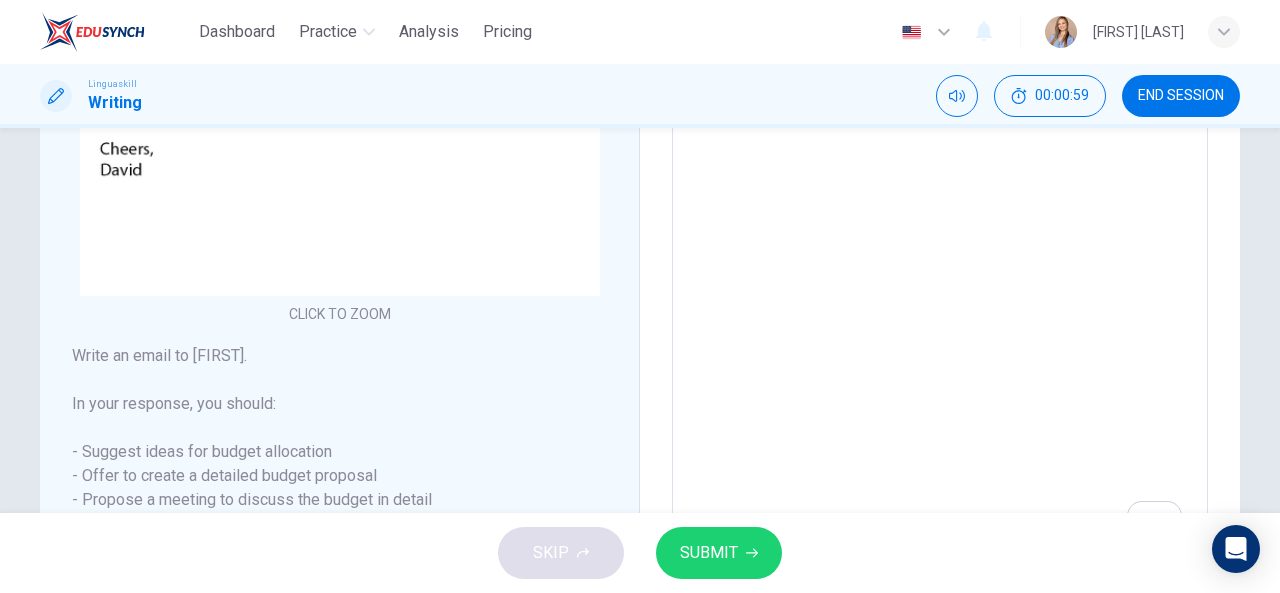 scroll, scrollTop: 482, scrollLeft: 0, axis: vertical 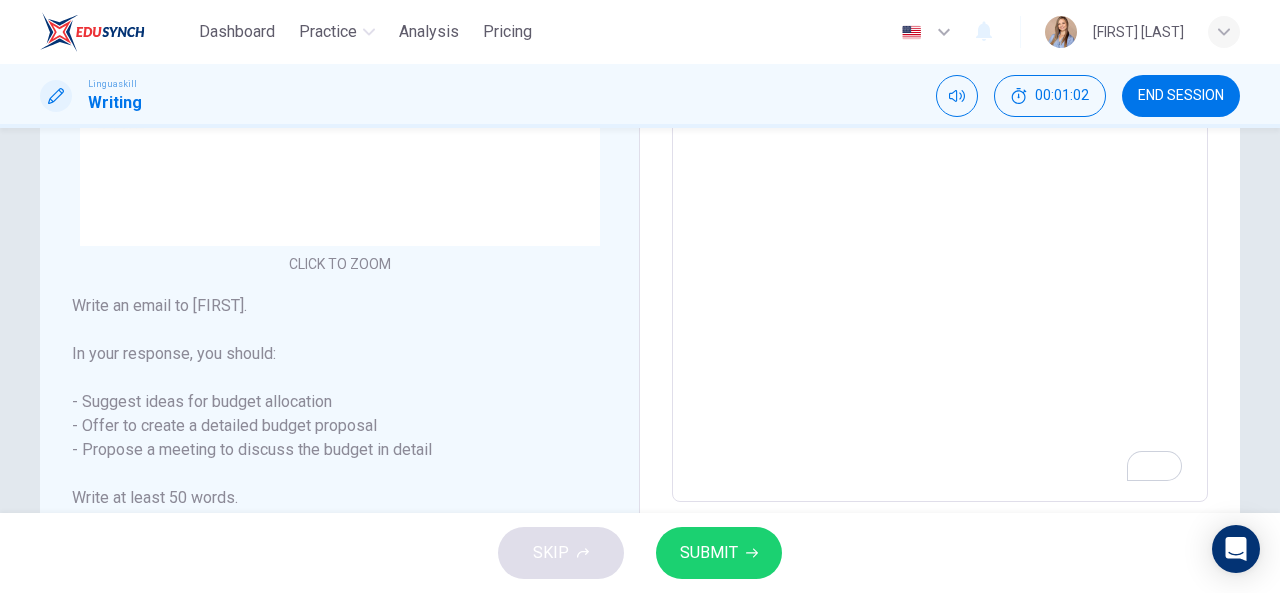 type on "Good morning, [FIRST]!" 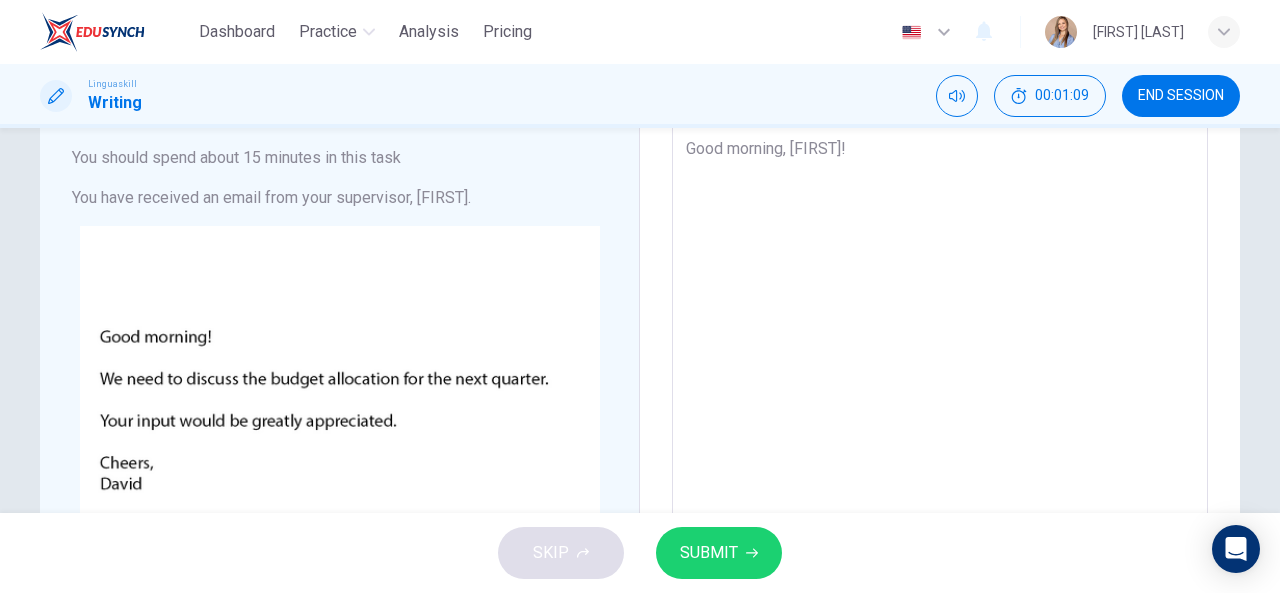 scroll, scrollTop: 100, scrollLeft: 0, axis: vertical 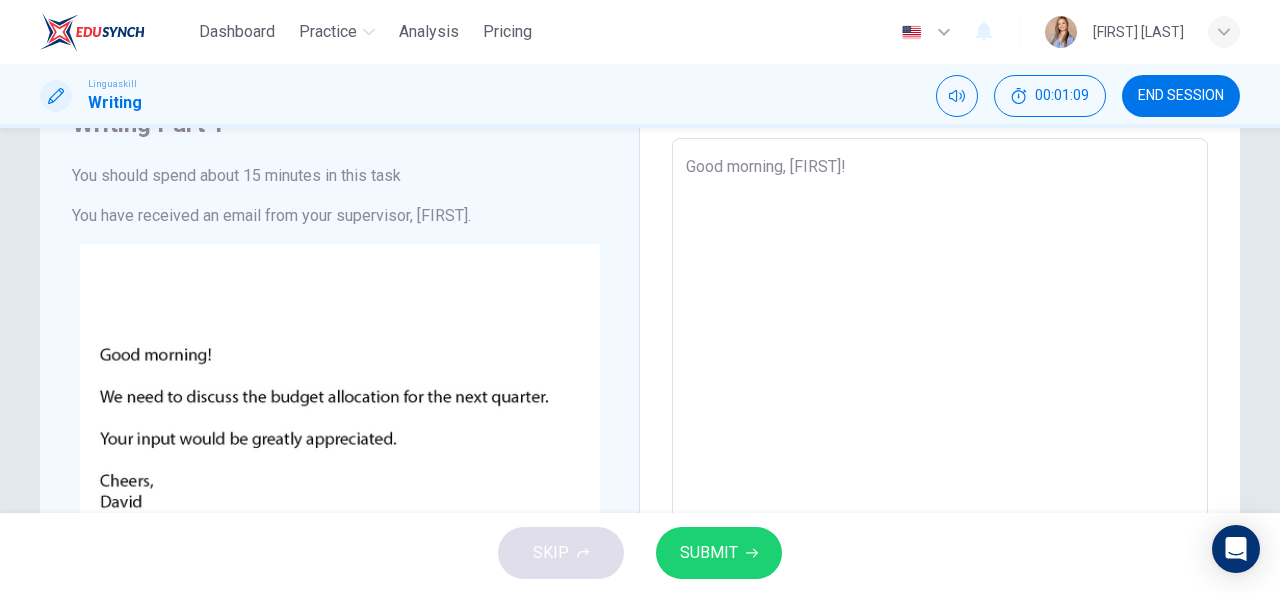 type on "Good morning, [FIRST]!
I" 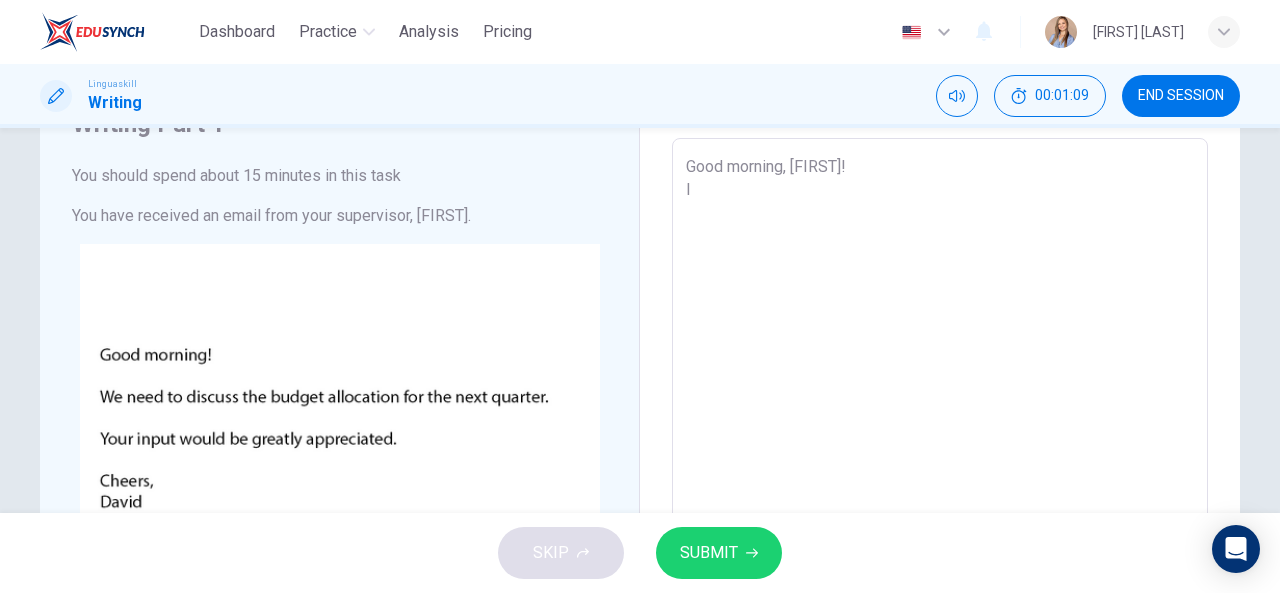 type on "x" 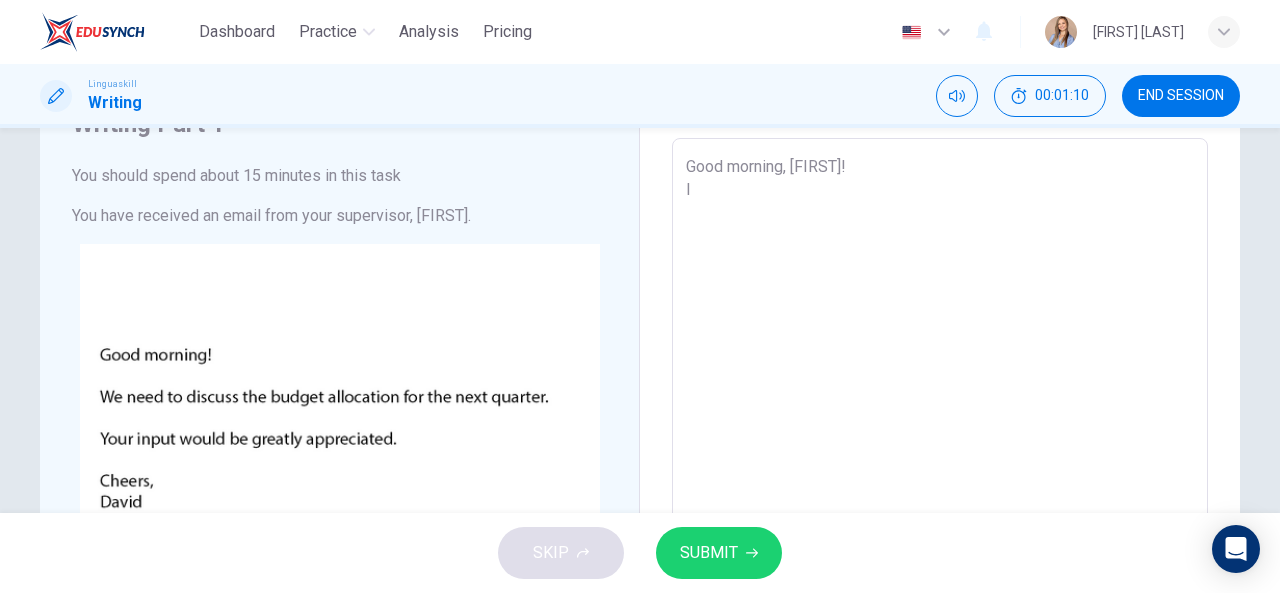 type on "Good morning, [FIRST]!
I" 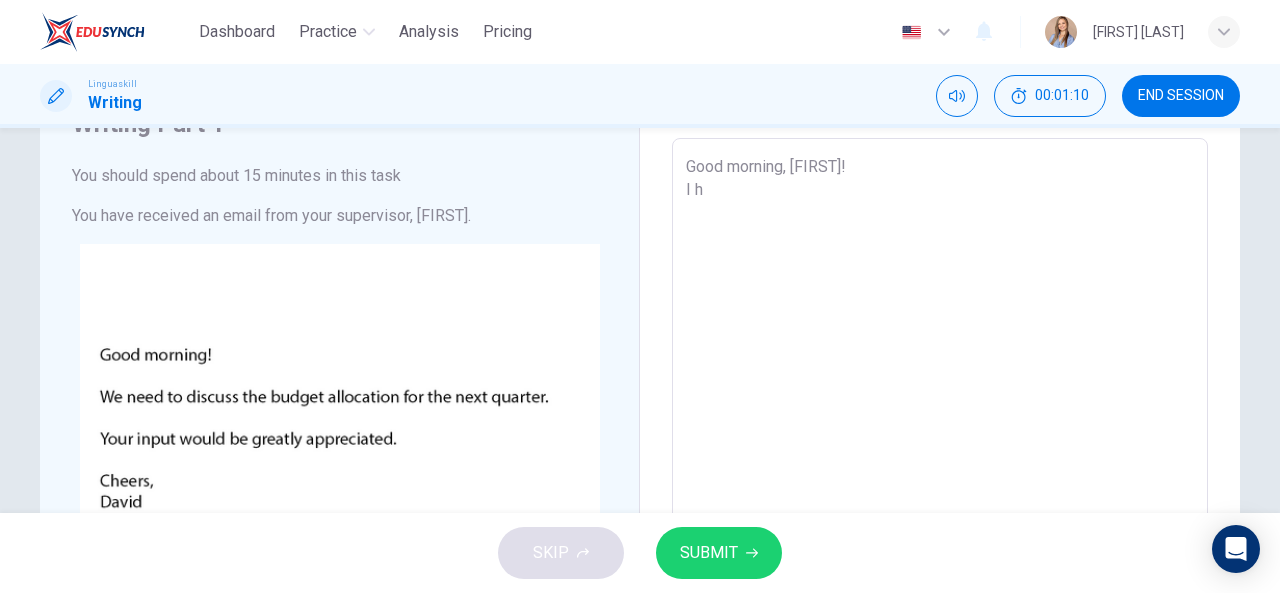 type on "Good morning, [FIRST]!
I ha" 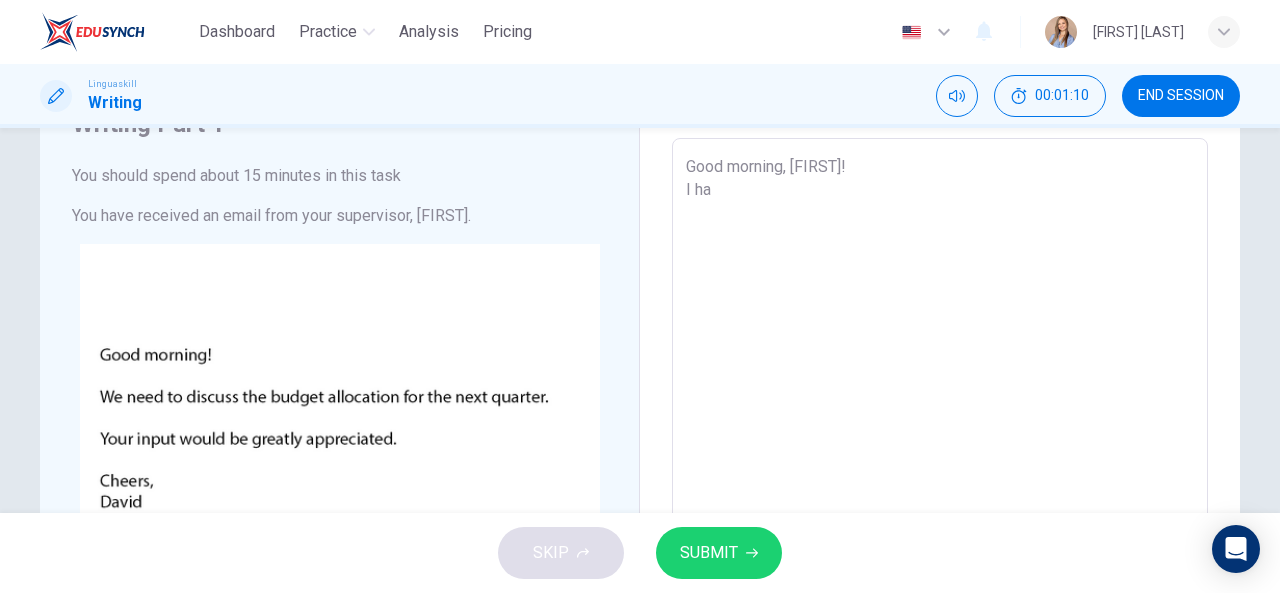 type on "x" 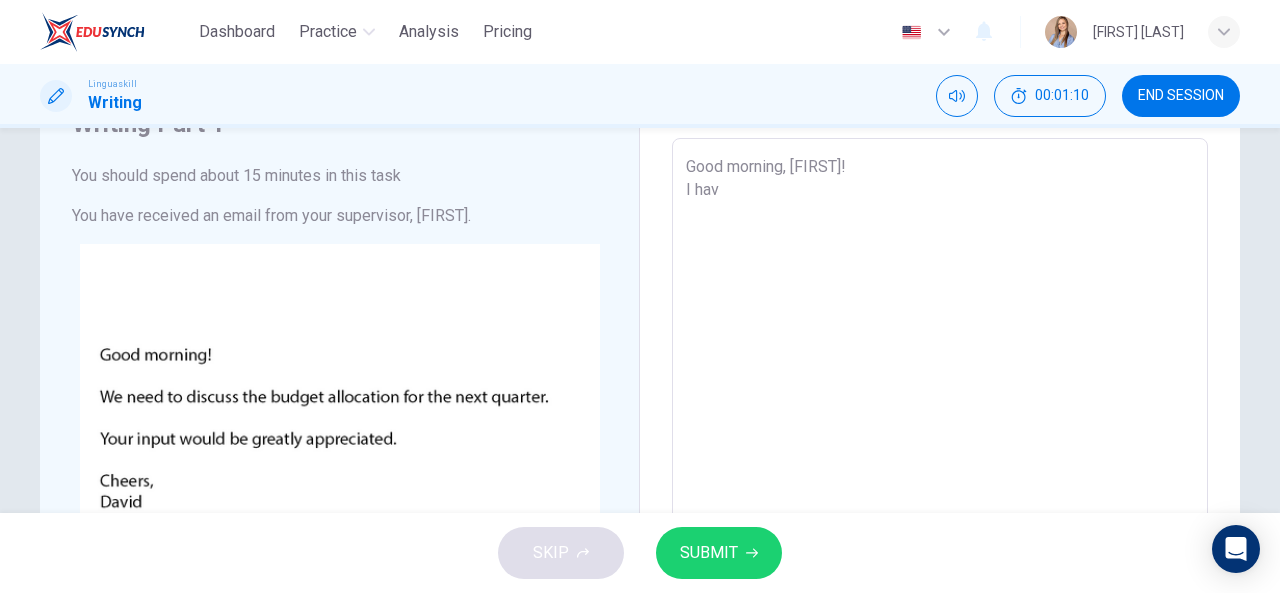 type on "x" 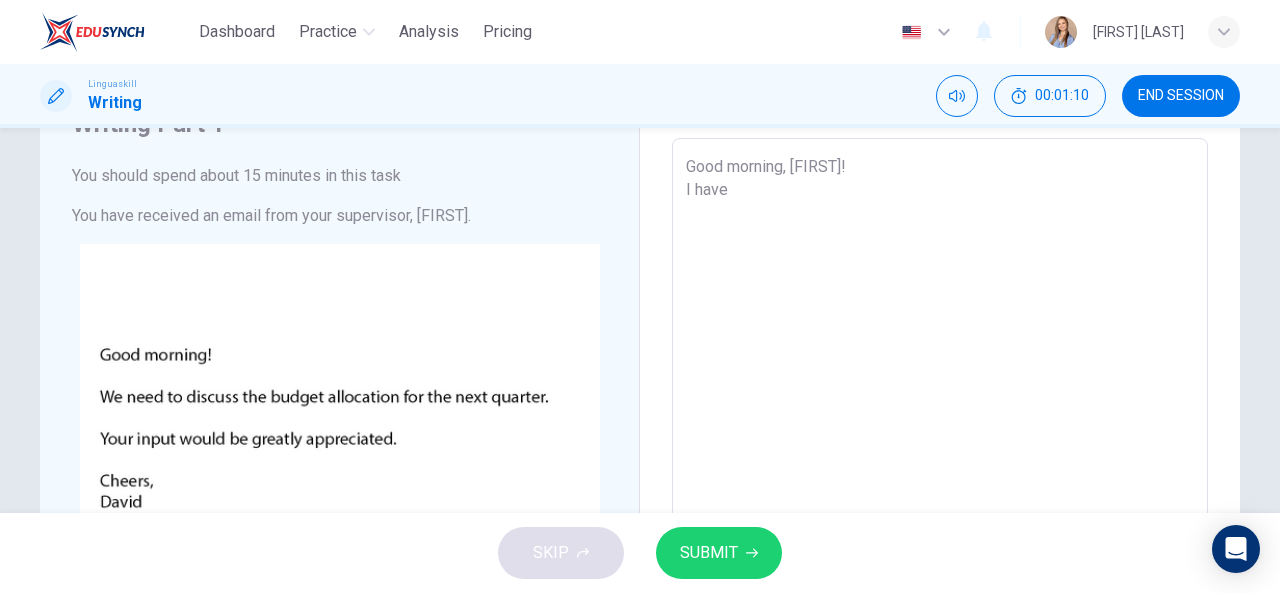 type on "x" 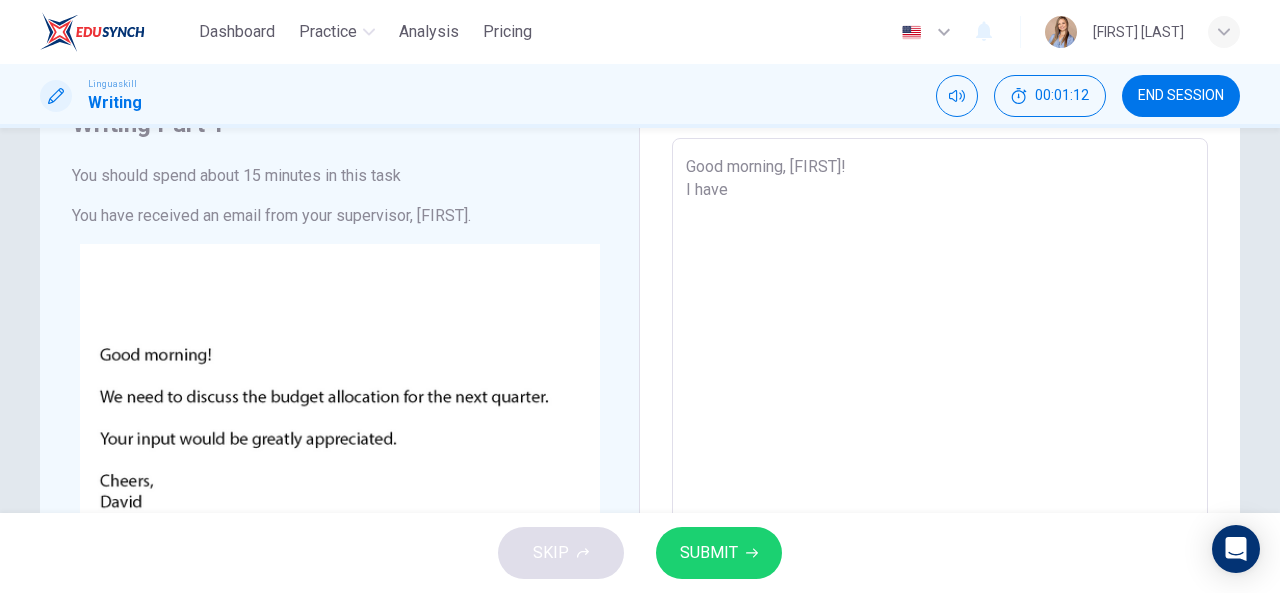 type on "Good morning, [FIRST]!
I have s" 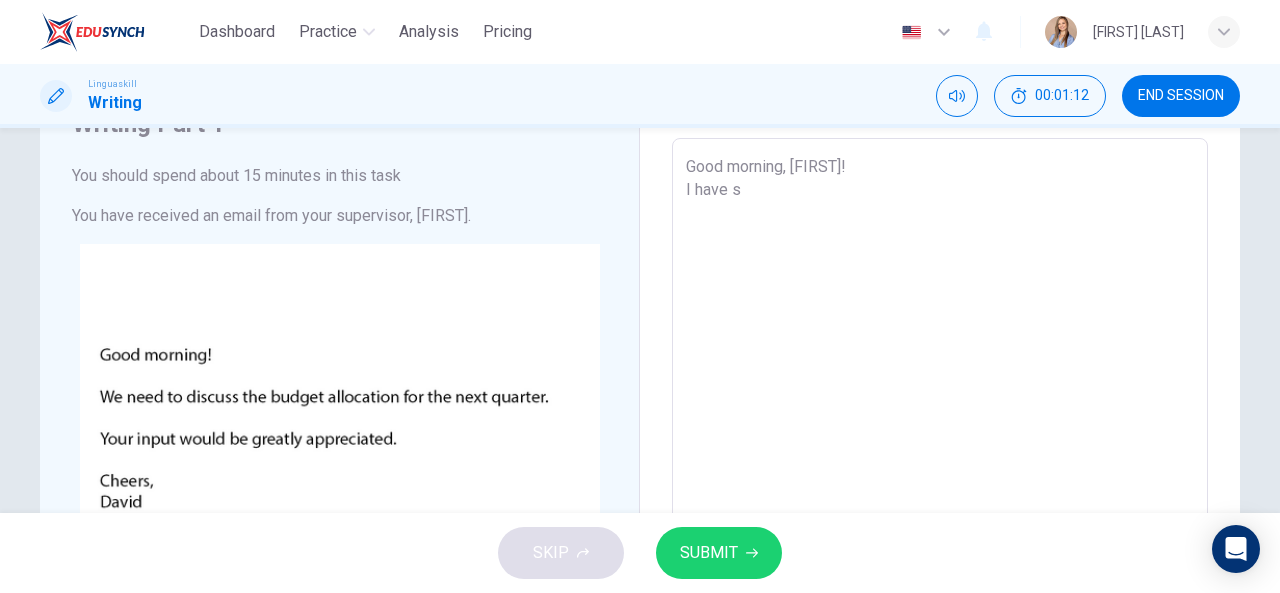 type on "Good morning, [FIRST]!
I have so" 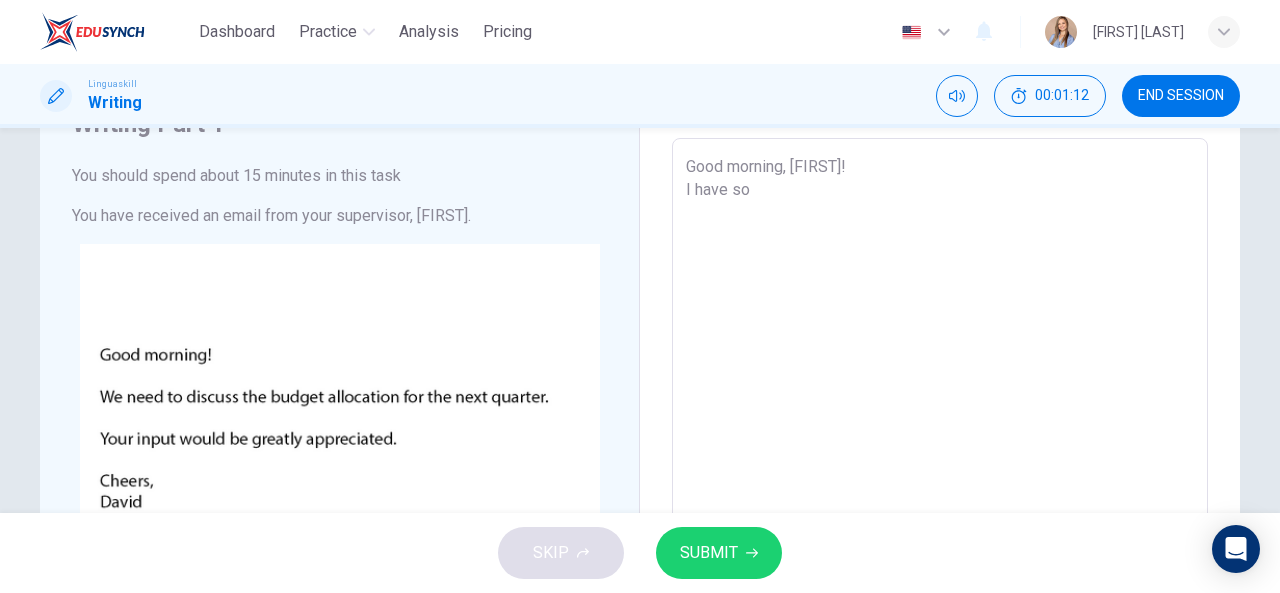 type on "x" 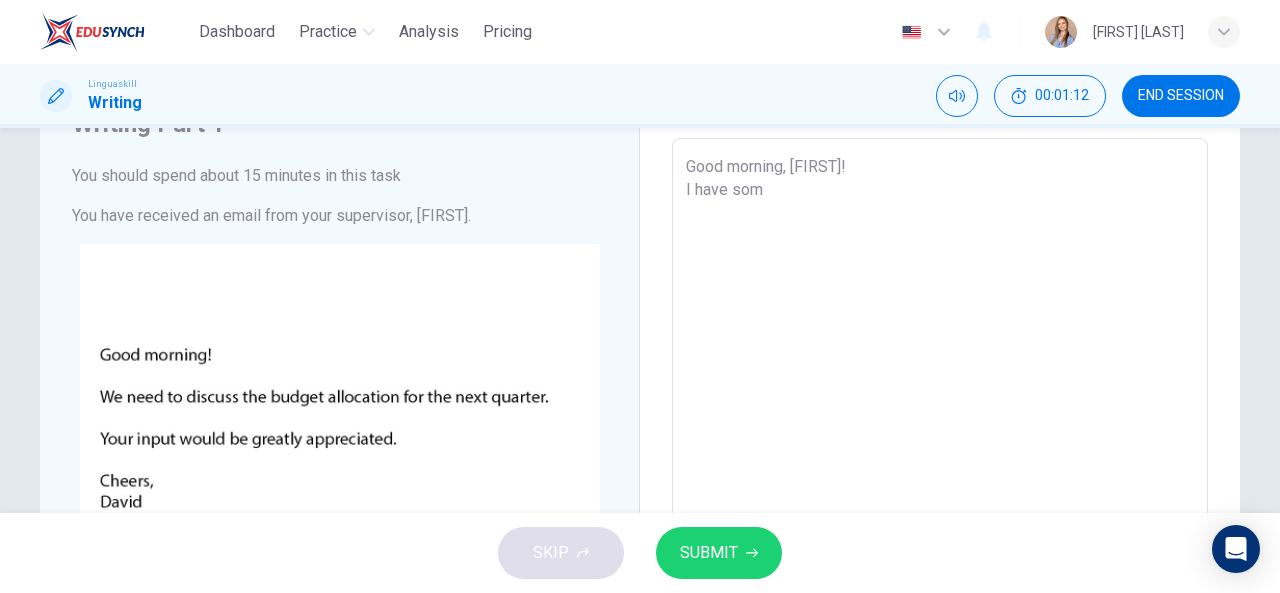 type on "x" 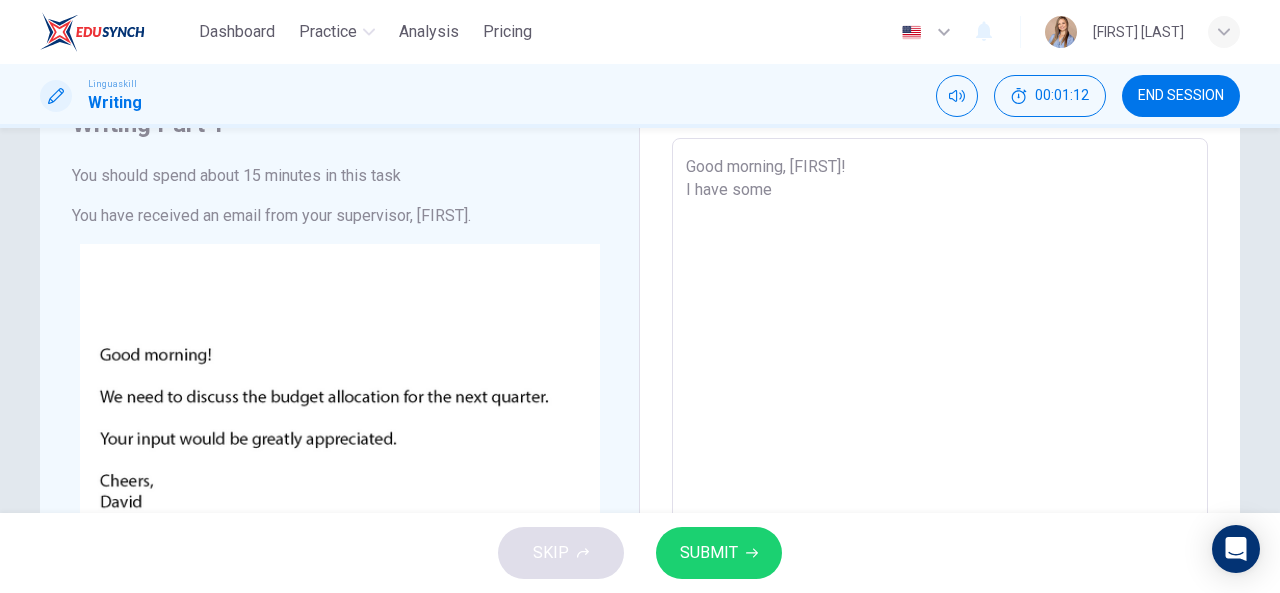 type on "x" 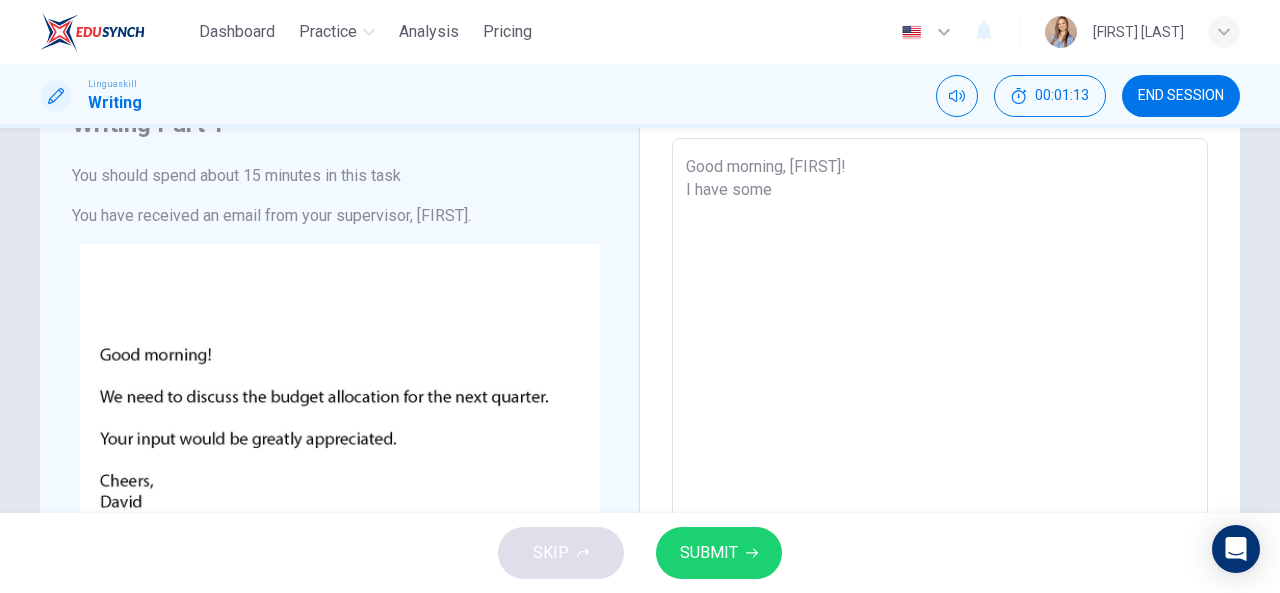 type on "x" 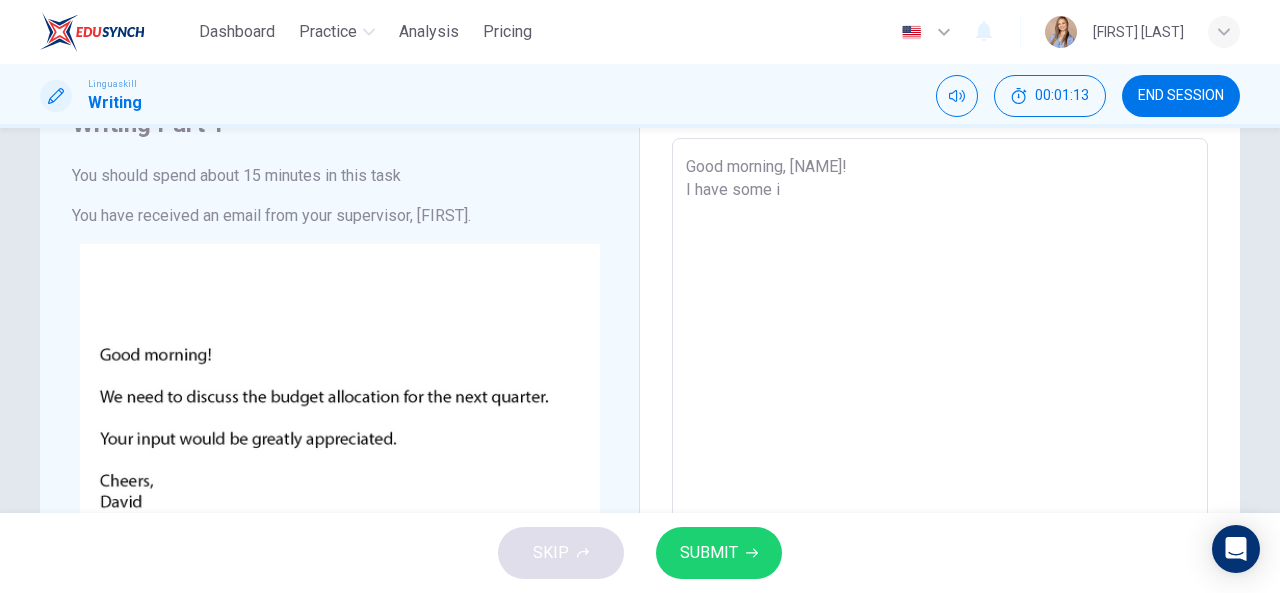 type on "Good morning, [FIRST]!
I have some id" 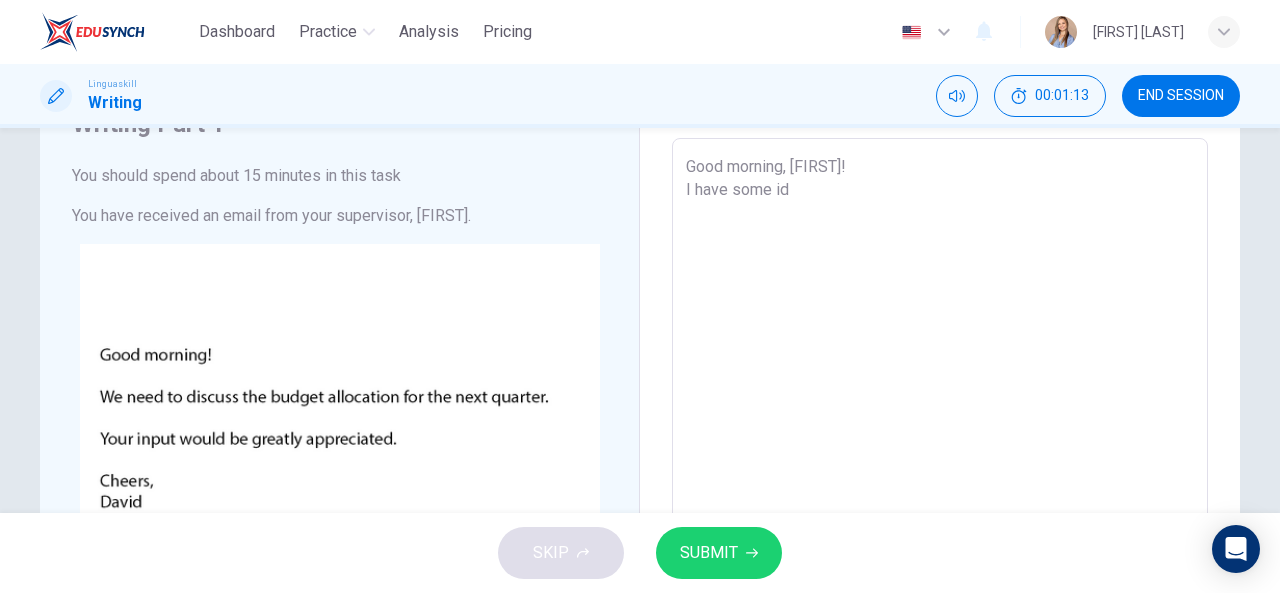type on "x" 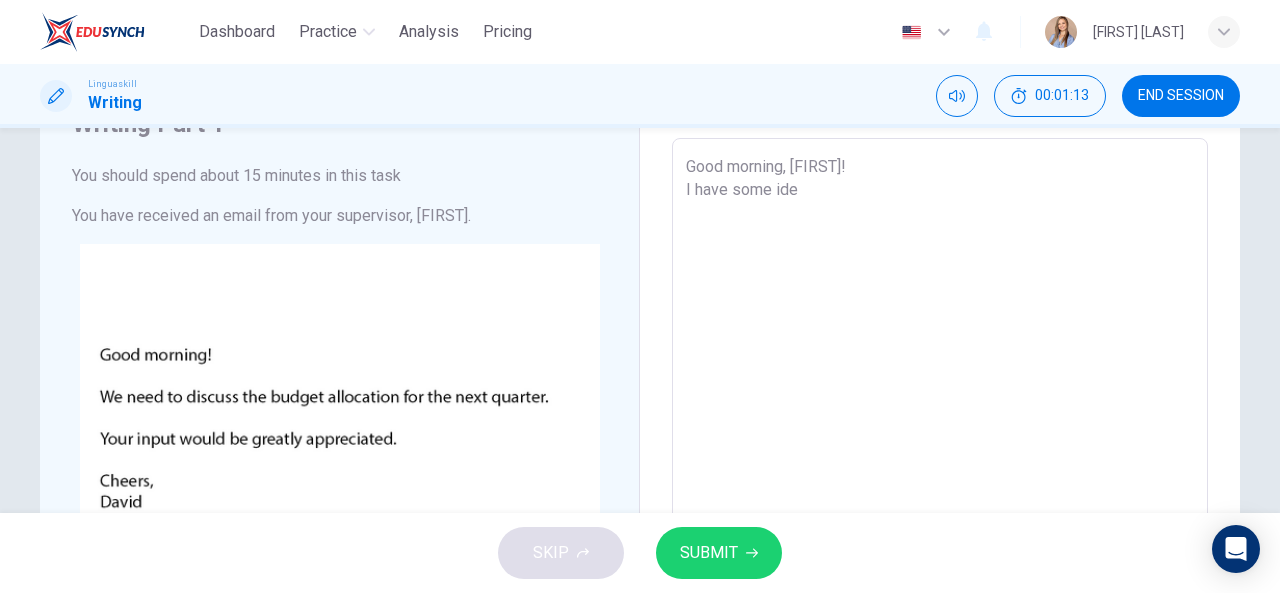 type on "x" 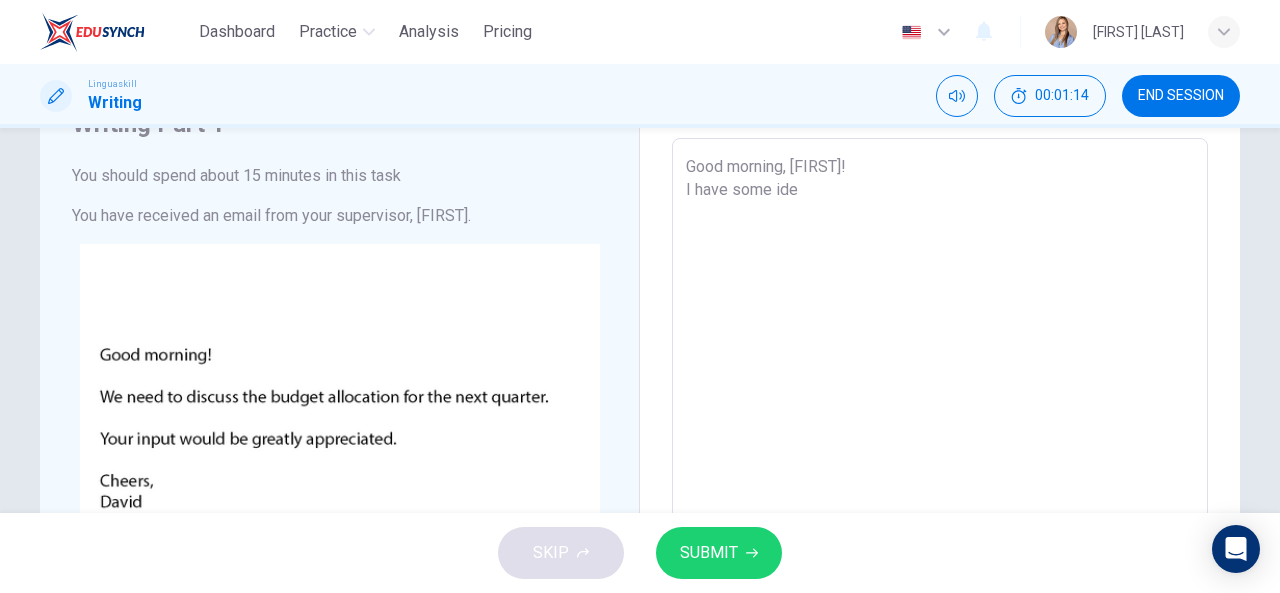 type on "Good morning, [NAME]!
I have some idea" 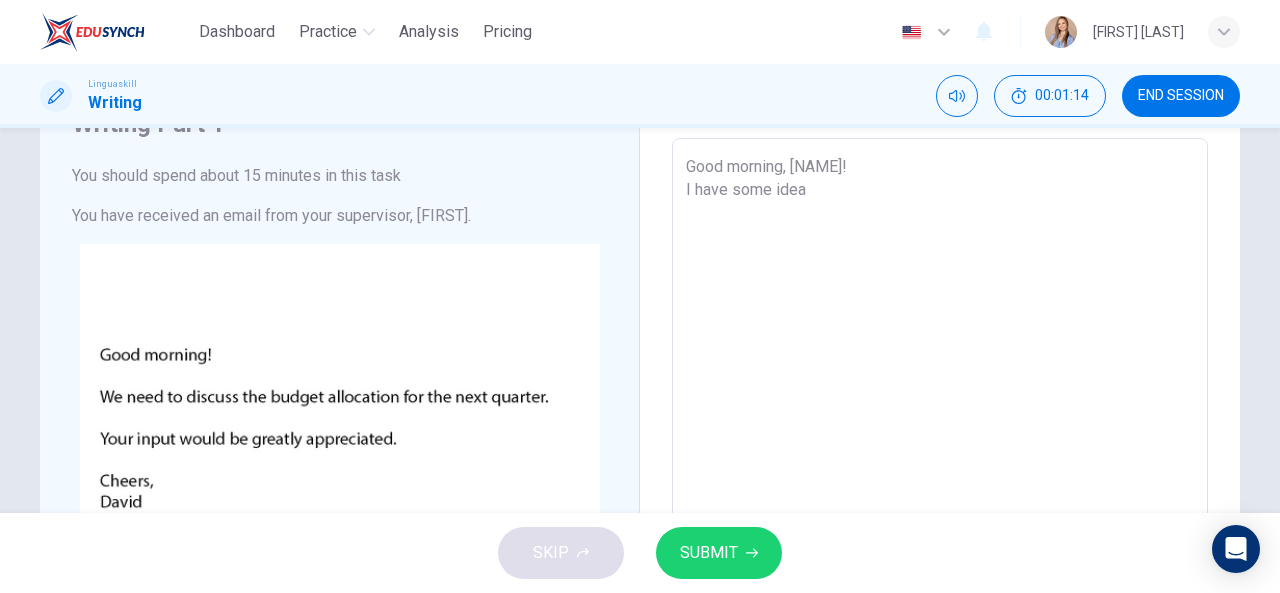 type on "Good morning, [FIRST]!
I have some ideas" 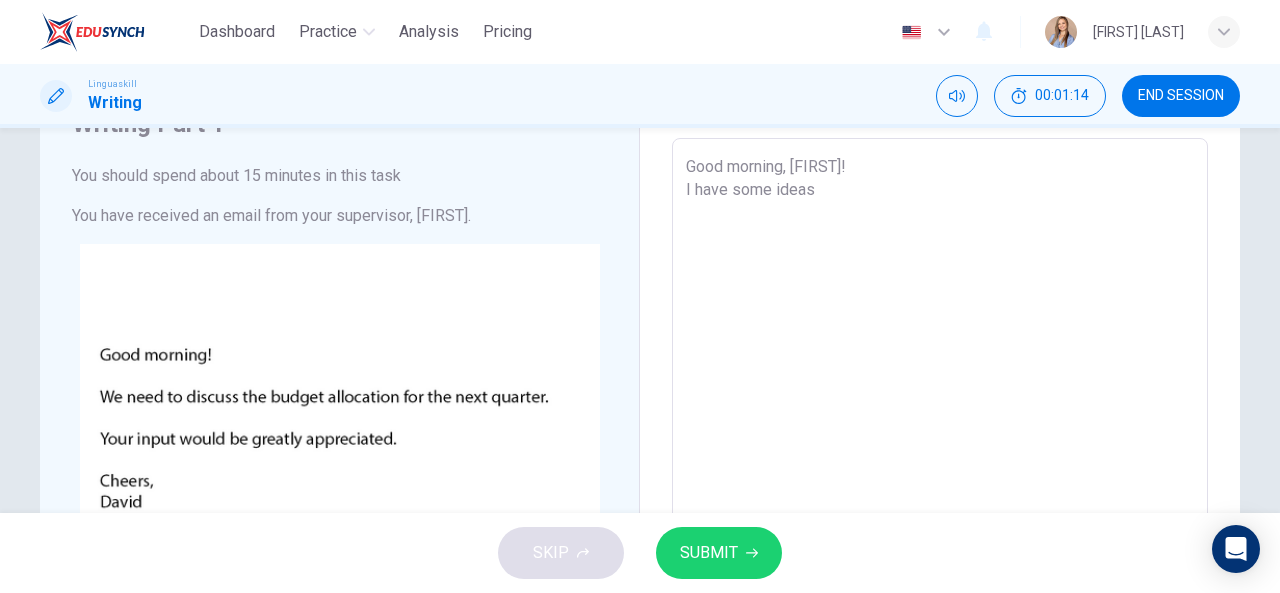 type on "x" 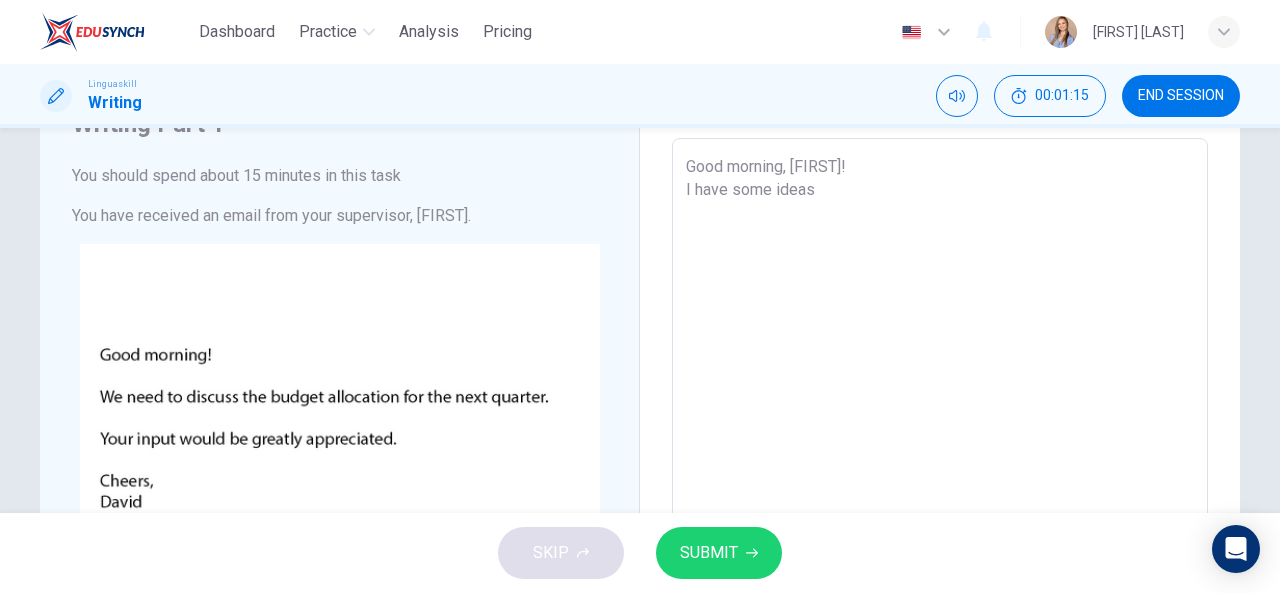 type on "Good morning, [FIRST]!
I have some ideas for" 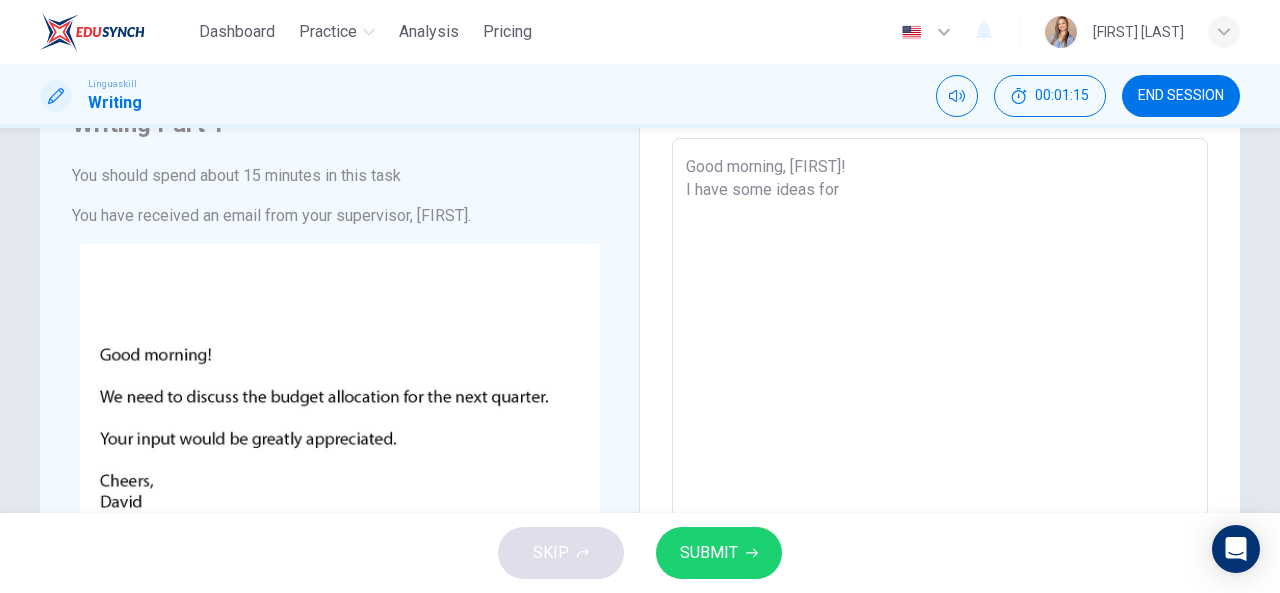 type on "Good morning, [FIRST]!
I have some ideas for" 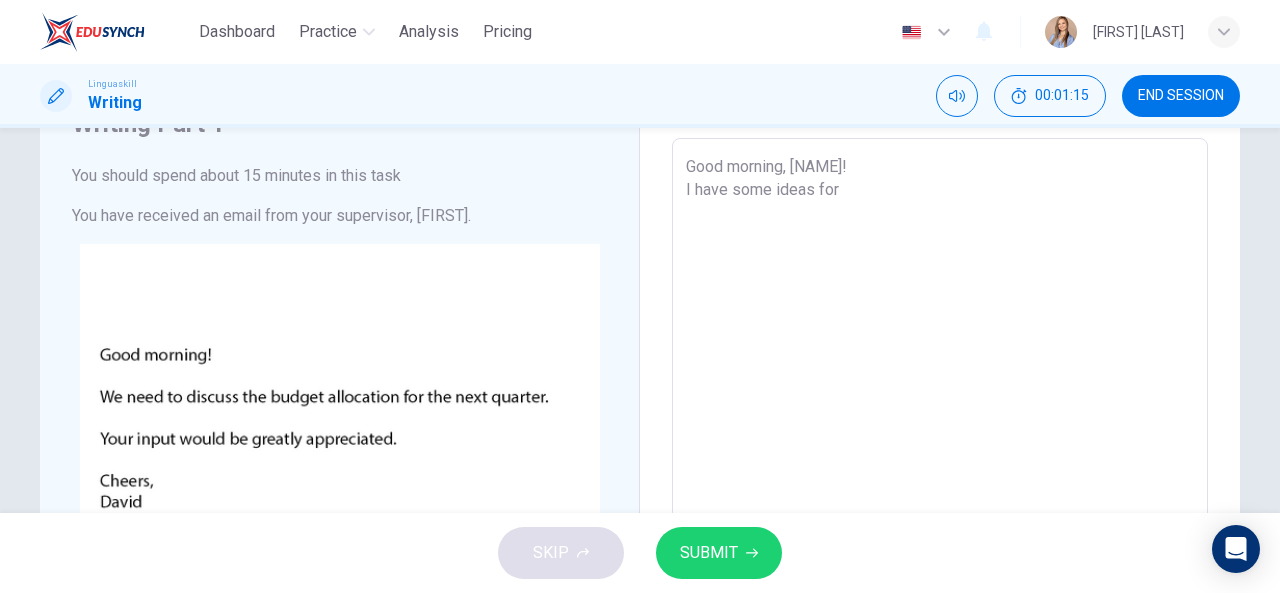 type on "x" 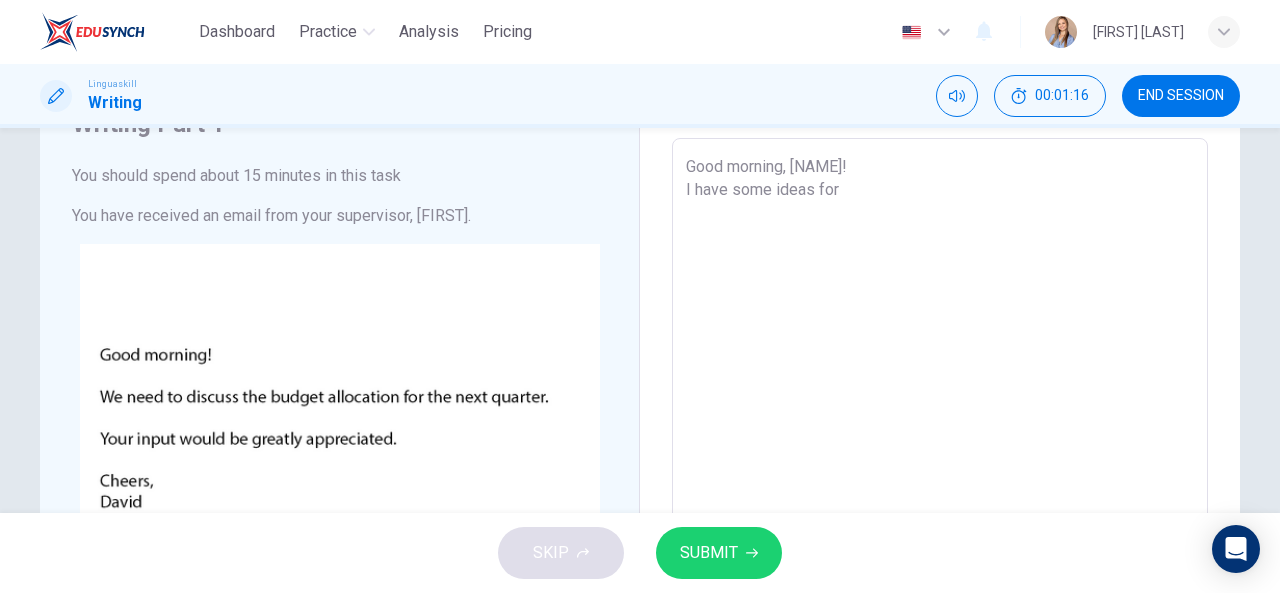 type on "Good morning, [FIRST]!
I have some ideas for b" 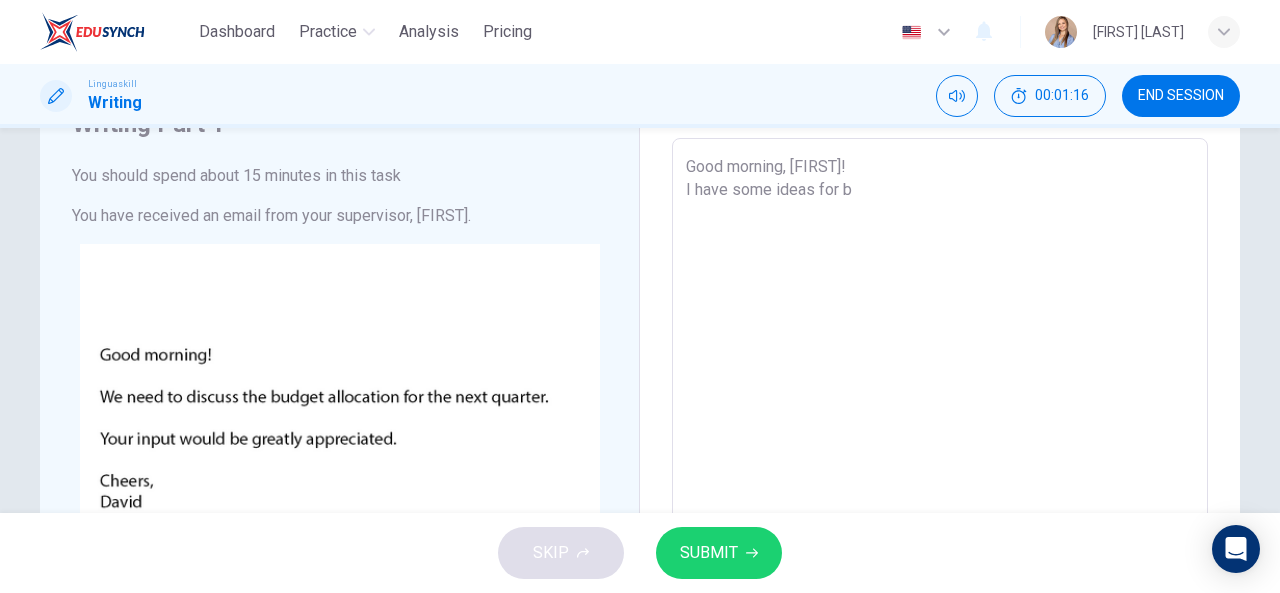 type on "Good morning, [NAME]!
I have some ideas for bu" 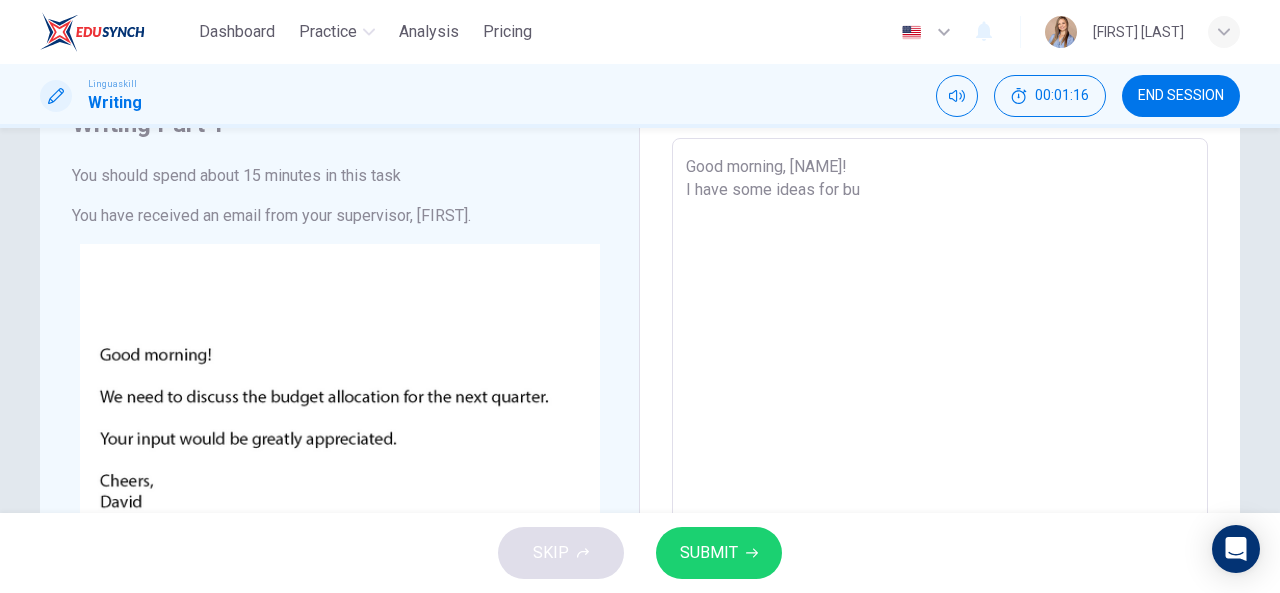 type on "x" 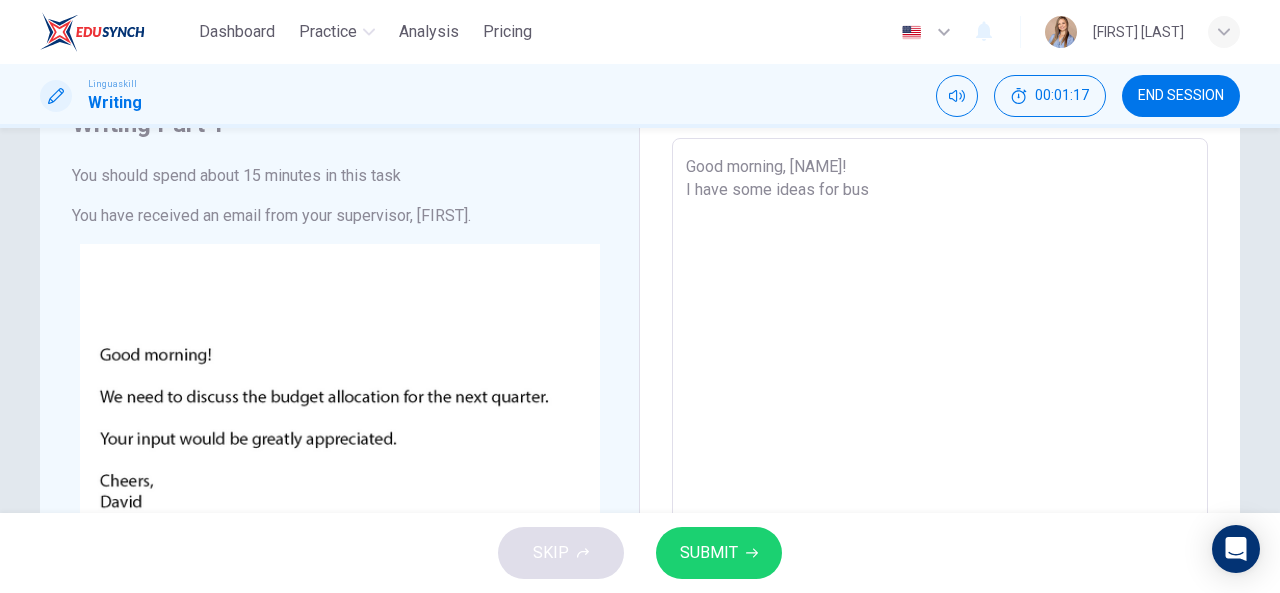 type on "x" 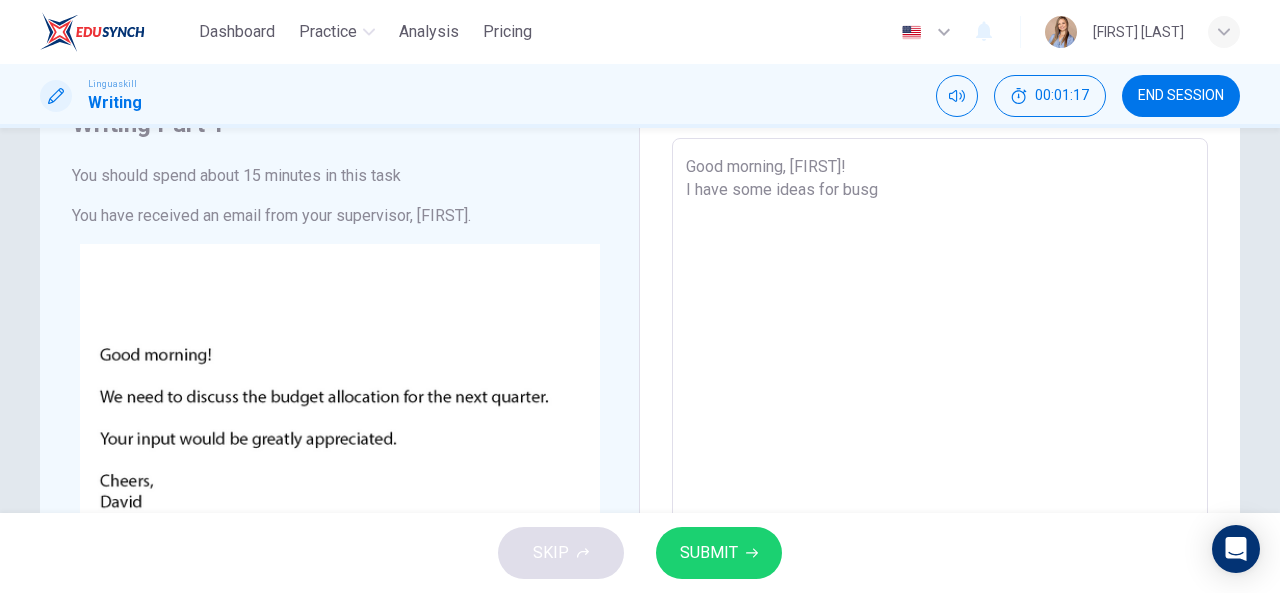 type on "Good morning, [FIRST]!
I have some ideas for busge" 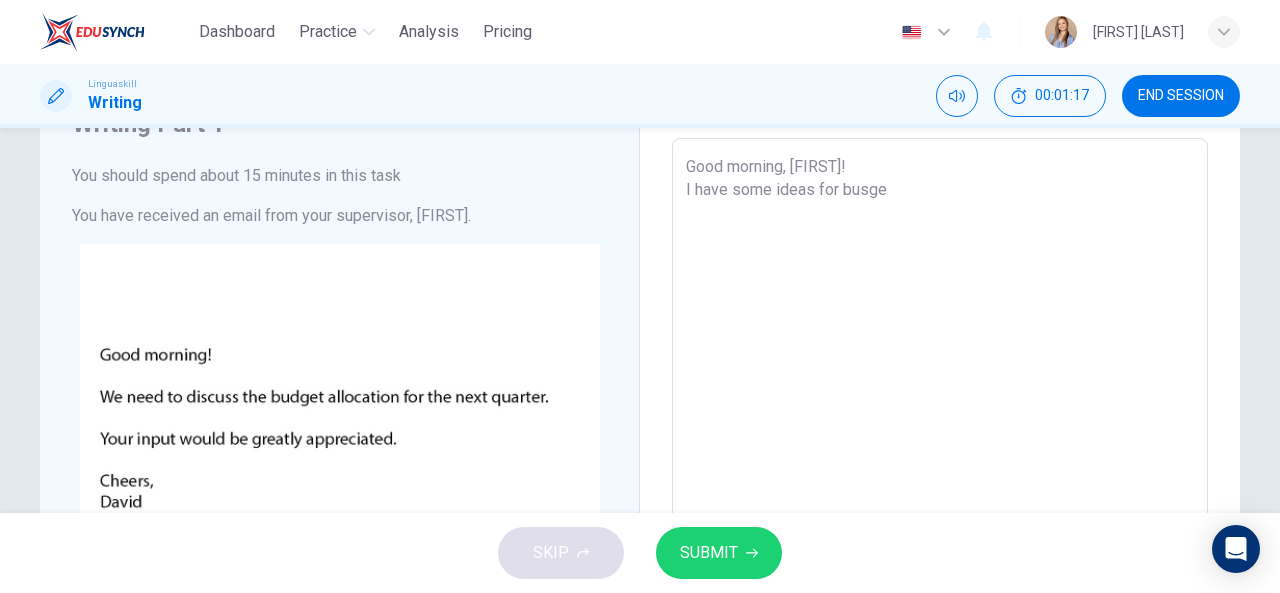 type on "x" 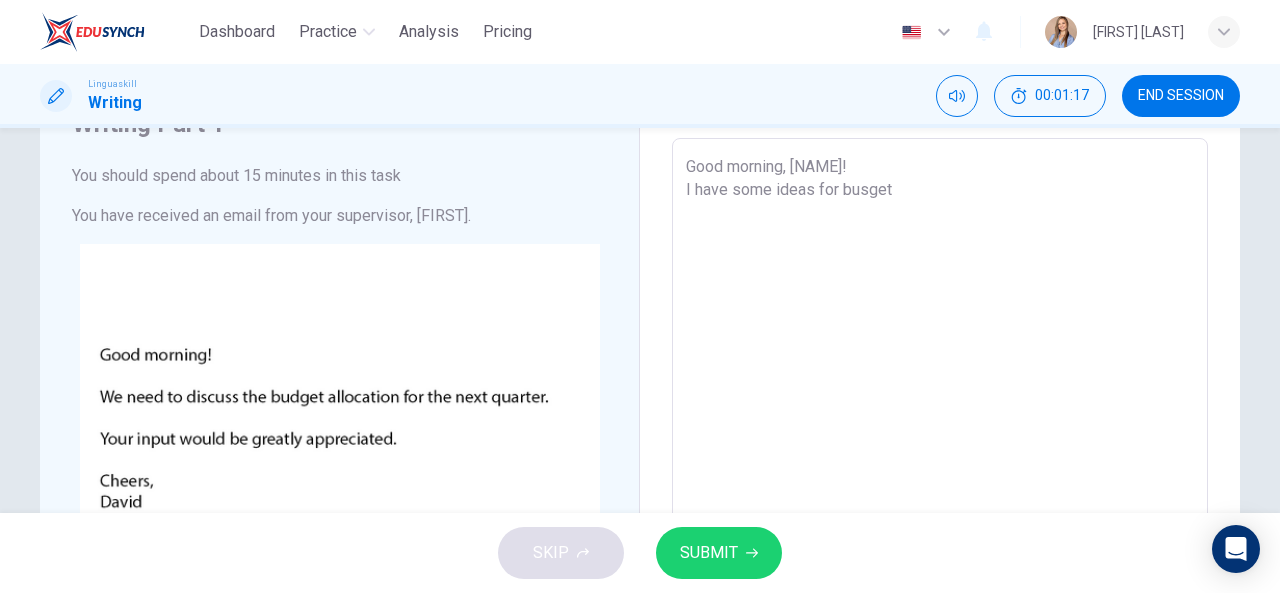 type on "x" 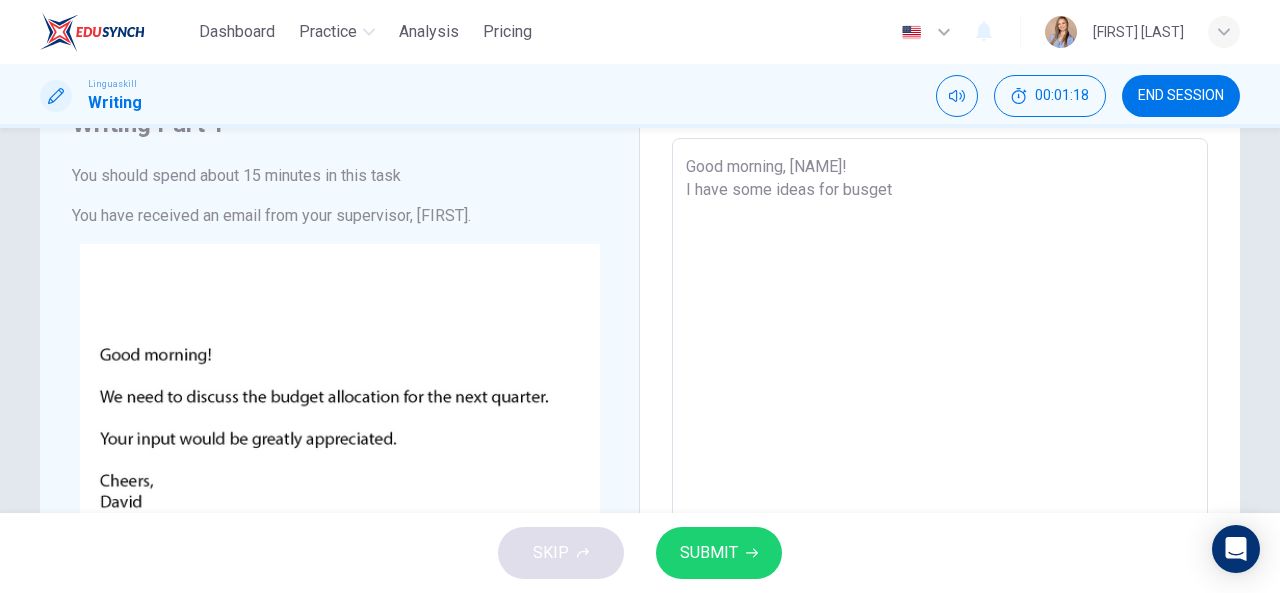 type on "Good morning, [FIRST]!
I have some ideas for busge" 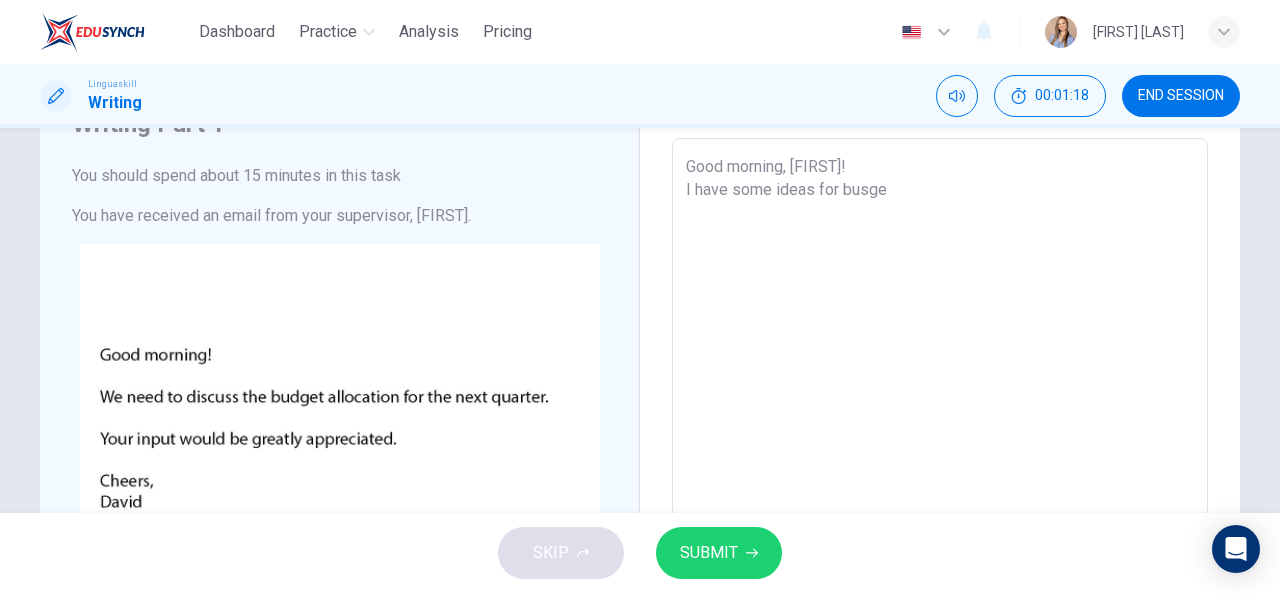 type on "Good morning, [FIRST]!
I have some ideas for busg" 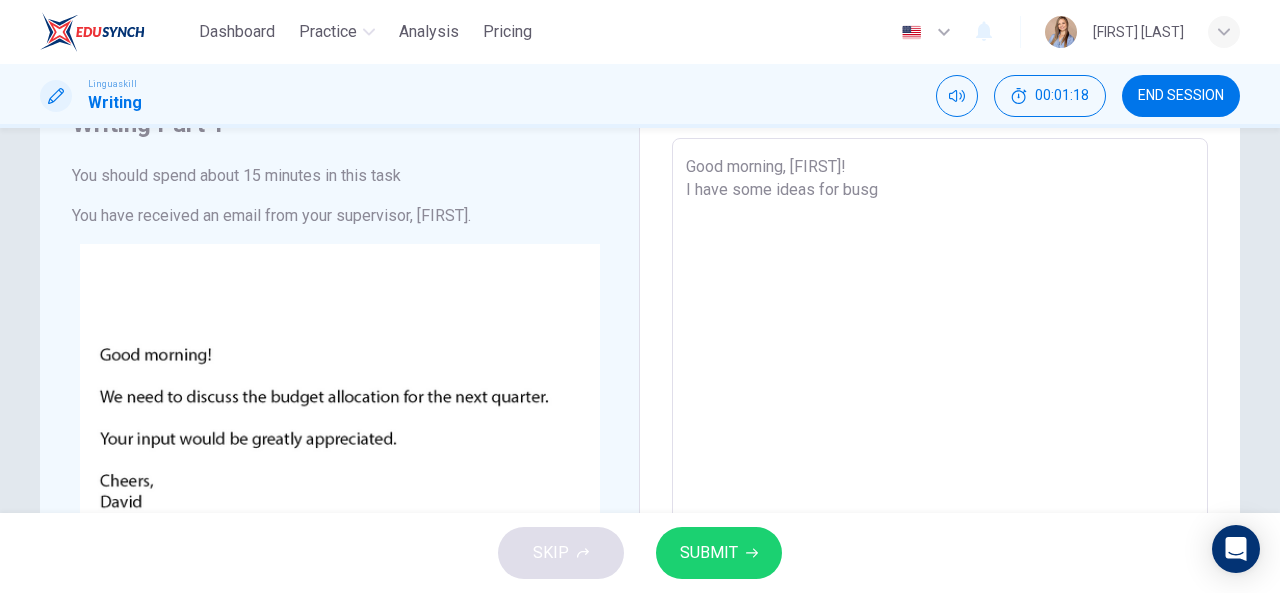 type on "x" 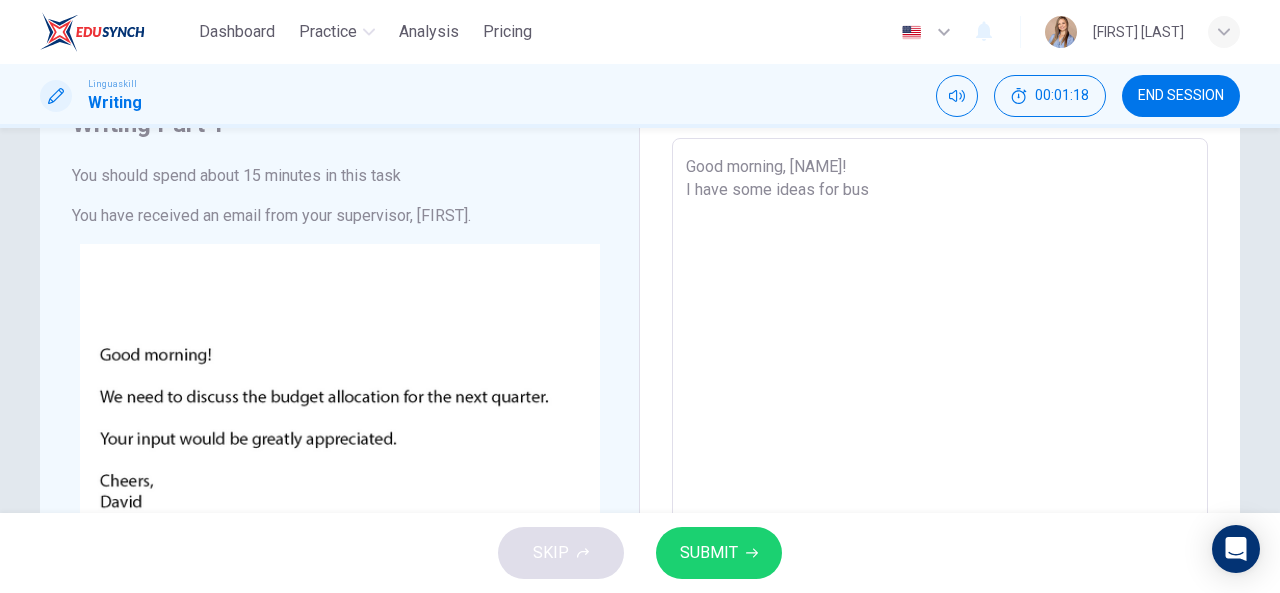 type on "x" 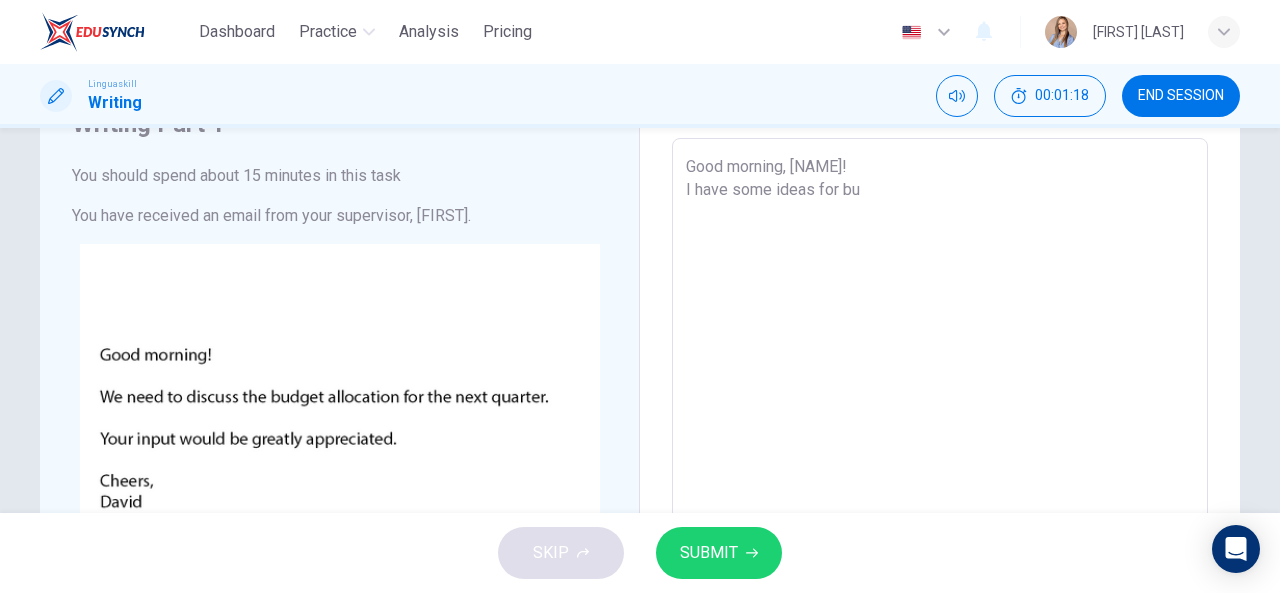 type on "x" 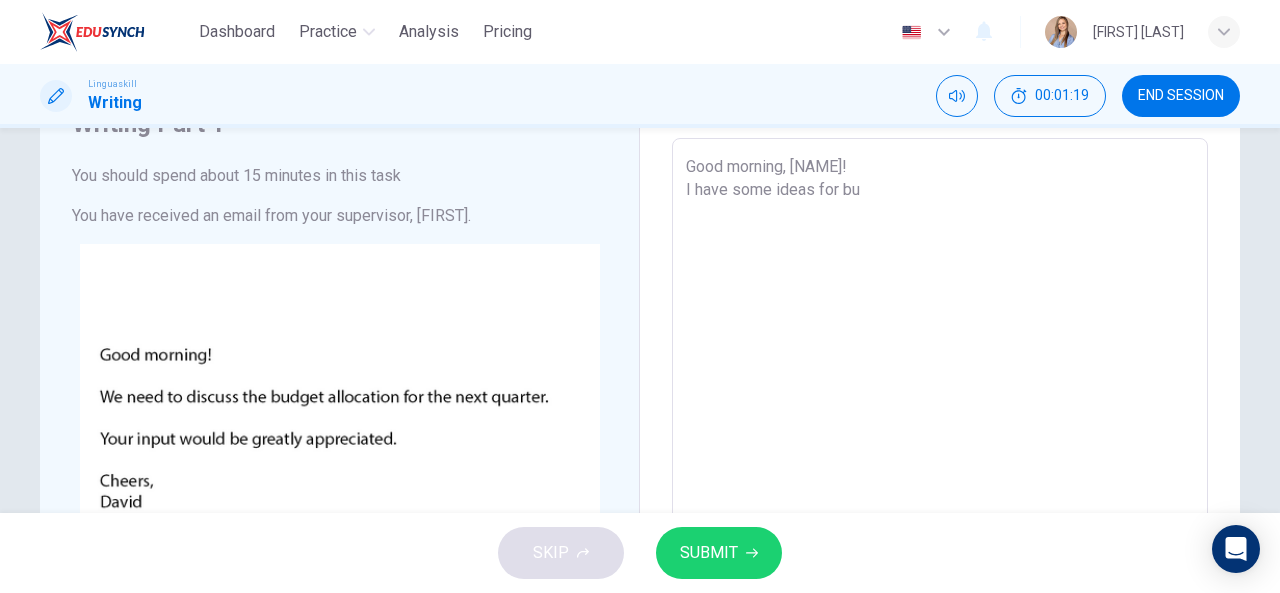 type on "Good morning, [FIRST]!
I have some ideas for budg" 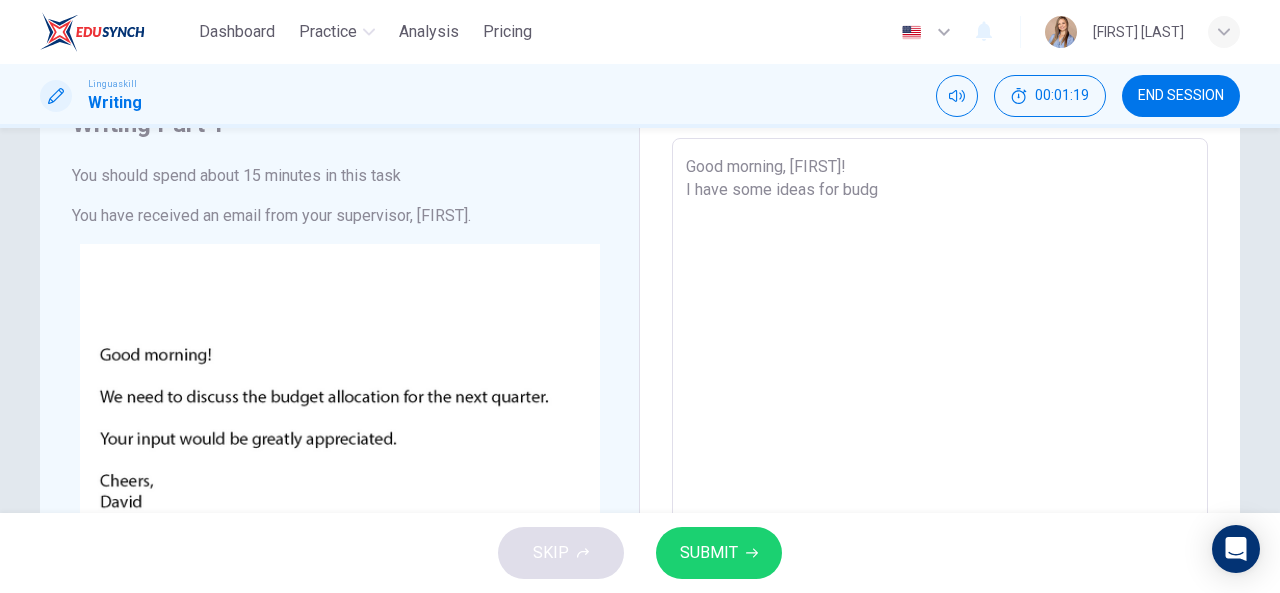 type on "Good morning, [FIRST]!
I have some ideas for budg" 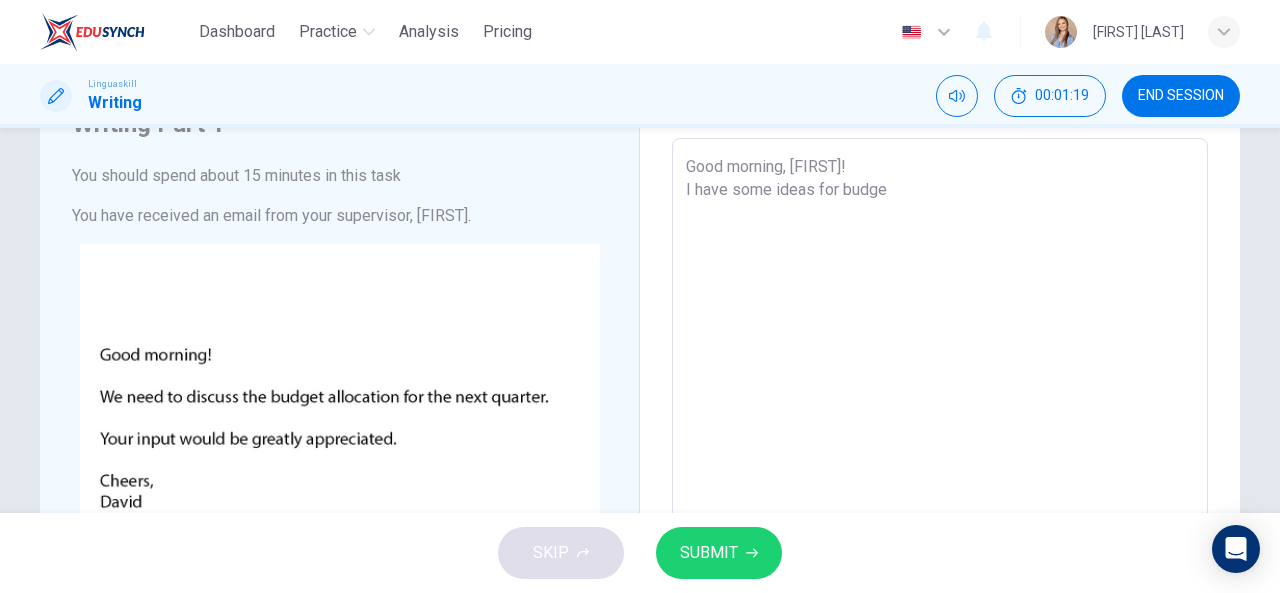 type on "x" 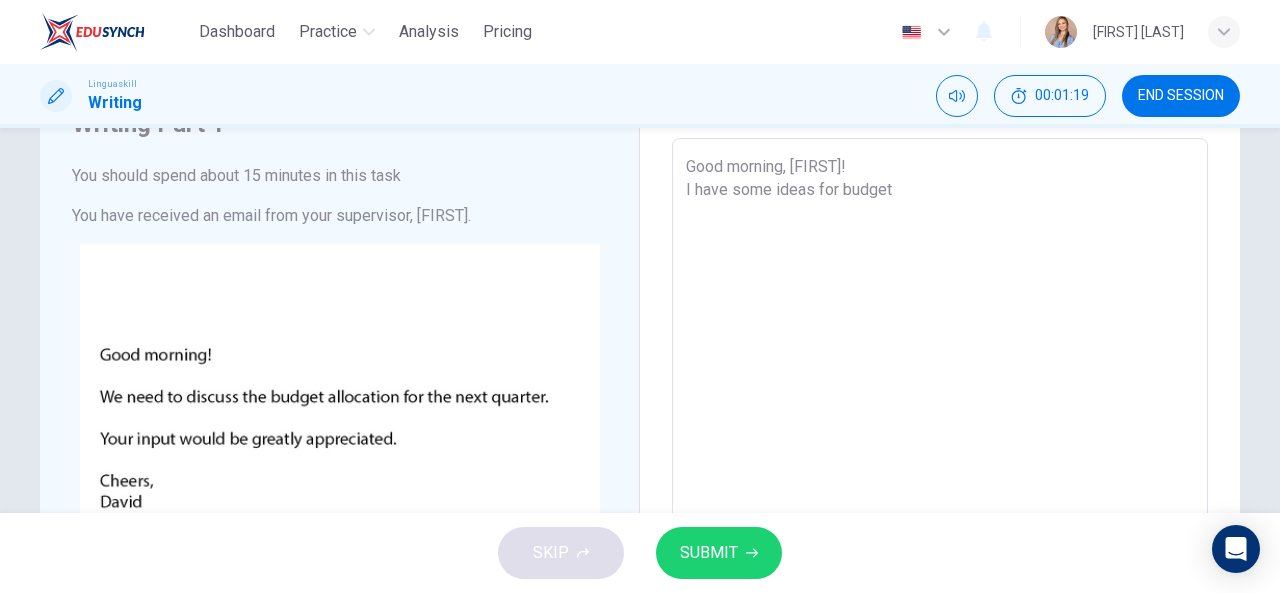 type on "Good morning, [FIRST]!
I have some ideas for budget" 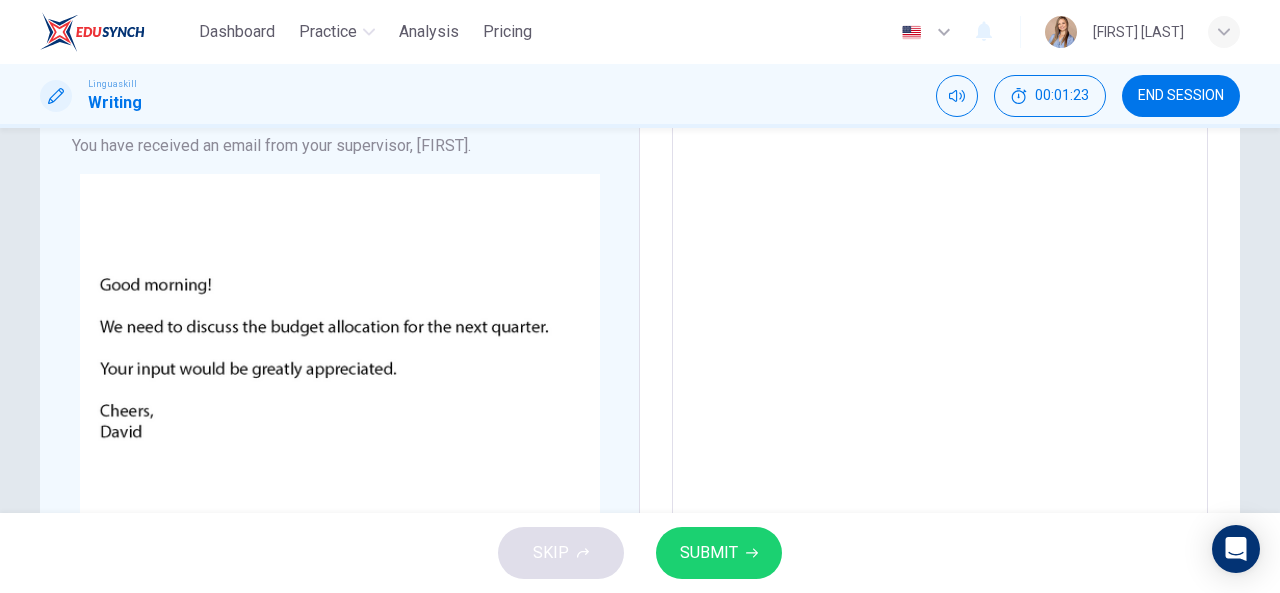 scroll, scrollTop: 82, scrollLeft: 0, axis: vertical 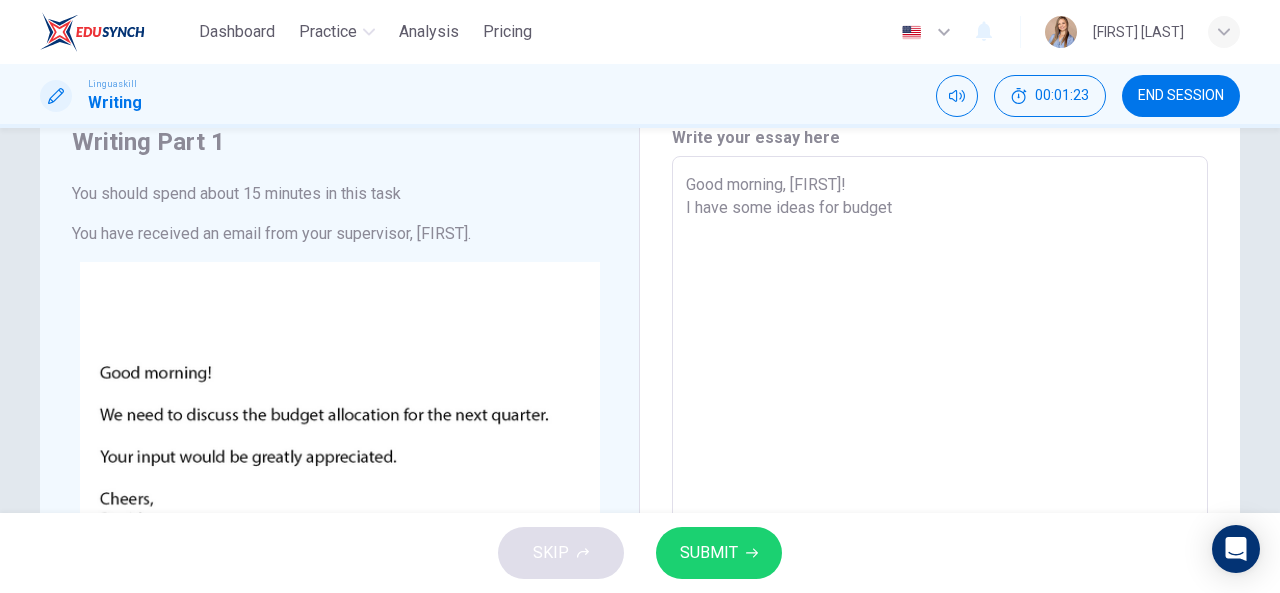 type on "Good morning, [FIRST]!
I have some ideas for budget a" 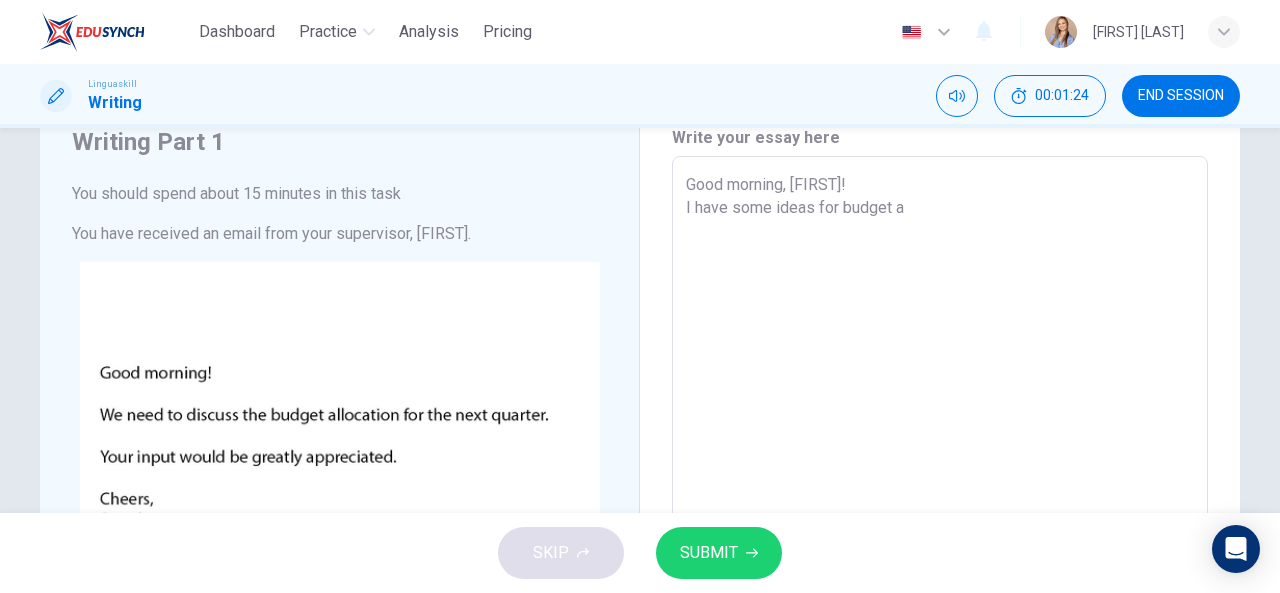 type on "Good morning, [FIRST]!
I have some ideas for budget al" 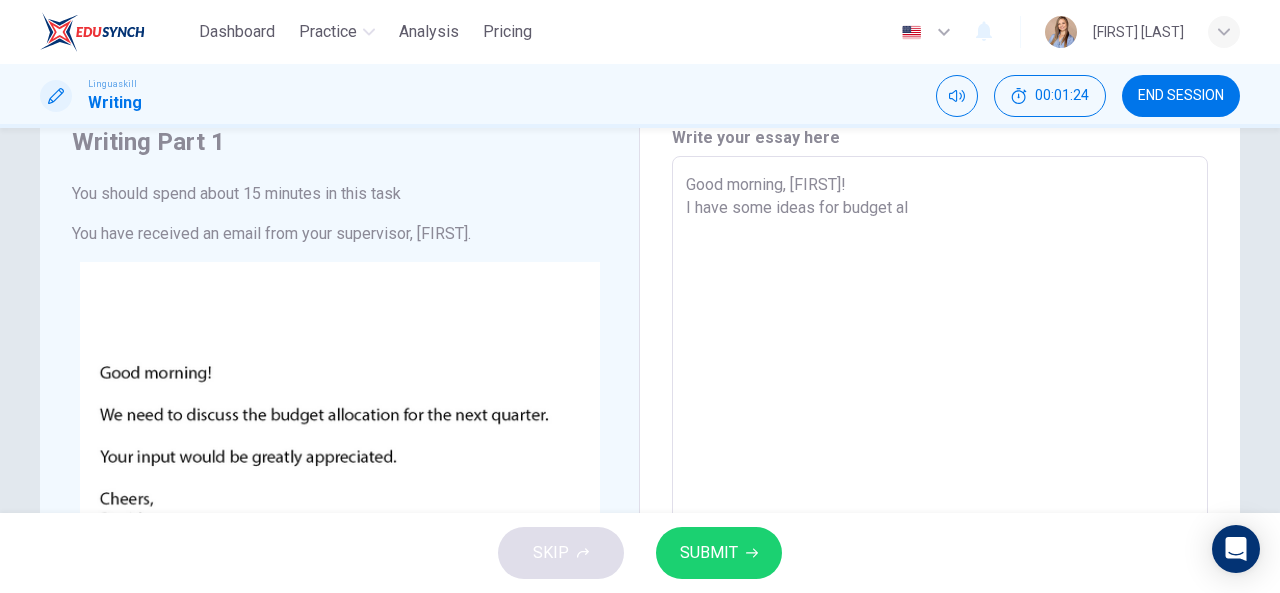 type on "Good morning, [FIRST]!
I have some ideas for budget all" 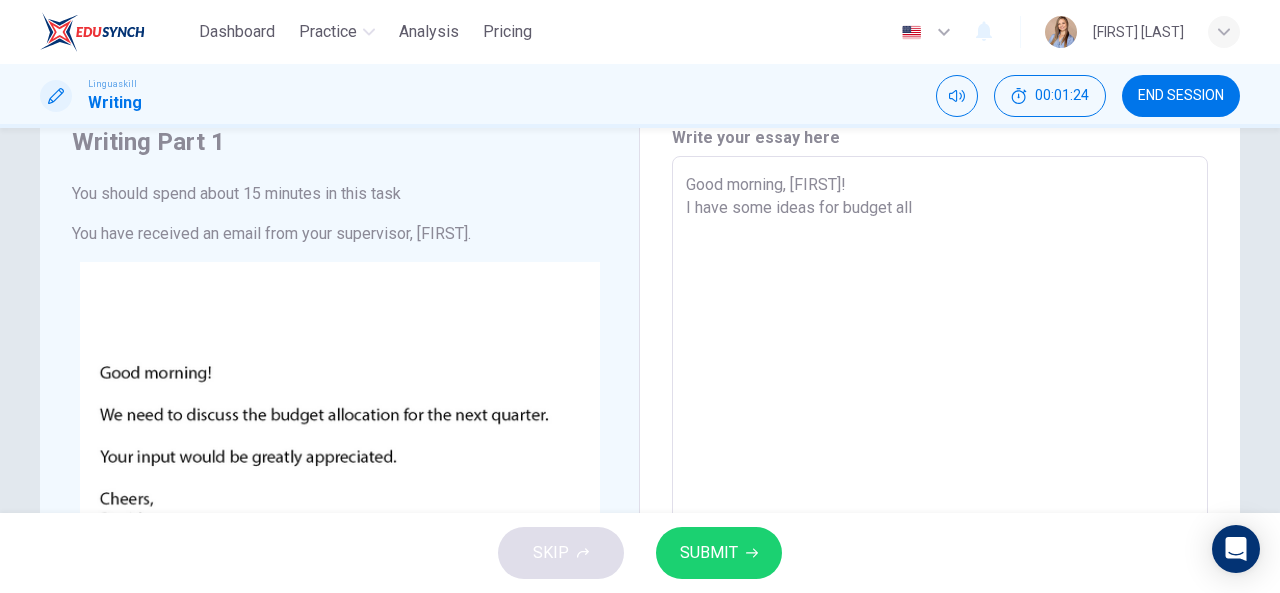 type on "x" 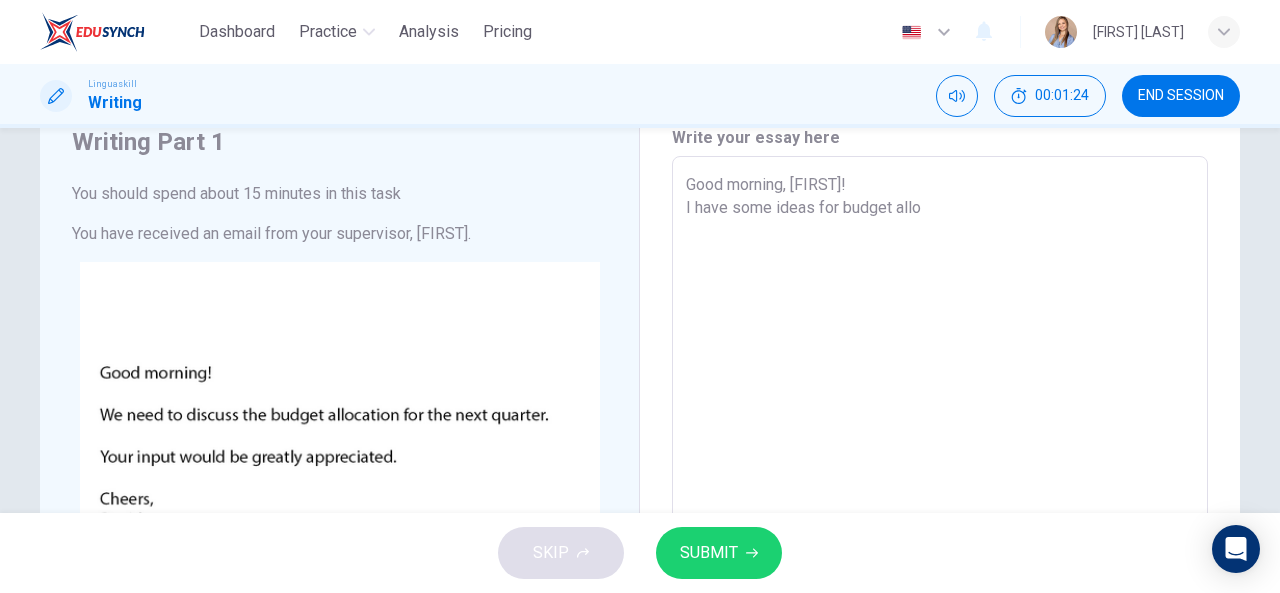 type on "x" 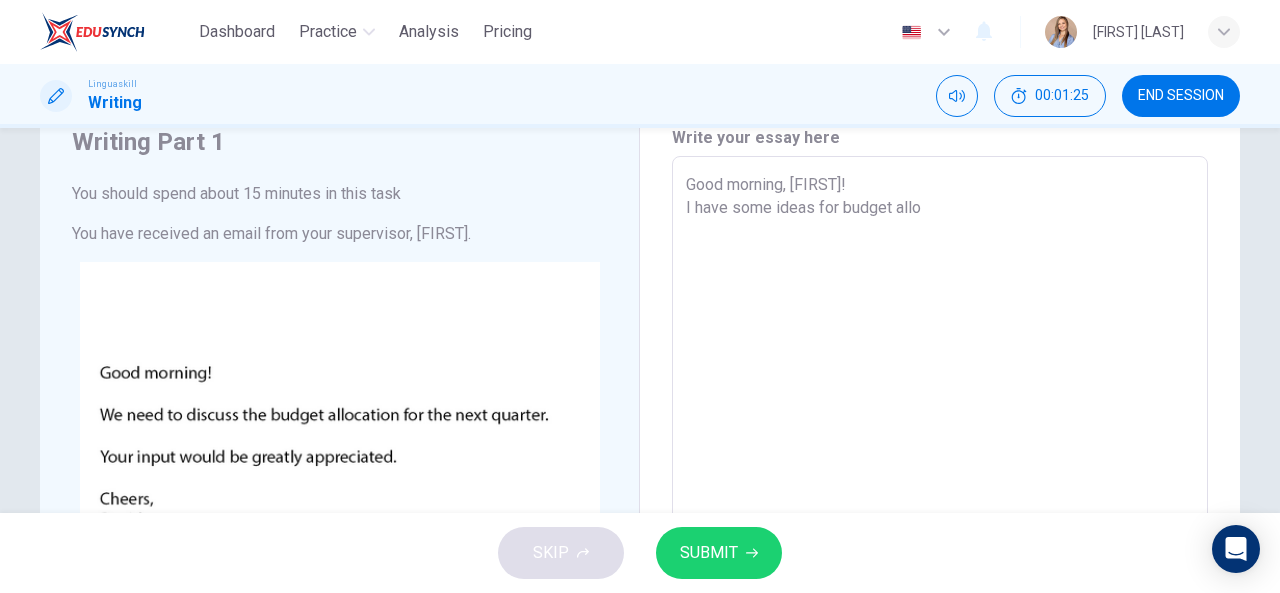 type on "Good morning, [FIRST]!
I have some ideas for budget alloc" 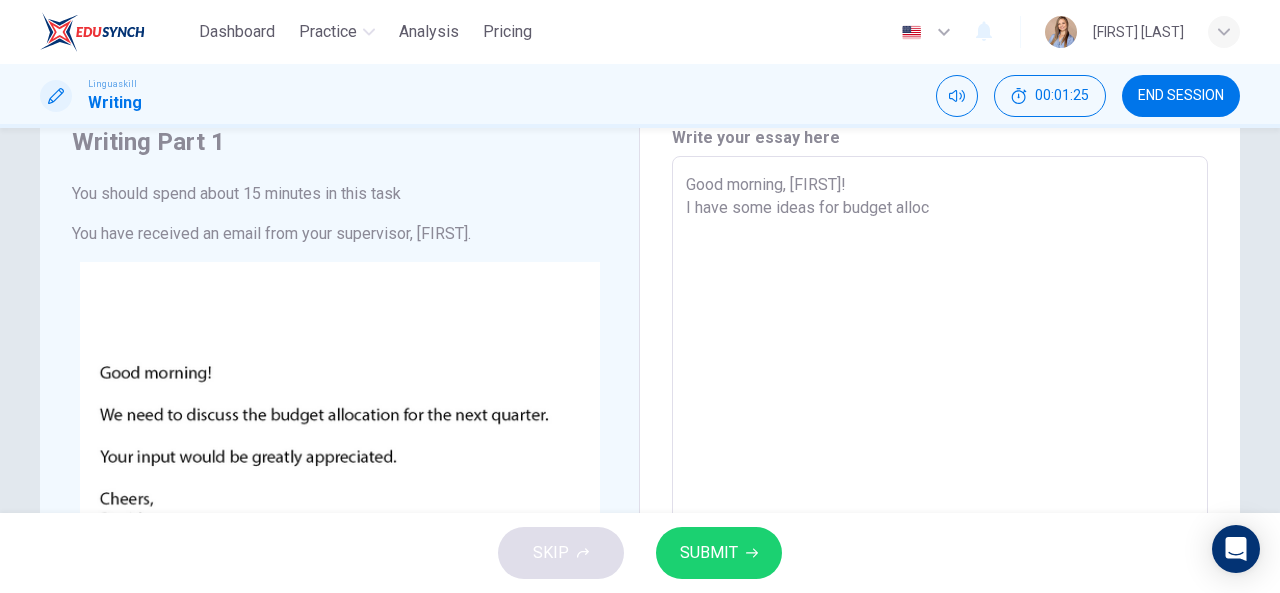 type on "Good morning, [FIRST]!
I have some ideas for budget alloca" 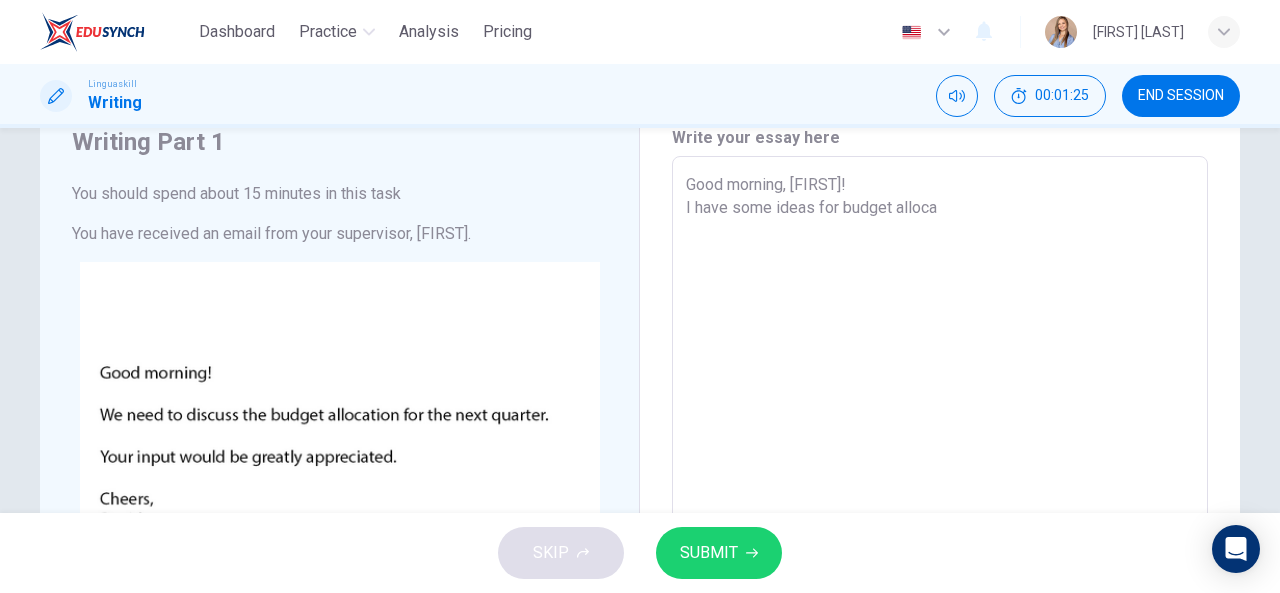 type on "x" 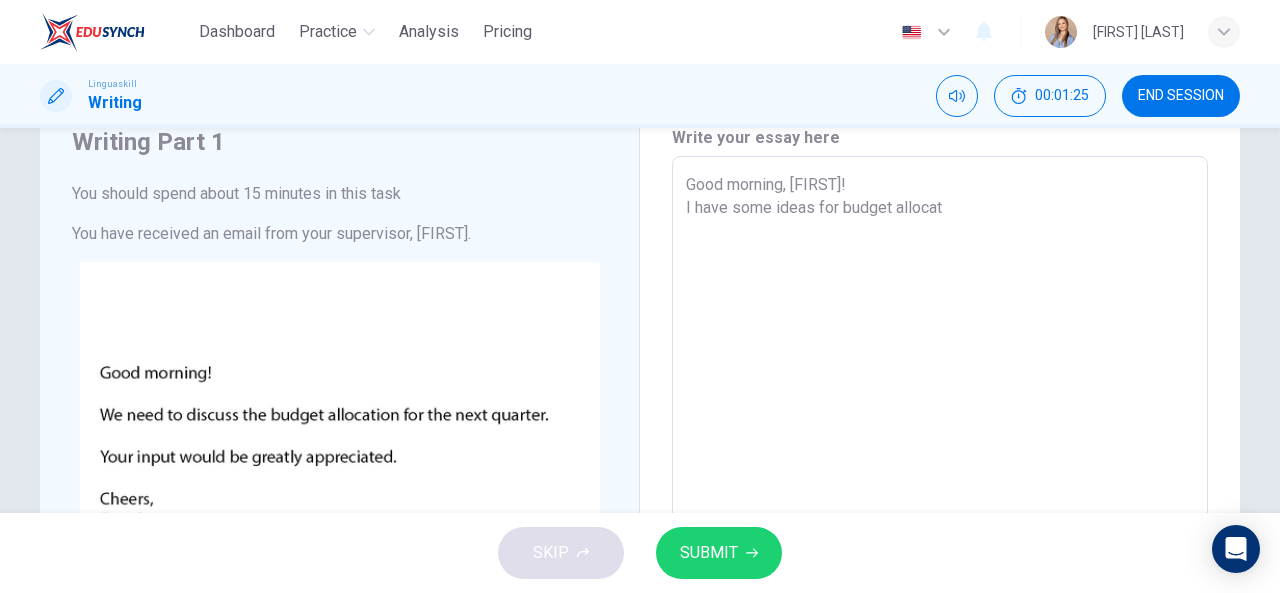type on "x" 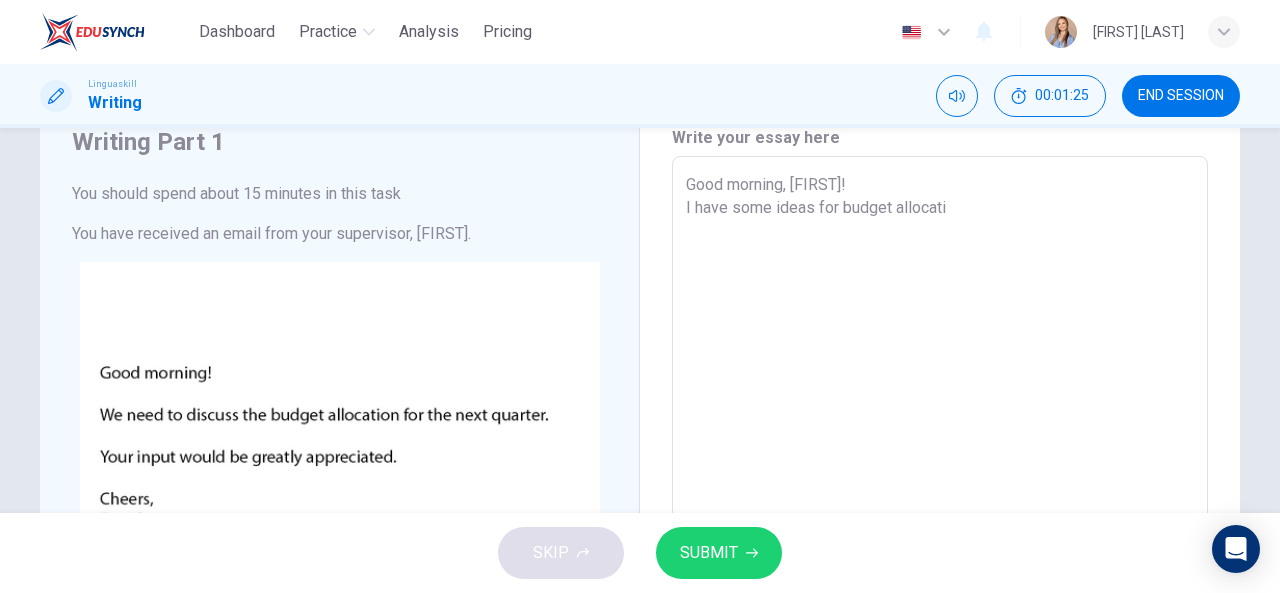 type on "x" 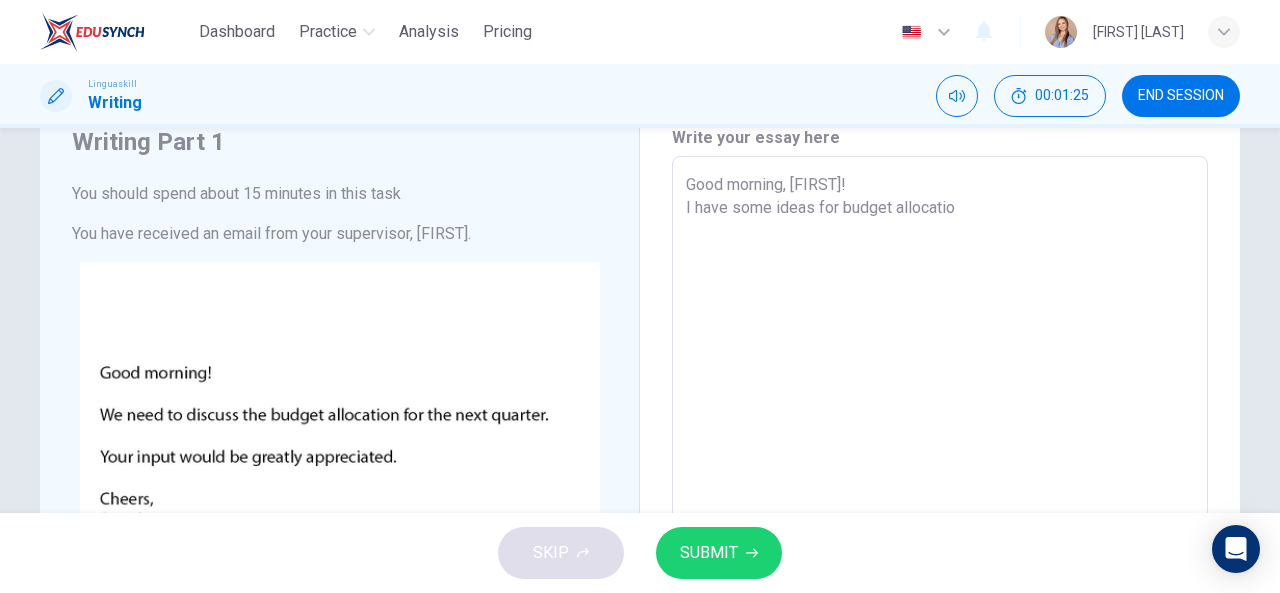 type on "x" 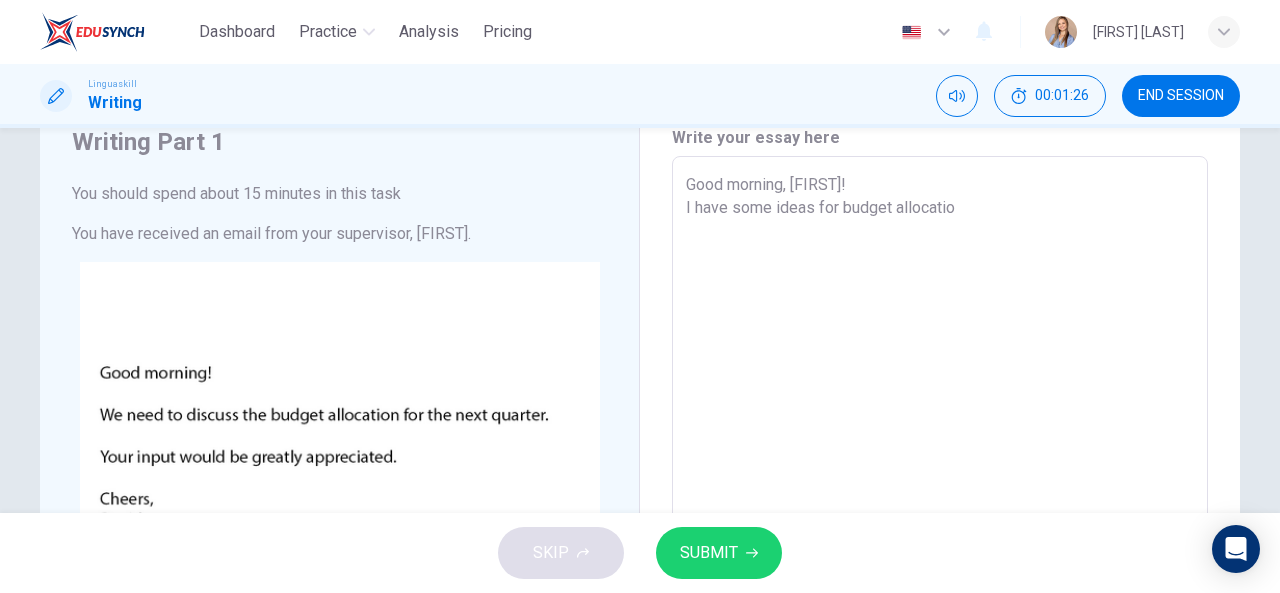 type on "Good morning, [NAME]!
I have some ideas for budget allocation." 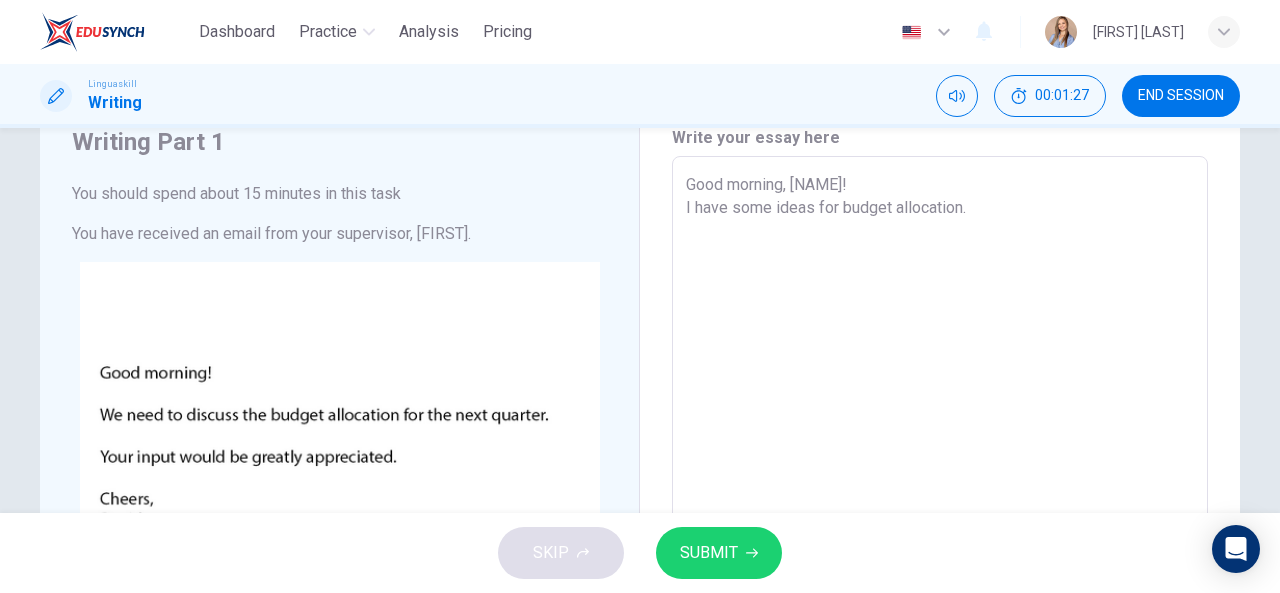 type on "Good morning, [NAME]!
I have some ideas for budget allocation." 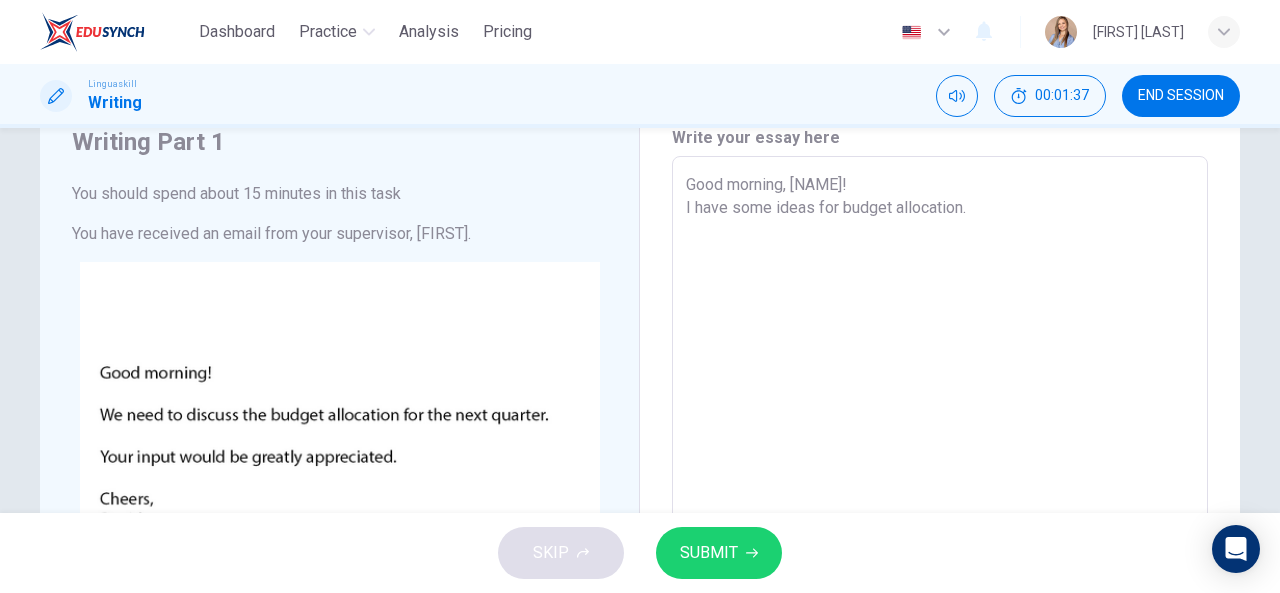 drag, startPoint x: 979, startPoint y: 209, endPoint x: 893, endPoint y: 209, distance: 86 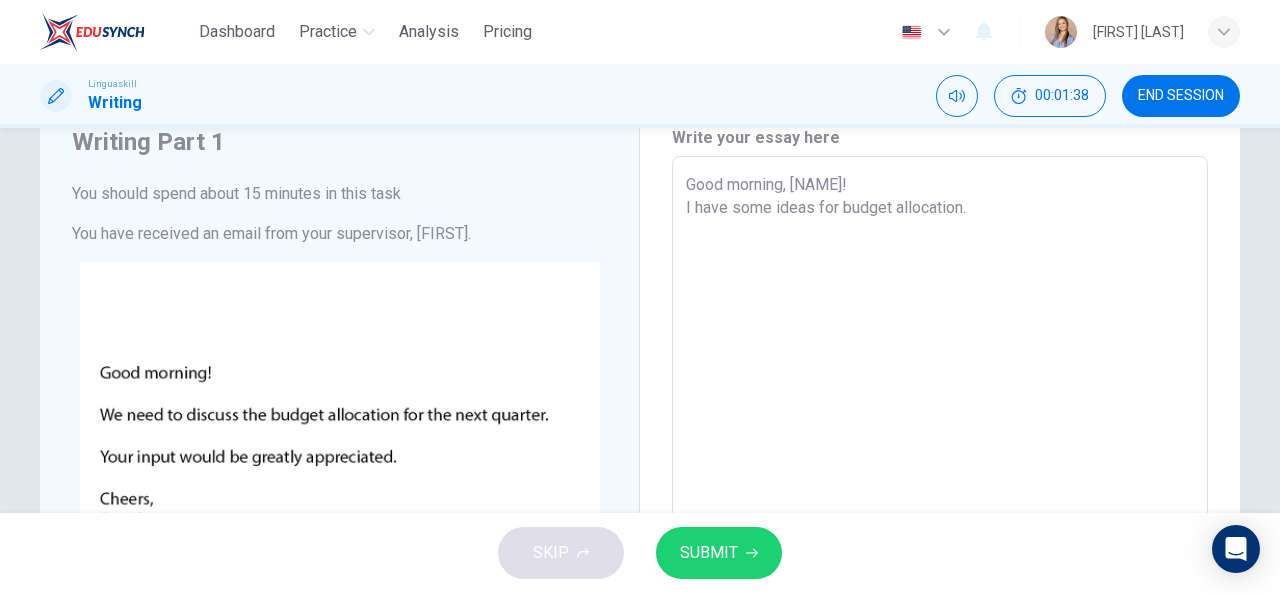 type on "Good morning, [NAME]!
I have some ideas for budget allocation." 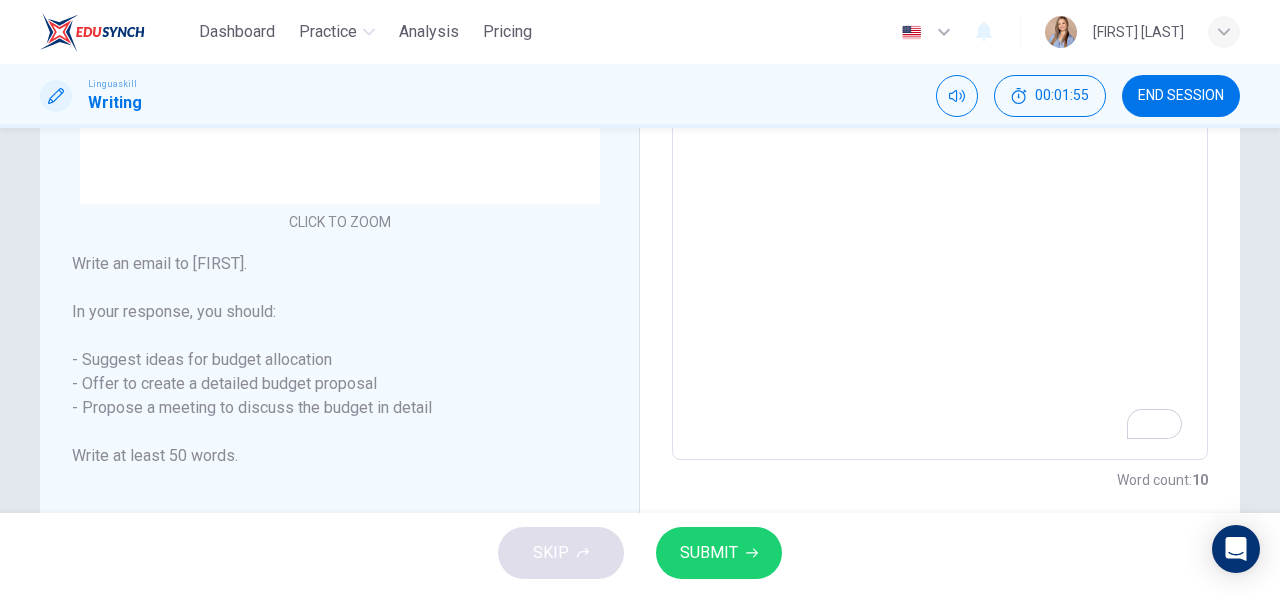 scroll, scrollTop: 482, scrollLeft: 0, axis: vertical 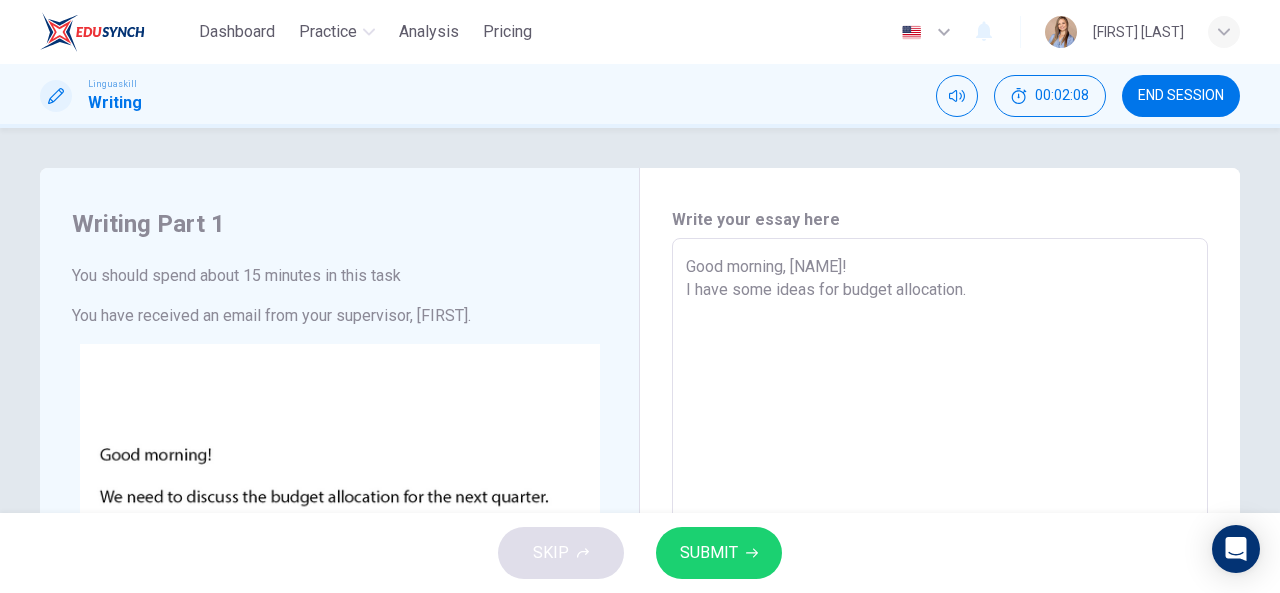 click on "Good morning, [NAME]!
I have some ideas for budget allocation." at bounding box center [940, 611] 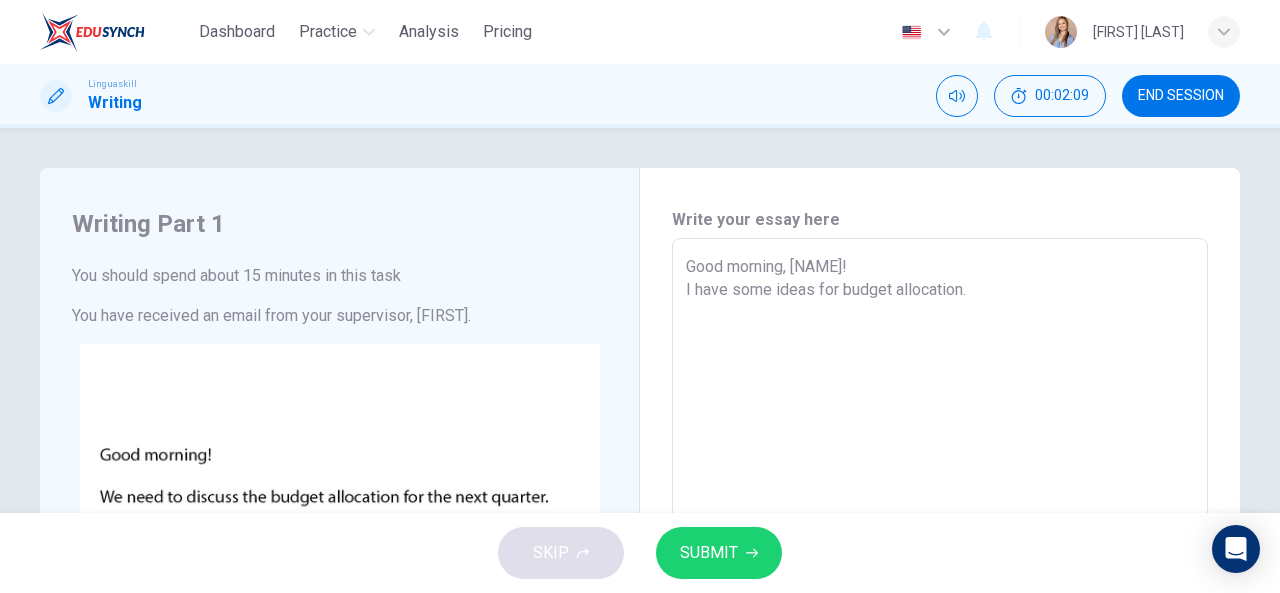 click on "Good morning, [NAME]!
I have some ideas for budget allocation." at bounding box center (940, 611) 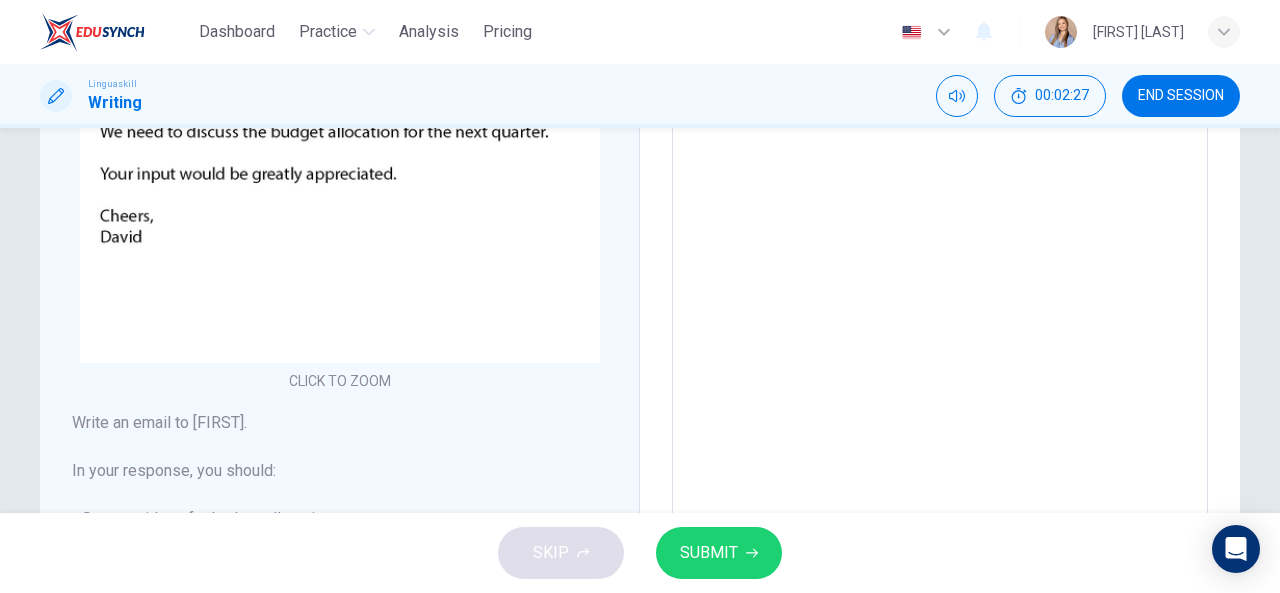 scroll, scrollTop: 300, scrollLeft: 0, axis: vertical 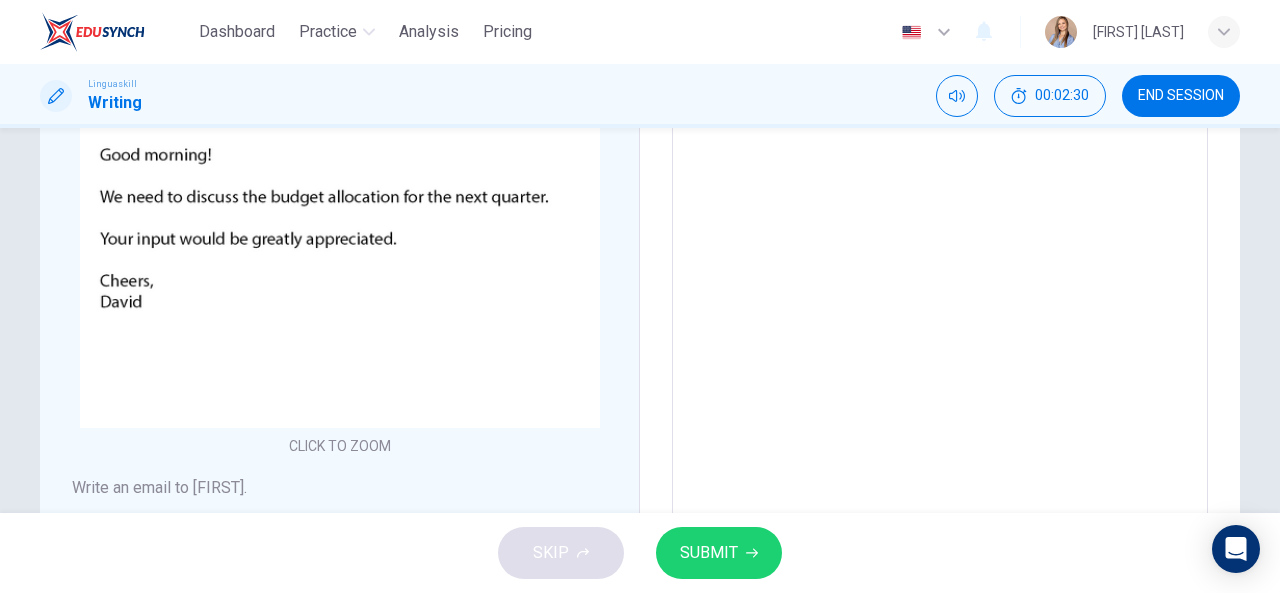 type on "x" 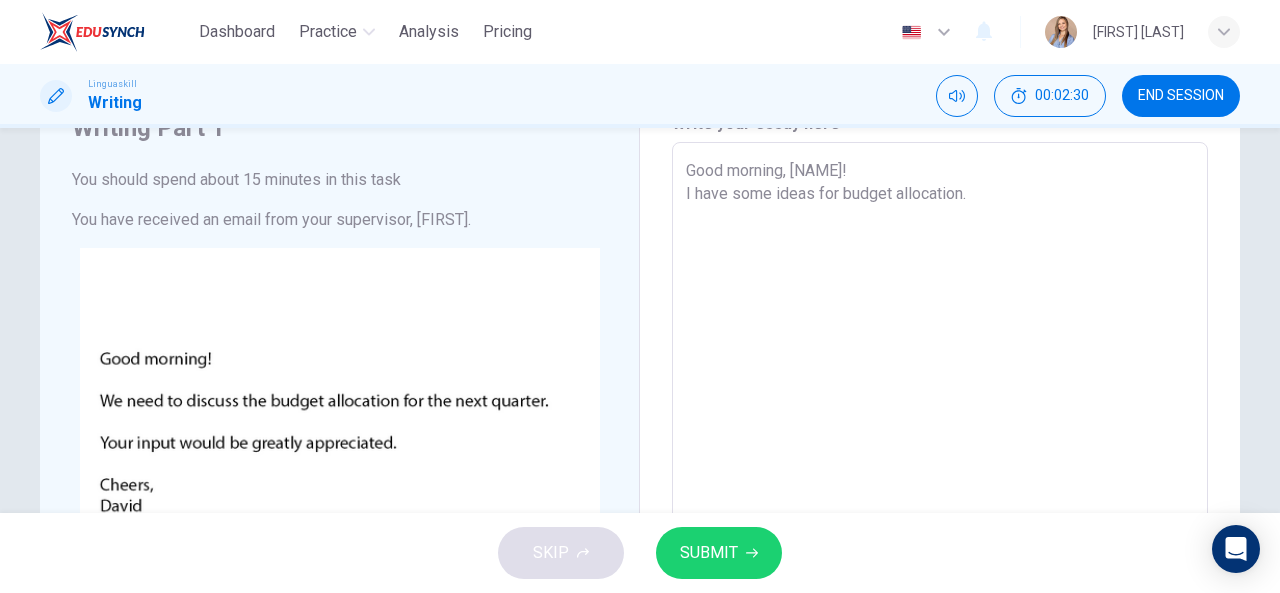 scroll, scrollTop: 0, scrollLeft: 0, axis: both 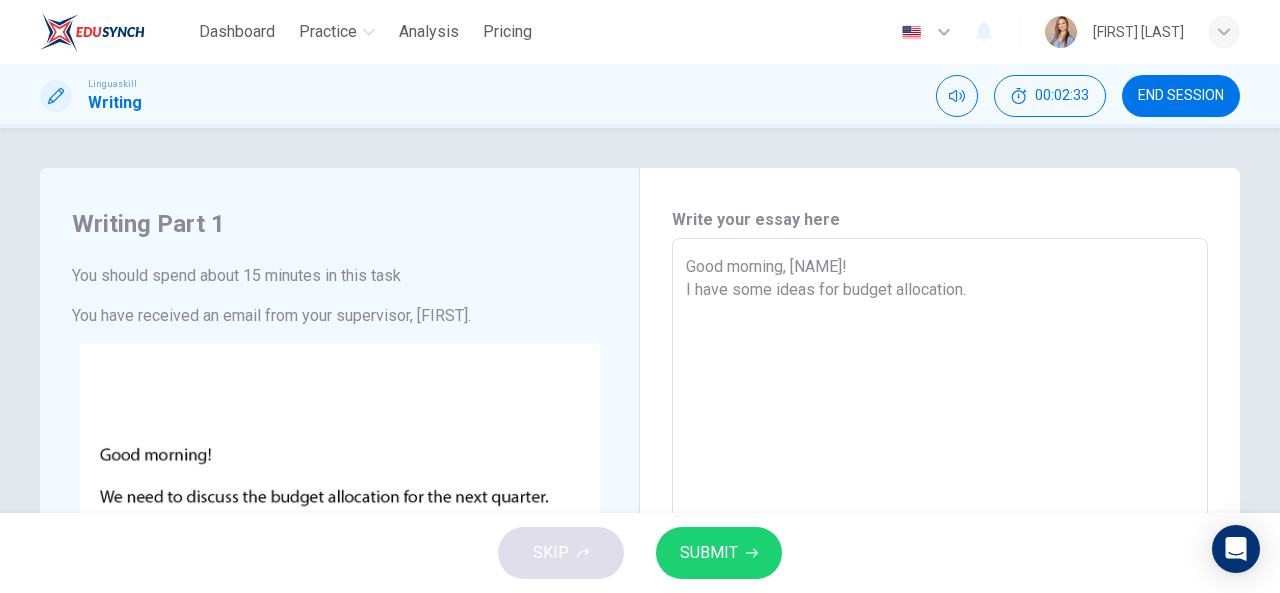 type on "Good morning, [NAME]!
I have some ideas for budget allocation." 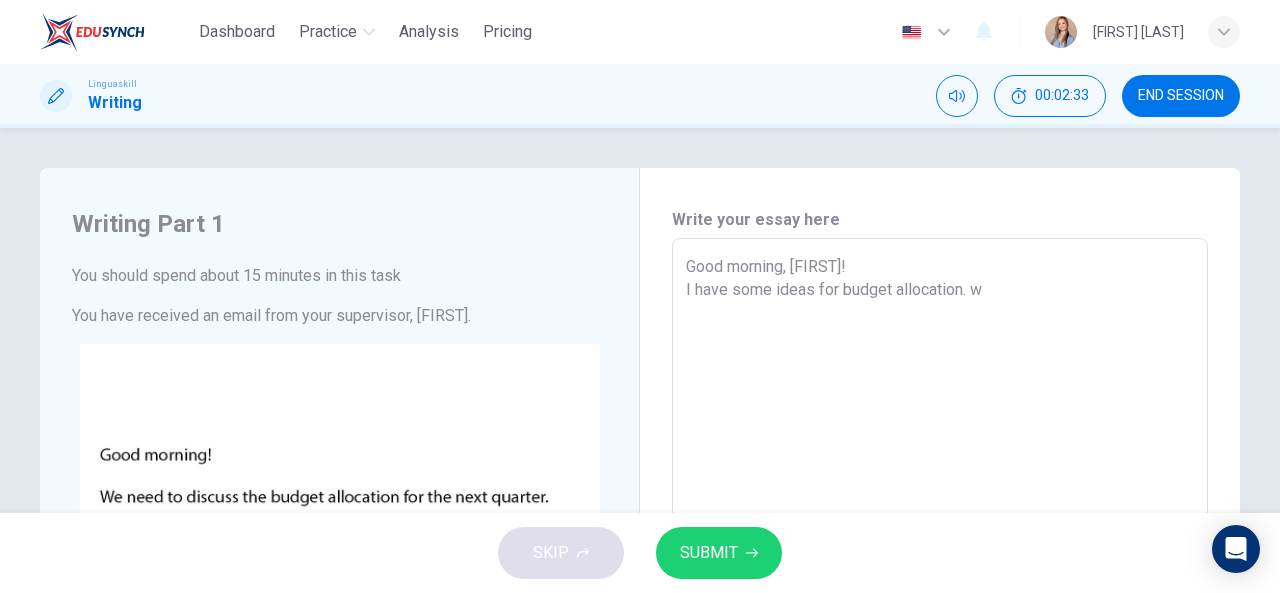 type on "x" 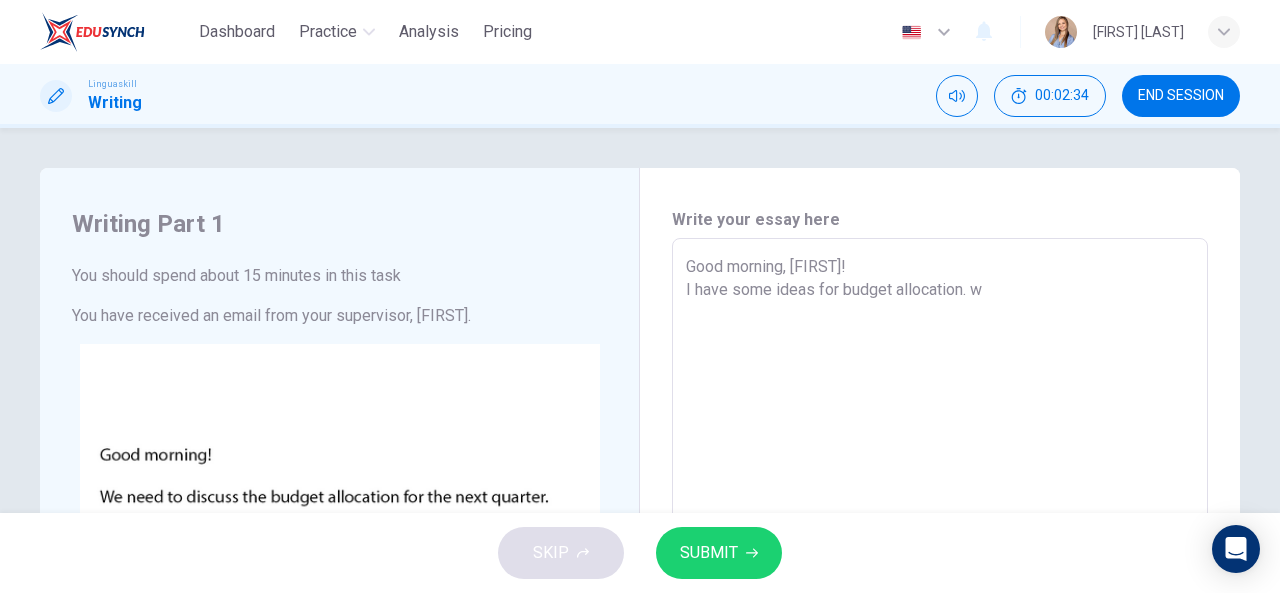 type on "Good morning, [NAME]!
I have some ideas for budget allocation." 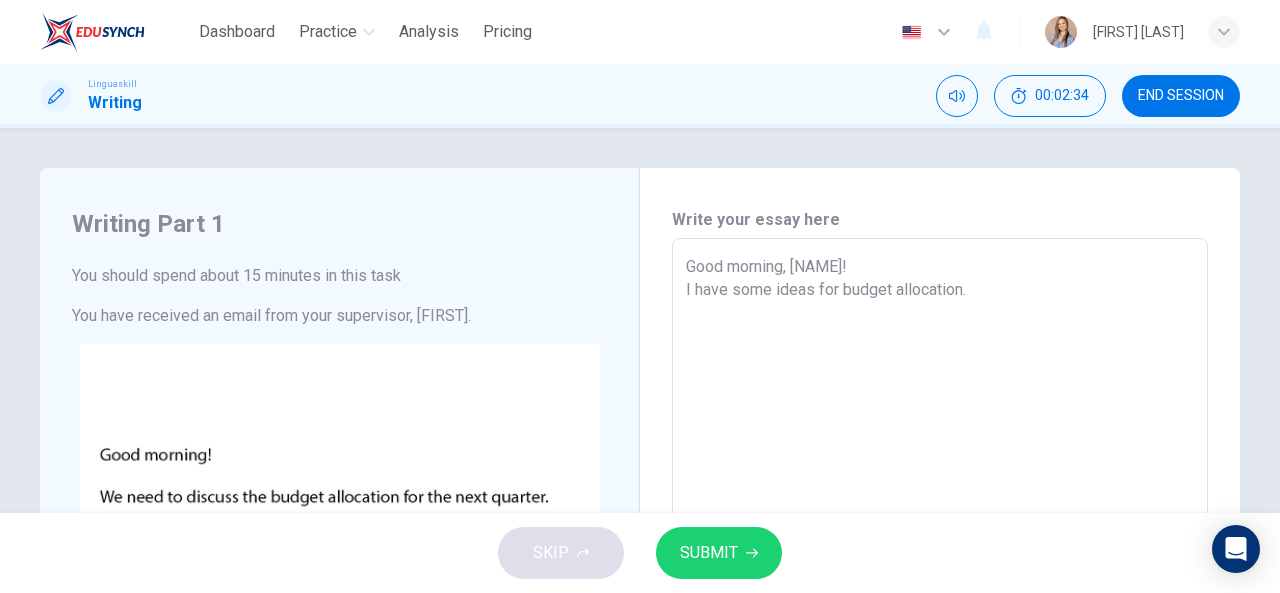 type on "Good morning, [NAME]!
I have some ideas for budget allocation." 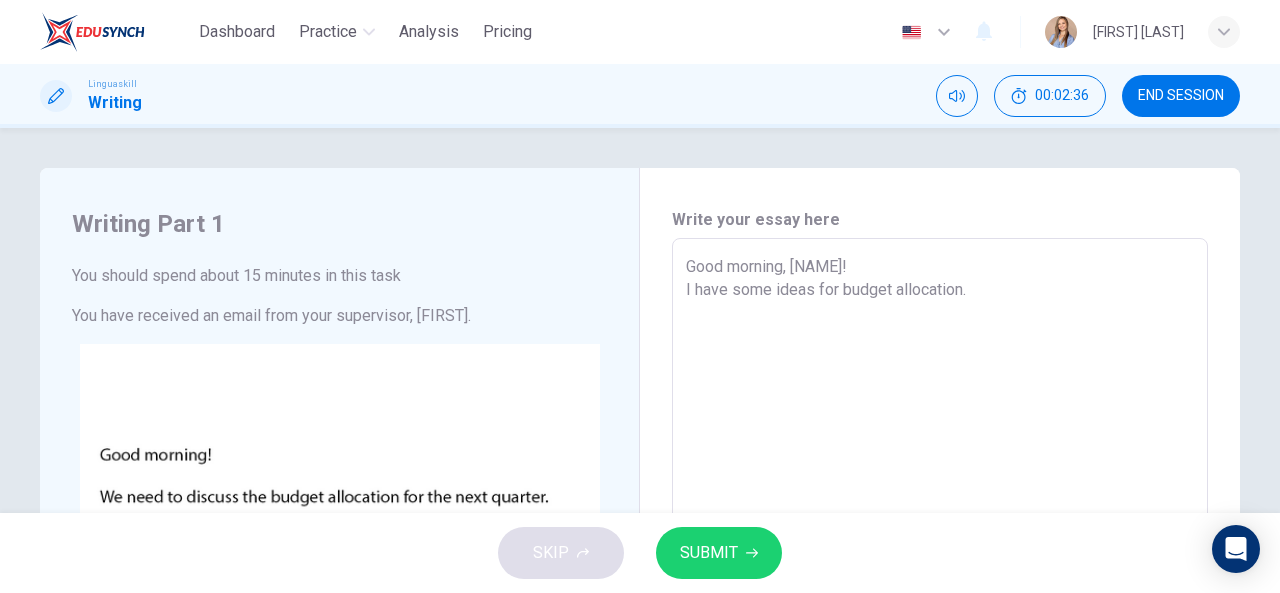 type on "Good morning, [NAME]!
I have some ideas for budget allocation." 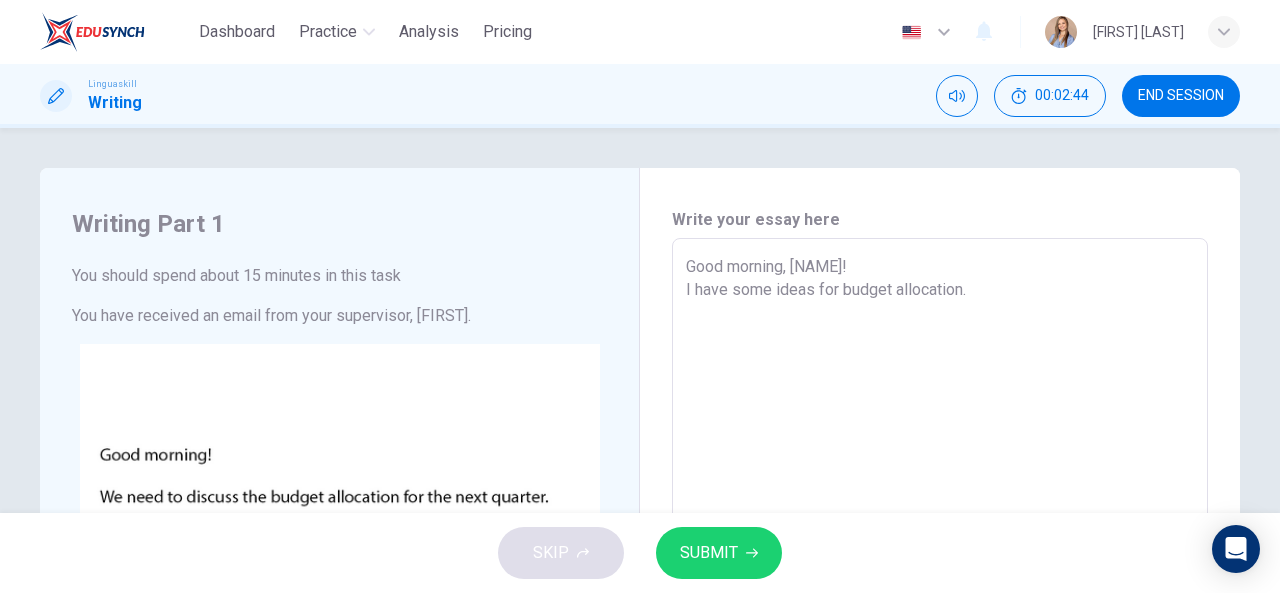 click on "Good morning, [NAME]!
I have some ideas for budget allocation." at bounding box center [940, 611] 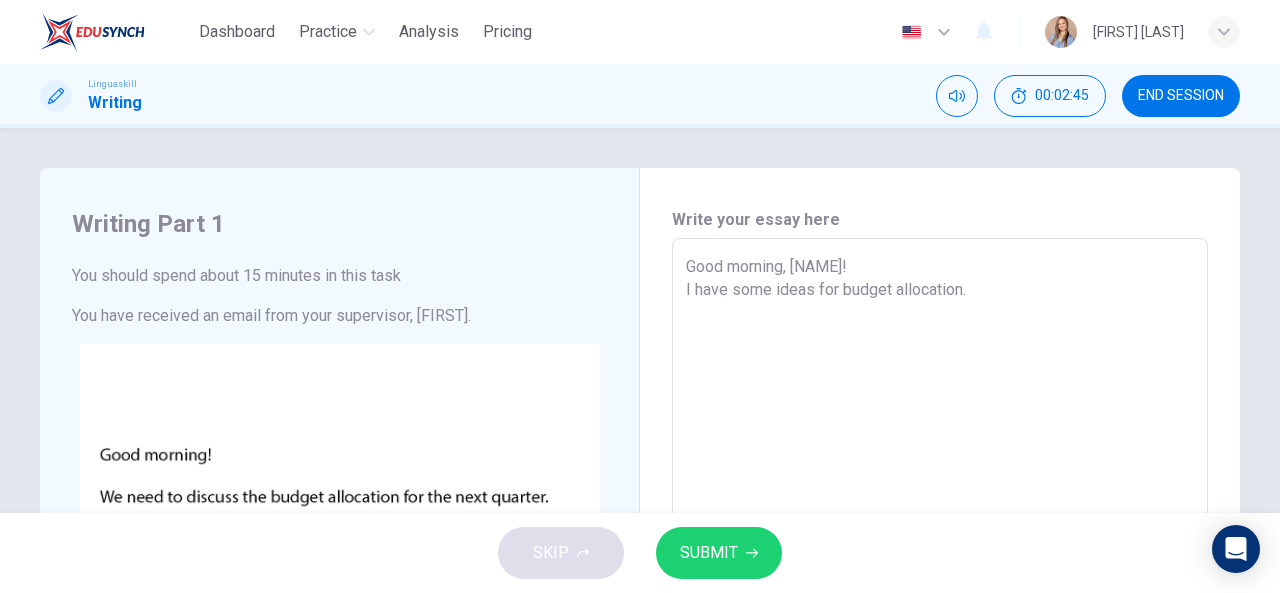 type on "Good morning, [NAME]!
I have some ideas for budget allocation." 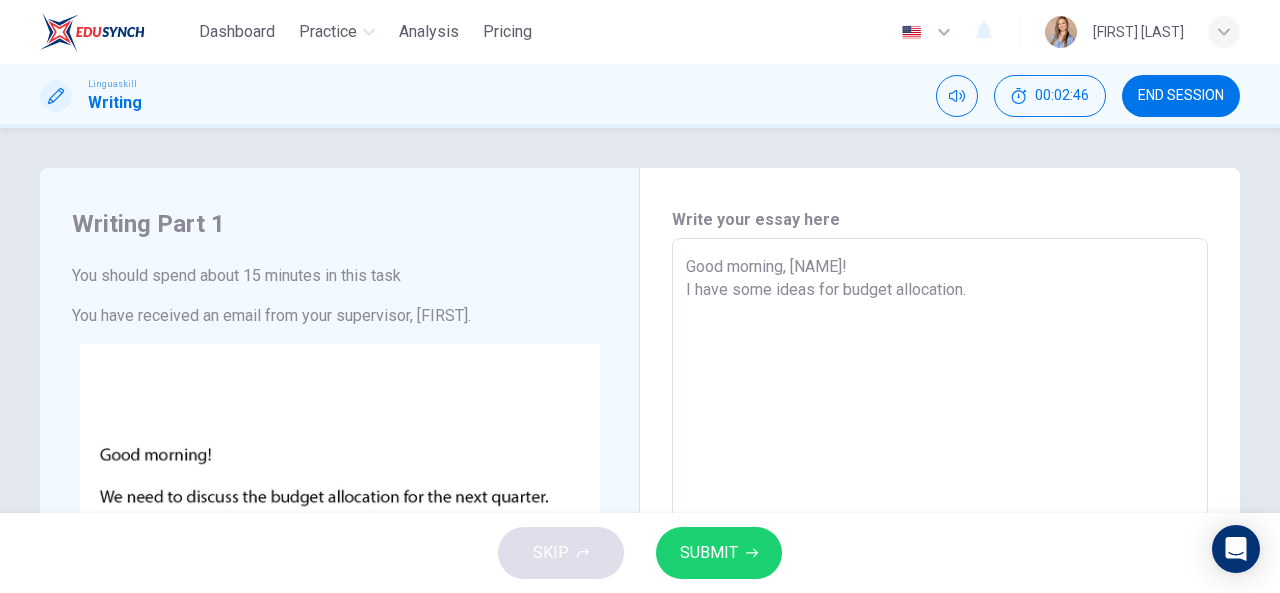 click on "Good morning, [NAME]!
I have some ideas for budget allocation.  x ​" at bounding box center (940, 611) 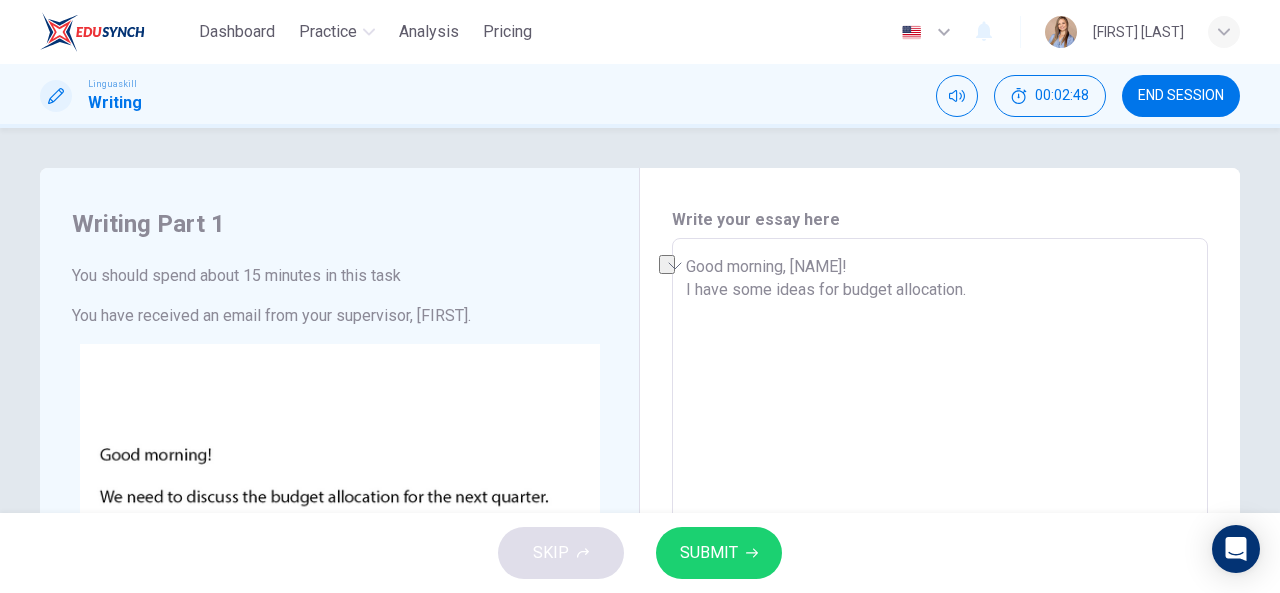 drag, startPoint x: 1017, startPoint y: 283, endPoint x: 674, endPoint y: 281, distance: 343.00583 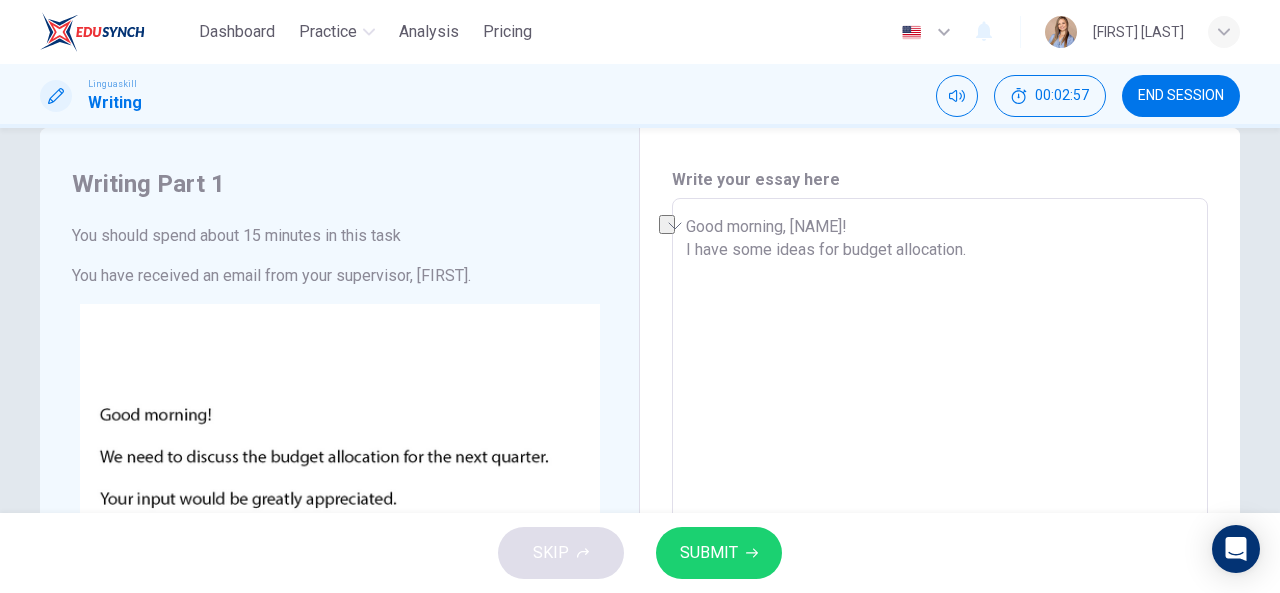 scroll, scrollTop: 0, scrollLeft: 0, axis: both 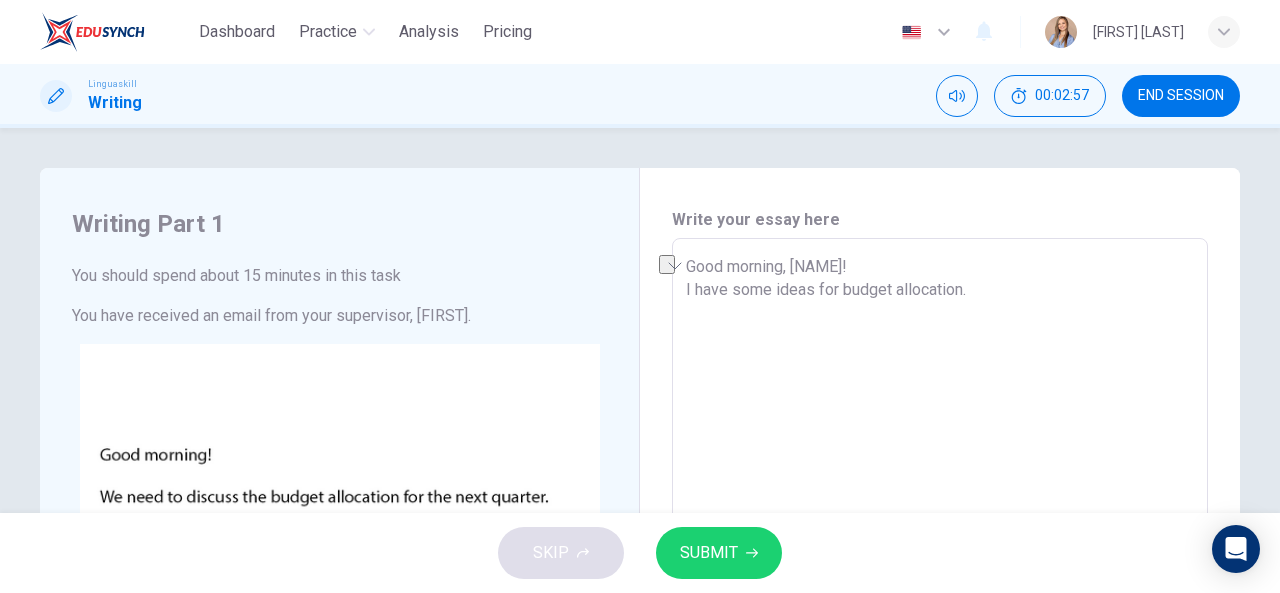 click on "Good morning, [NAME]!
I have some ideas for budget allocation." at bounding box center [940, 611] 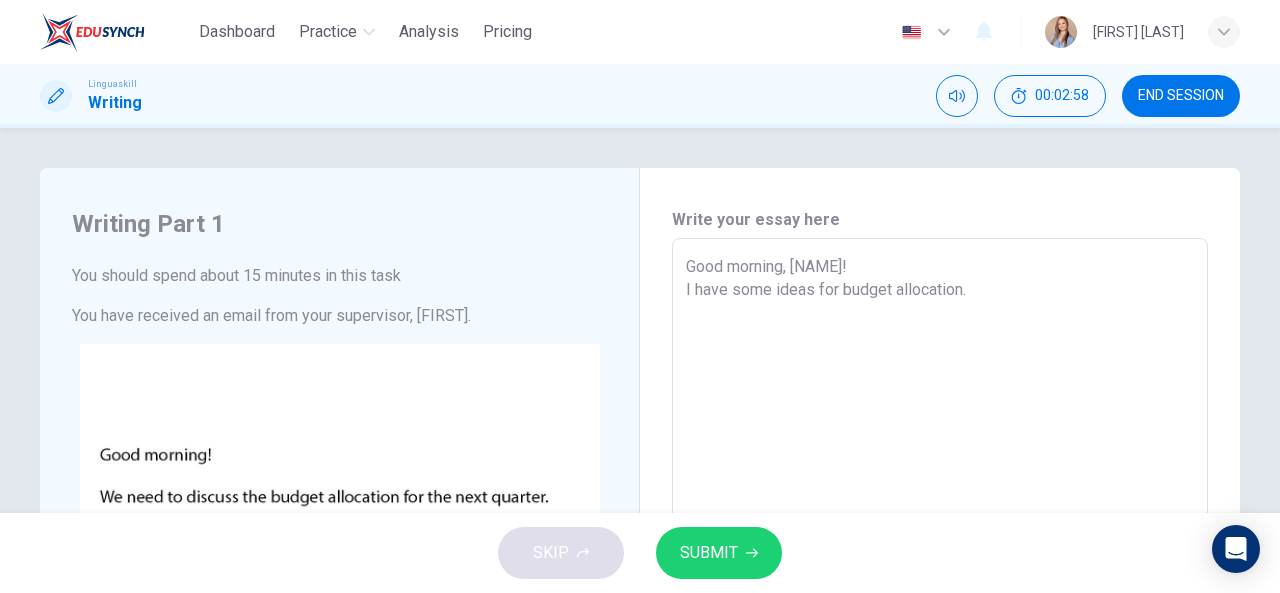 type on "Good morning, [FIRST]!
I have some ideas for budget allocation. I" 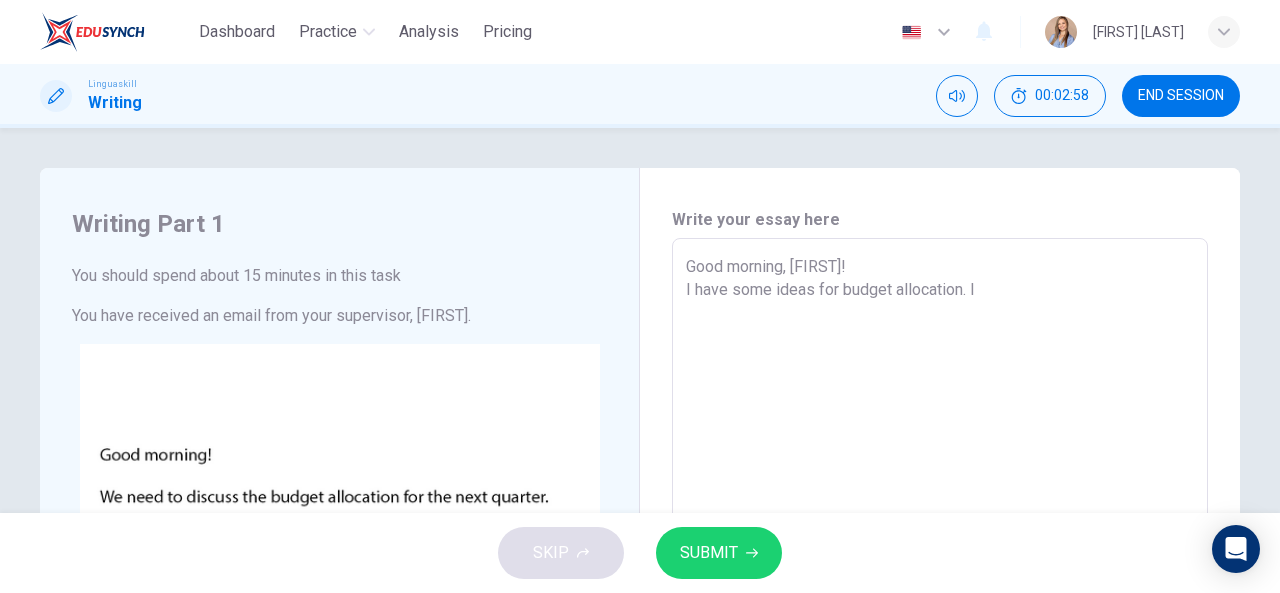 type on "x" 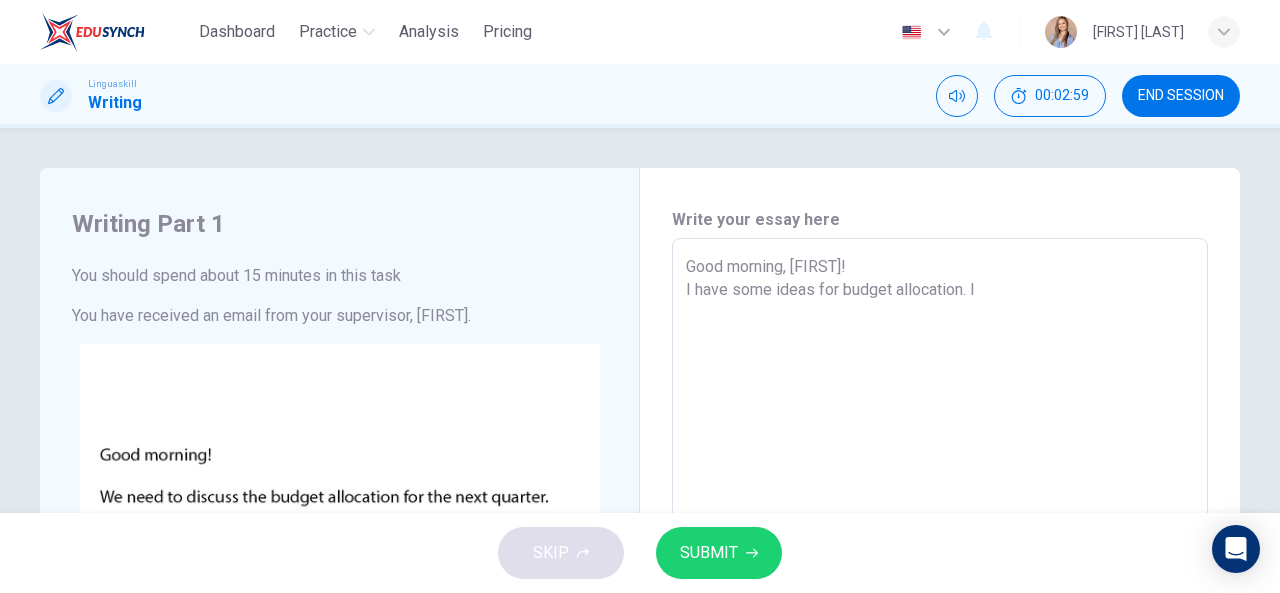 type on "Good morning, [FIRST]!
I have some ideas for budget allocation. I" 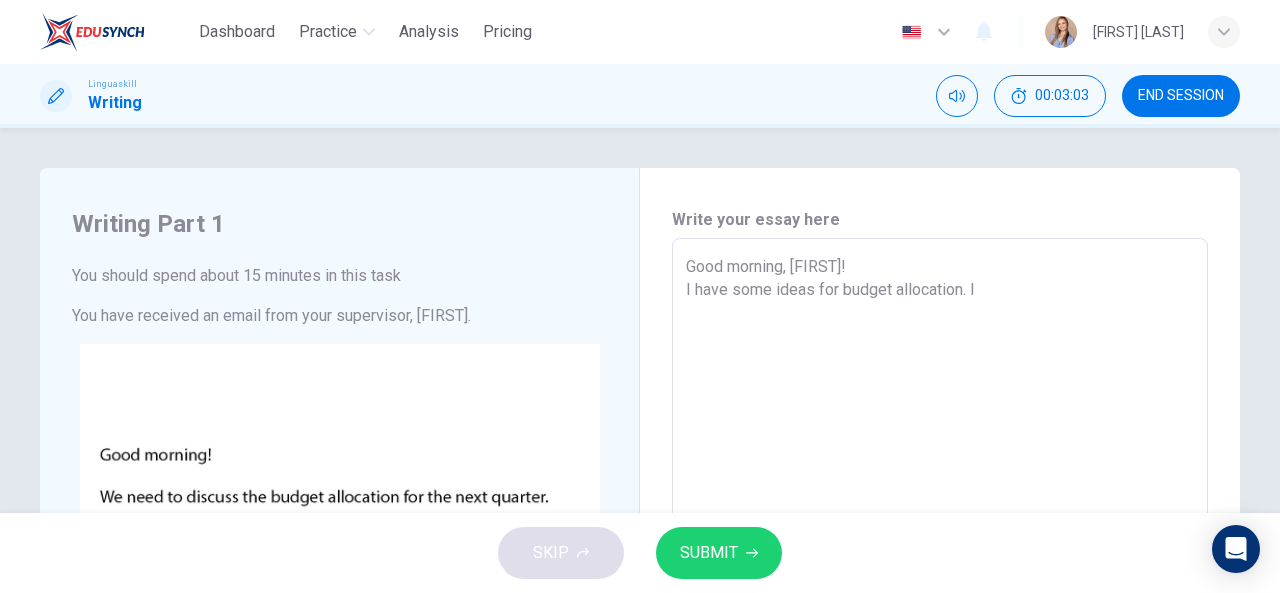 type on "Good morning, [FIRST]!
I have some ideas for budget allocation. I" 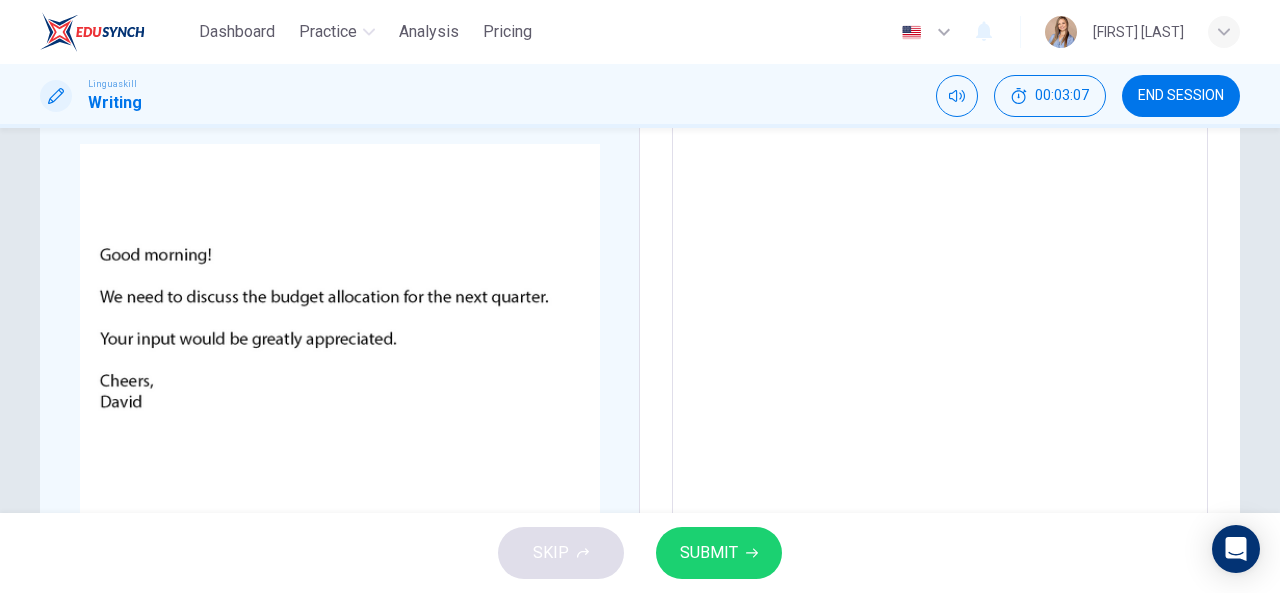 scroll, scrollTop: 0, scrollLeft: 0, axis: both 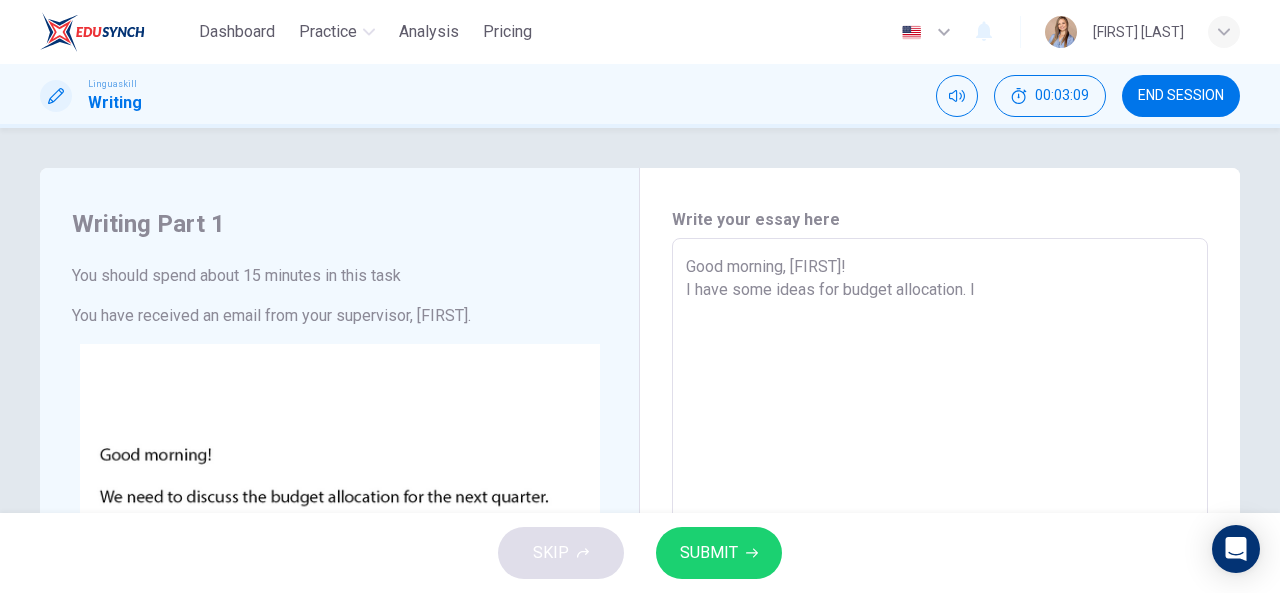 type on "Good morning, [NAME]!
I have some ideas for budget allocation. I'" 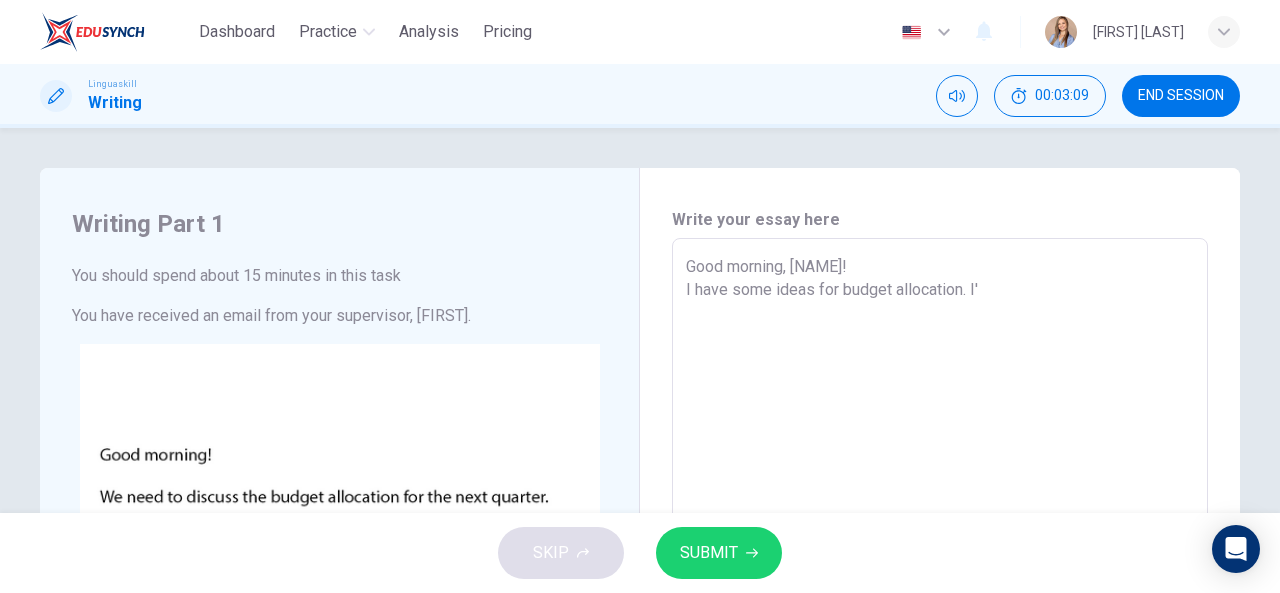type on "Good morning, [FIRST]!
I have some ideas for budget allocation. I'c" 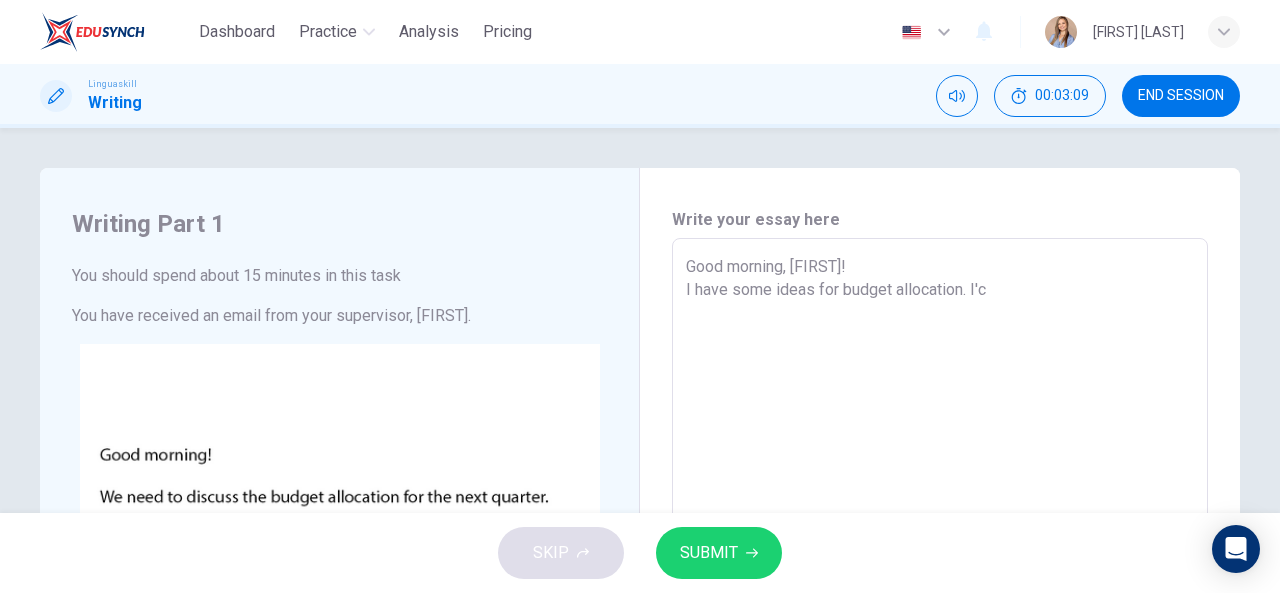 type on "x" 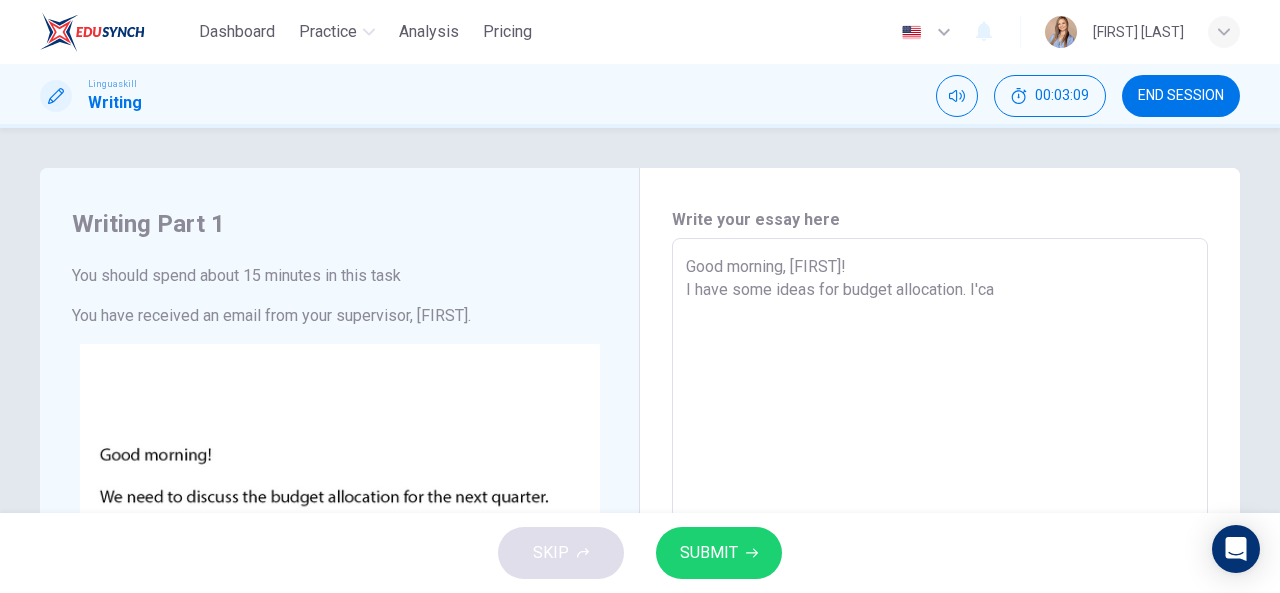 type on "x" 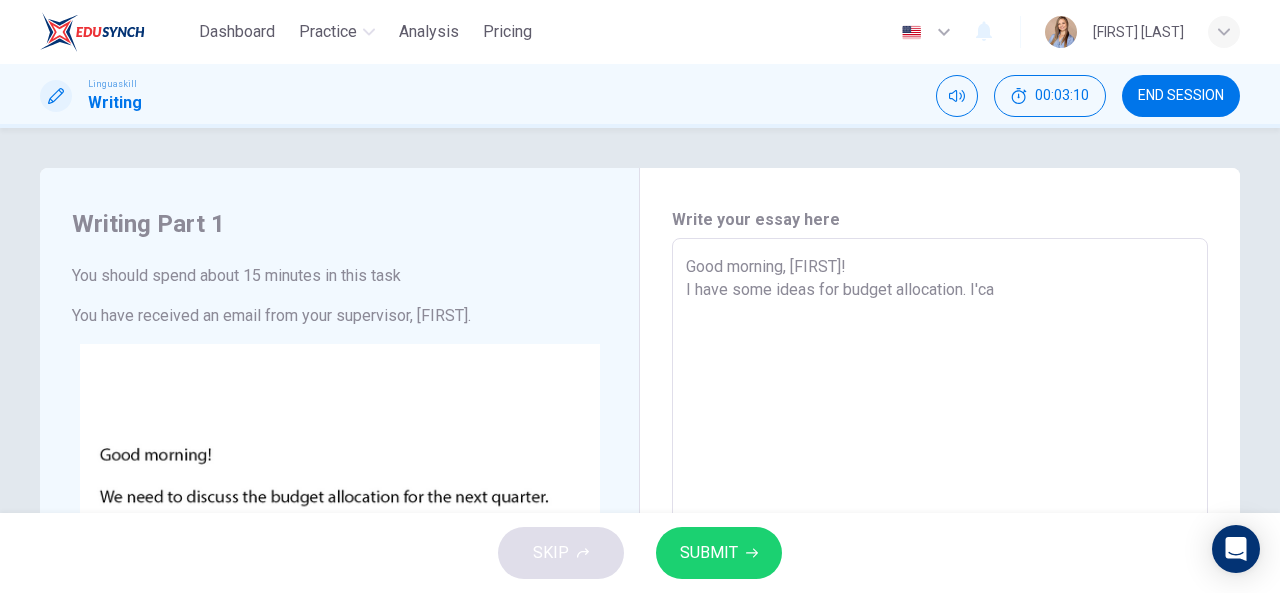 type on "Good morning, [FIRST]!
I have some ideas for budget allocation. I can" 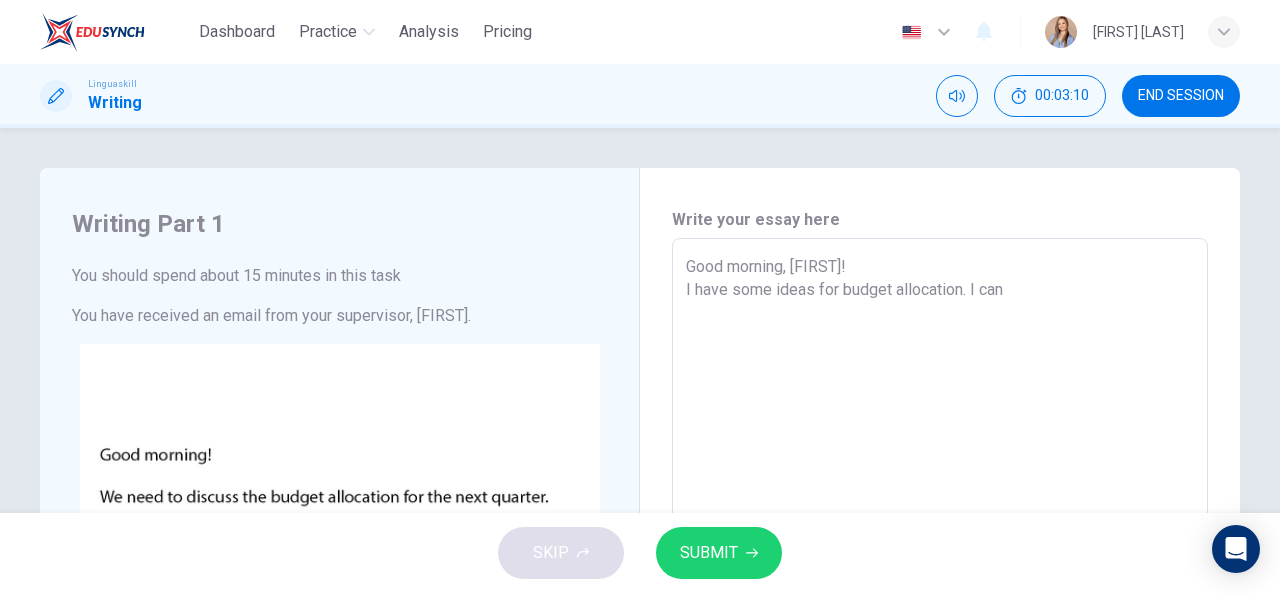 type on "x" 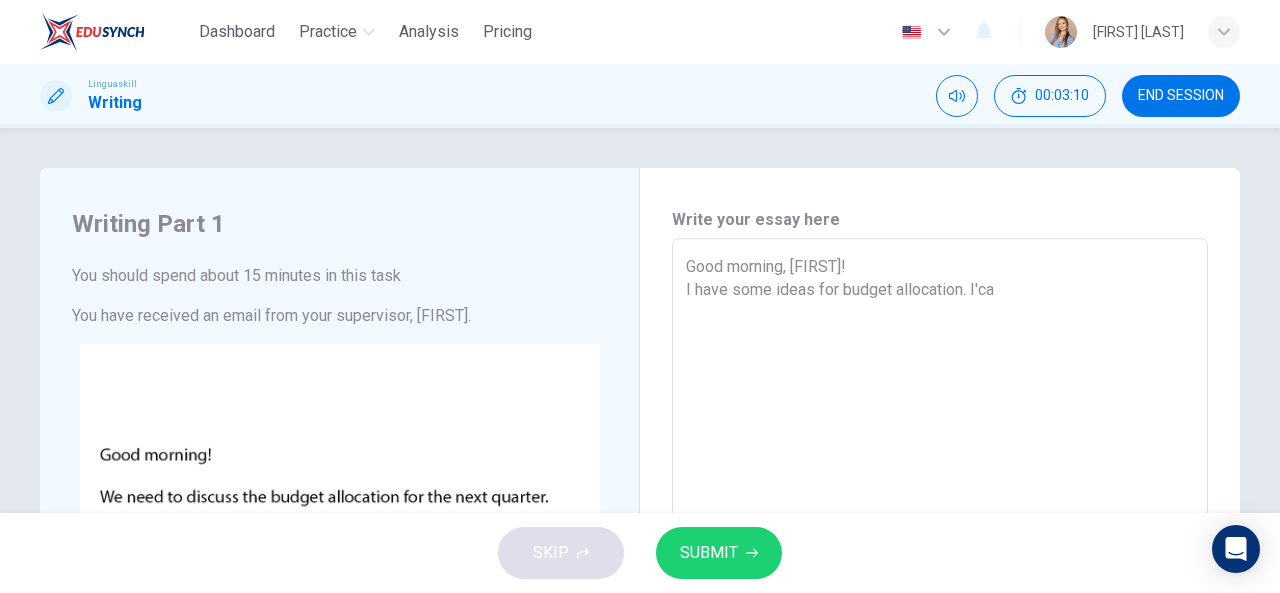 type on "x" 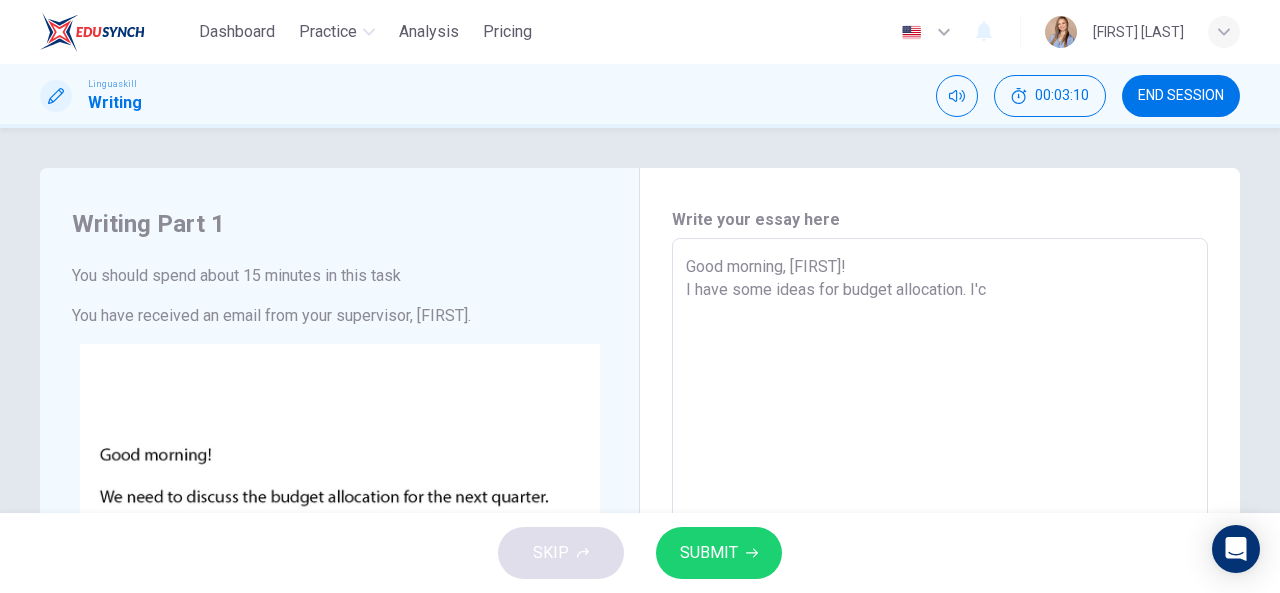 type on "x" 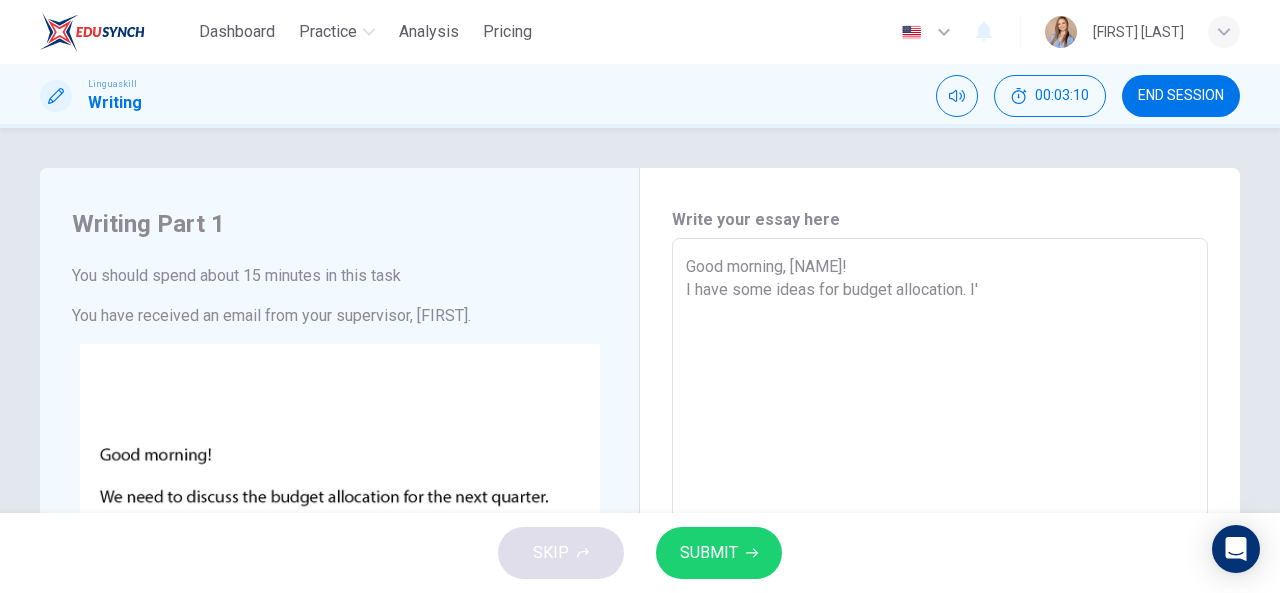type on "x" 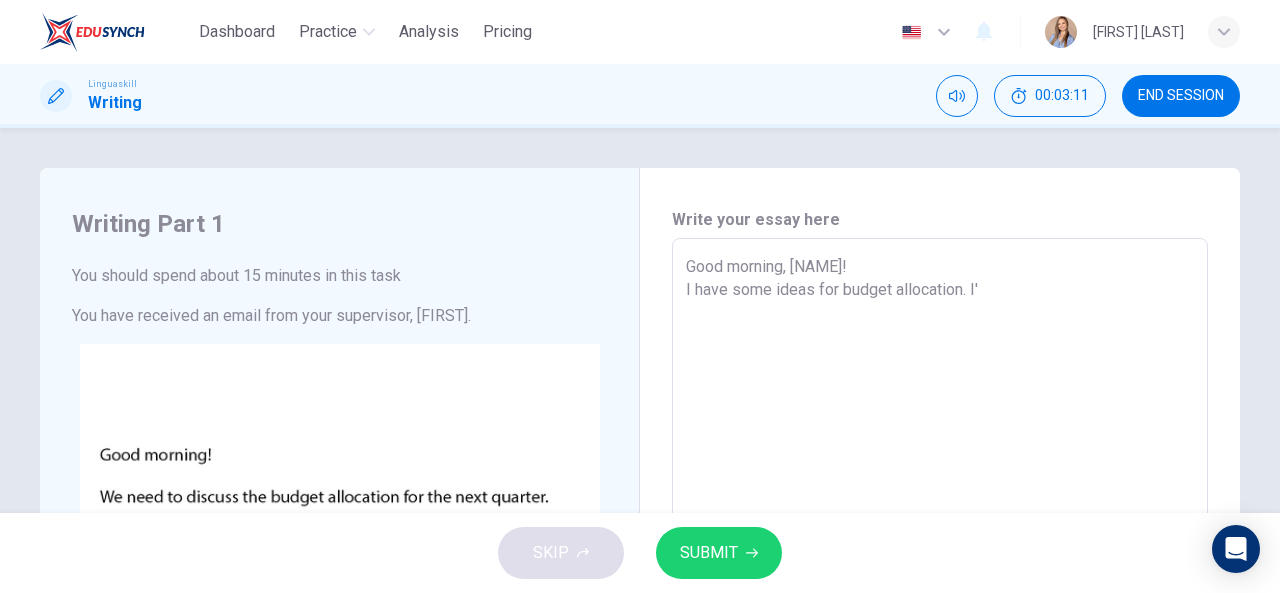 type on "Good morning, [FIRST]!
I have some ideas for budget allocation. I" 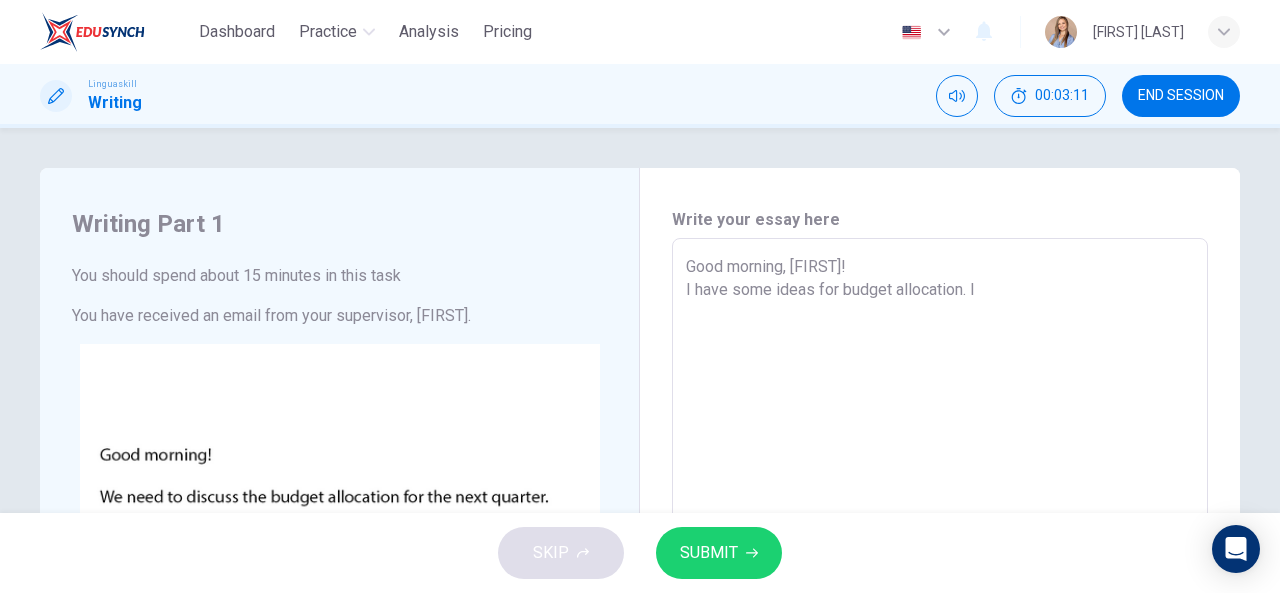 type on "x" 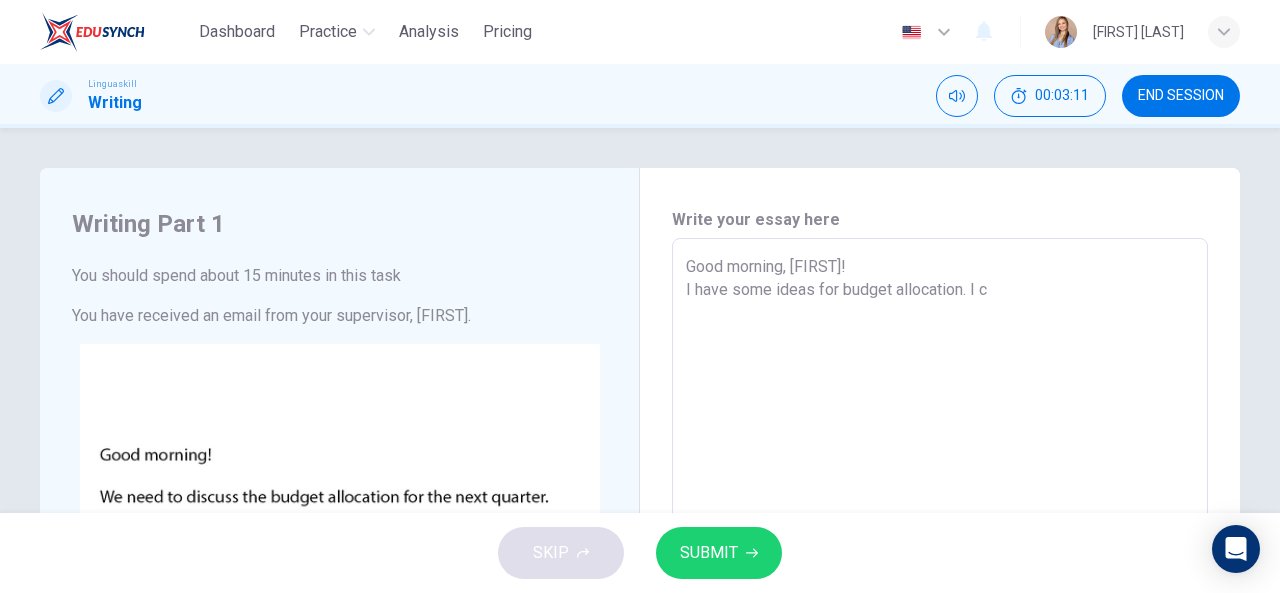 type on "x" 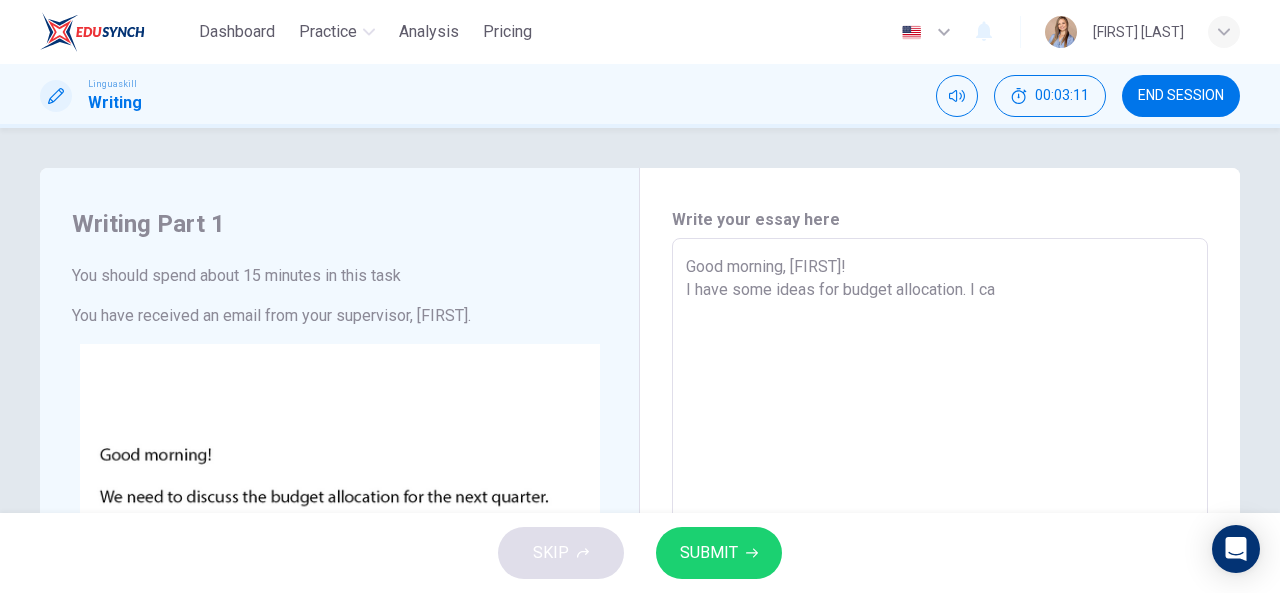 type on "x" 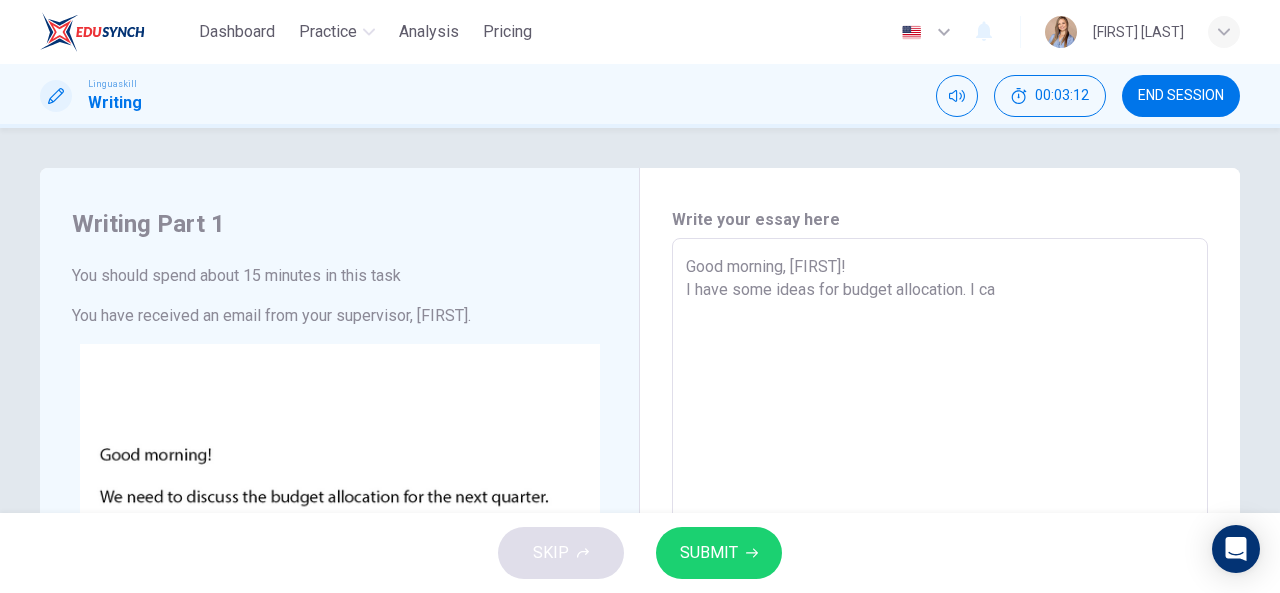 type on "Good morning, [FIRST]!
I have some ideas for budget allocation. I can" 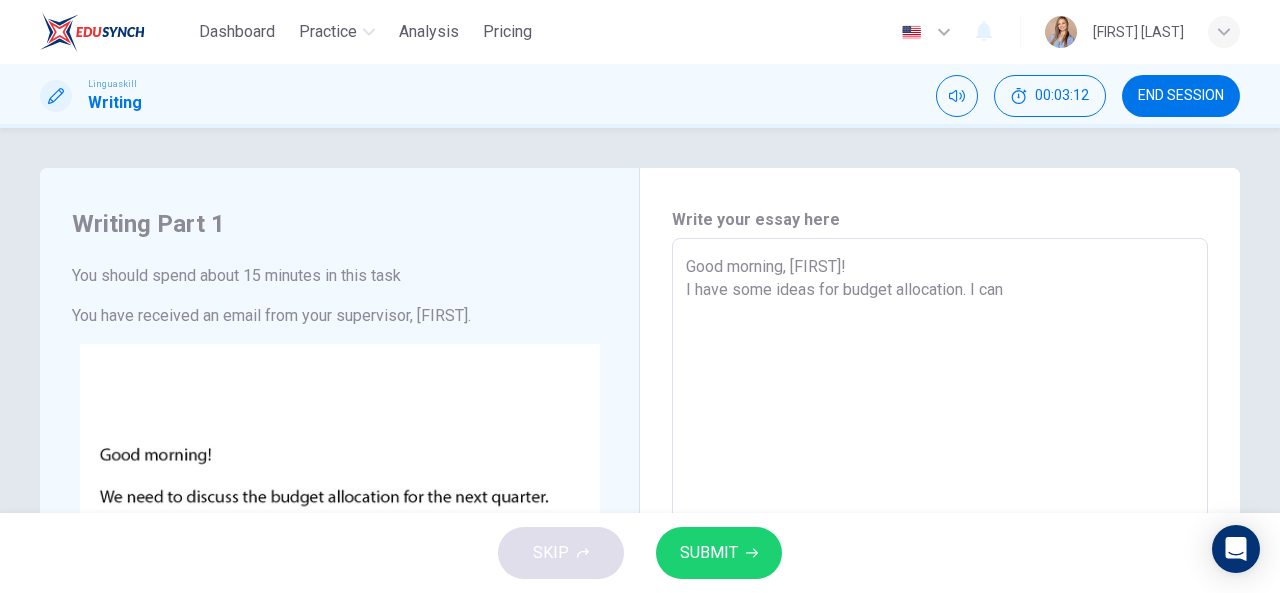 type on "x" 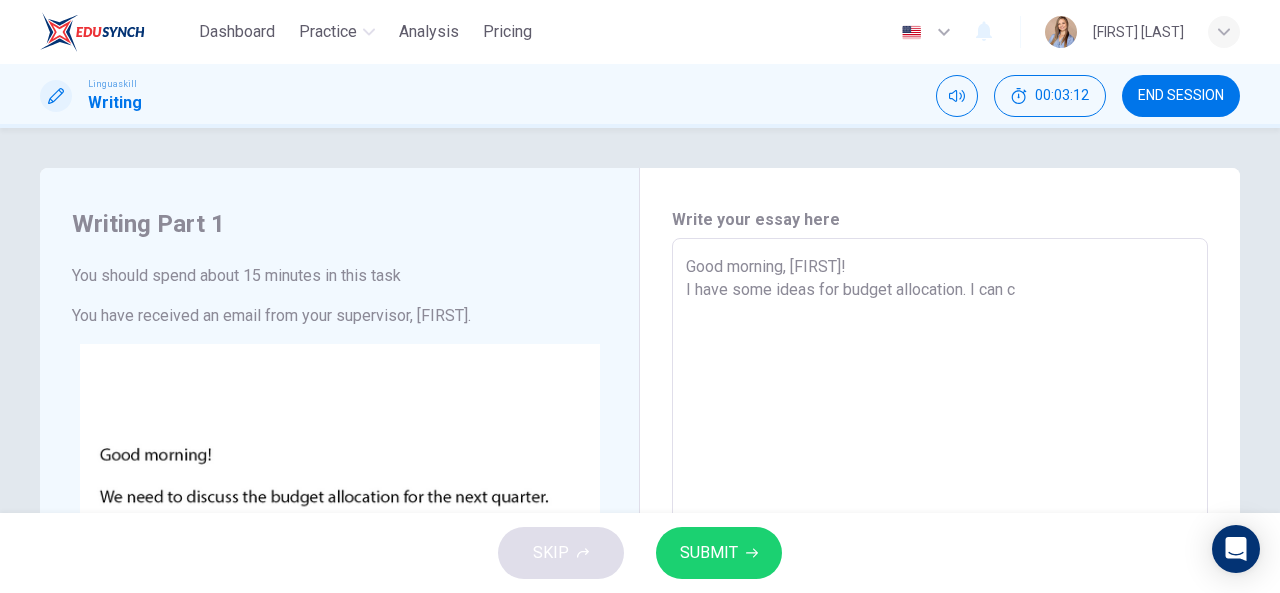 type on "x" 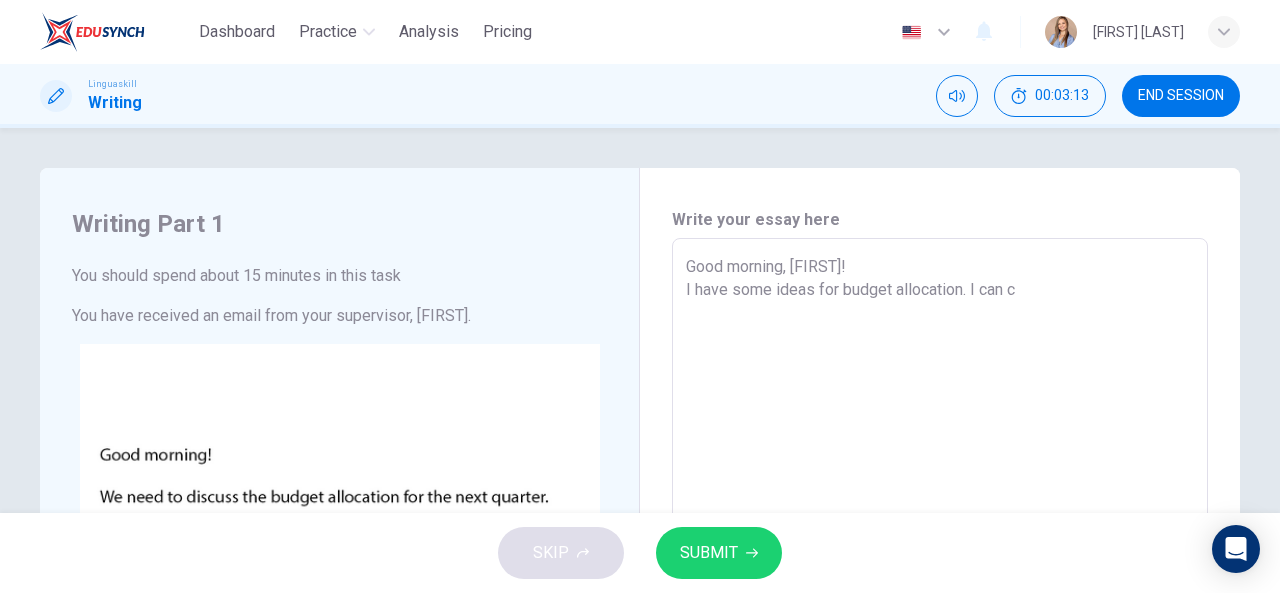 type on "Good morning, [NAME]!
I have some ideas for budget allocation. I can cr" 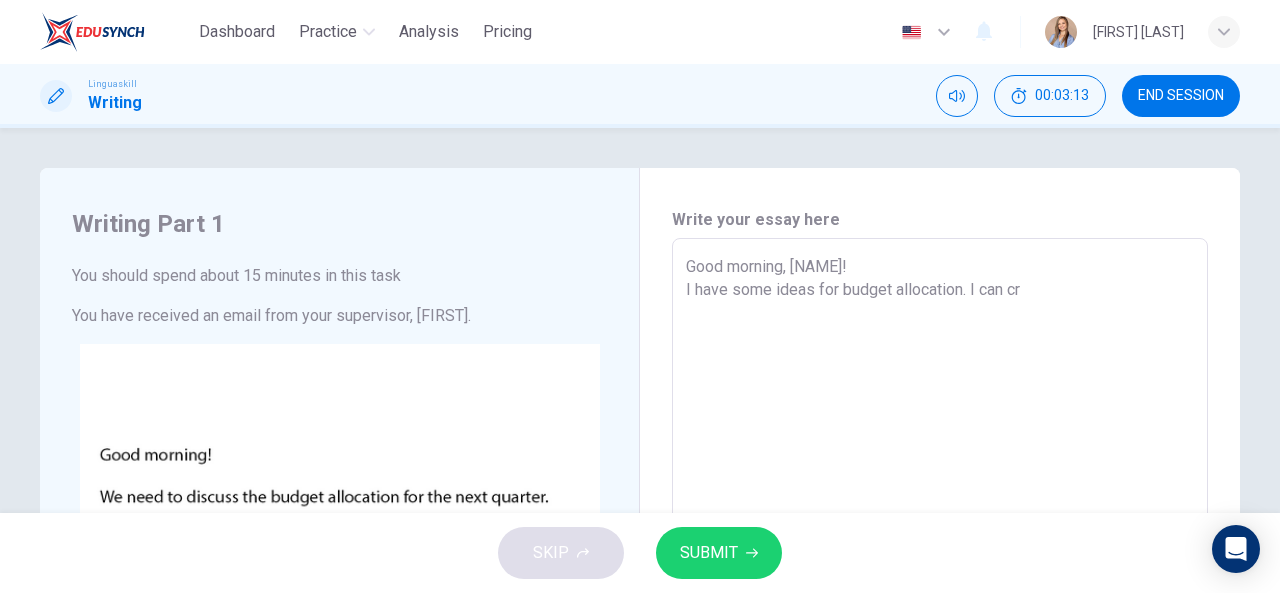 type on "Good morning, [NAME]!
I have some ideas for budget allocation. I can cre" 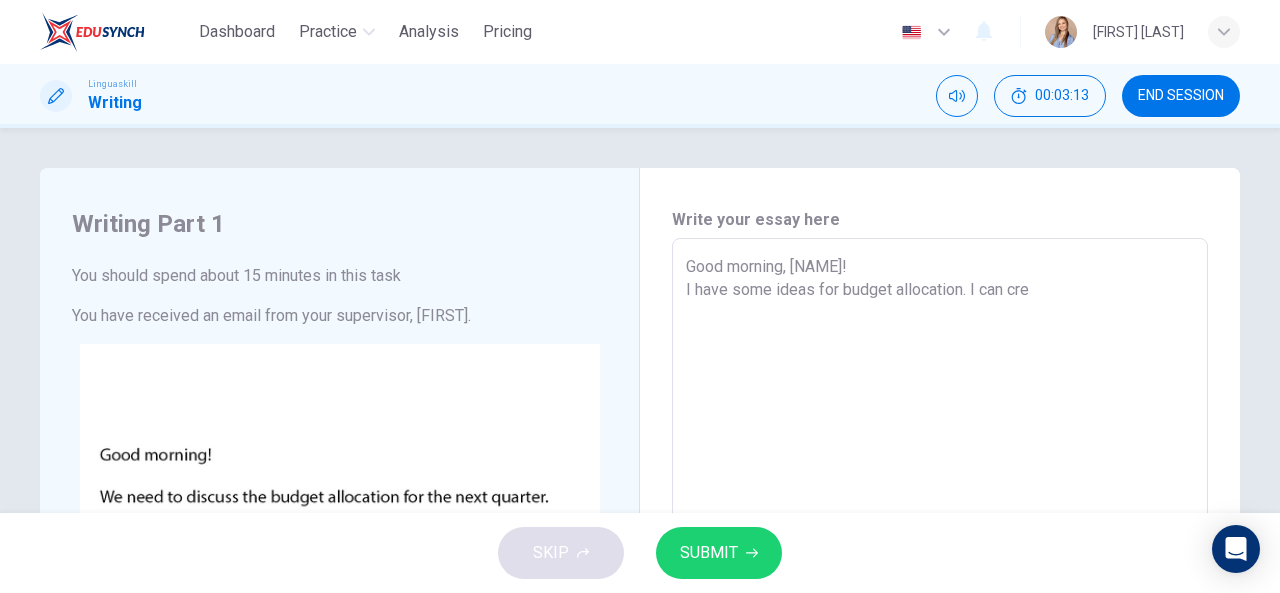type on "x" 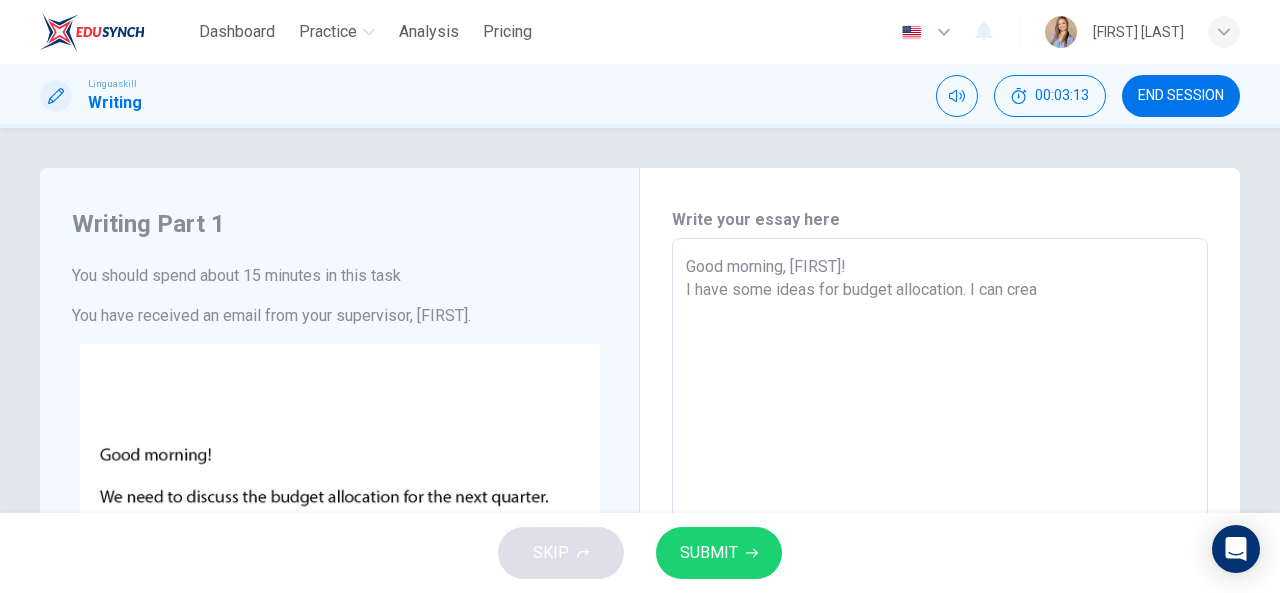 type on "x" 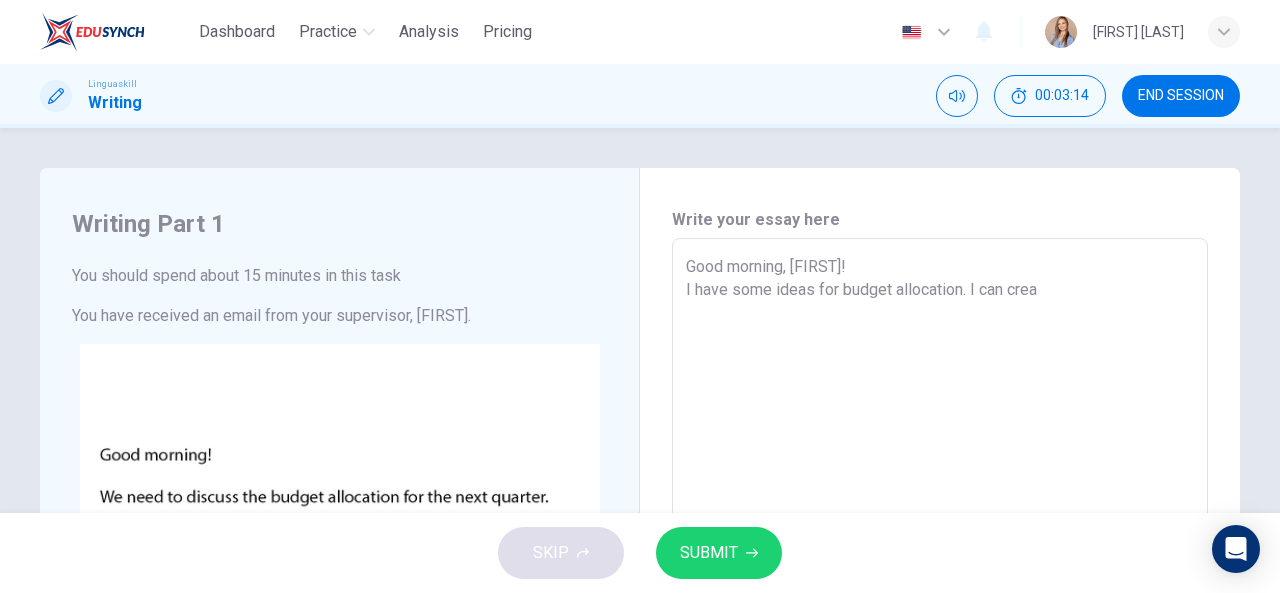 type on "Good morning, [NAME]!
I have some ideas for budget allocation. I can creat" 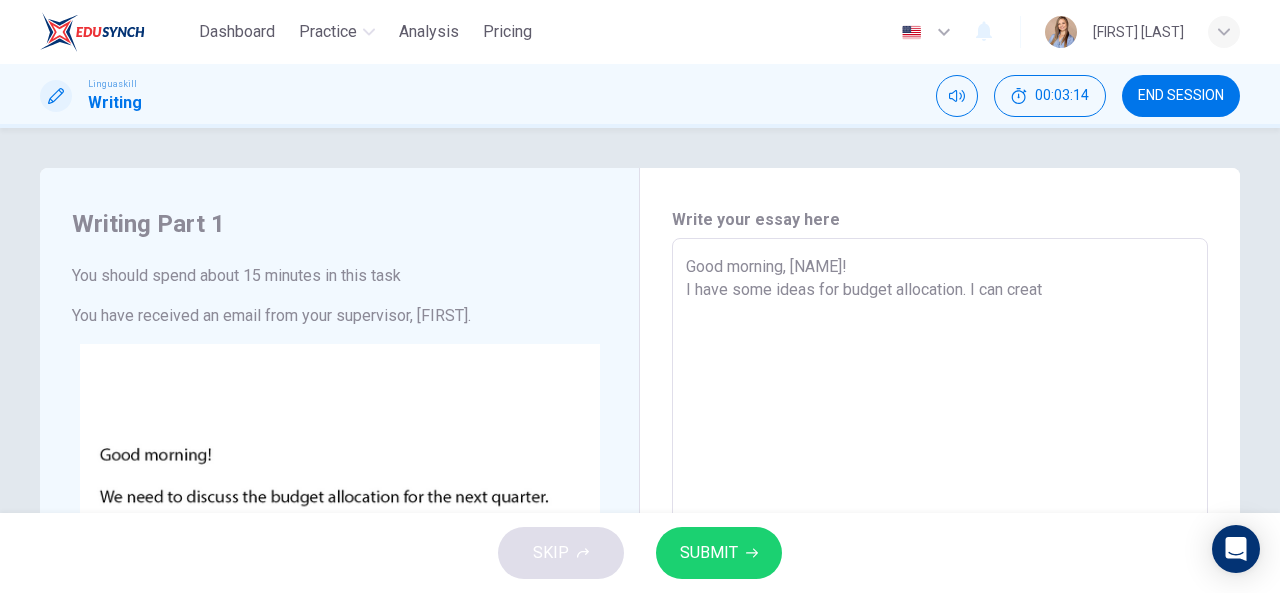 type 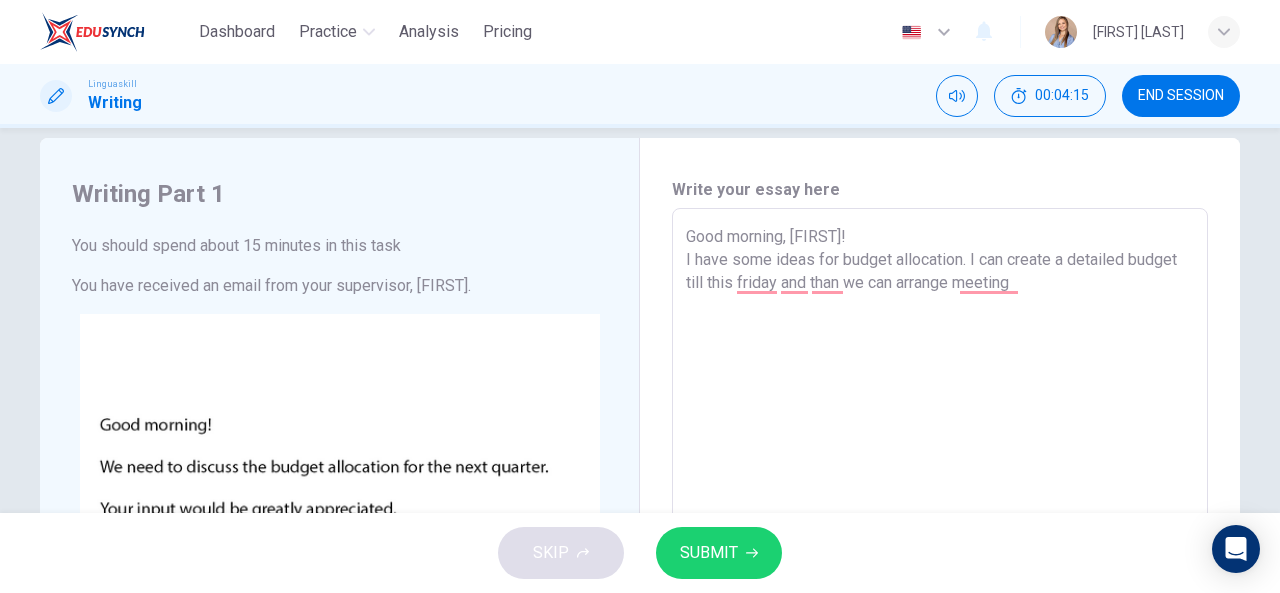 scroll, scrollTop: 0, scrollLeft: 0, axis: both 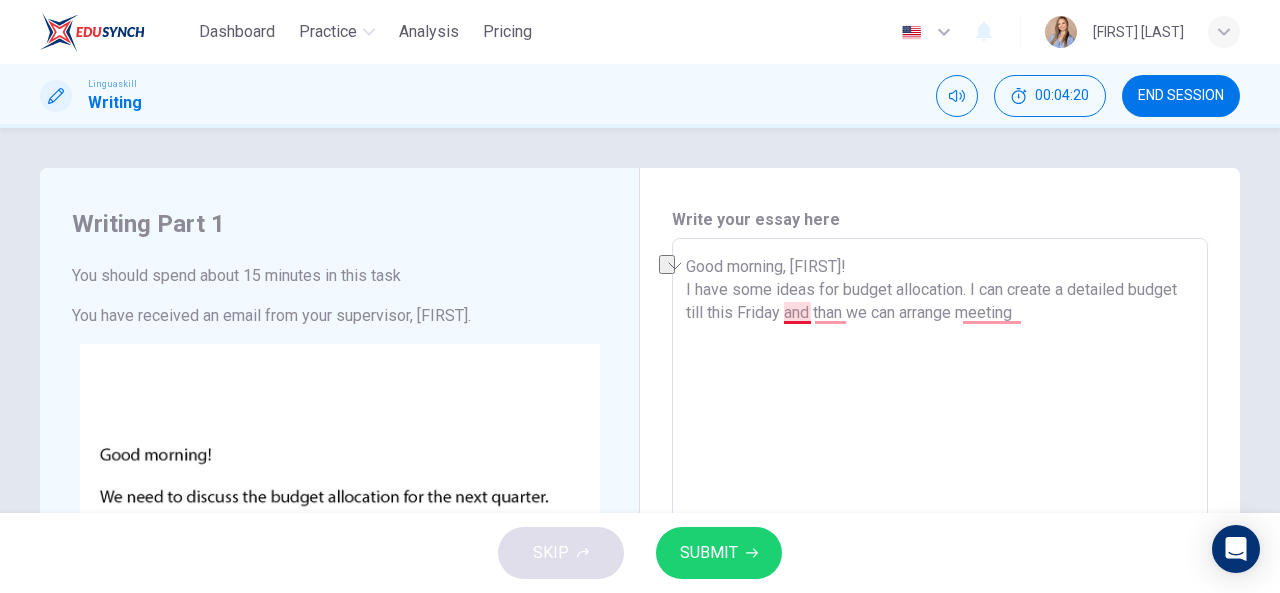 drag, startPoint x: 1045, startPoint y: 320, endPoint x: 782, endPoint y: 315, distance: 263.04752 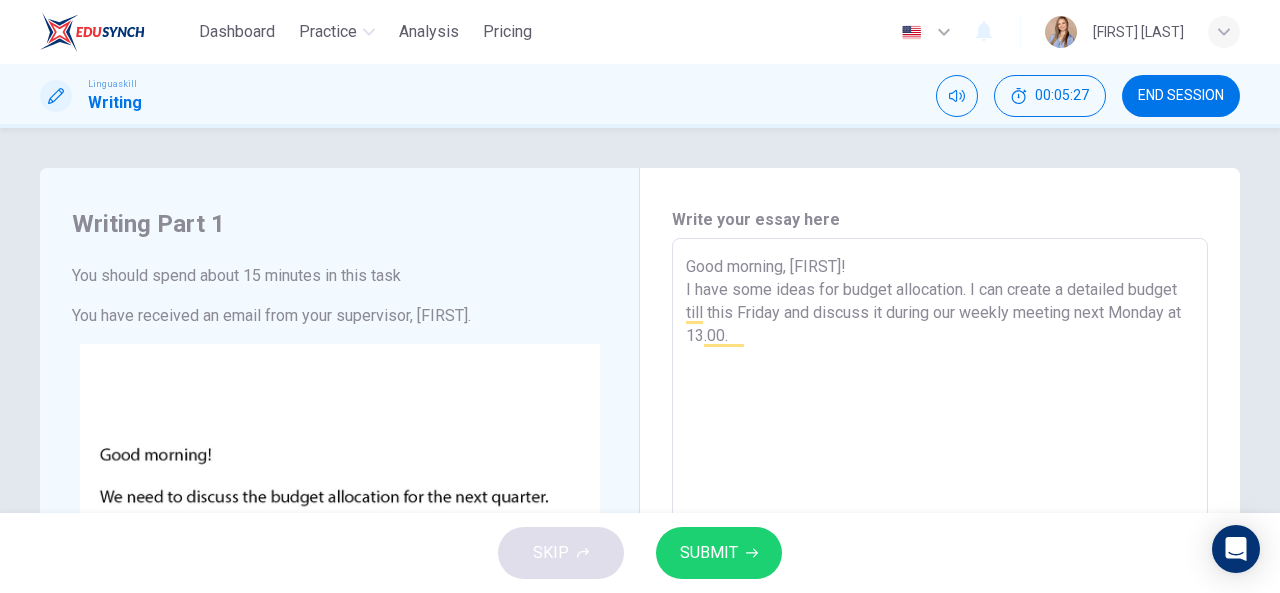 click on "Good morning, [FIRST]!
I have some ideas for budget allocation. I can create a detailed budget till this Friday and discuss it during our weekly meeting next Monday at 13.00." at bounding box center (940, 611) 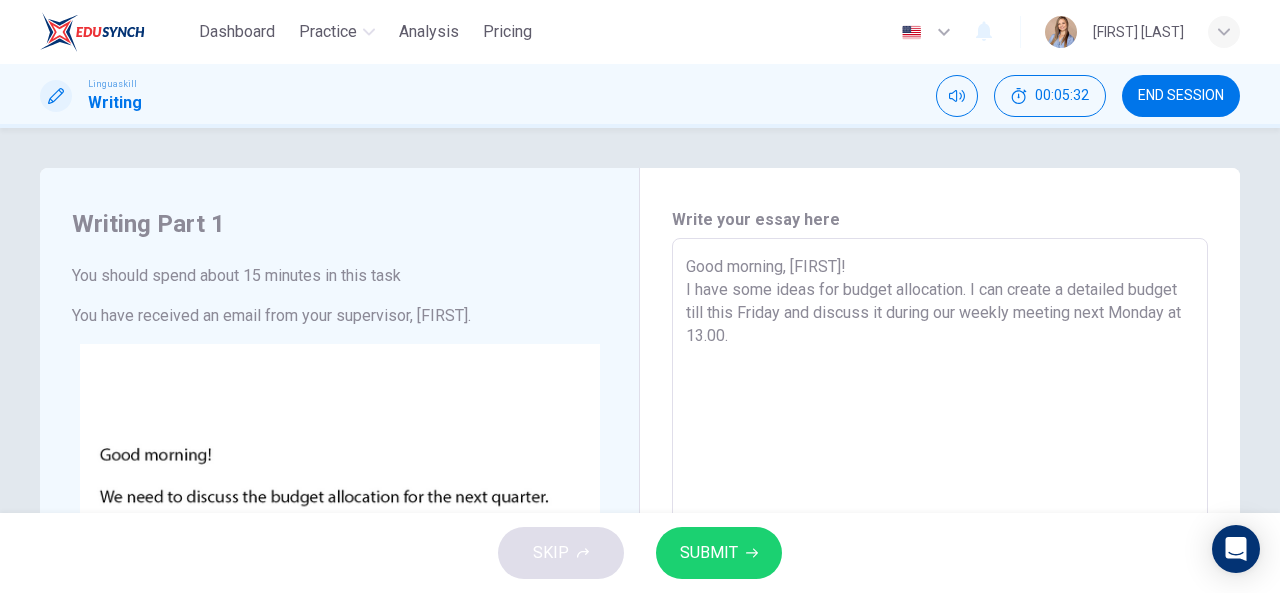 click on "Good morning, [FIRST]!
I have some ideas for budget allocation. I can create a detailed budget till this Friday and discuss it during our weekly meeting next Monday at 13.00." at bounding box center (940, 611) 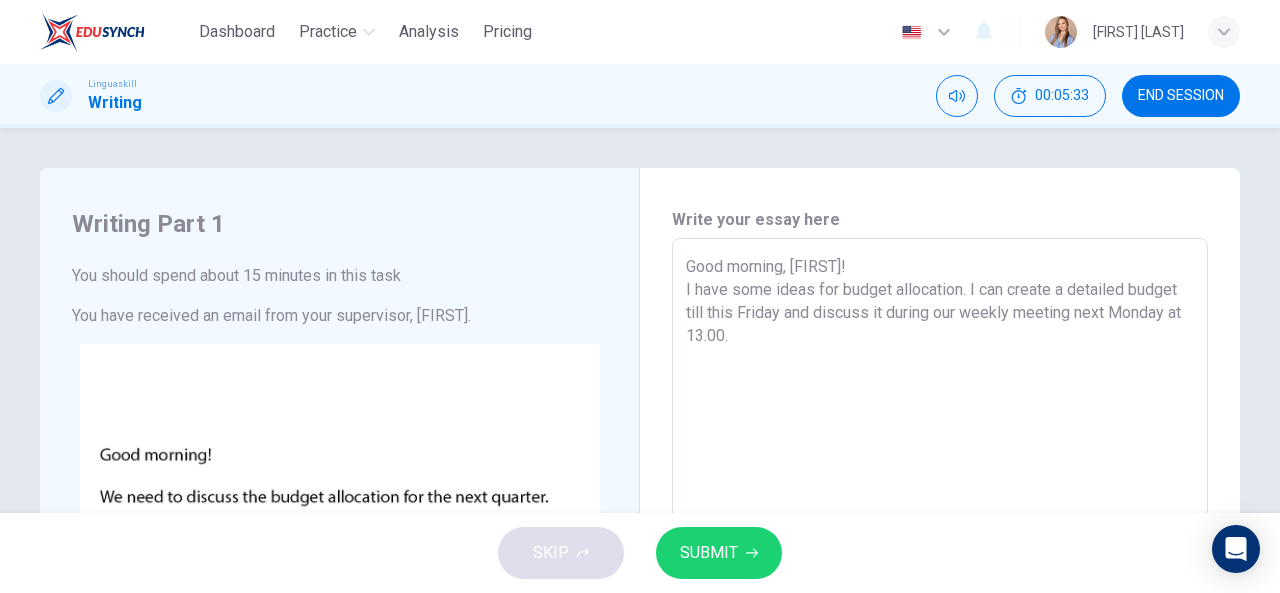 click on "Good morning, [FIRST]!
I have some ideas for budget allocation. I can create a detailed budget till this Friday and discuss it during our weekly meeting next Monday at 13.00." at bounding box center [940, 611] 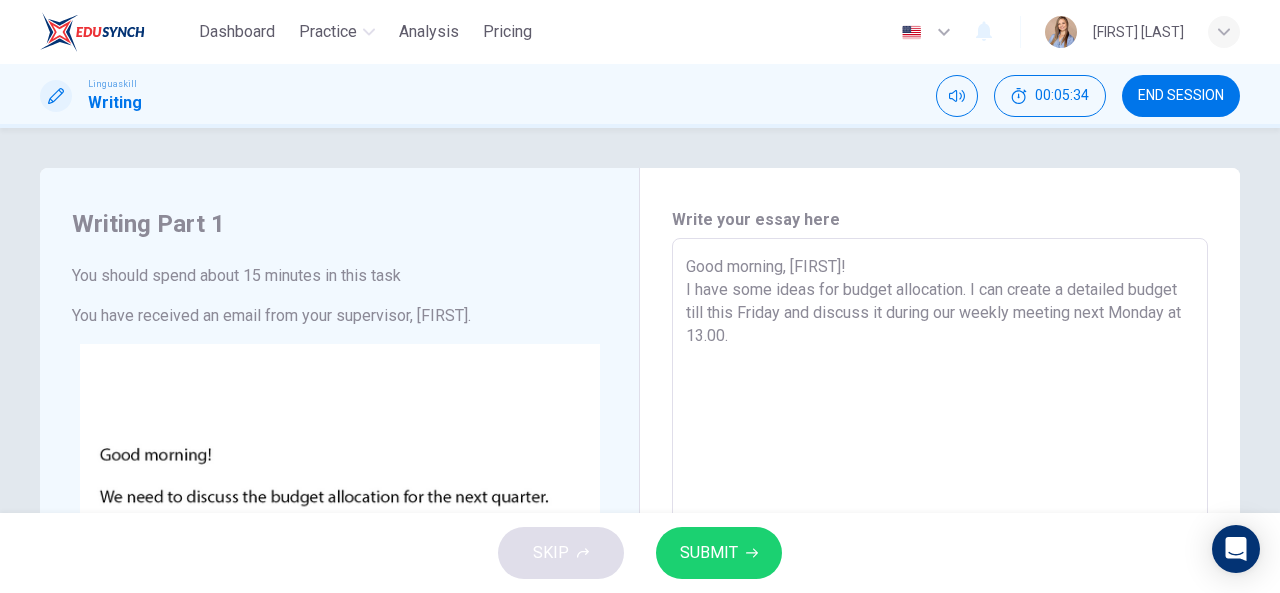 click on "Good morning, [FIRST]!
I have some ideas for budget allocation. I can create a detailed budget till this Friday and discuss it during our weekly meeting next Monday at 13.00." at bounding box center [940, 611] 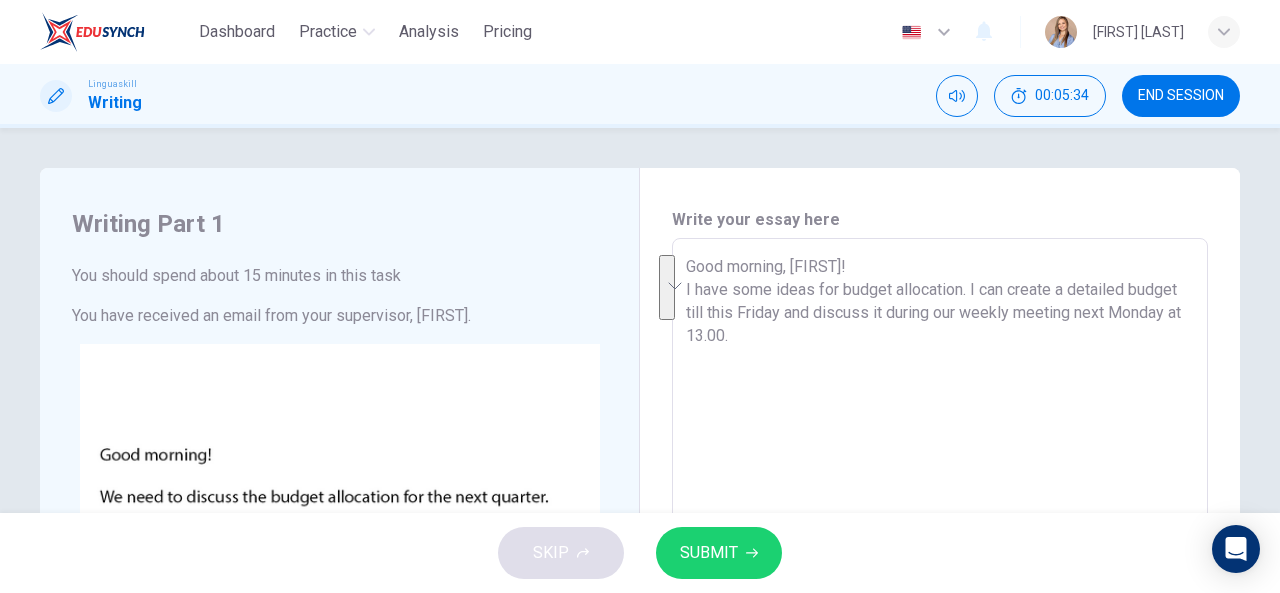click on "Good morning, [FIRST]!
I have some ideas for budget allocation. I can create a detailed budget till this Friday and discuss it during our weekly meeting next Monday at 13.00." at bounding box center [940, 611] 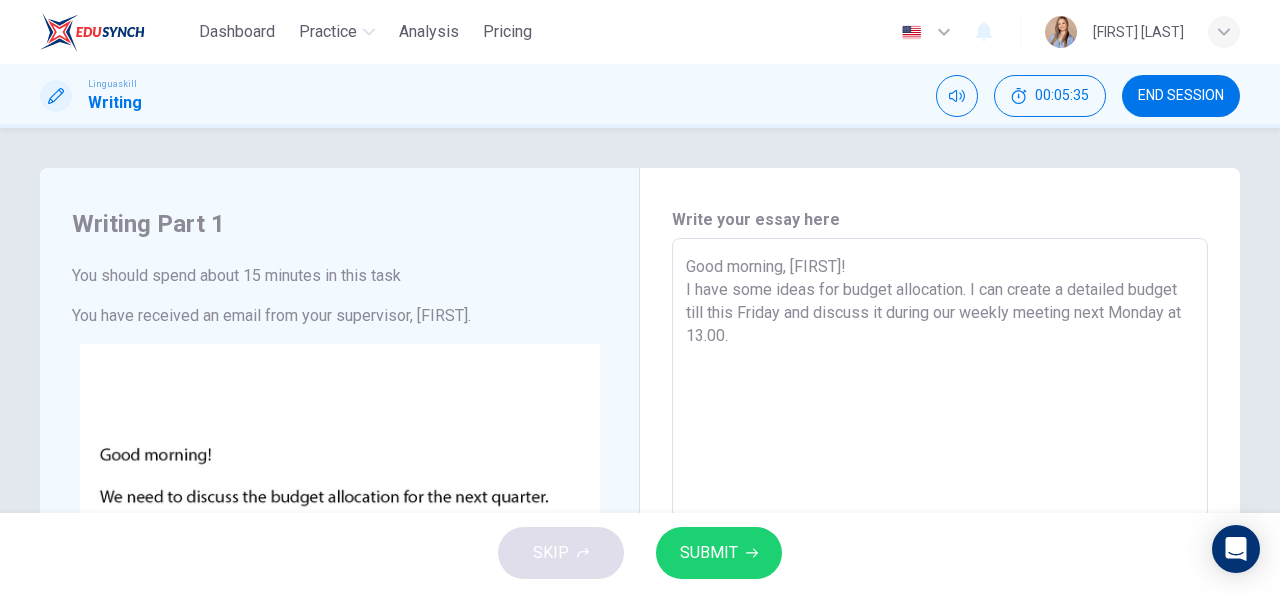 click on "Good morning, [FIRST]!
I have some ideas for budget allocation. I can create a detailed budget till this Friday and discuss it during our weekly meeting next Monday at 13.00." at bounding box center (940, 611) 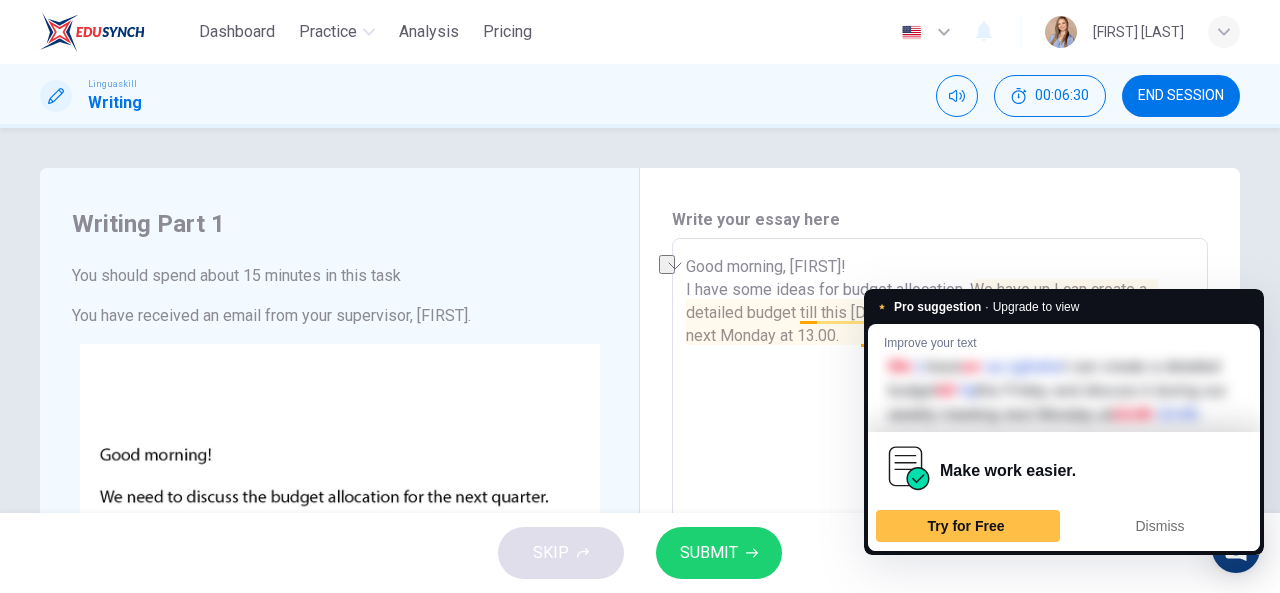 drag, startPoint x: 1049, startPoint y: 292, endPoint x: 975, endPoint y: 291, distance: 74.00676 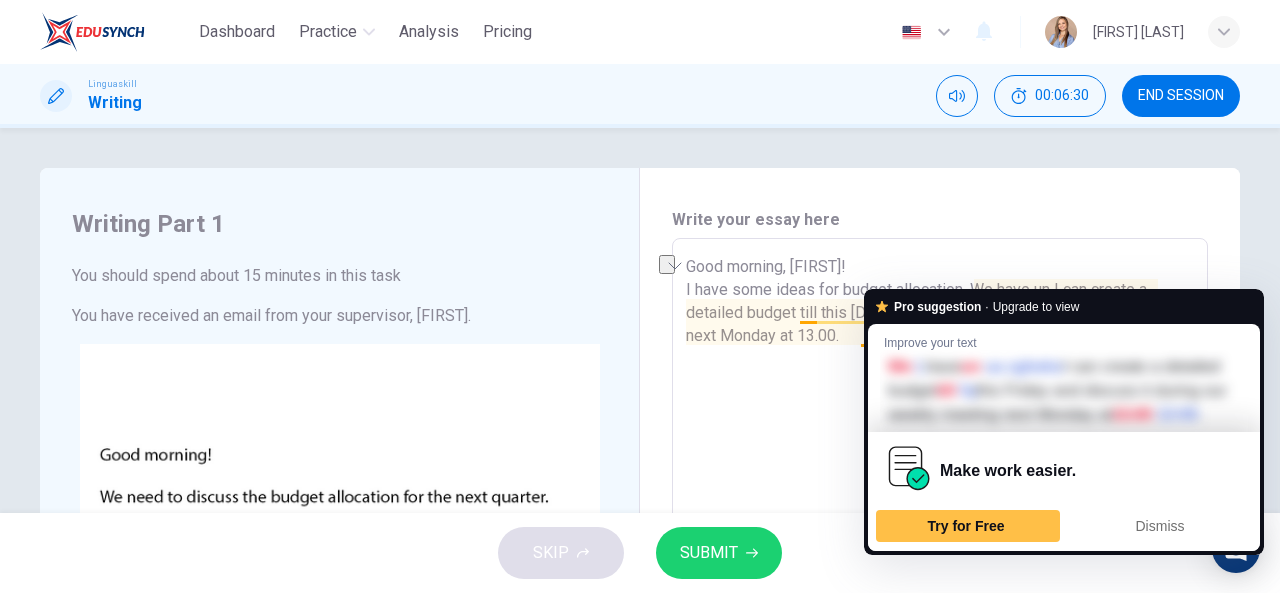 click on "Dashboard Practice Analysis Pricing English en ​ [NAME] [LASTNAME] Linguaskill Writing 00:06:30 END SESSION Writing Part 1 You should spend about 15 minutes in this task You have received an email from your supervisor, David. CLICK TO ZOOM Click to Zoom Write an email to David. In your response, you should:
- Suggest ideas for budget allocation
- Offer to create a detailed budget proposal
- Propose a meeting to discuss the budget in detail Write at least 50 words. Write your essay here Good morning, [NAME]!
I have some ideas for budget allocation. We have un I can create a detailed budget till this Friday and discuss it during our weekly meeting next Monday at 13.00.  x ​ Word count :  34 SKIP SUBMIT EduSynch - Online Language Proficiency Testing ID:  5HANZP9
Dashboard Practice Analysis Pricing   Notifications © Copyright  2025" at bounding box center [640, 296] 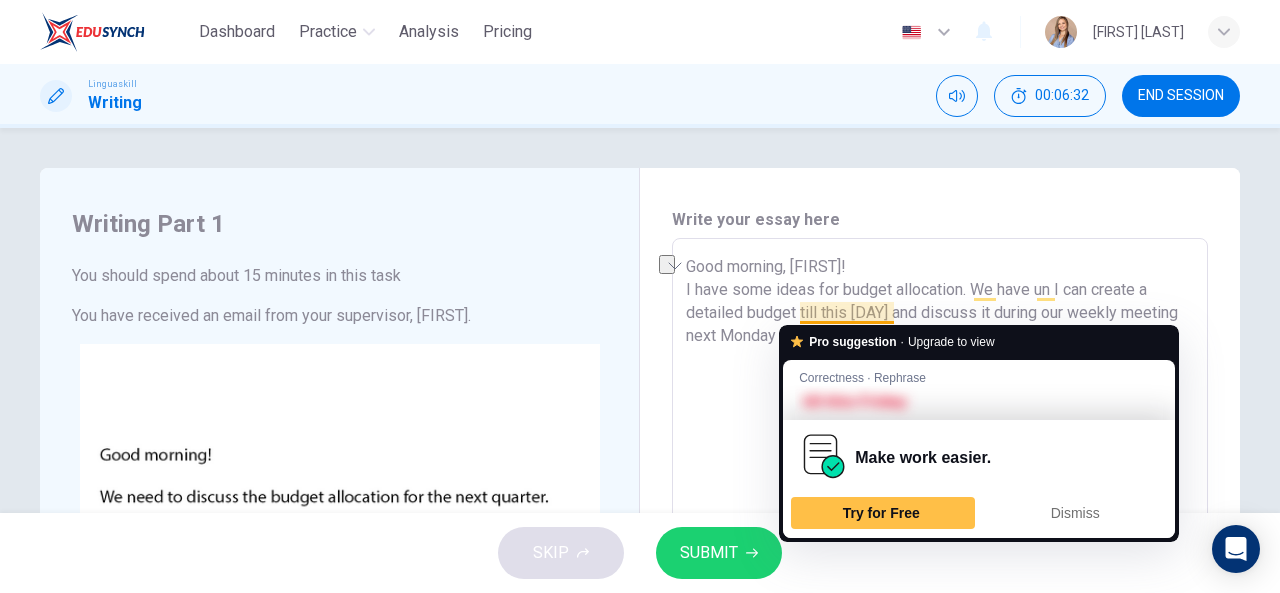 click on "Good morning, [NAME]!
I have some ideas for budget allocation. We have un I can create a detailed budget till this Friday and discuss it during our weekly meeting next Monday at 13.00.  x ​" at bounding box center (940, 611) 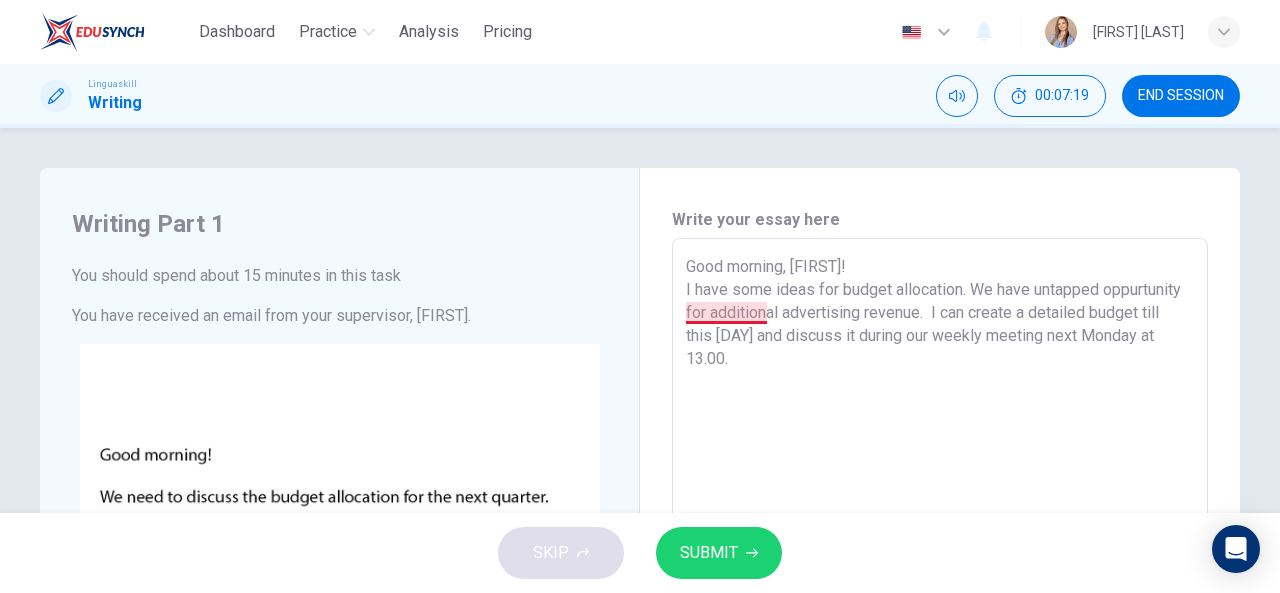 click on "Good morning, [FIRST]!
I have some ideas for budget allocation. We have untapped oppurtunity for additional advertising revenue.  I can create a detailed budget till this [DAY] and discuss it during our weekly meeting next Monday at 13.00." at bounding box center [940, 611] 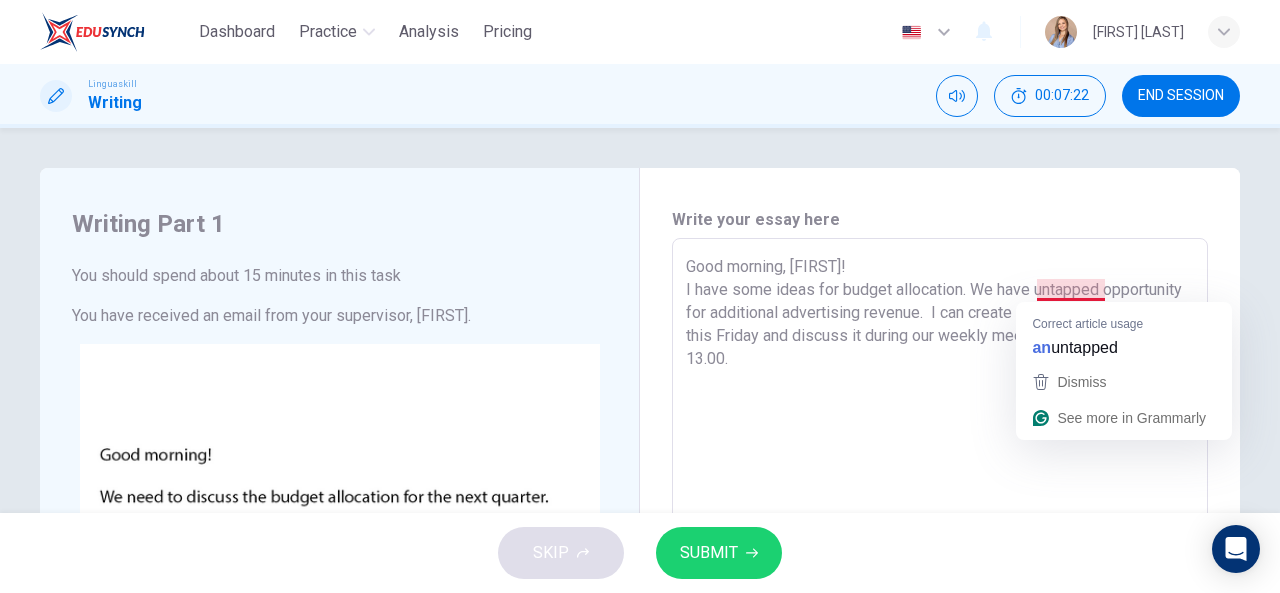 click on "Good morning, [FIRST]!
I have some ideas for budget allocation. We have untapped opportunity for additional advertising revenue.  I can create a detailed budget till this Friday and discuss it during our weekly meeting next Monday at 13.00." at bounding box center (940, 611) 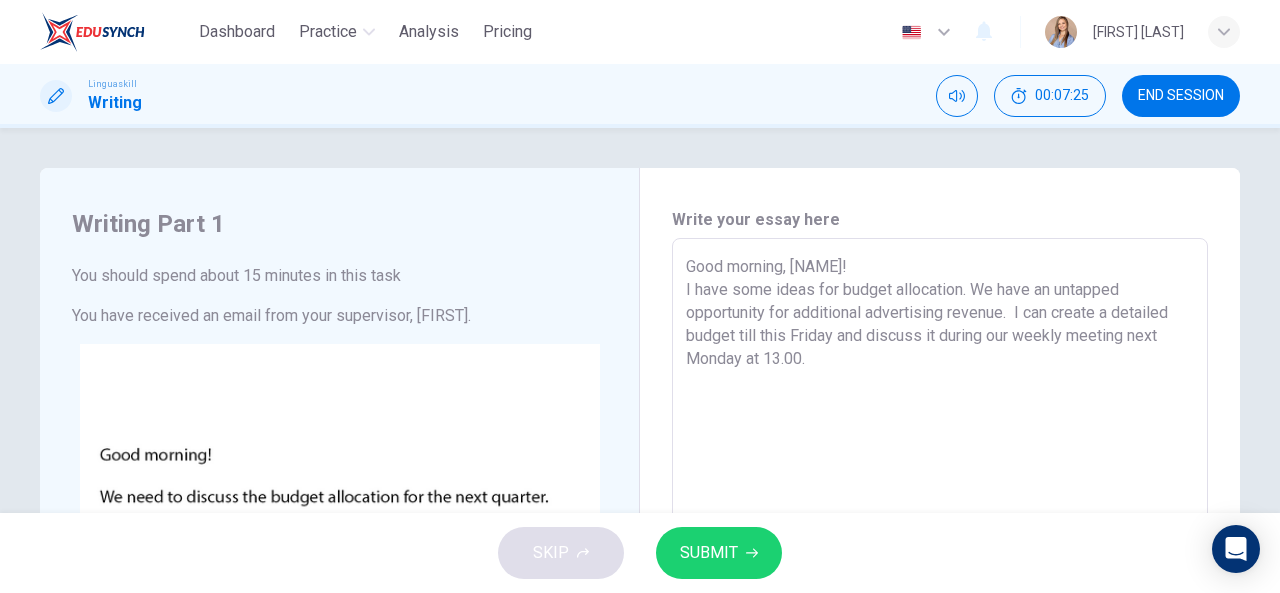 click on "Good morning, [NAME]!
I have some ideas for budget allocation. We have an untapped opportunity for additional advertising revenue.  I can create a detailed budget till this Friday and discuss it during our weekly meeting next Monday at 13.00." at bounding box center (940, 611) 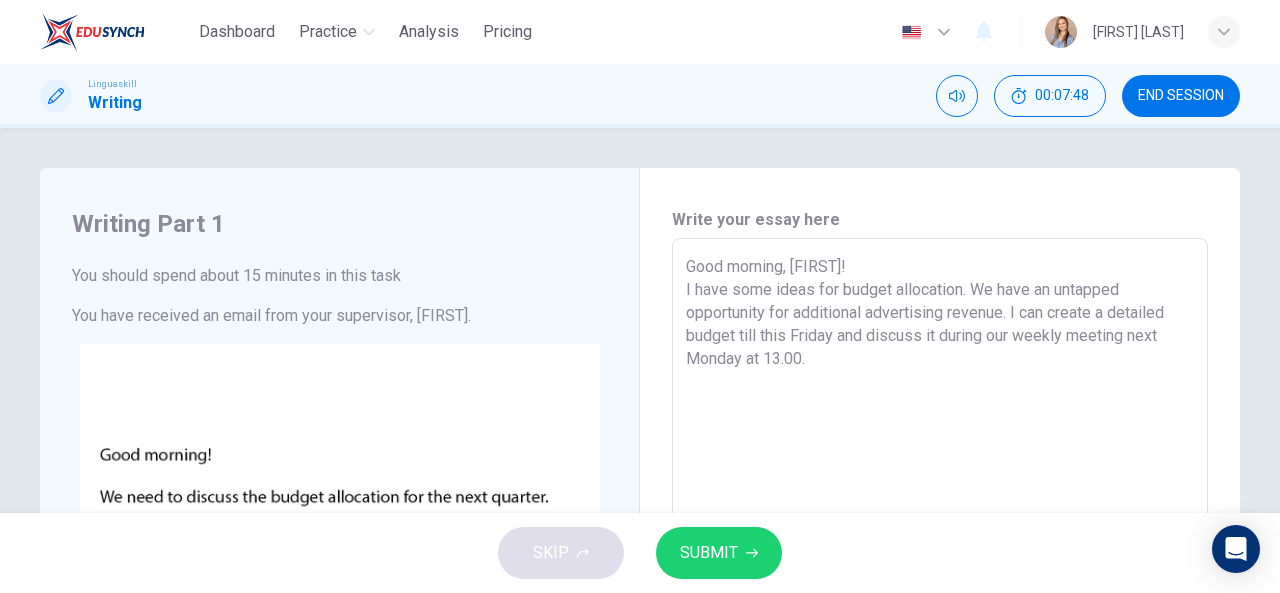 click on "Good morning, [FIRST]!
I have some ideas for budget allocation. We have an untapped opportunity for additional advertising revenue. I can create a detailed budget till this Friday and discuss it during our weekly meeting next Monday at 13.00." at bounding box center [940, 611] 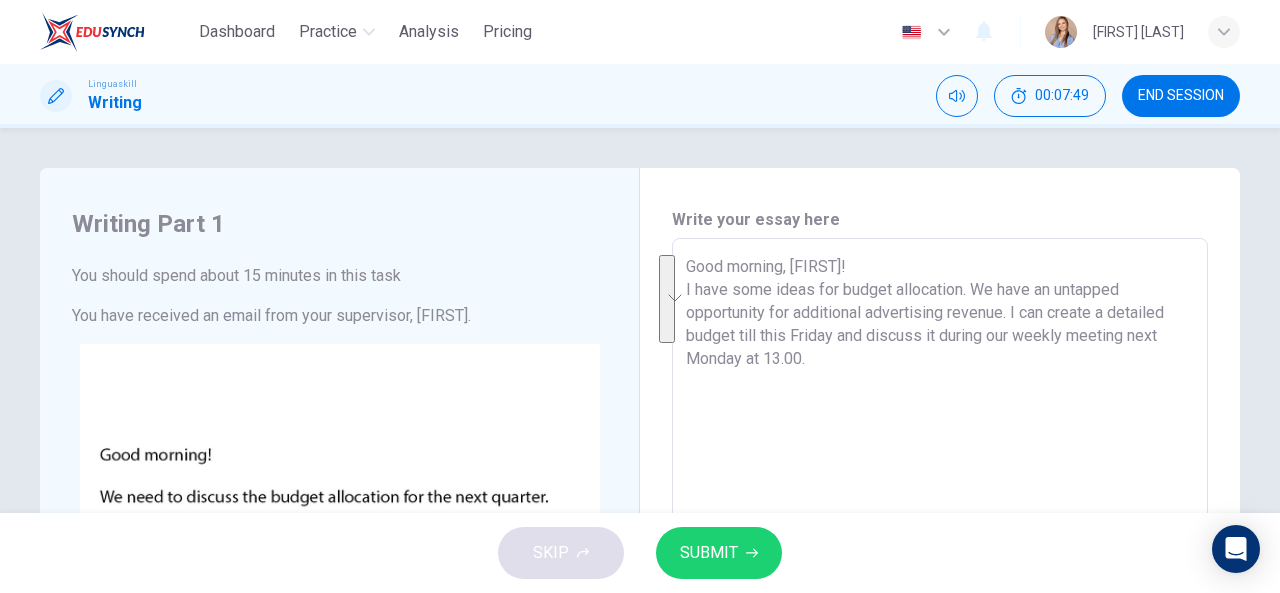 click on "Good morning, [FIRST]!
I have some ideas for budget allocation. We have an untapped opportunity for additional advertising revenue. I can create a detailed budget till this Friday and discuss it during our weekly meeting next Monday at 13.00." at bounding box center [940, 611] 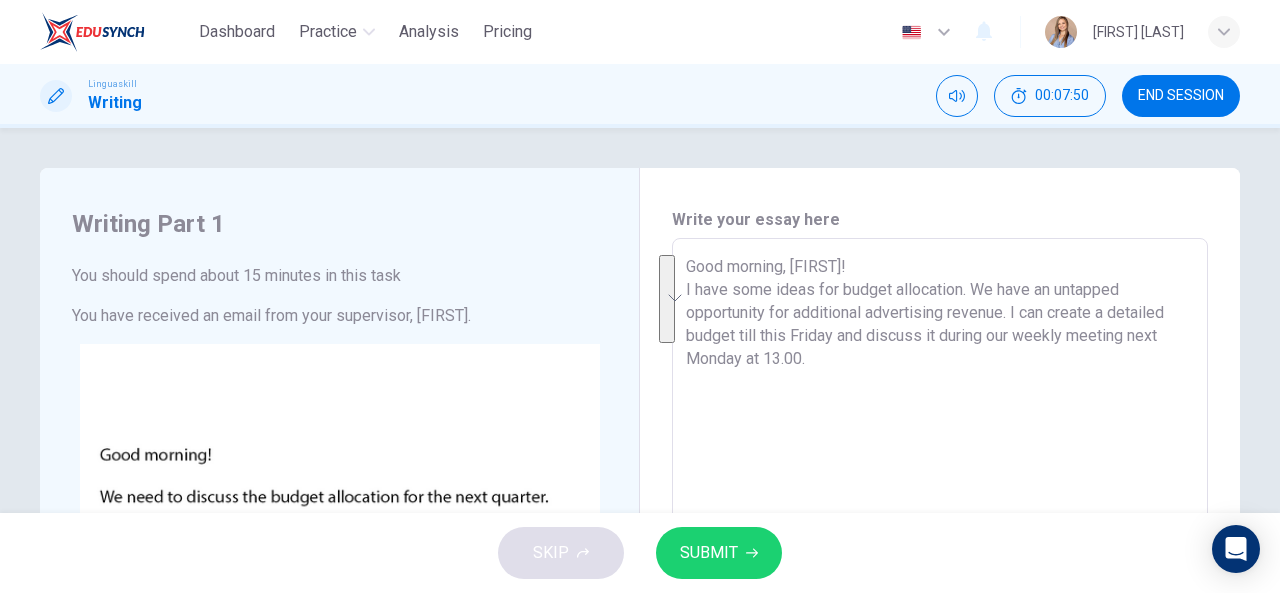 click on "Good morning, [FIRST]!
I have some ideas for budget allocation. We have an untapped opportunity for additional advertising revenue. I can create a detailed budget till this Friday and discuss it during our weekly meeting next Monday at 13.00." at bounding box center (940, 611) 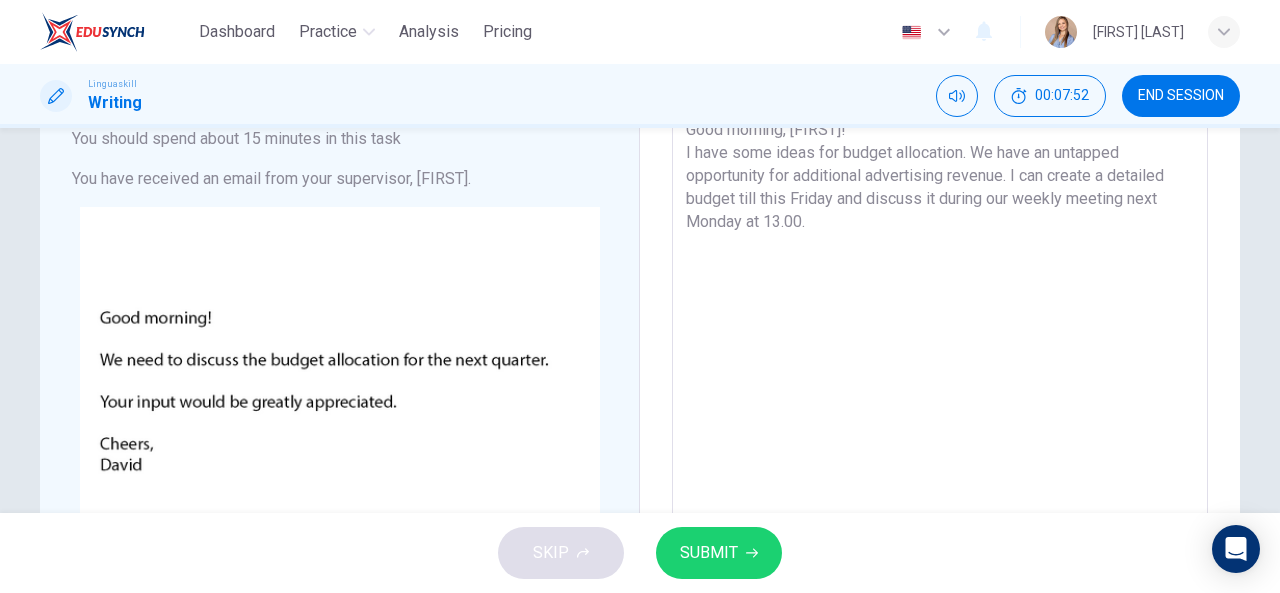 scroll, scrollTop: 100, scrollLeft: 0, axis: vertical 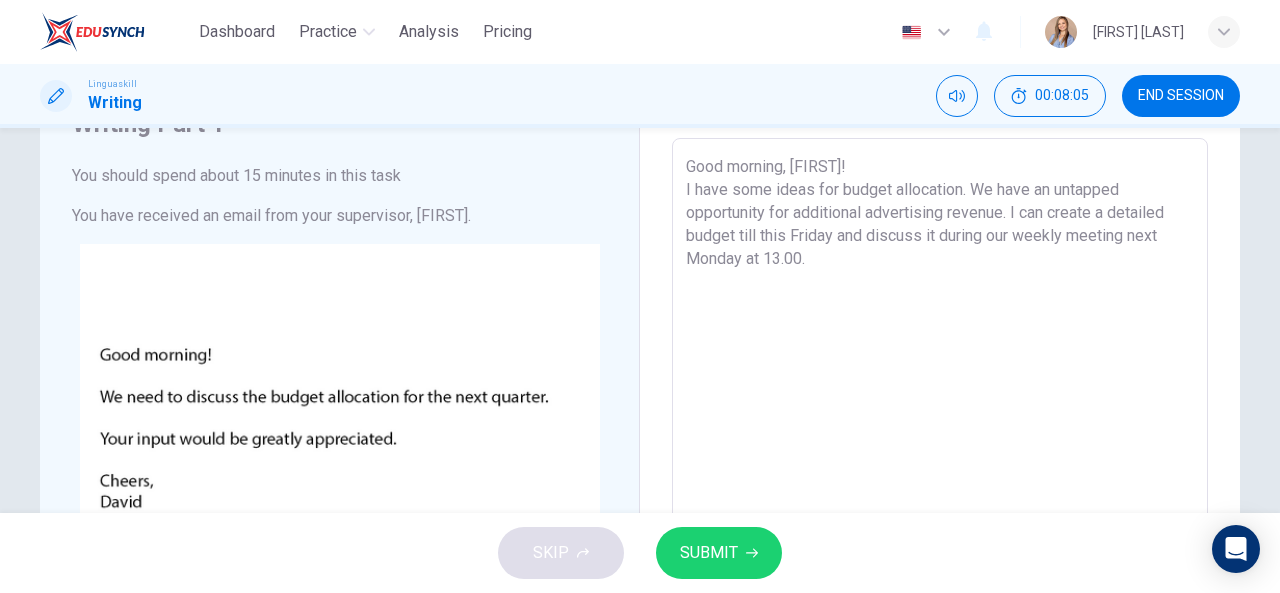 click on "Good morning, [FIRST]!
I have some ideas for budget allocation. We have an untapped opportunity for additional advertising revenue. I can create a detailed budget till this Friday and discuss it during our weekly meeting next Monday at 13.00." at bounding box center (940, 511) 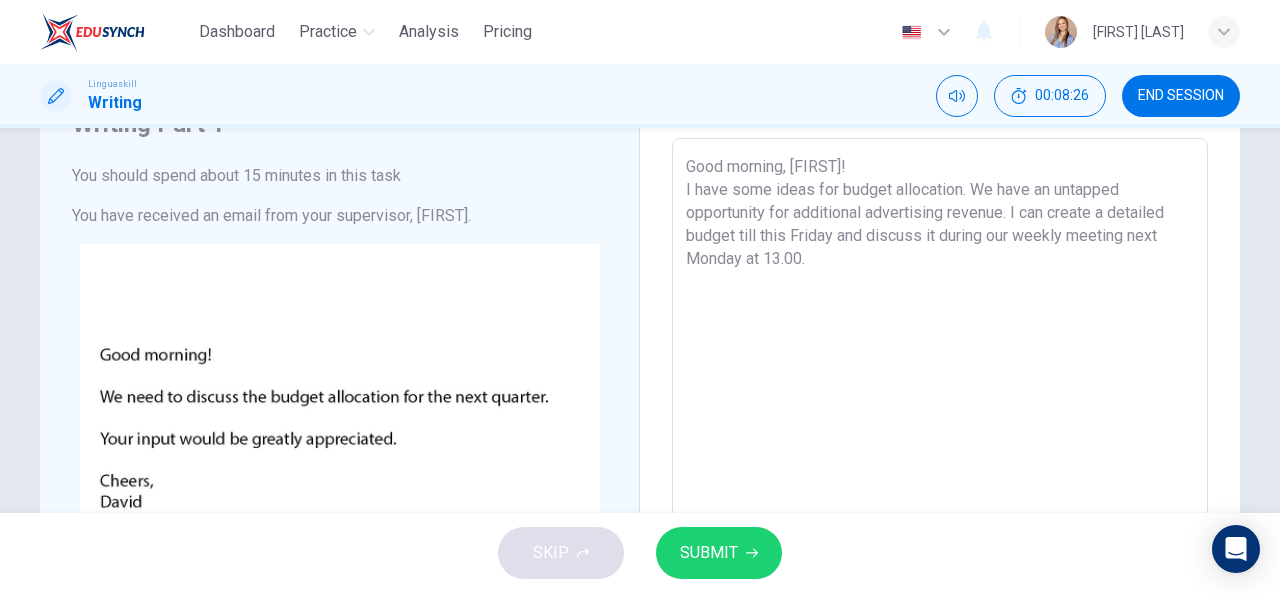 click on "Good morning, [FIRST]!
I have some ideas for budget allocation. We have an untapped opportunity for additional advertising revenue. I can create a detailed budget till this Friday and discuss it during our weekly meeting next Monday at 13.00." at bounding box center (940, 511) 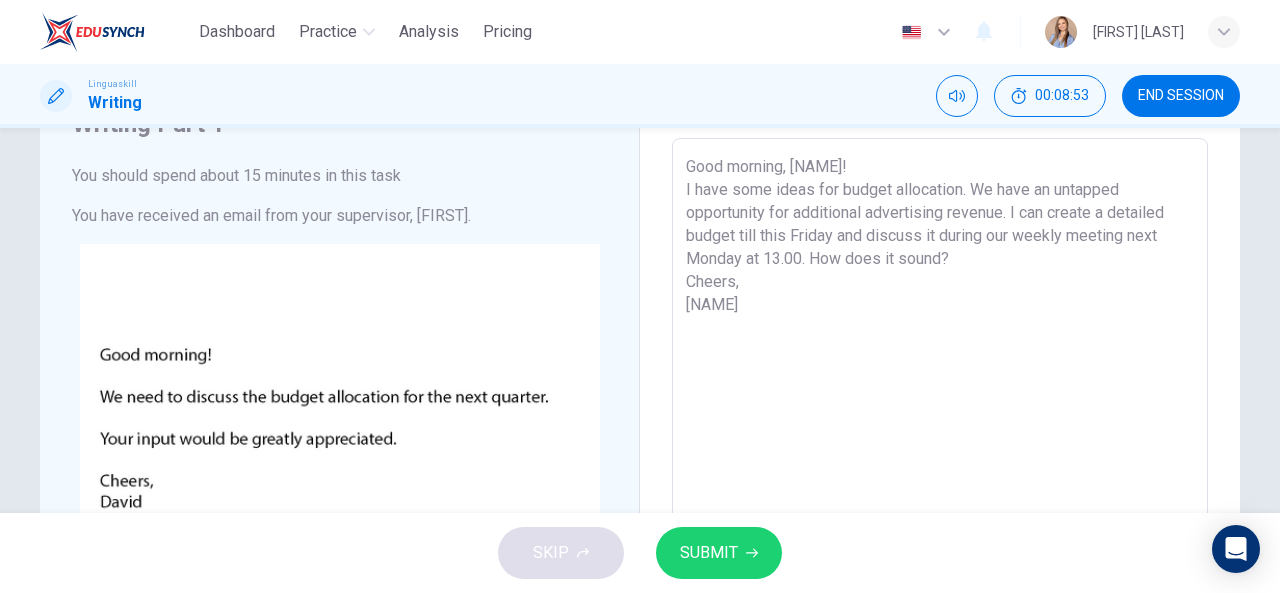 click on "Good morning, [NAME]!
I have some ideas for budget allocation. We have an untapped opportunity for additional advertising revenue. I can create a detailed budget till this Friday and discuss it during our weekly meeting next Monday at 13.00. How does it sound?
Cheers,
[NAME]" at bounding box center [940, 511] 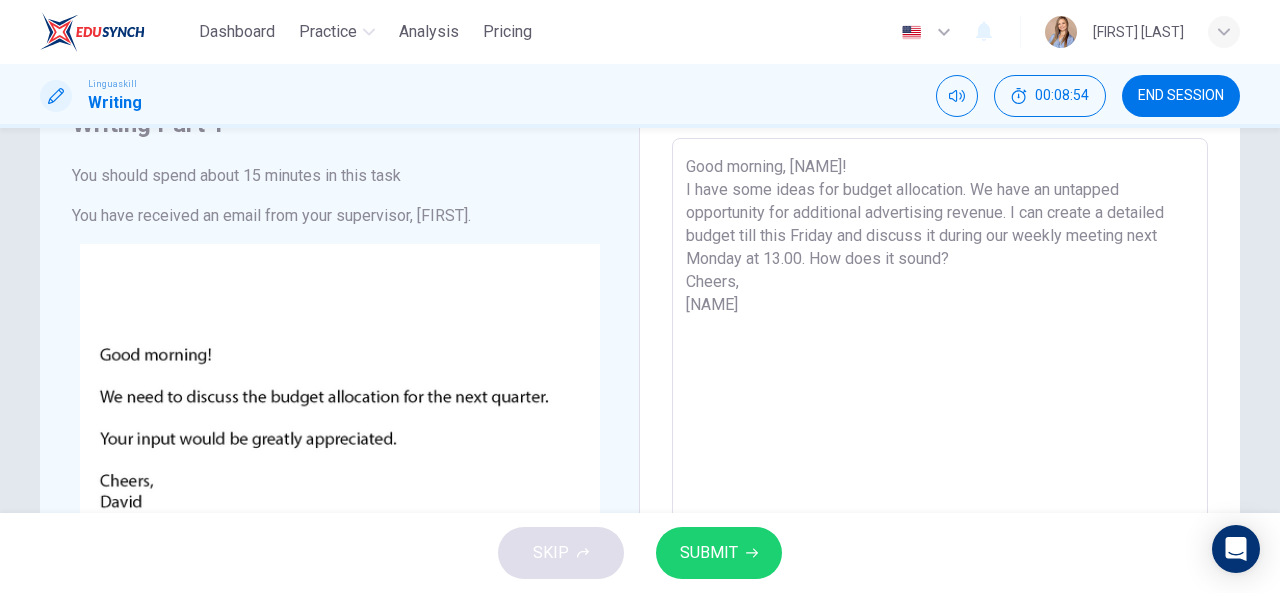 click on "Good morning, [NAME]!
I have some ideas for budget allocation. We have an untapped opportunity for additional advertising revenue. I can create a detailed budget till this Friday and discuss it during our weekly meeting next Monday at 13.00. How does it sound?
Cheers,
[NAME]" at bounding box center (940, 511) 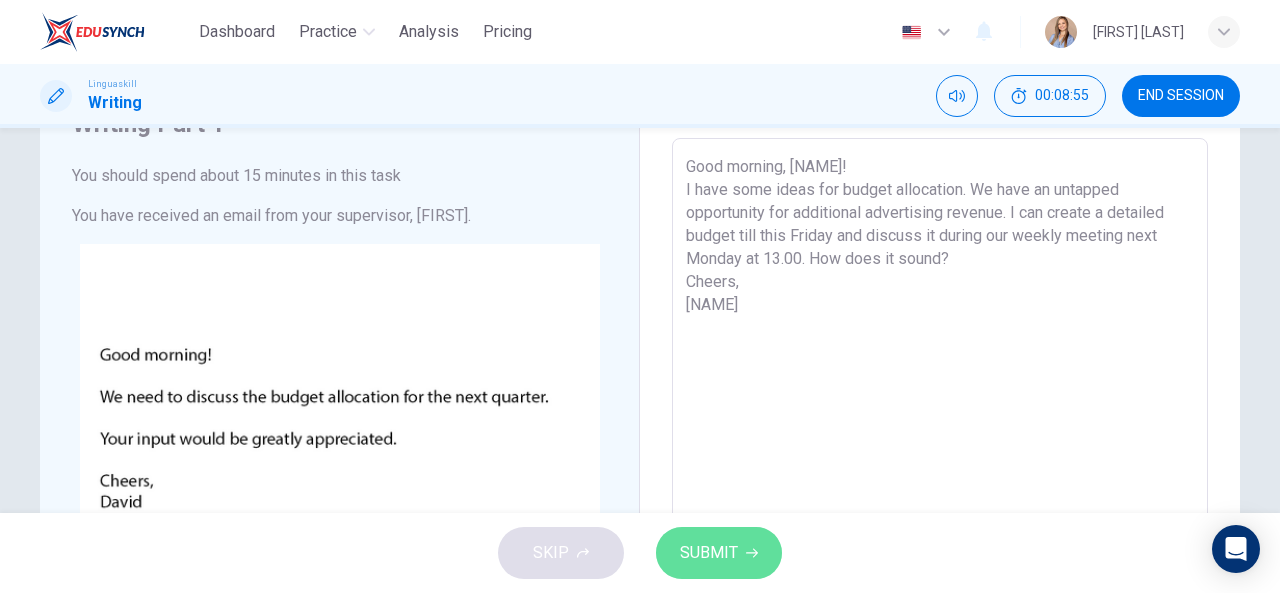 click on "SUBMIT" at bounding box center (709, 553) 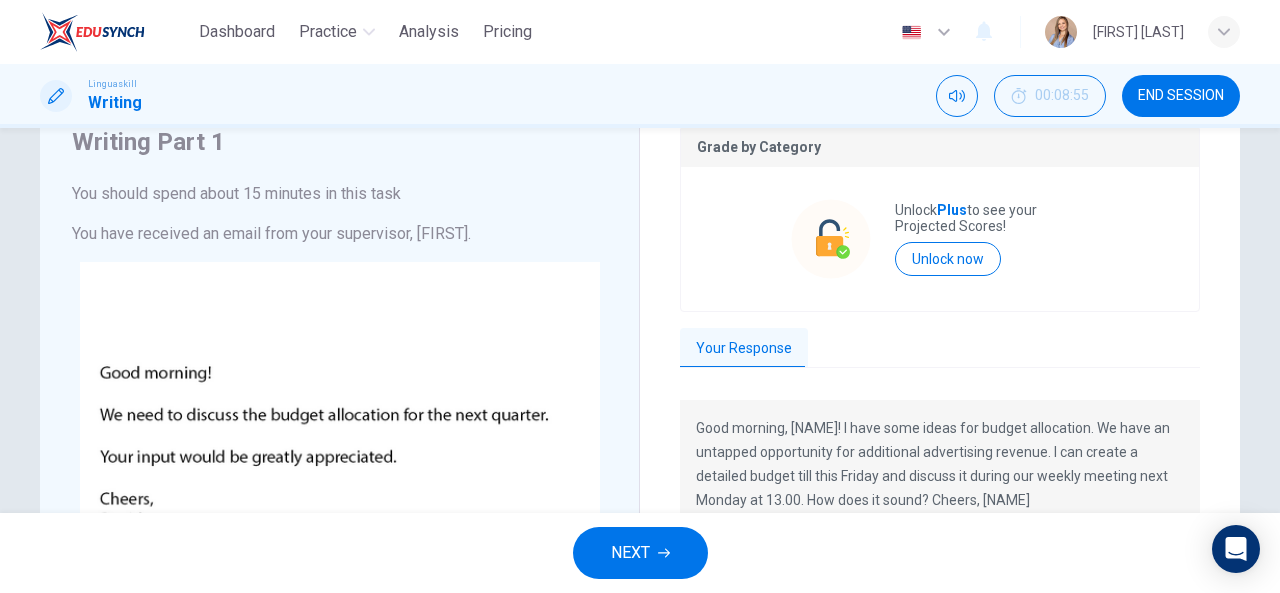 scroll, scrollTop: 0, scrollLeft: 0, axis: both 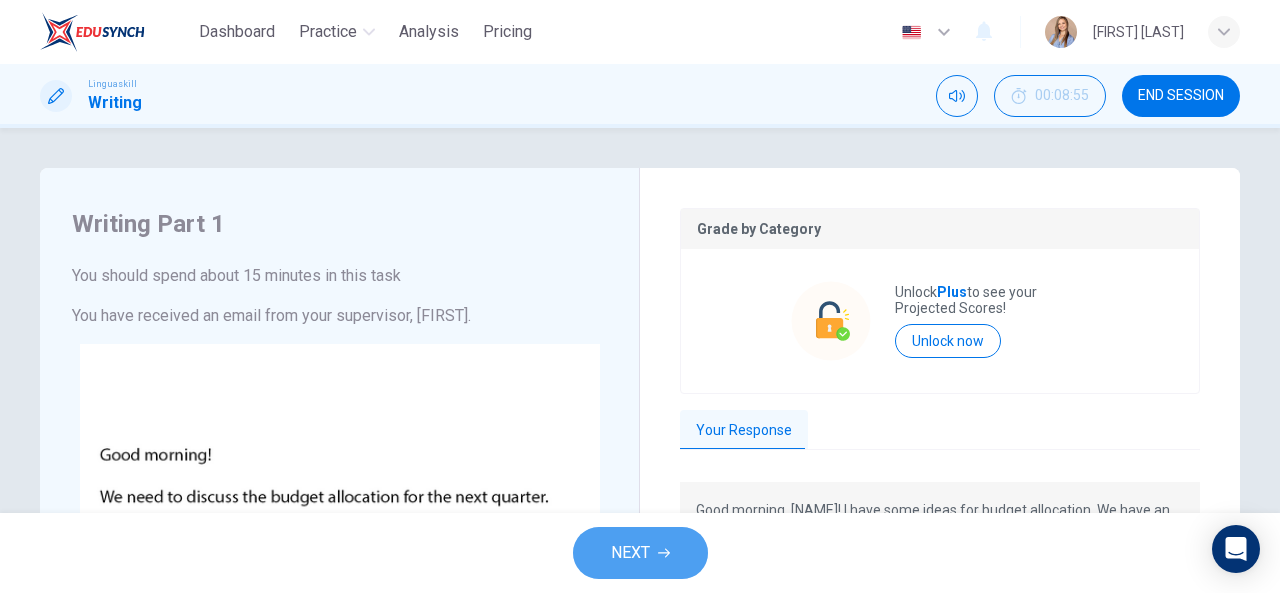 click on "NEXT" at bounding box center [640, 553] 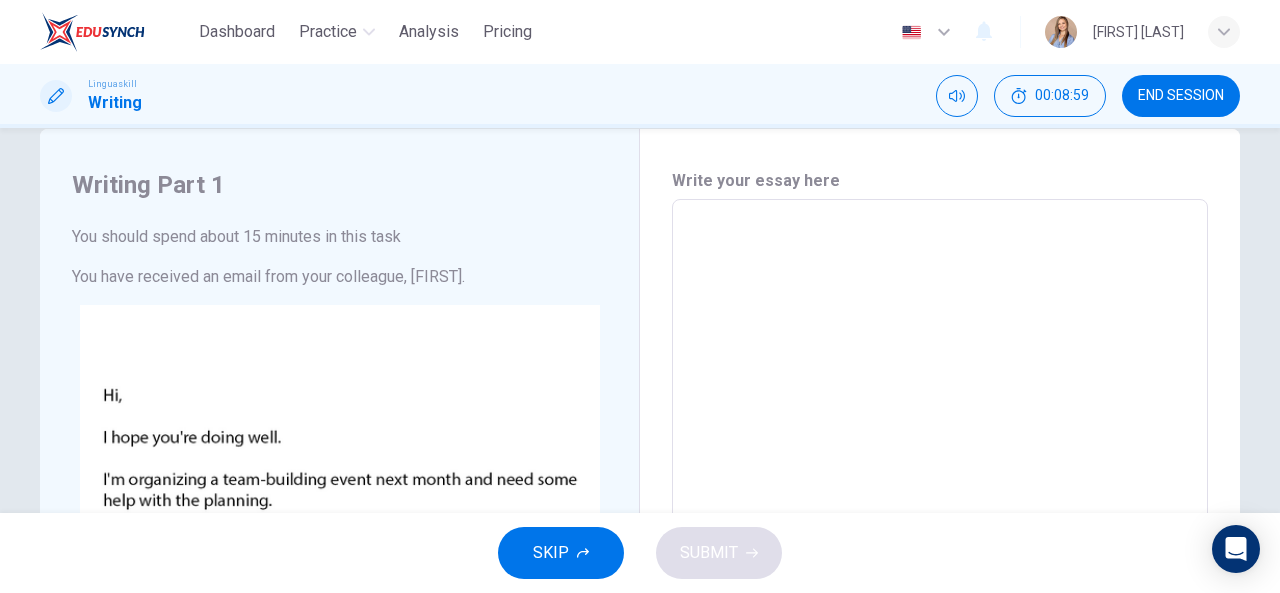 scroll, scrollTop: 0, scrollLeft: 0, axis: both 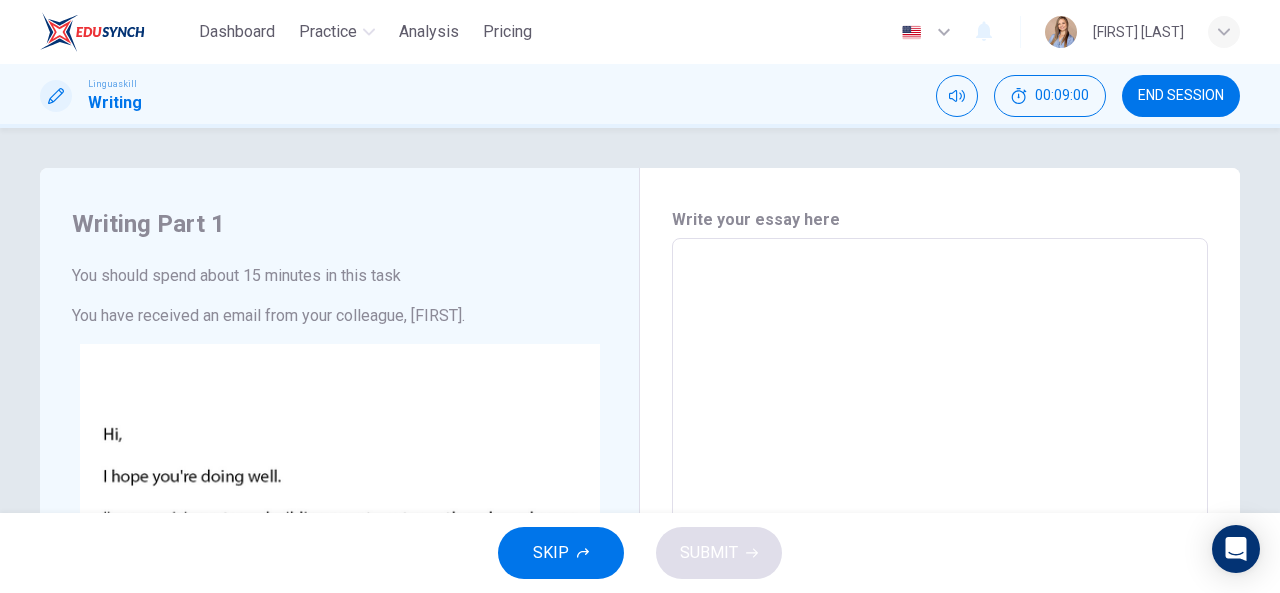 click at bounding box center [92, 32] 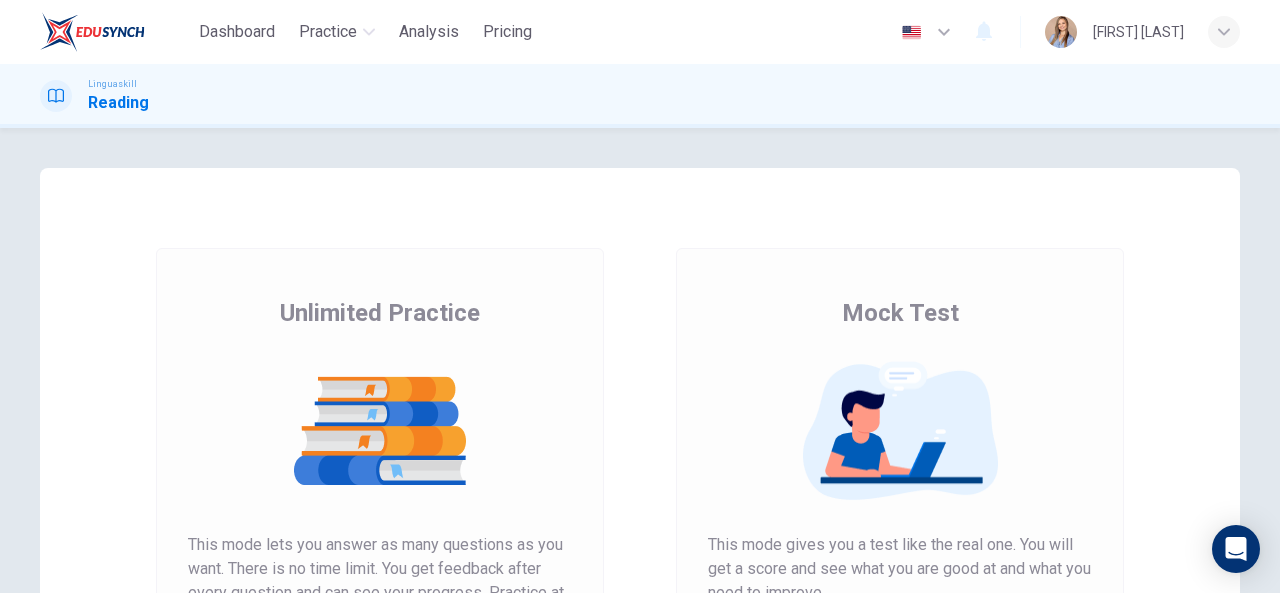 scroll, scrollTop: 0, scrollLeft: 0, axis: both 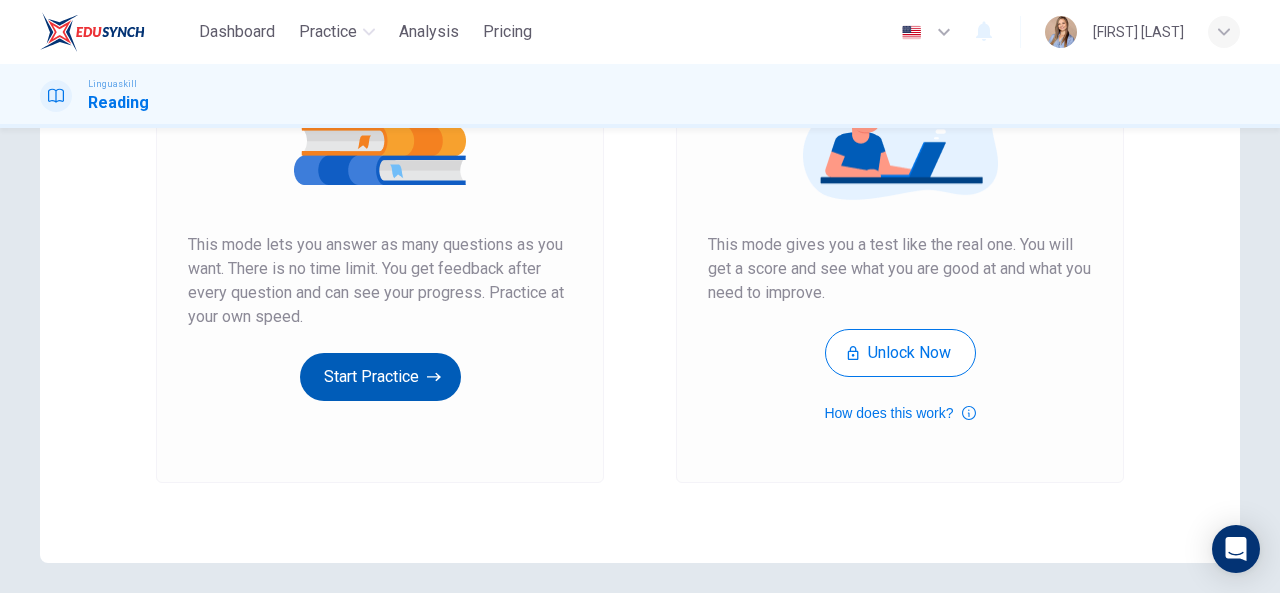 click on "Start Practice" at bounding box center [380, 377] 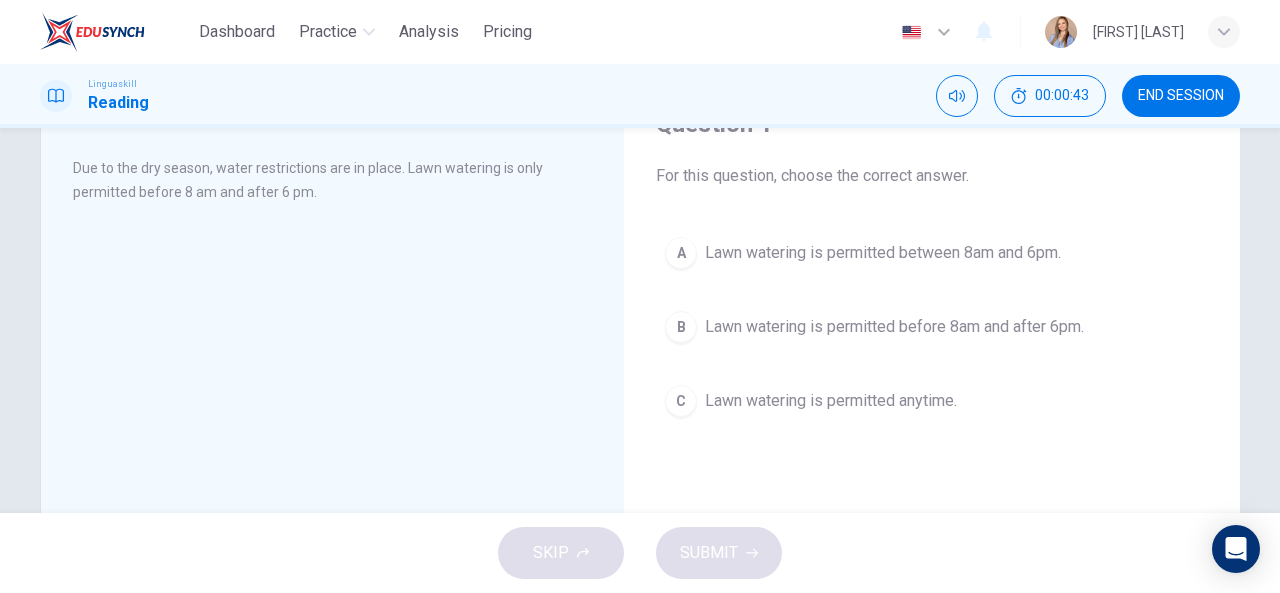 scroll, scrollTop: 0, scrollLeft: 0, axis: both 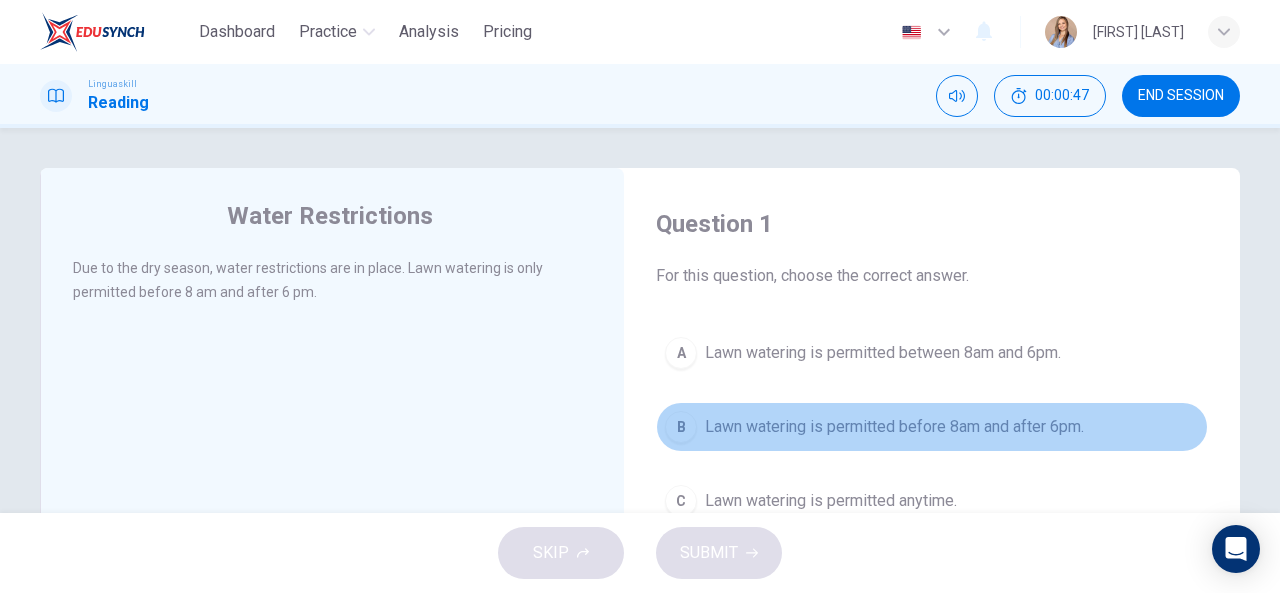 click on "Lawn watering is permitted before 8am and after 6pm." at bounding box center (894, 427) 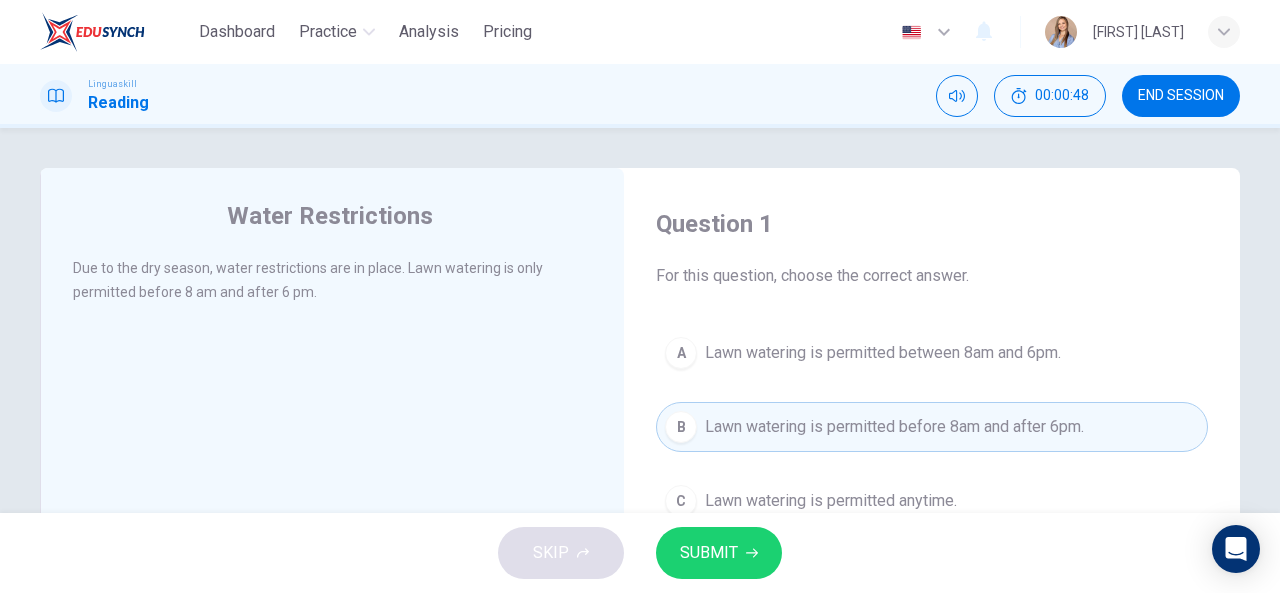 click on "SUBMIT" at bounding box center (719, 553) 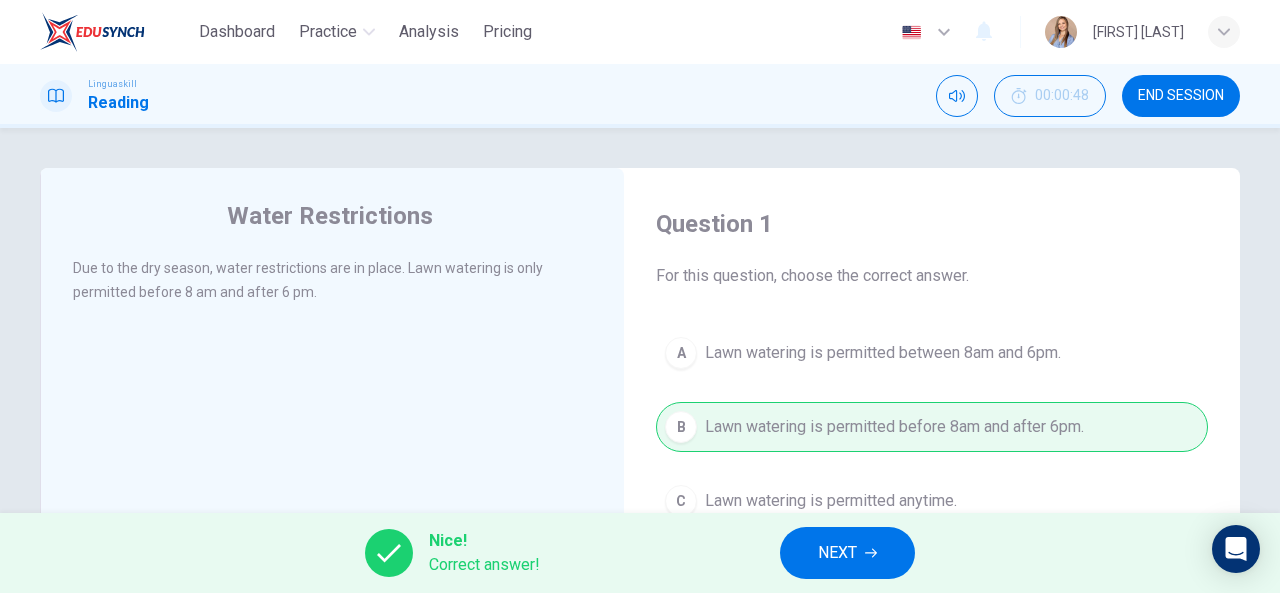click on "NEXT" at bounding box center (847, 553) 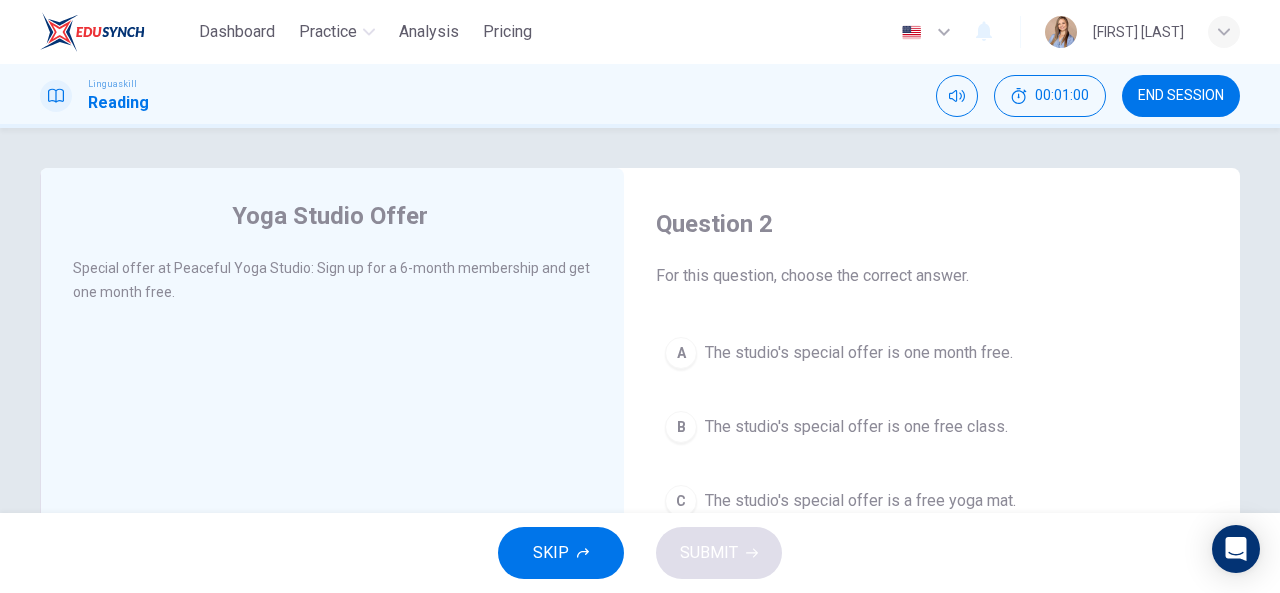 scroll, scrollTop: 100, scrollLeft: 0, axis: vertical 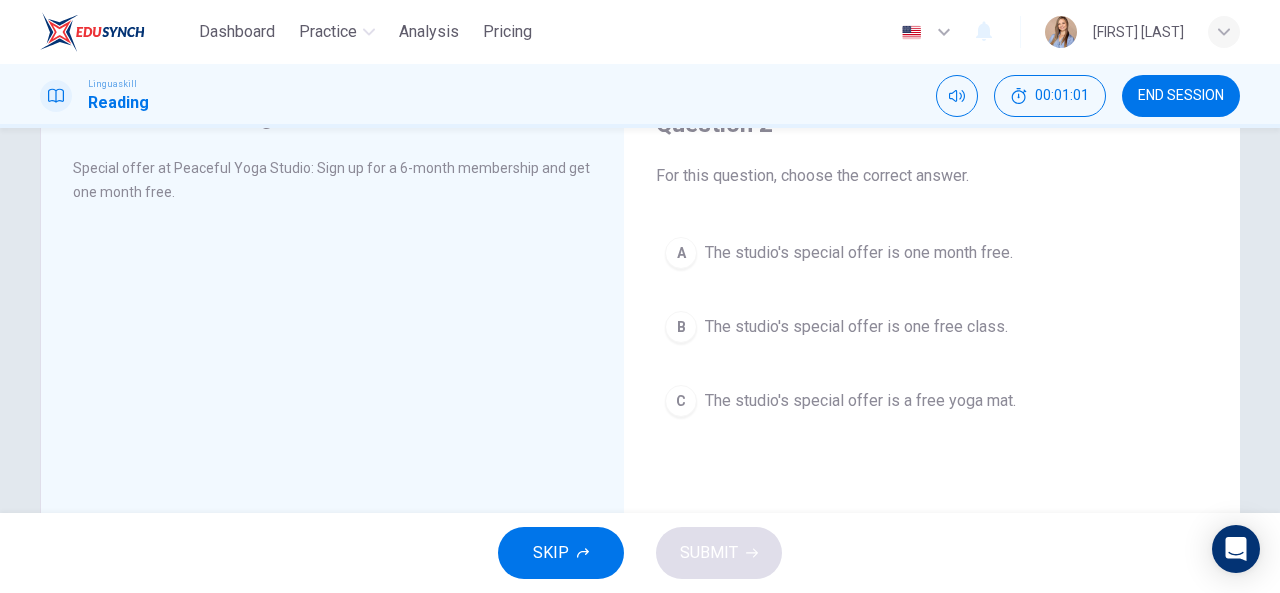 click on "The studio's special offer is one free class." at bounding box center [856, 327] 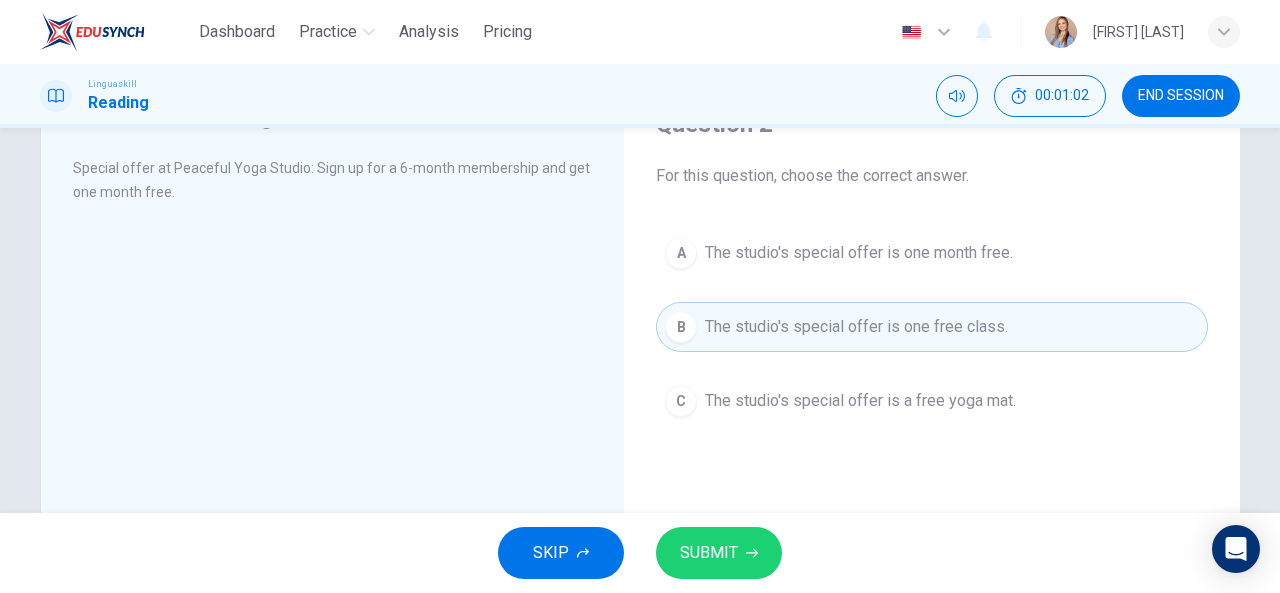click on "SUBMIT" at bounding box center (719, 553) 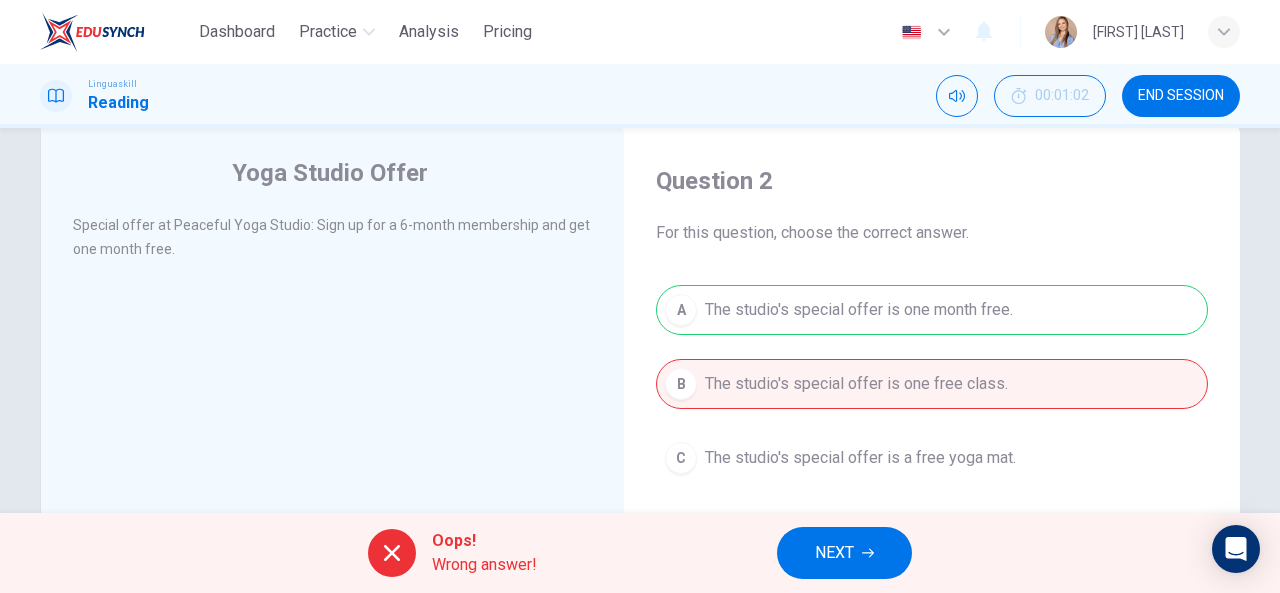 scroll, scrollTop: 0, scrollLeft: 0, axis: both 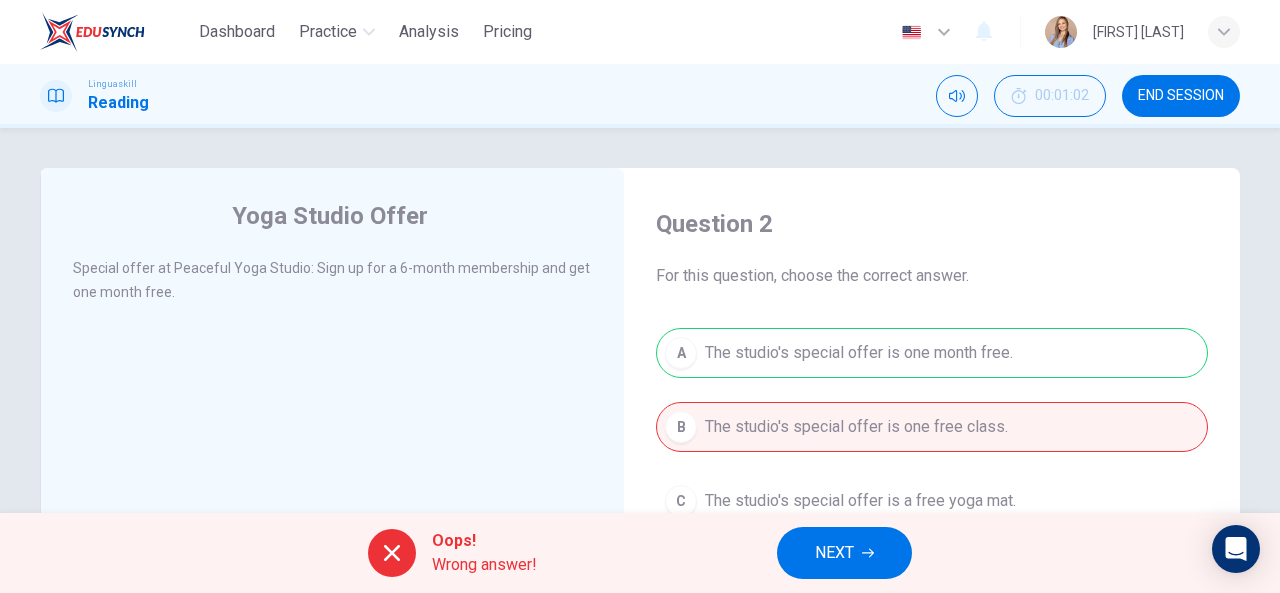 click on "A The studio's special offer is one month free. B The studio's special offer is one free class. C The studio's special offer is a free yoga mat." at bounding box center (932, 427) 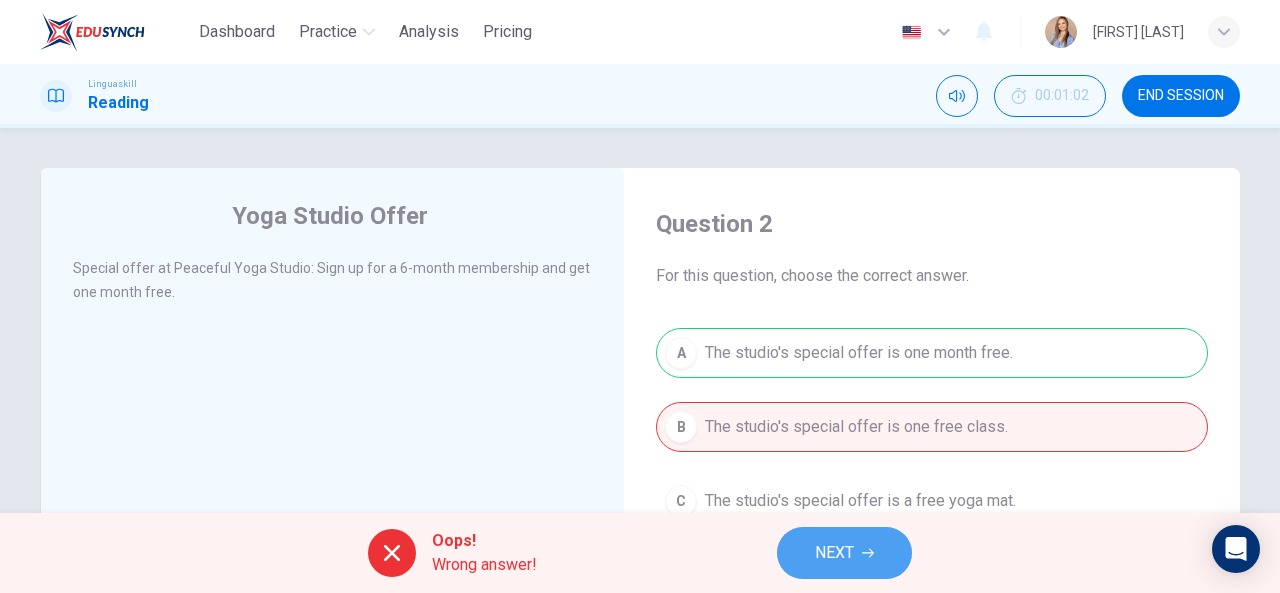 click on "NEXT" at bounding box center [834, 553] 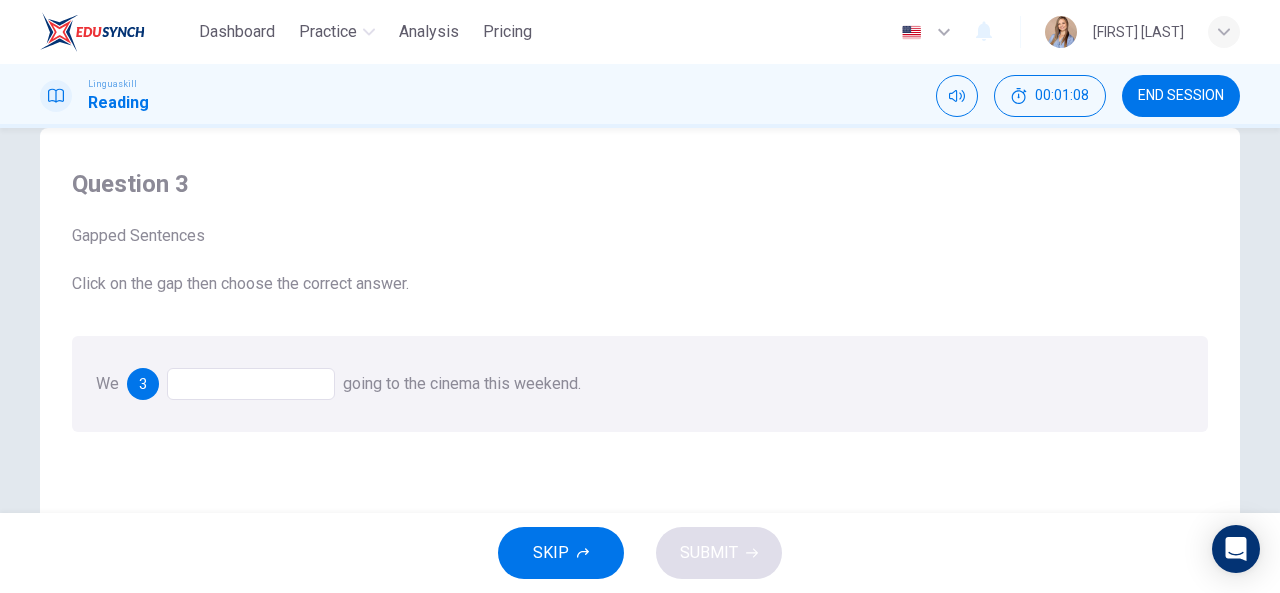 scroll, scrollTop: 0, scrollLeft: 0, axis: both 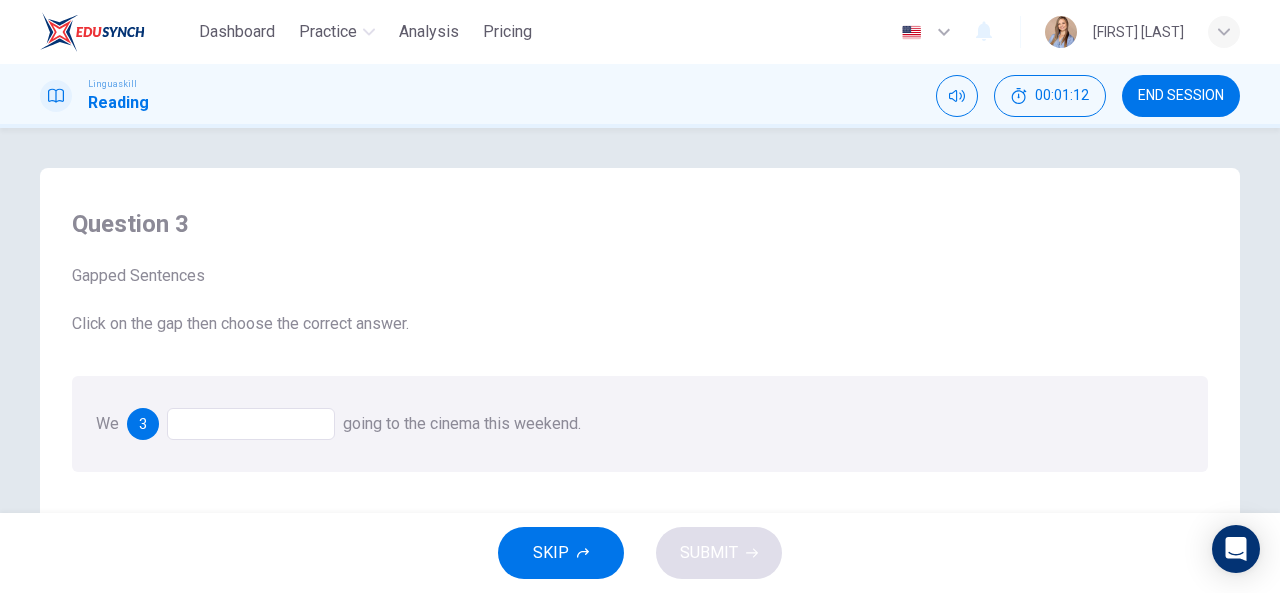 click at bounding box center [251, 424] 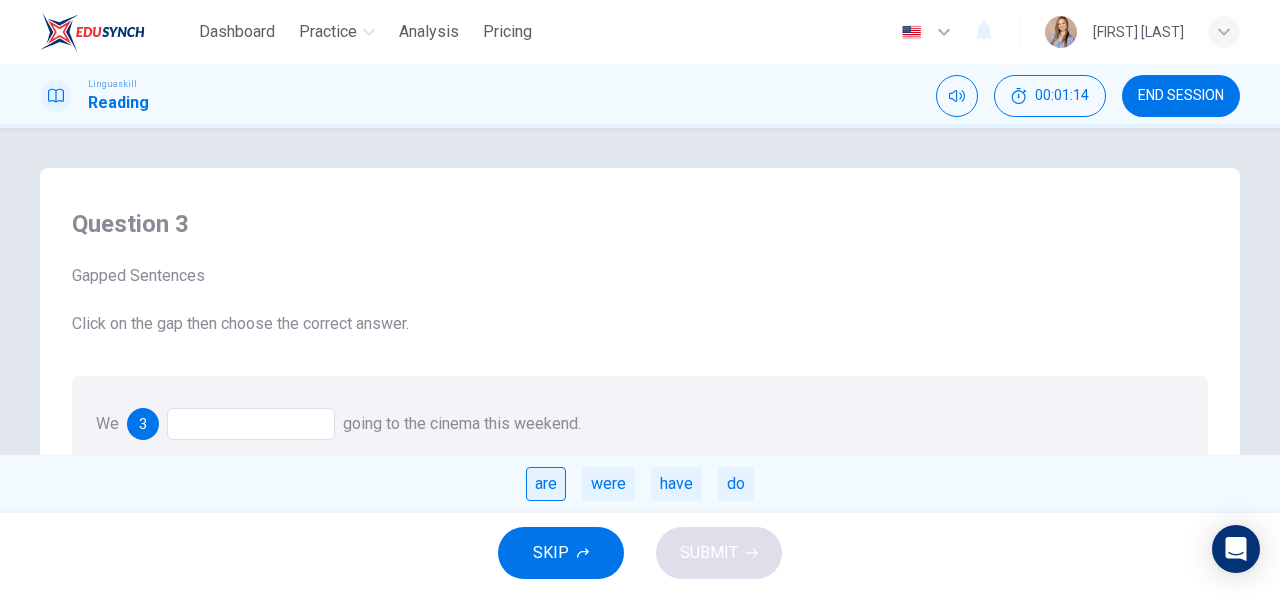 click on "are" at bounding box center (546, 484) 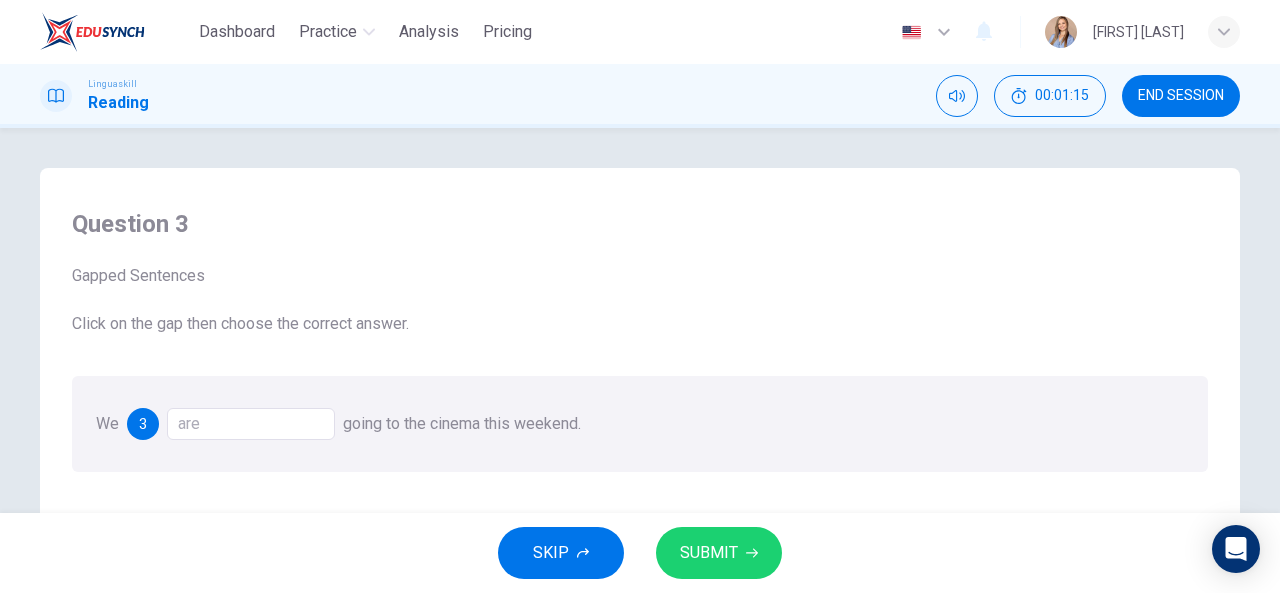click on "SUBMIT" at bounding box center (719, 553) 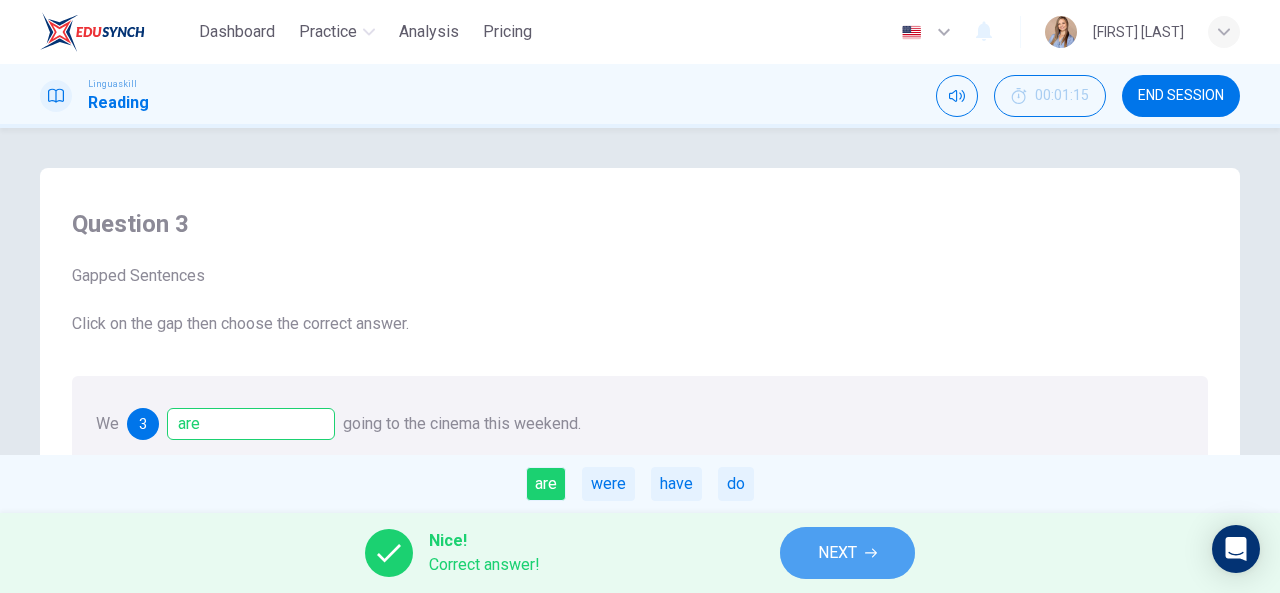 click on "NEXT" at bounding box center (837, 553) 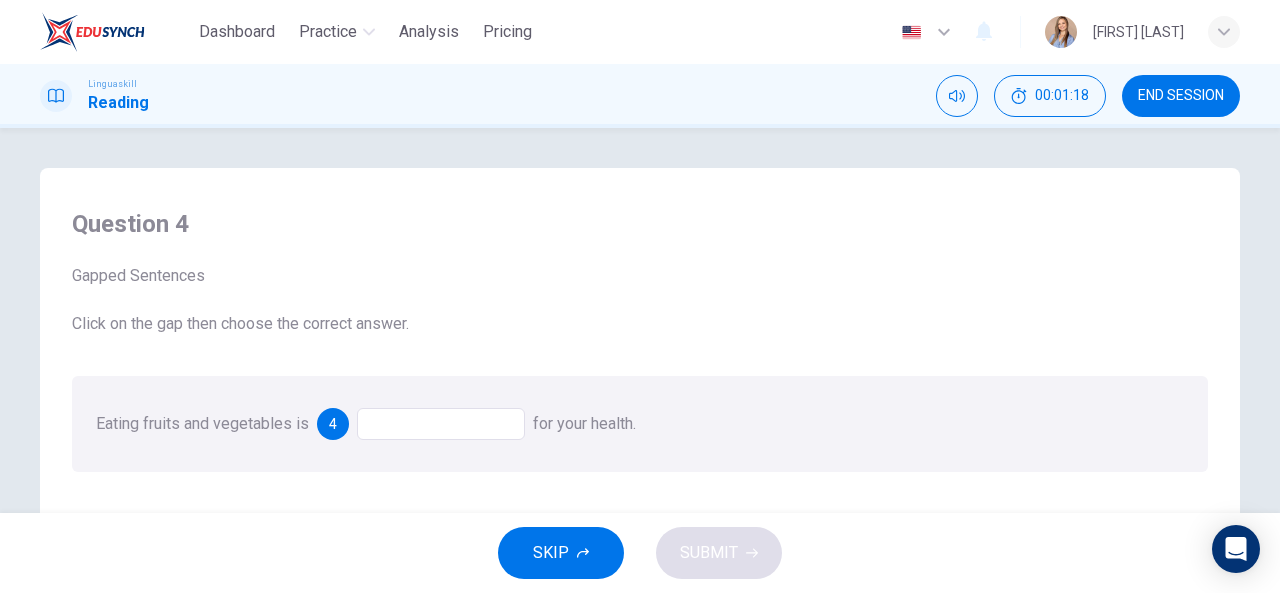 click at bounding box center (441, 424) 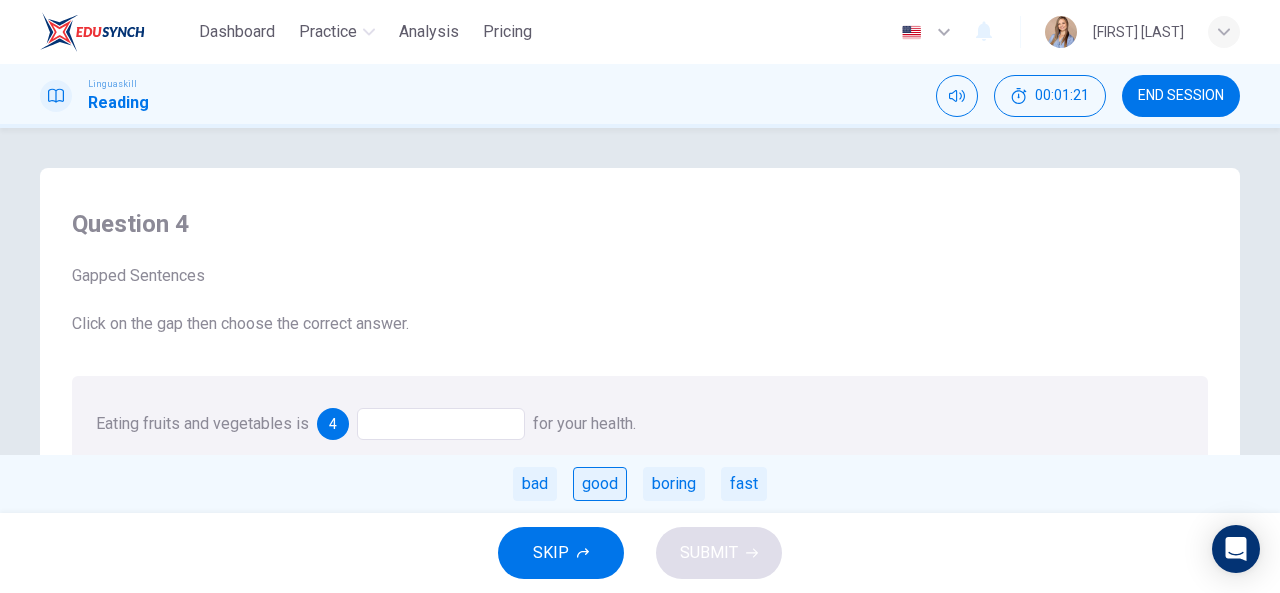 click on "good" at bounding box center [600, 484] 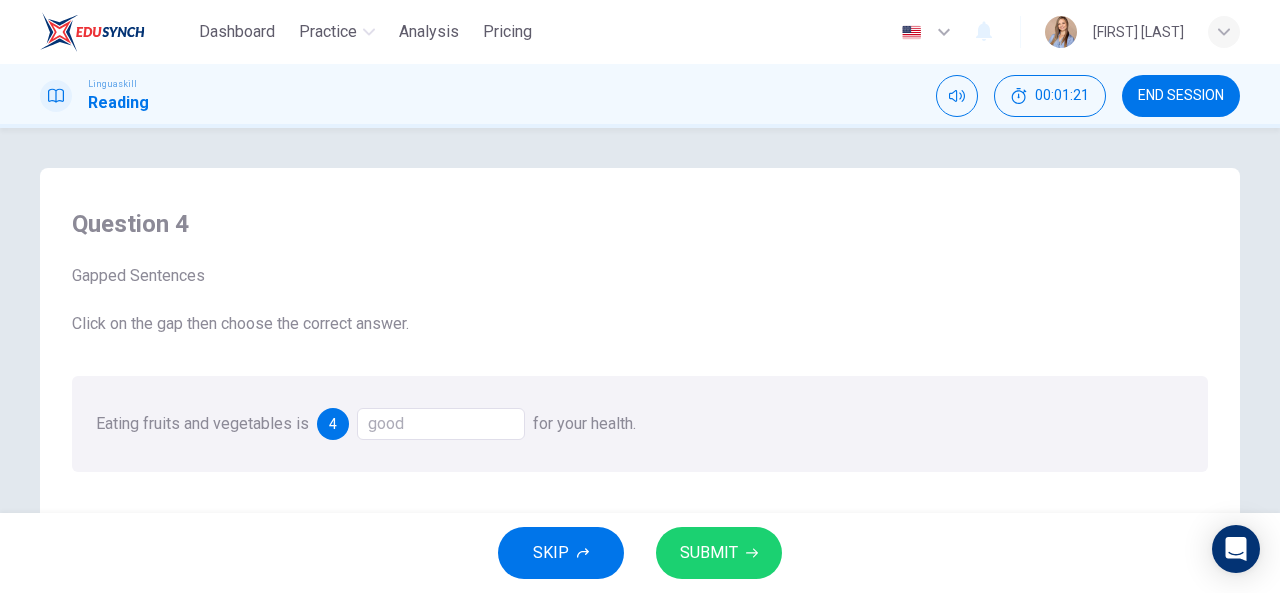 click on "SUBMIT" at bounding box center (709, 553) 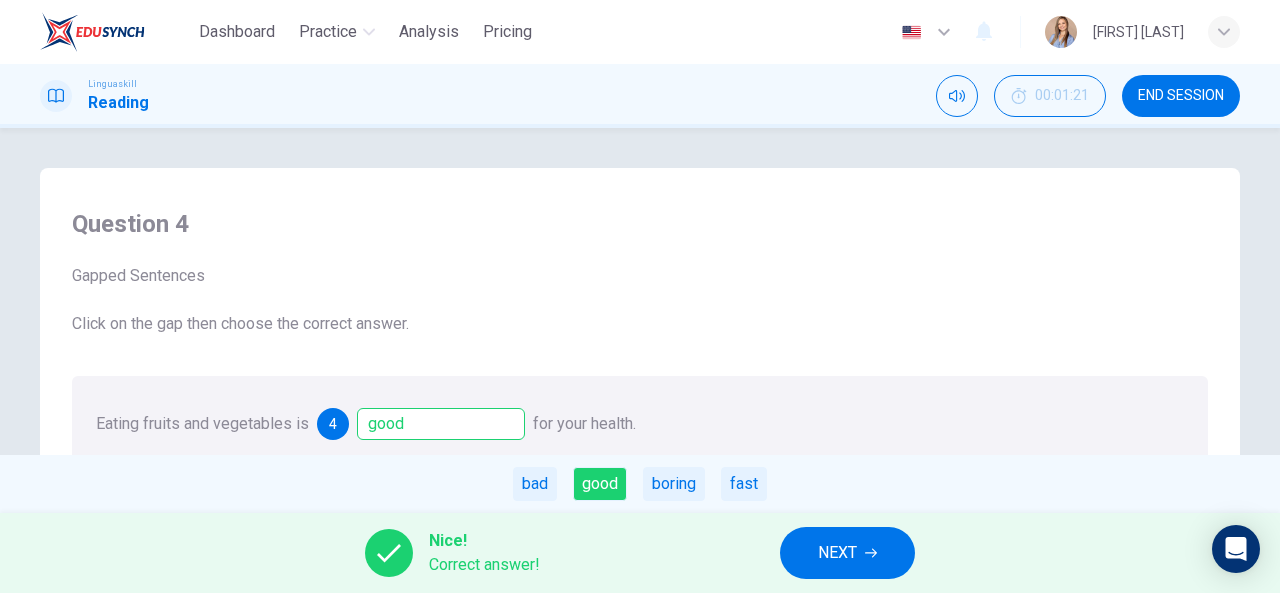 click on "Nice! Correct answer! NEXT" at bounding box center (640, 553) 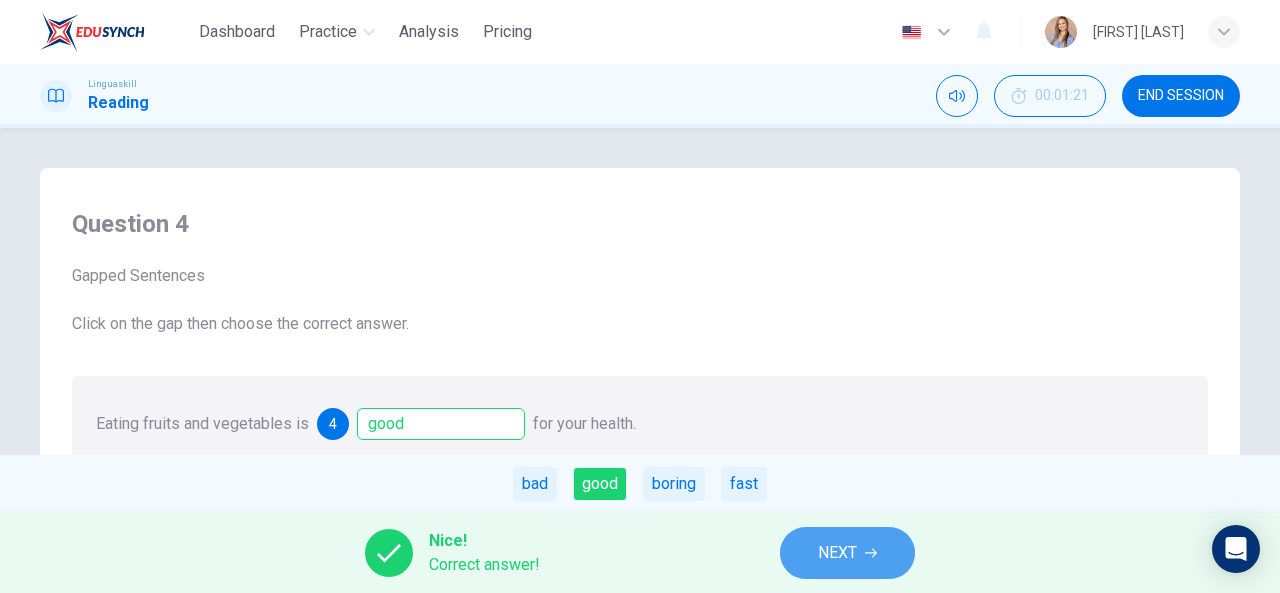click on "NEXT" at bounding box center (847, 553) 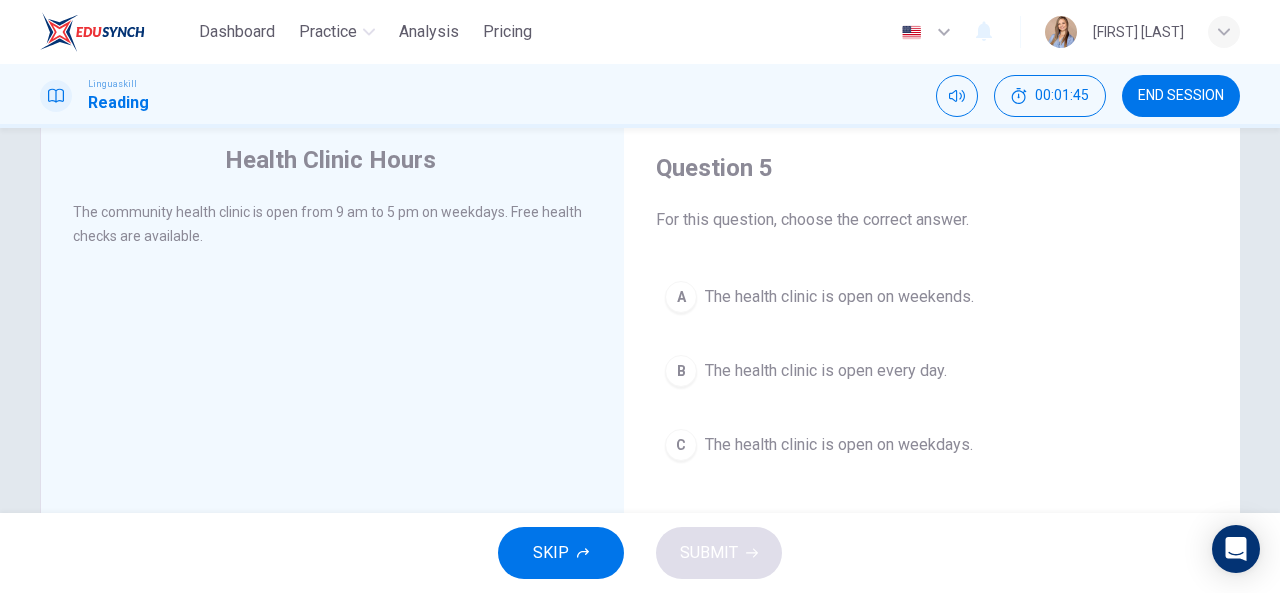 scroll, scrollTop: 100, scrollLeft: 0, axis: vertical 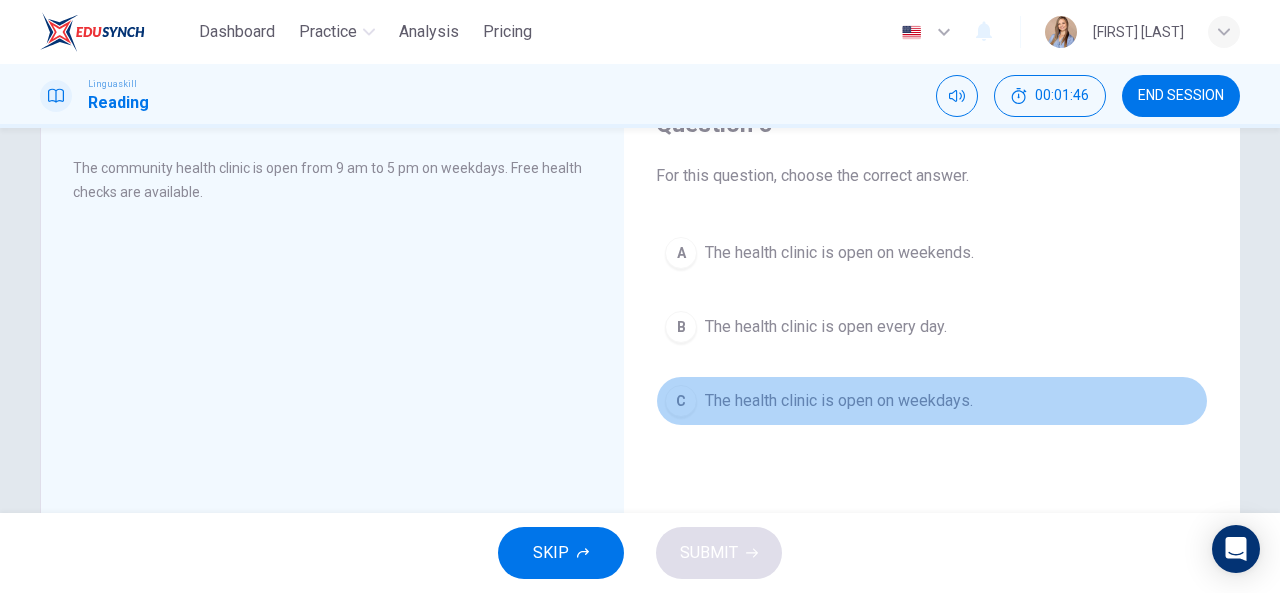 click on "The health clinic is open on weekdays." at bounding box center (839, 401) 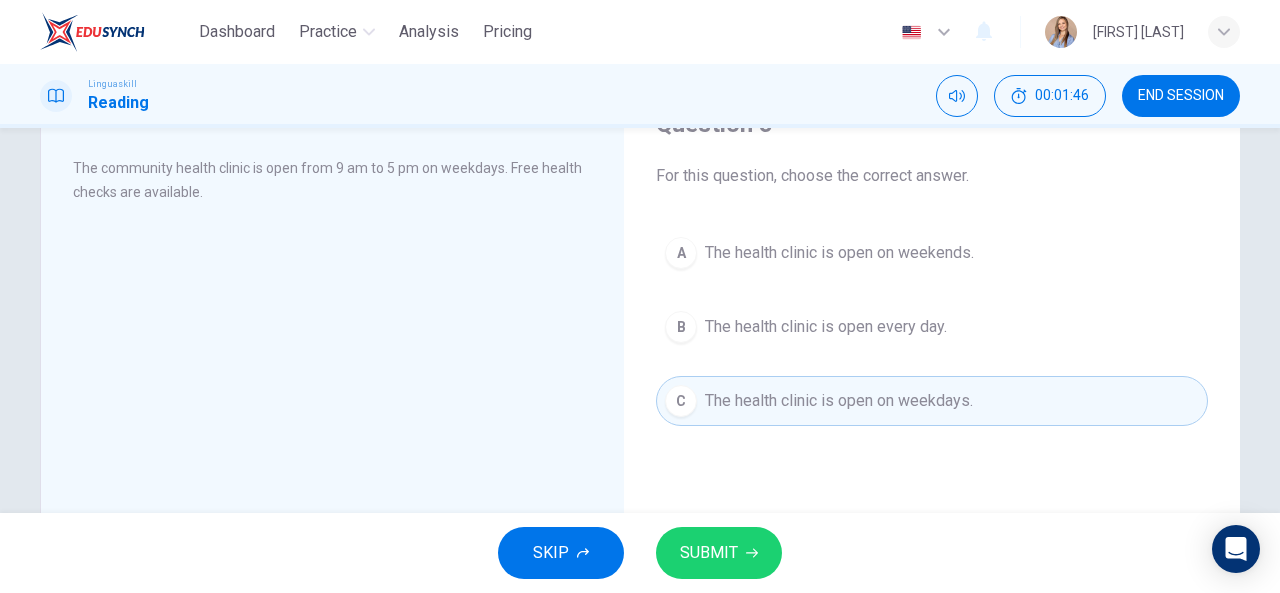 click on "SUBMIT" at bounding box center [719, 553] 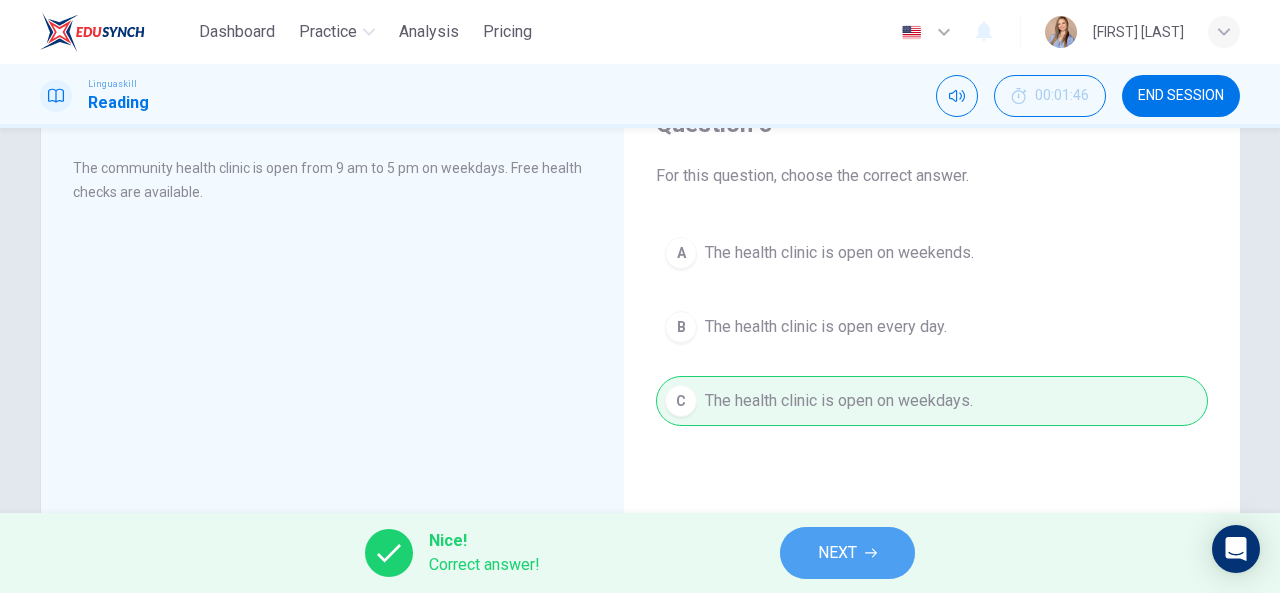click on "NEXT" at bounding box center (837, 553) 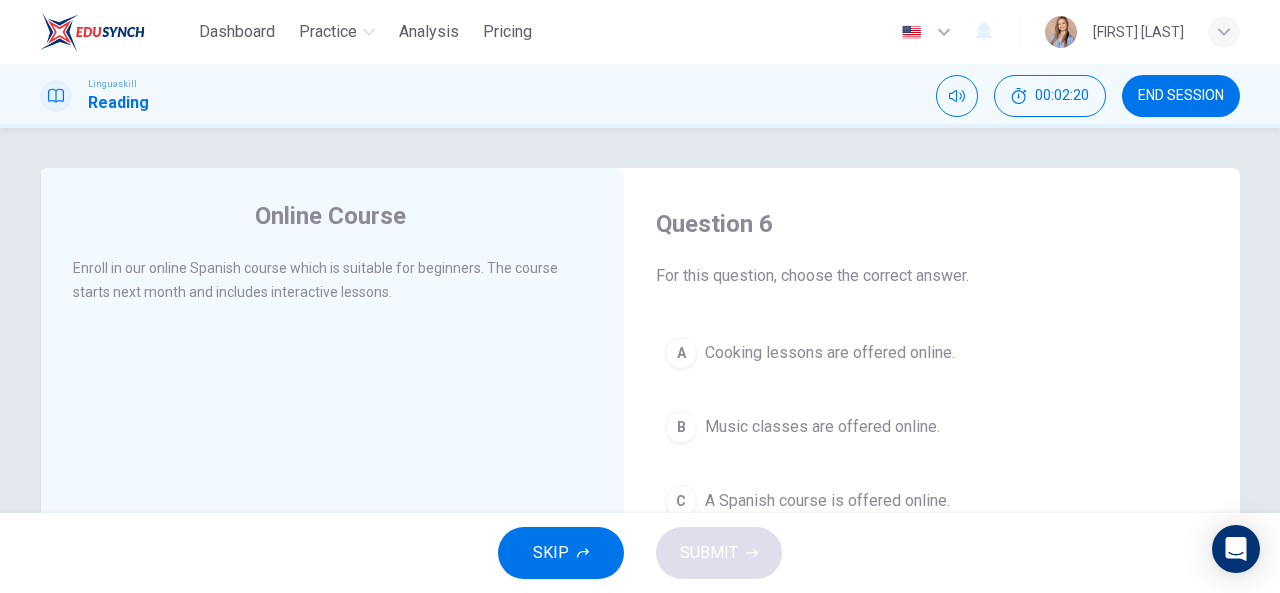 scroll, scrollTop: 100, scrollLeft: 0, axis: vertical 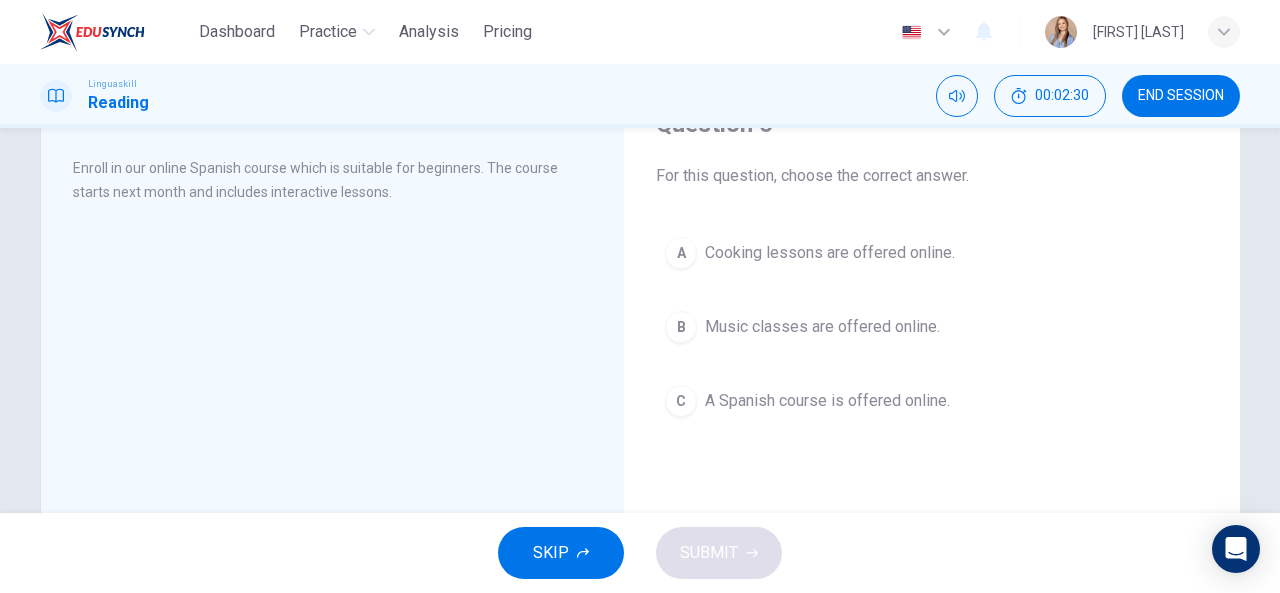 click on "C A Spanish course is offered online." at bounding box center (932, 401) 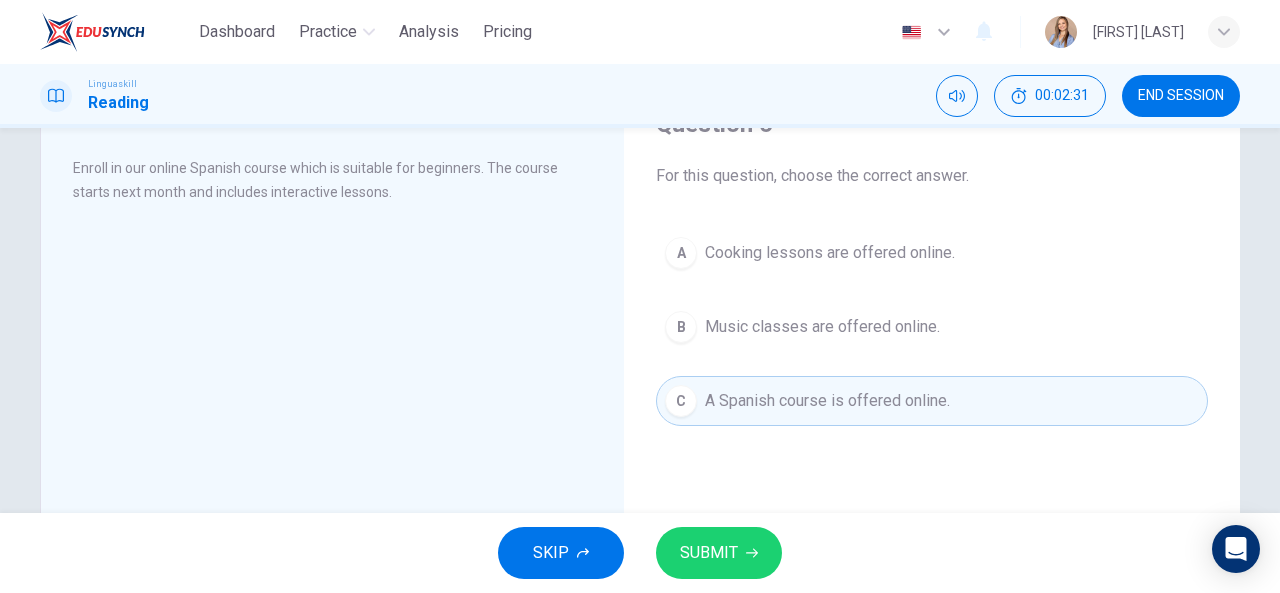 click on "SUBMIT" at bounding box center [719, 553] 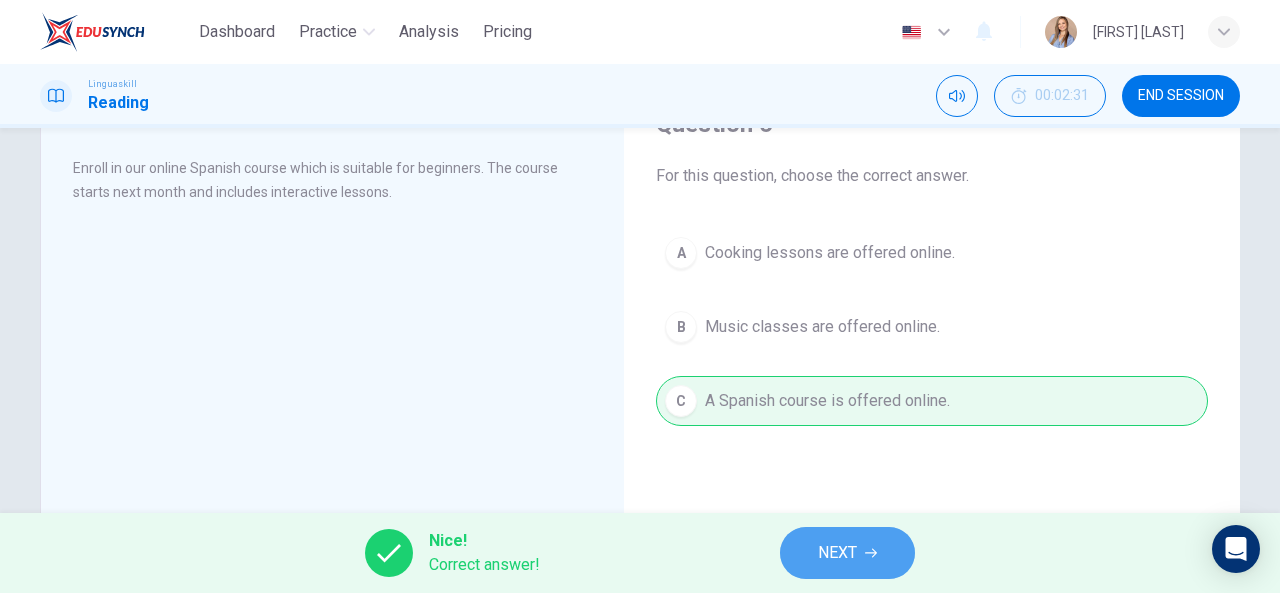 click on "NEXT" at bounding box center [847, 553] 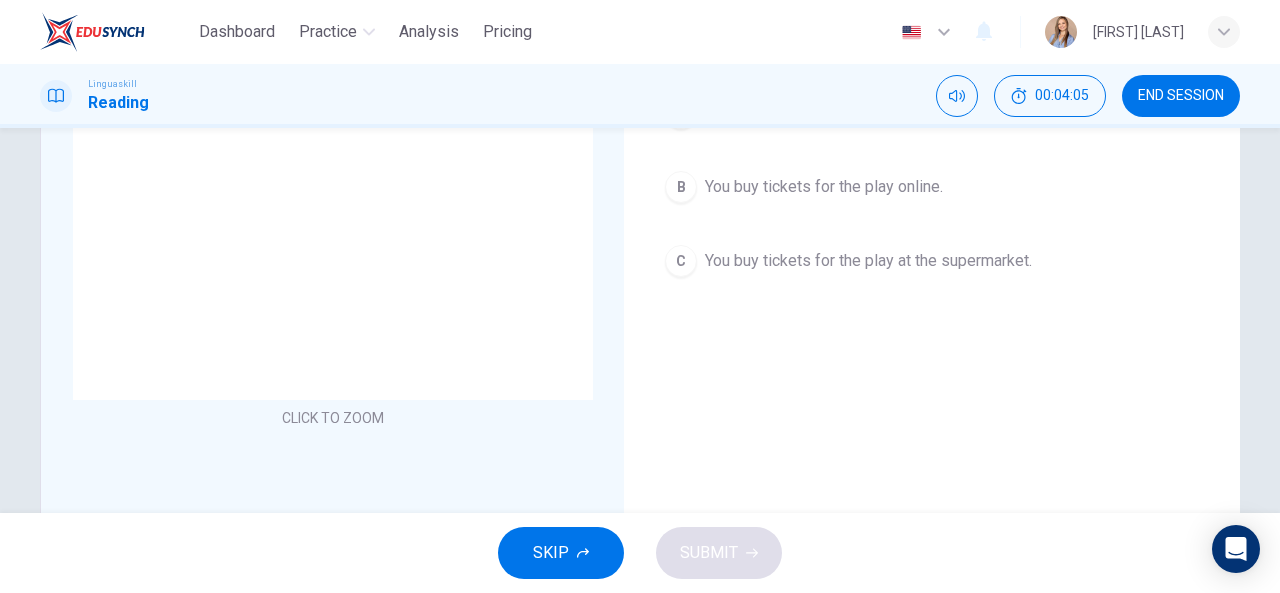 scroll, scrollTop: 0, scrollLeft: 0, axis: both 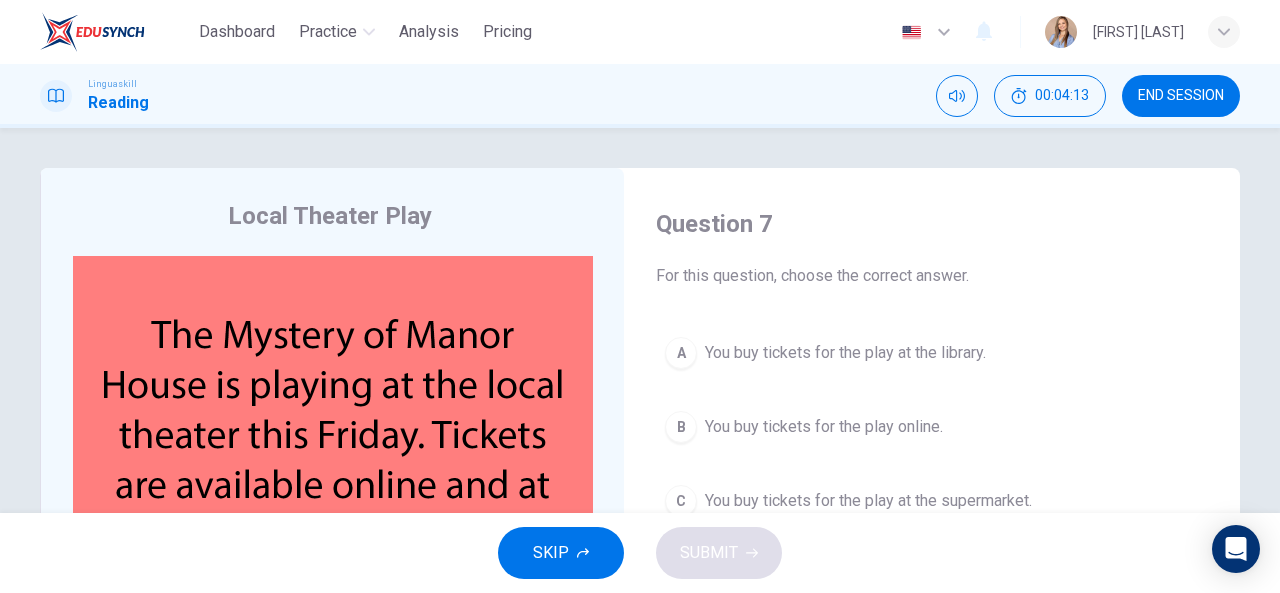 click on "A You buy tickets for the play at the library." at bounding box center (932, 353) 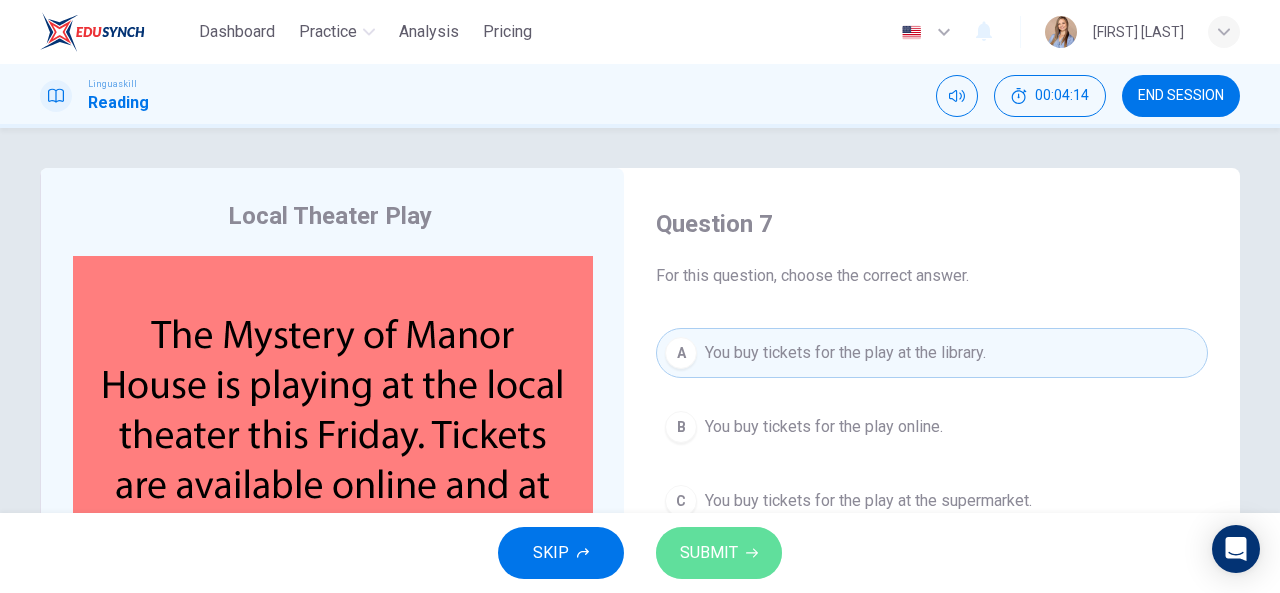 click on "SUBMIT" at bounding box center (719, 553) 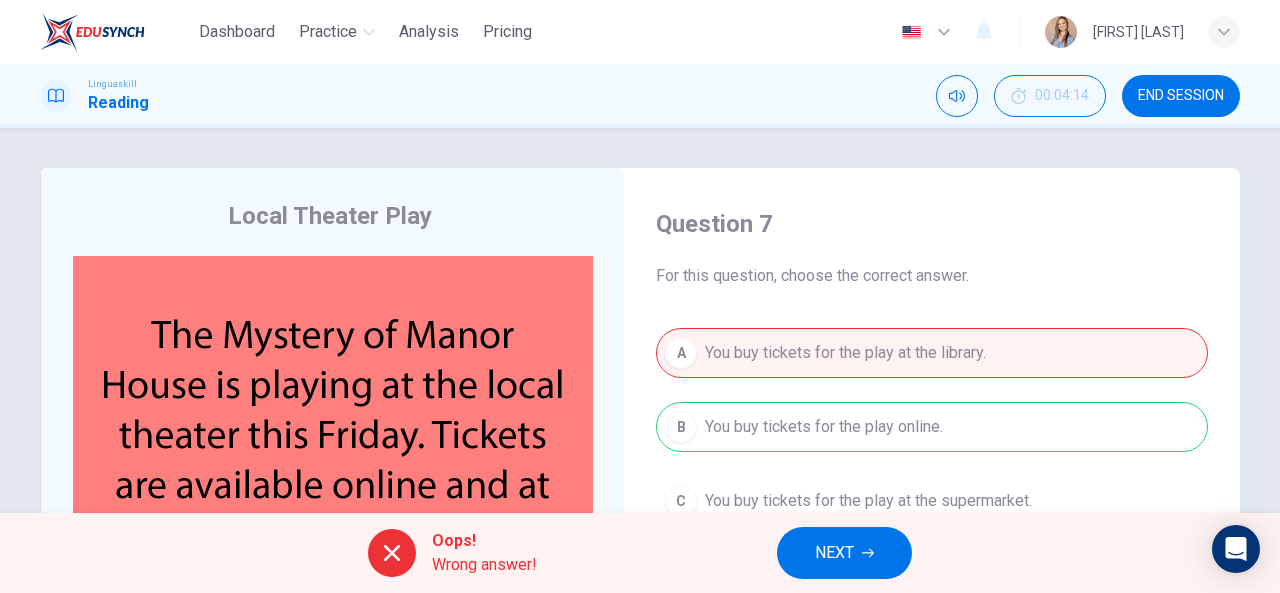 scroll, scrollTop: 100, scrollLeft: 0, axis: vertical 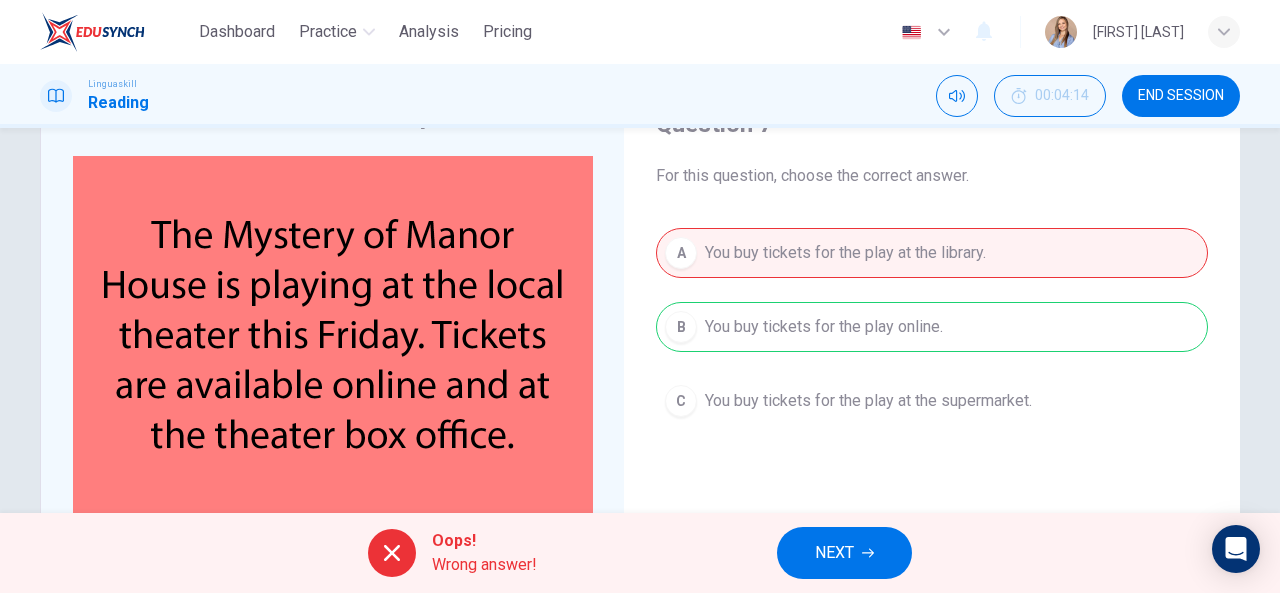 click on "NEXT" at bounding box center [834, 553] 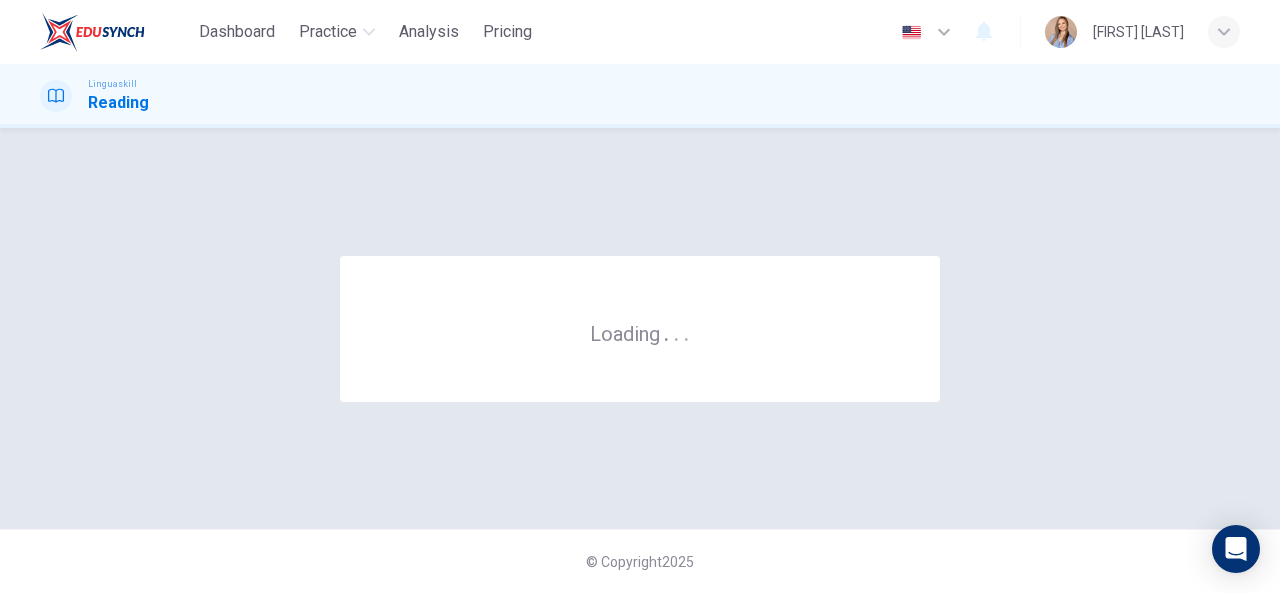 scroll, scrollTop: 0, scrollLeft: 0, axis: both 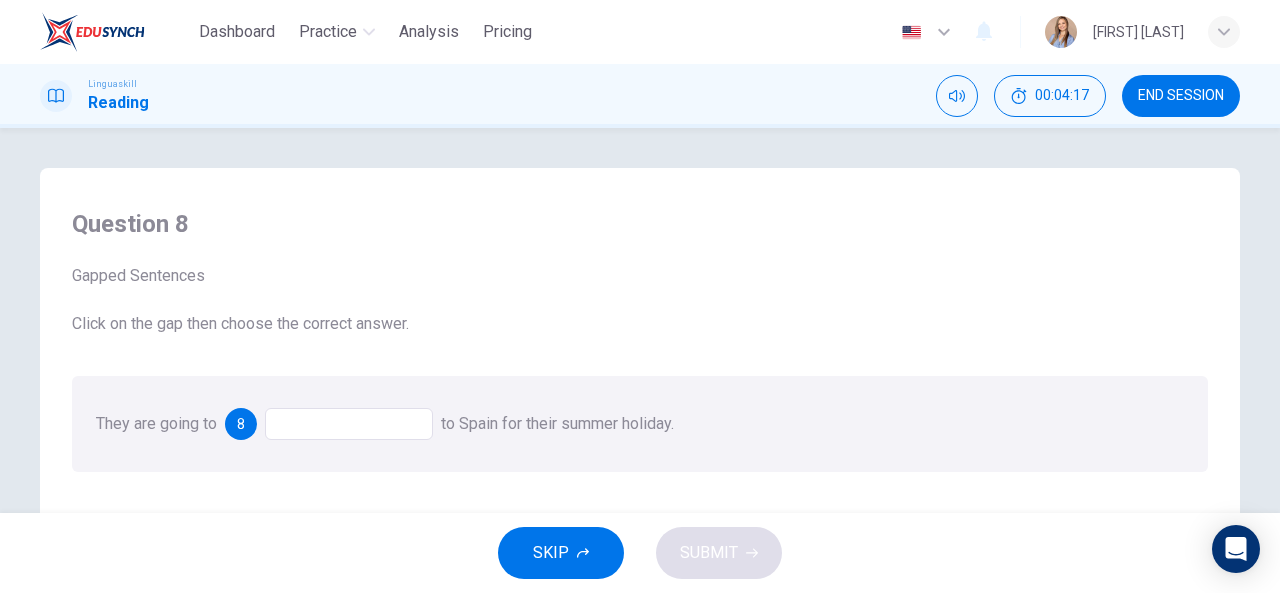 click at bounding box center (349, 424) 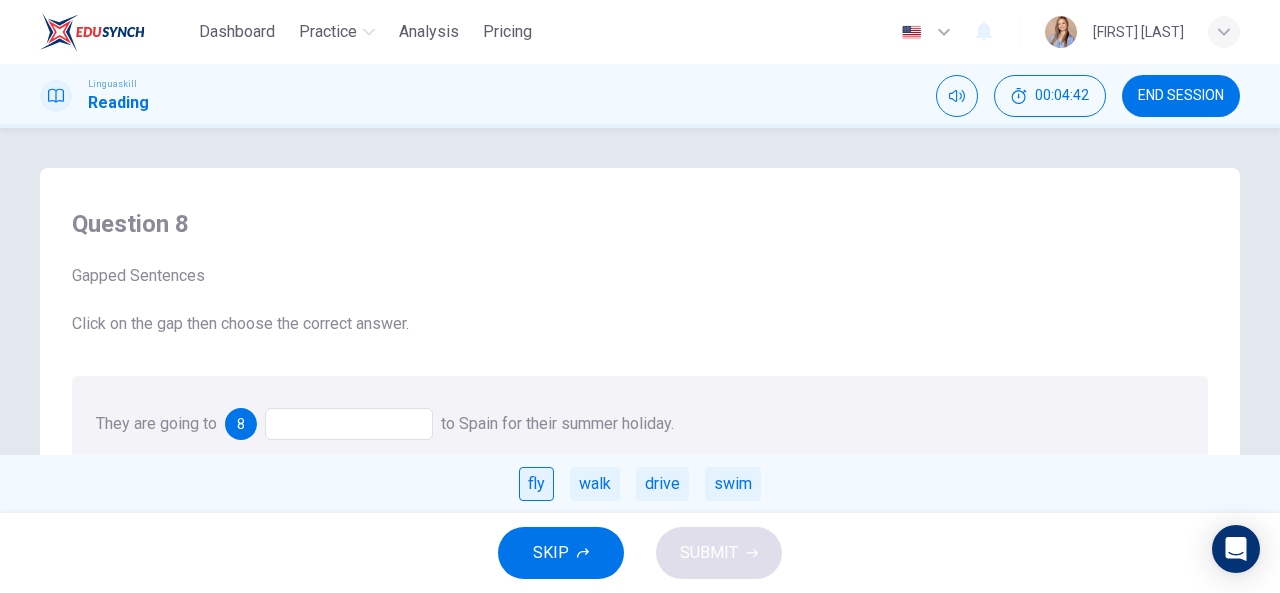 click on "fly" at bounding box center [536, 484] 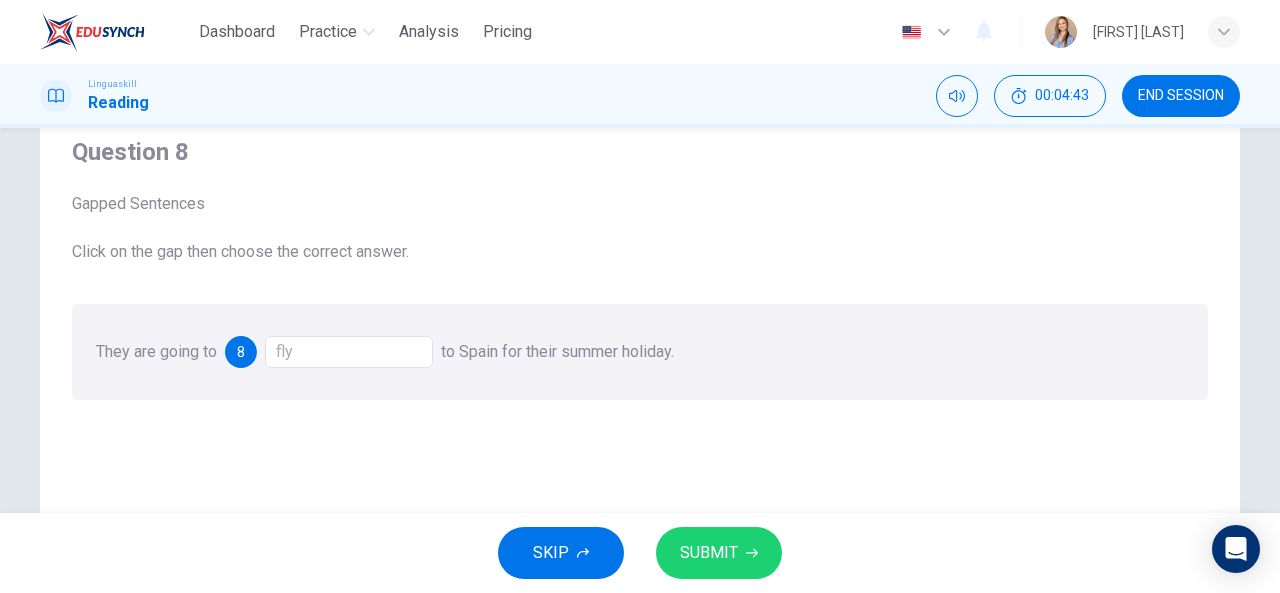 scroll, scrollTop: 200, scrollLeft: 0, axis: vertical 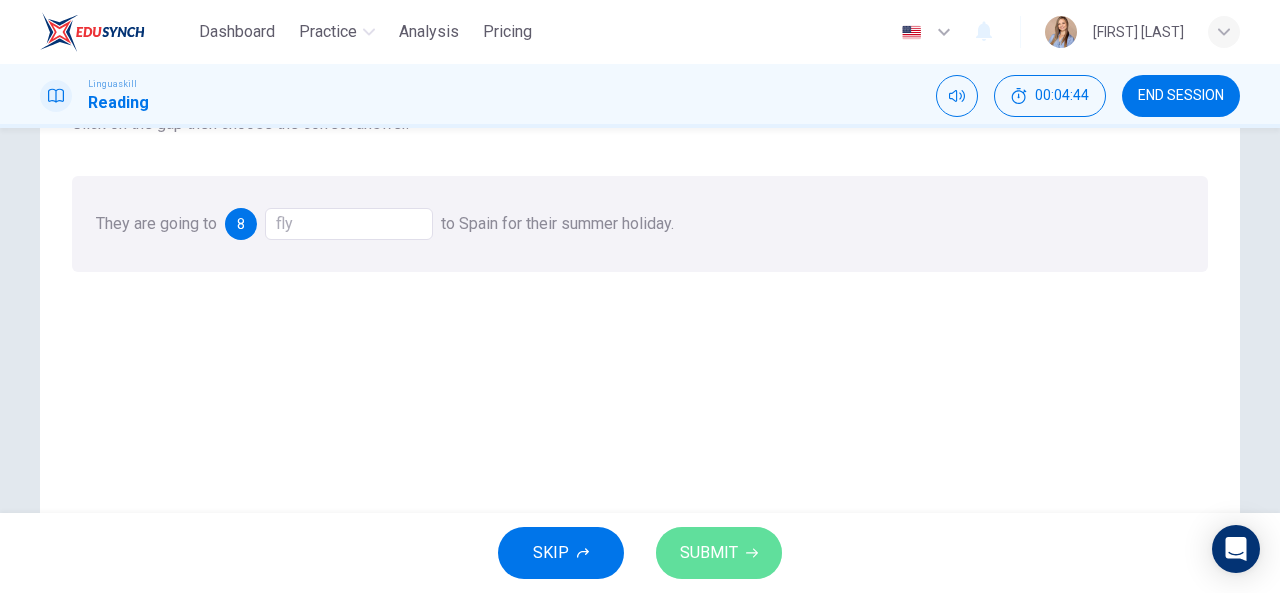 click on "SUBMIT" at bounding box center (719, 553) 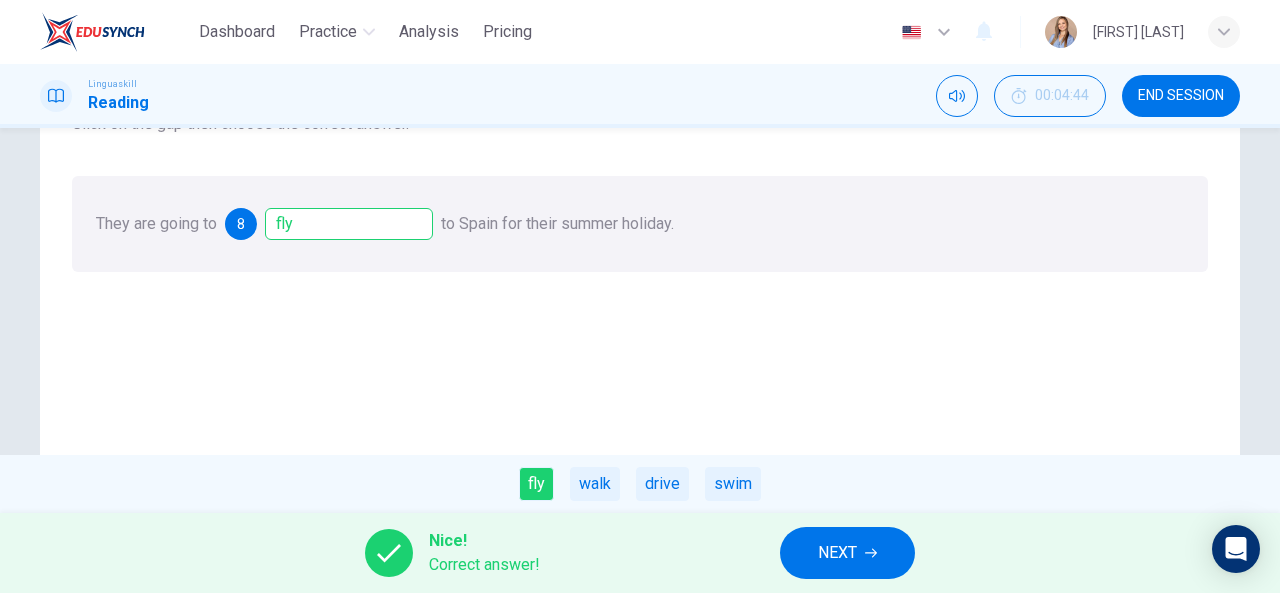 click on "NEXT" at bounding box center (847, 553) 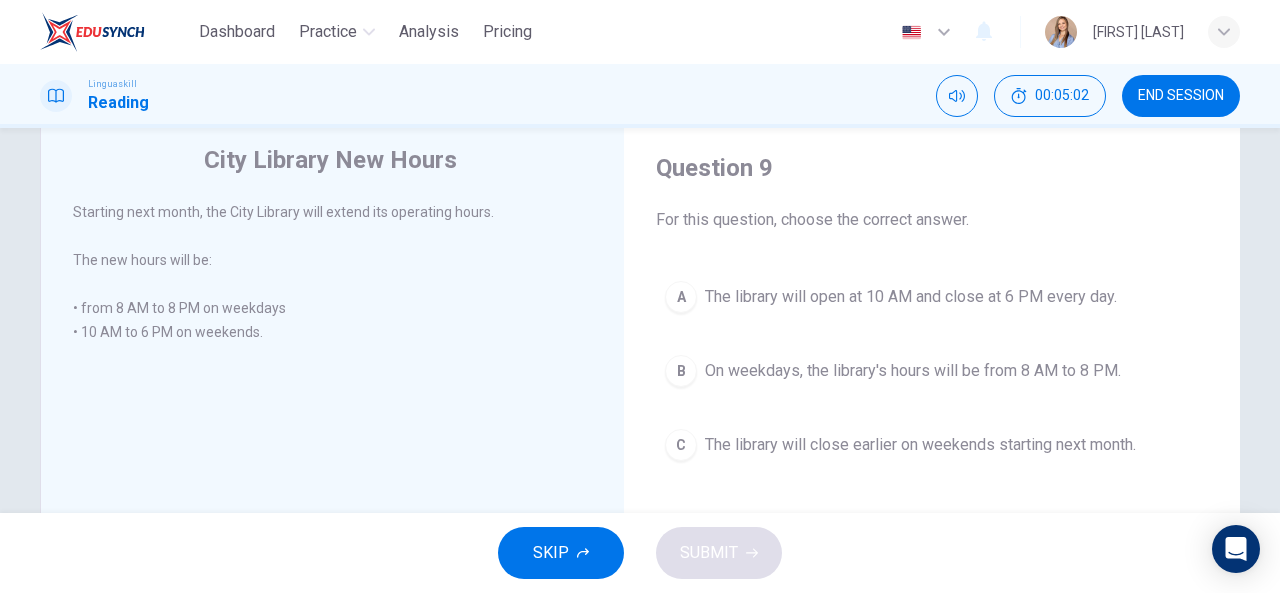 scroll, scrollTop: 100, scrollLeft: 0, axis: vertical 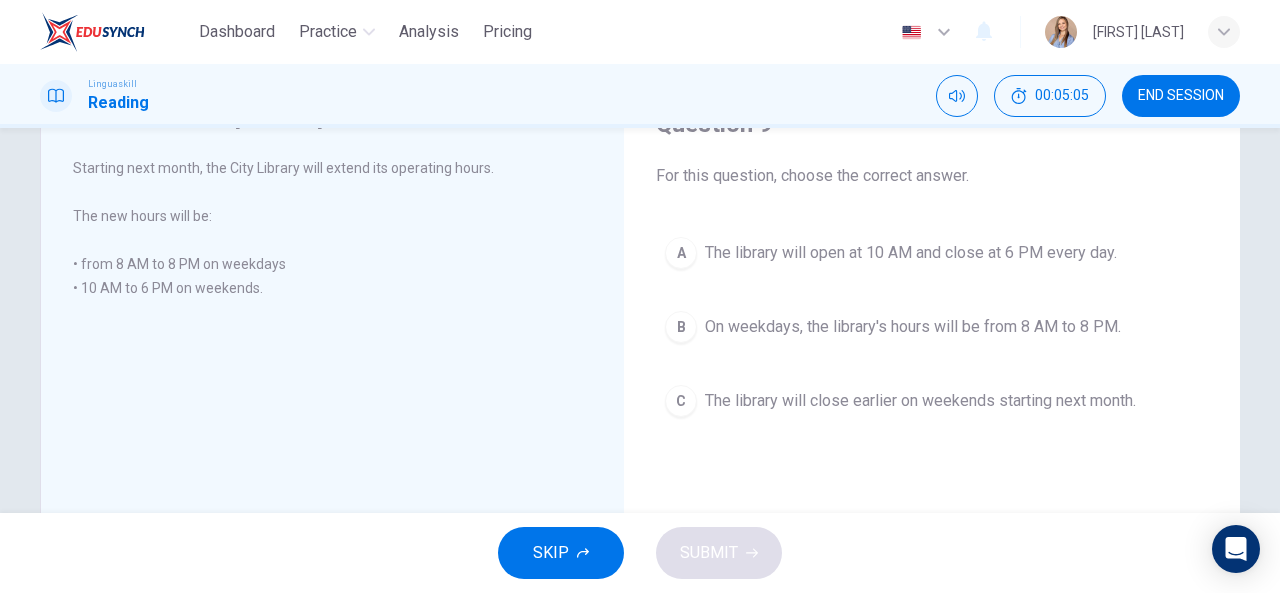 click on "On weekdays, the library's hours will be from 8 AM to 8 PM." at bounding box center [913, 327] 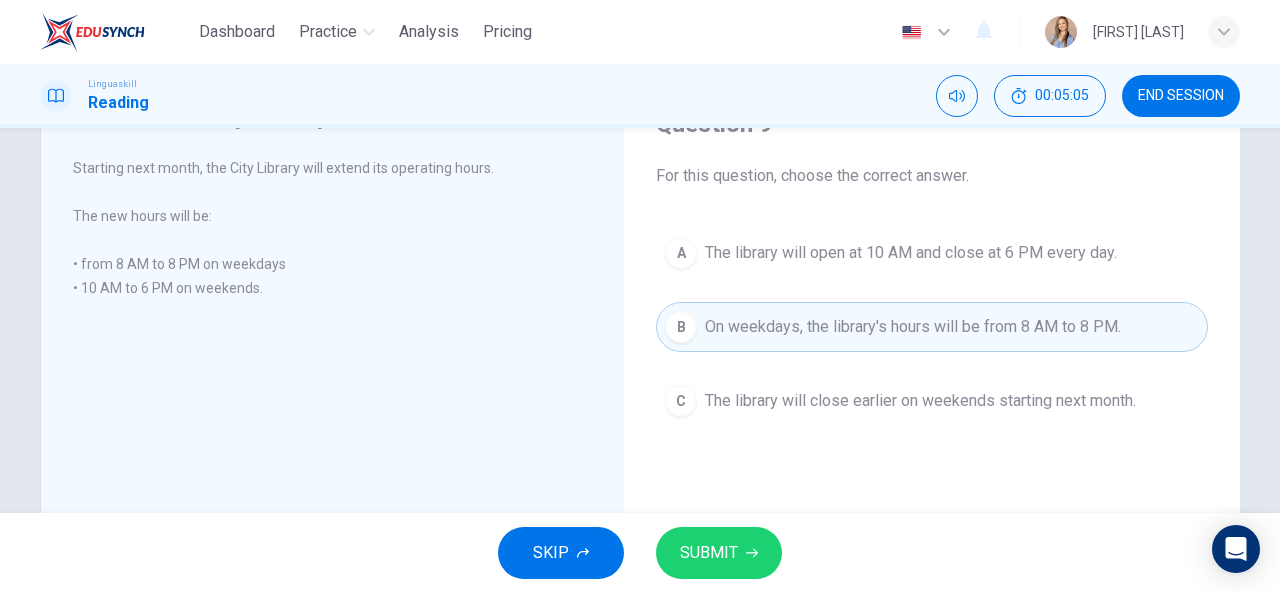 click on "SUBMIT" at bounding box center [719, 553] 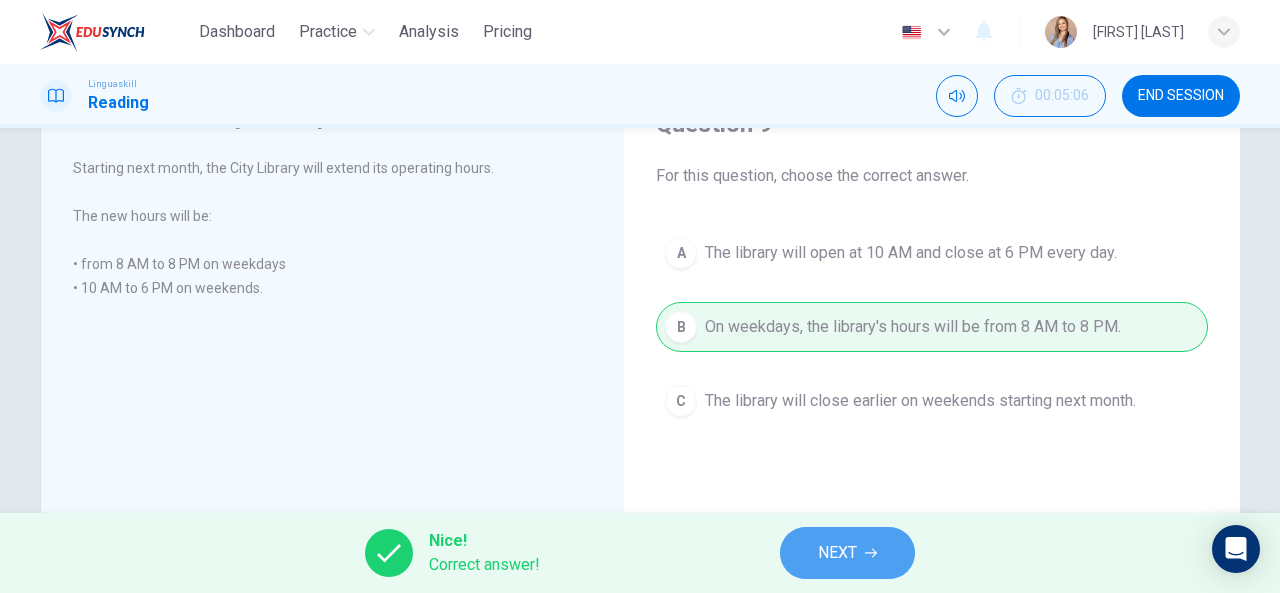 click on "NEXT" at bounding box center (847, 553) 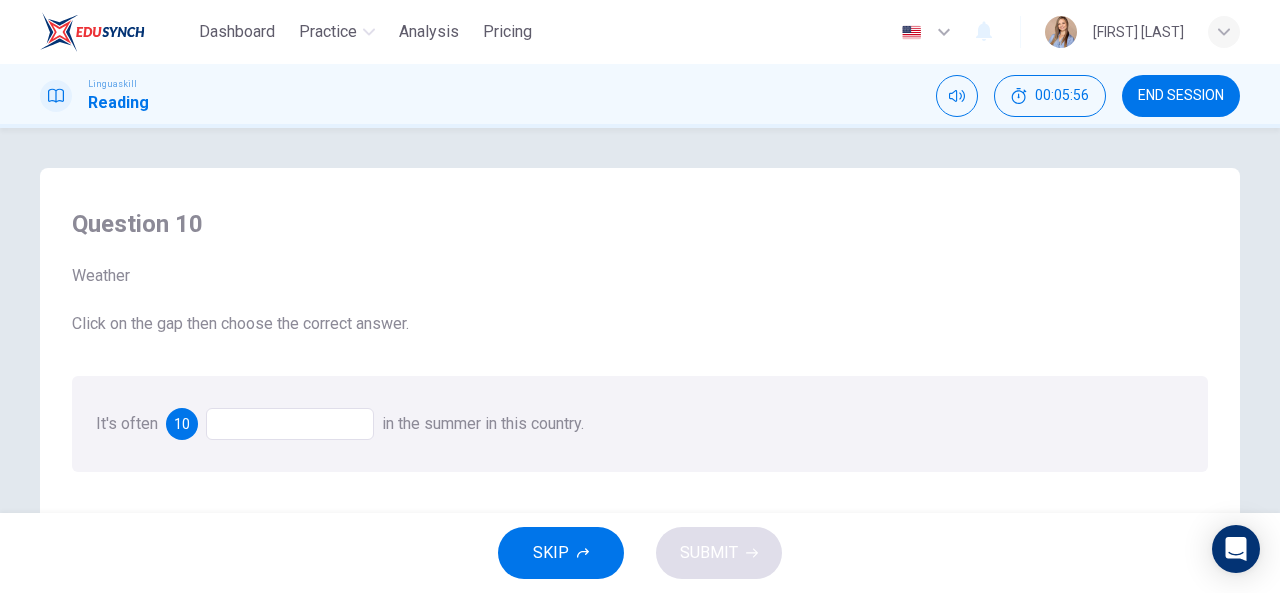 click at bounding box center (290, 424) 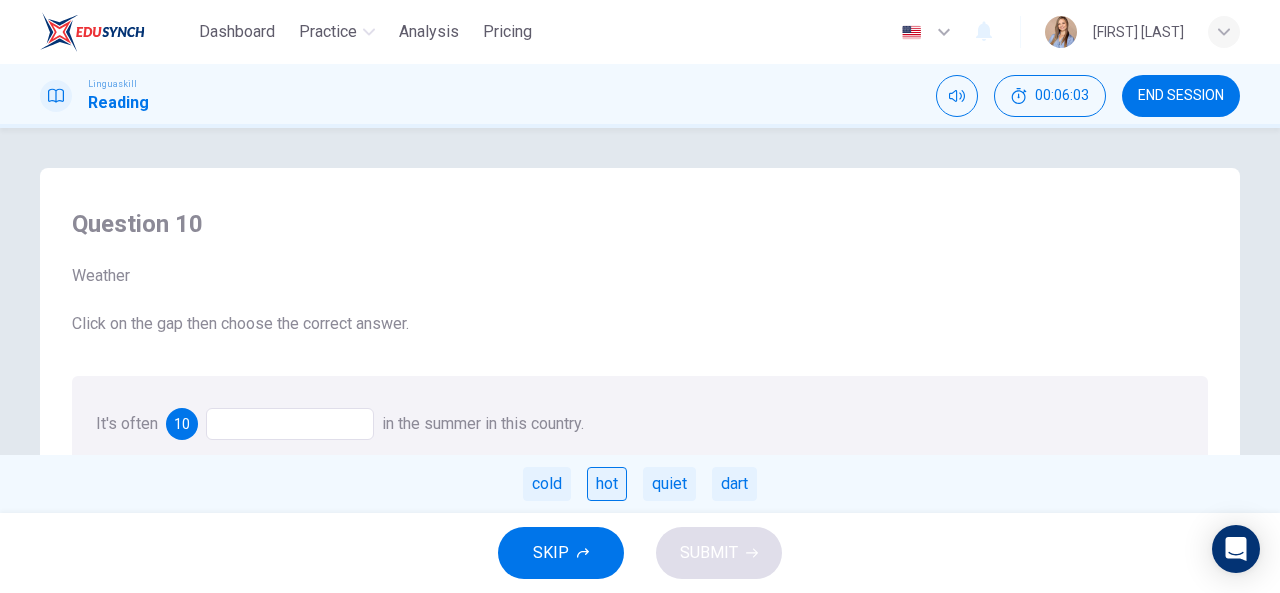 click on "hot" at bounding box center (607, 484) 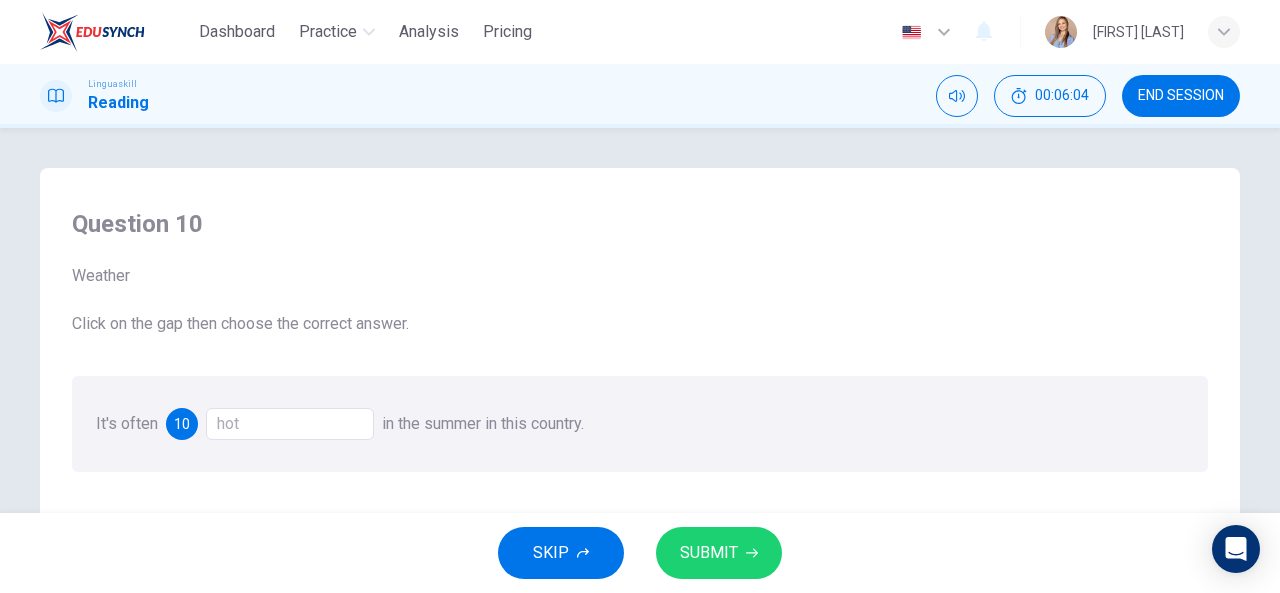 click on "SUBMIT" at bounding box center (709, 553) 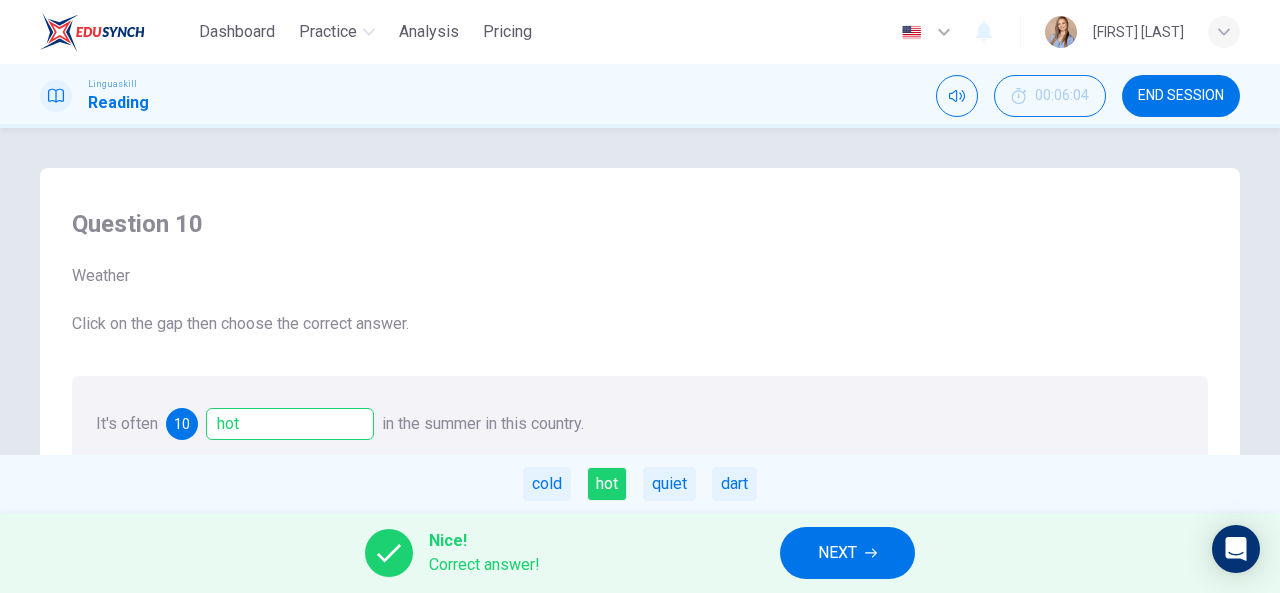 click on "NEXT" at bounding box center [847, 553] 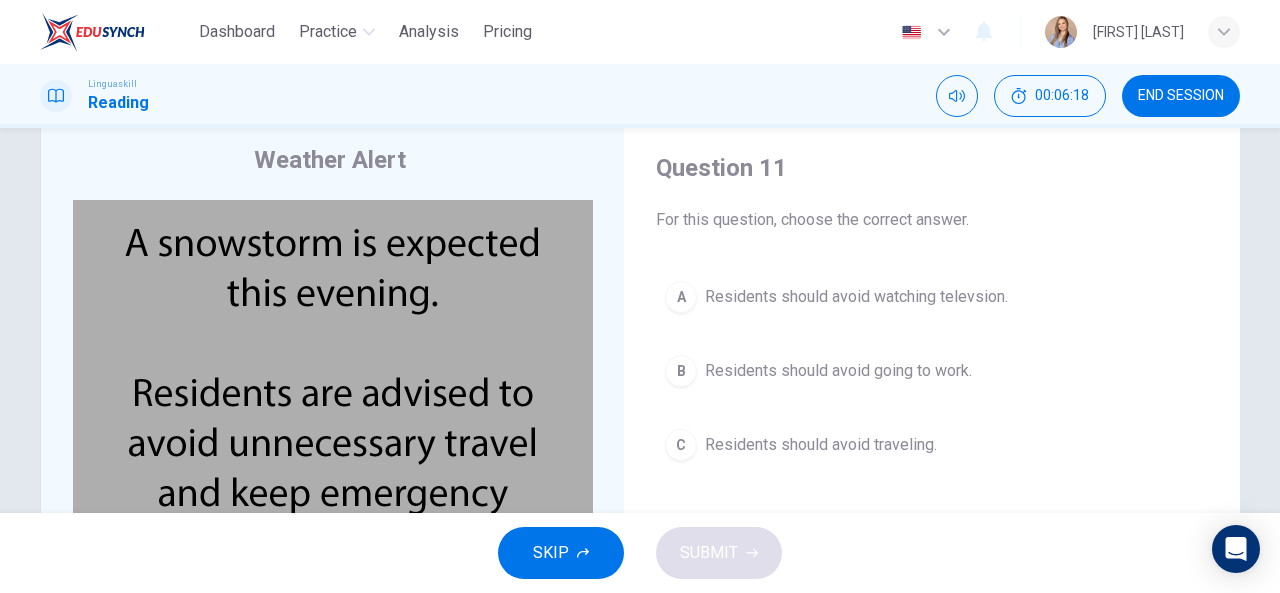 scroll, scrollTop: 100, scrollLeft: 0, axis: vertical 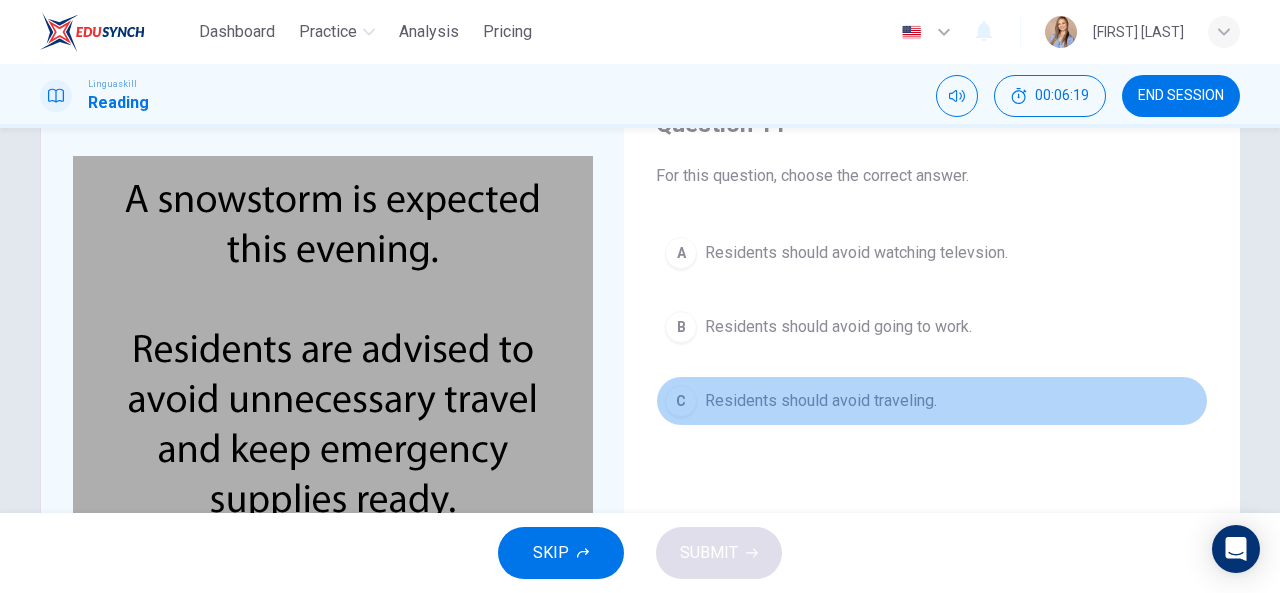 click on "Residents should avoid traveling." at bounding box center [821, 401] 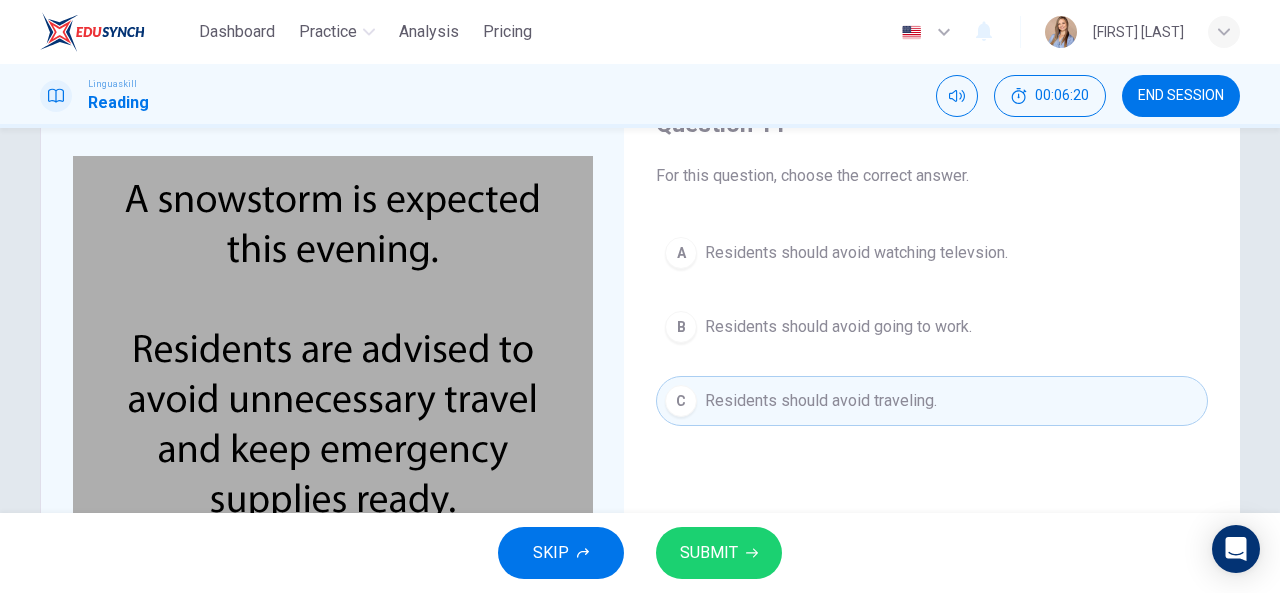 click on "SUBMIT" at bounding box center (719, 553) 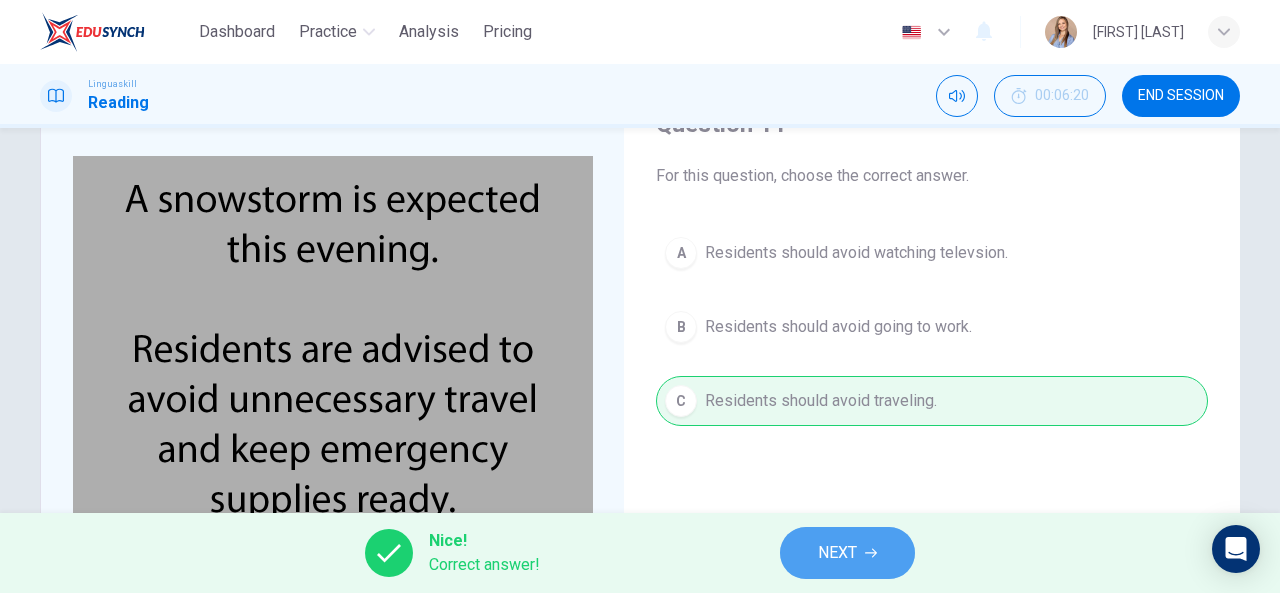 click on "NEXT" at bounding box center [847, 553] 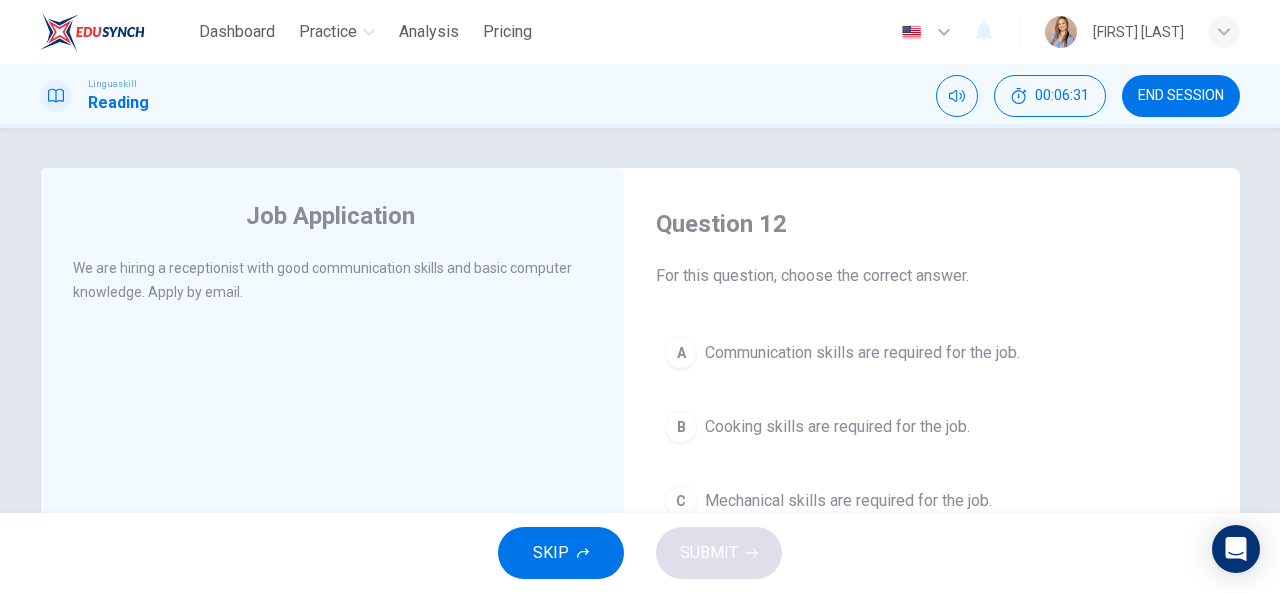 click on "Communication skills are required for the job." at bounding box center [862, 353] 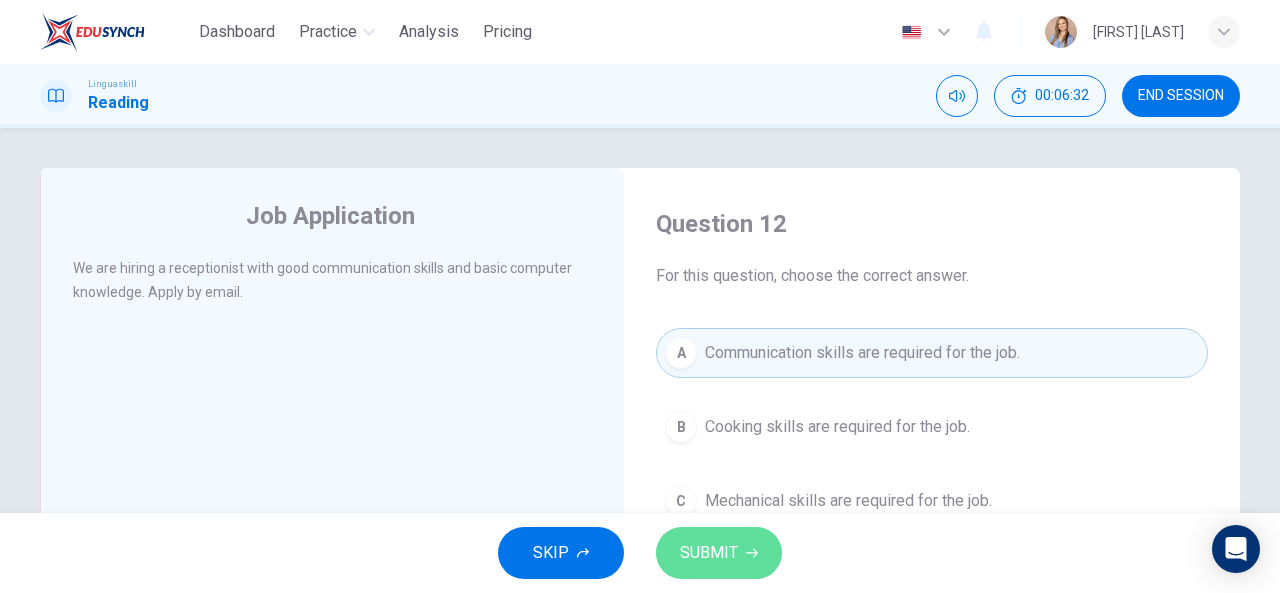 click on "SUBMIT" at bounding box center (709, 553) 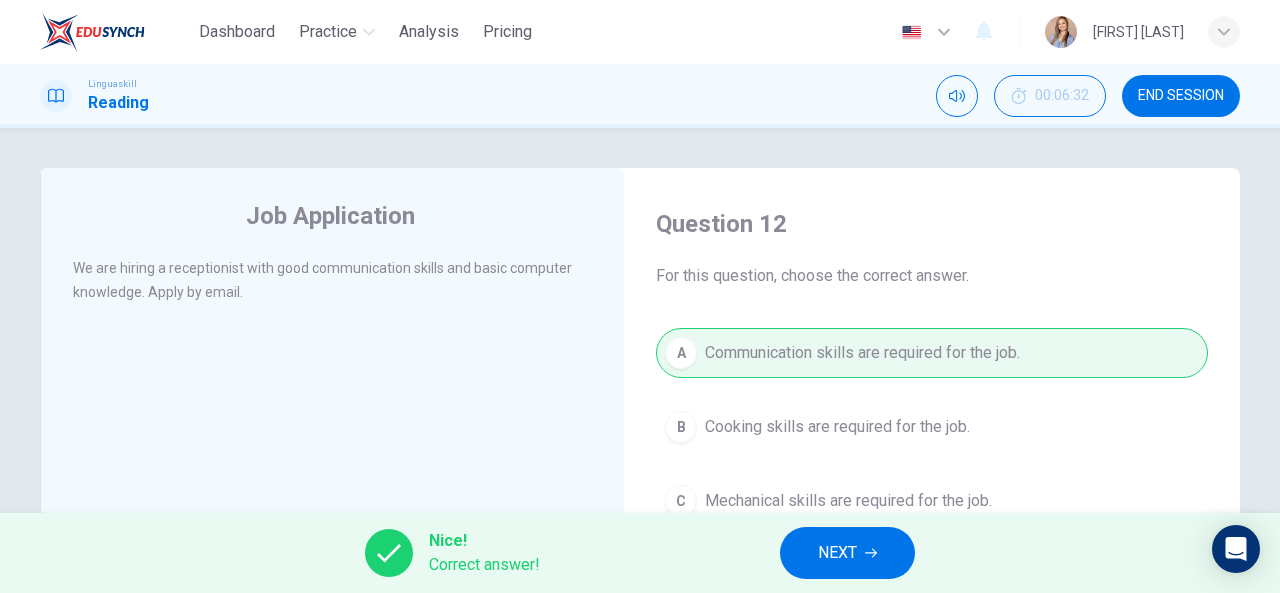 click on "NEXT" at bounding box center [847, 553] 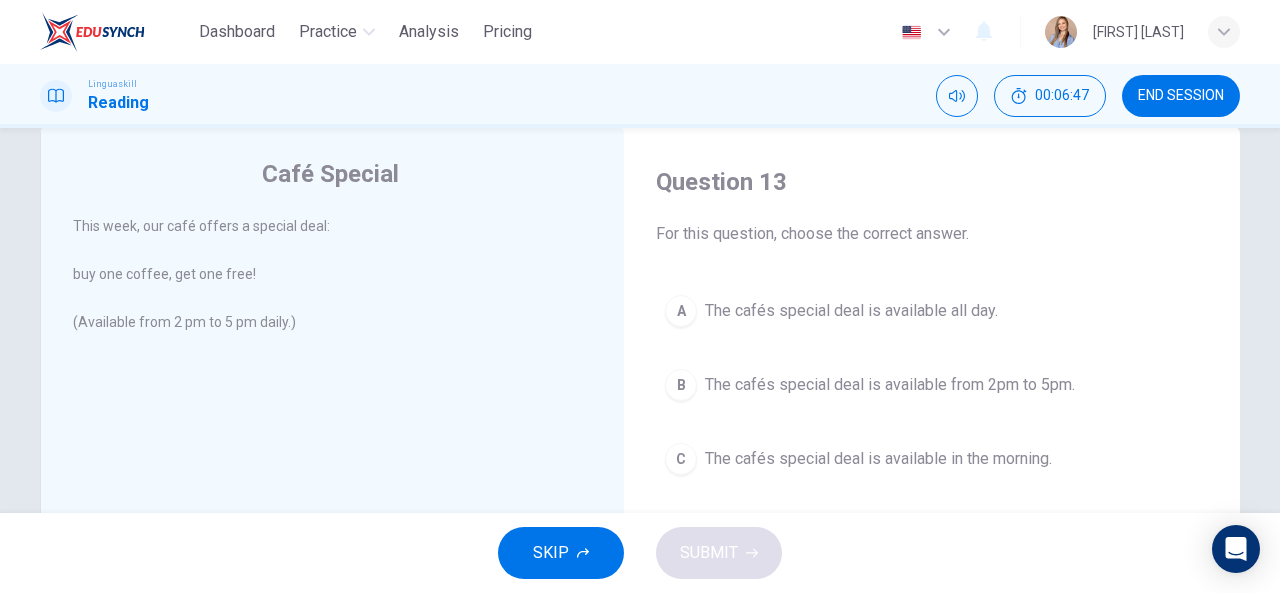 scroll, scrollTop: 100, scrollLeft: 0, axis: vertical 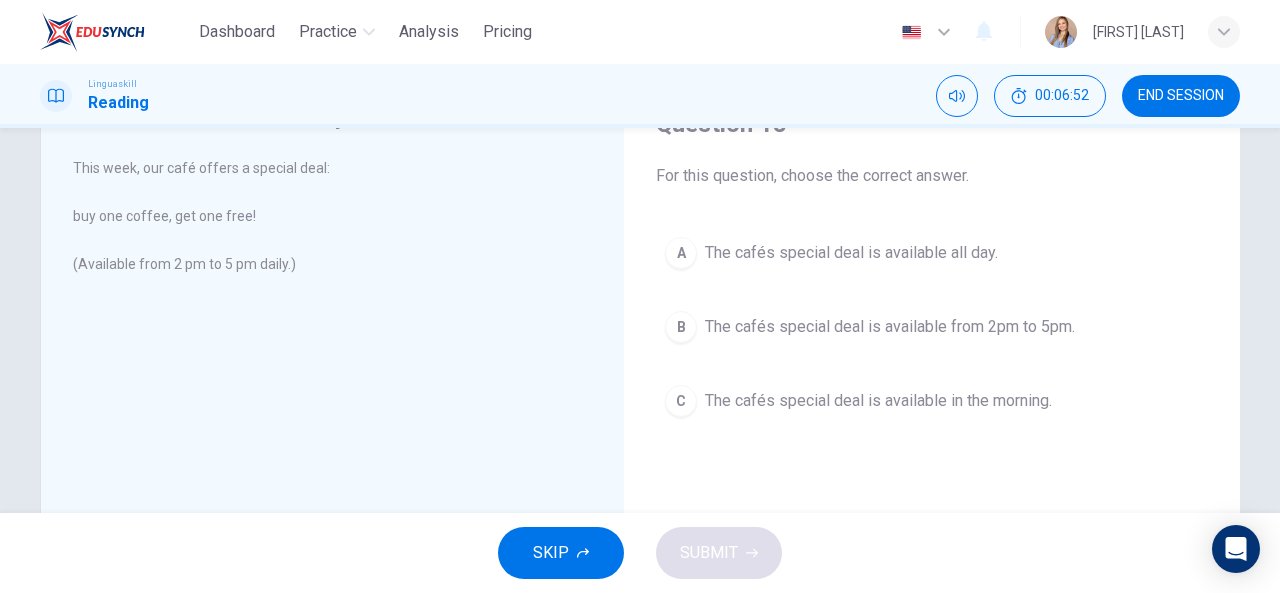 click on "The cafés special deal is available from 2pm to 5pm." at bounding box center (890, 327) 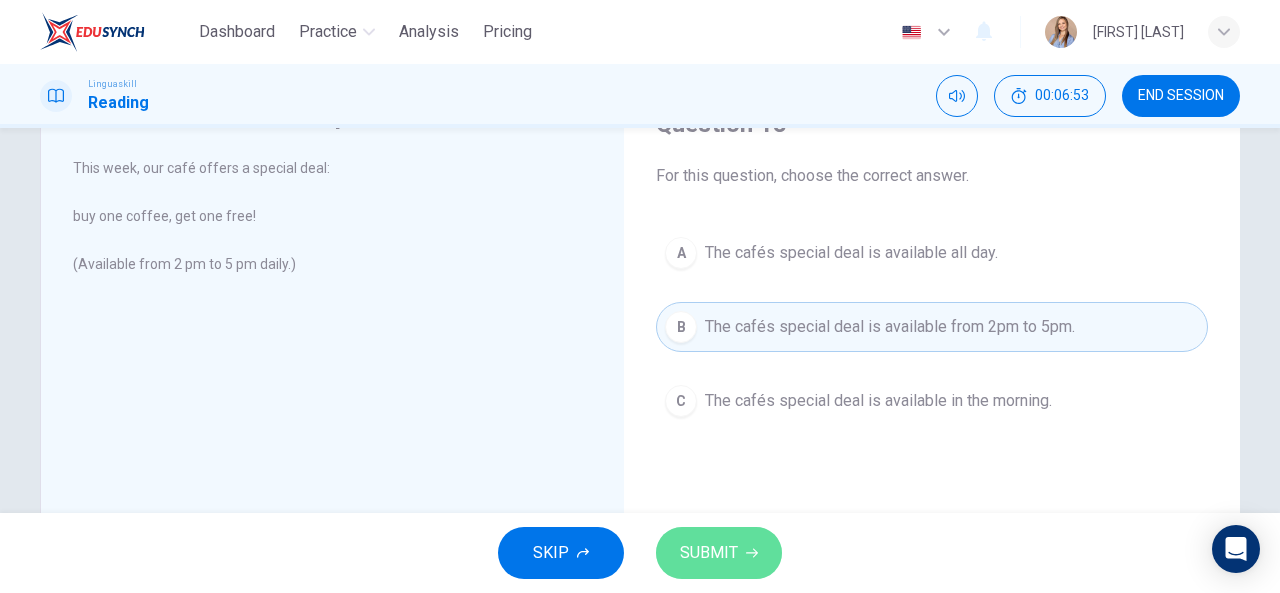 click on "SUBMIT" at bounding box center [709, 553] 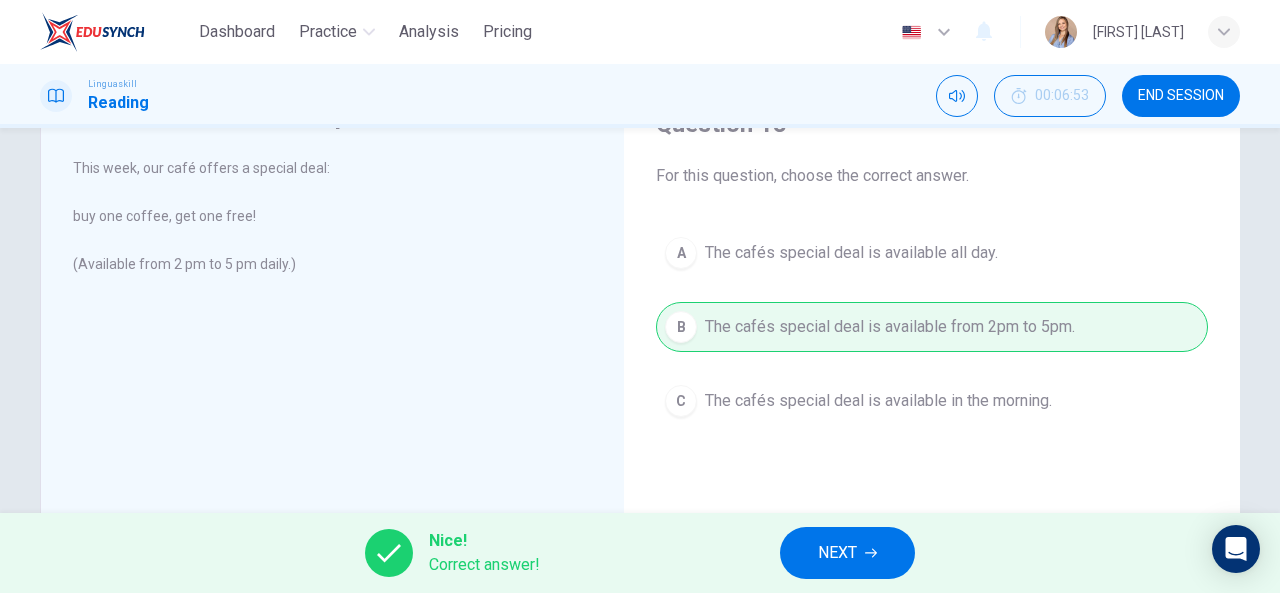 click on "NEXT" at bounding box center [837, 553] 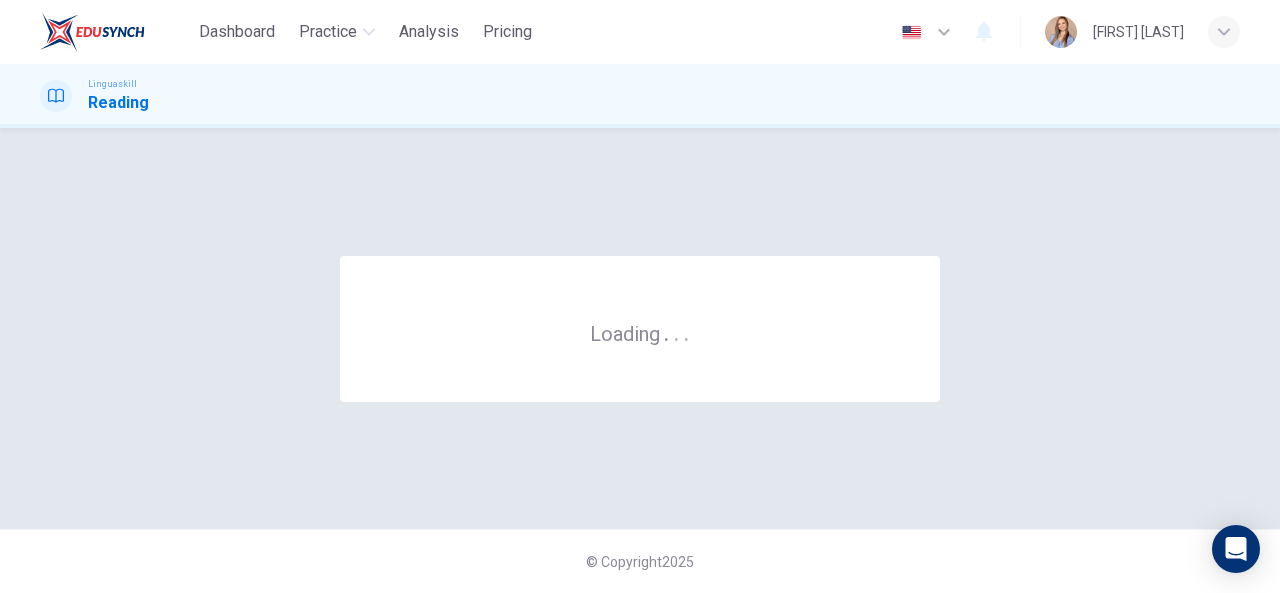 scroll, scrollTop: 0, scrollLeft: 0, axis: both 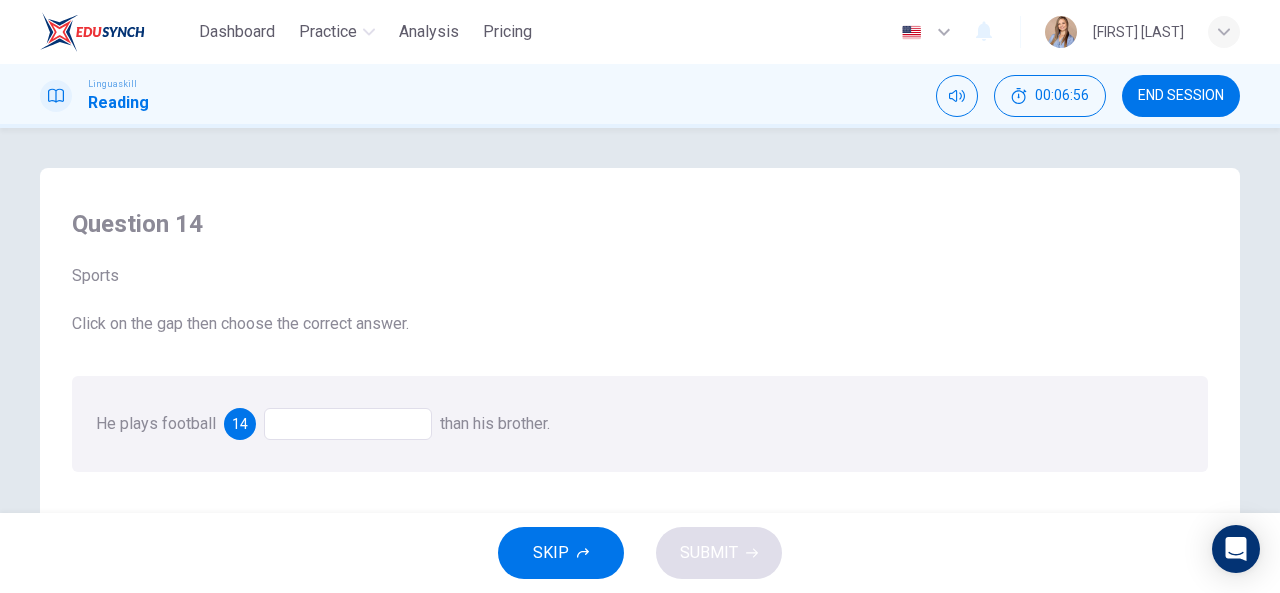 click at bounding box center [348, 424] 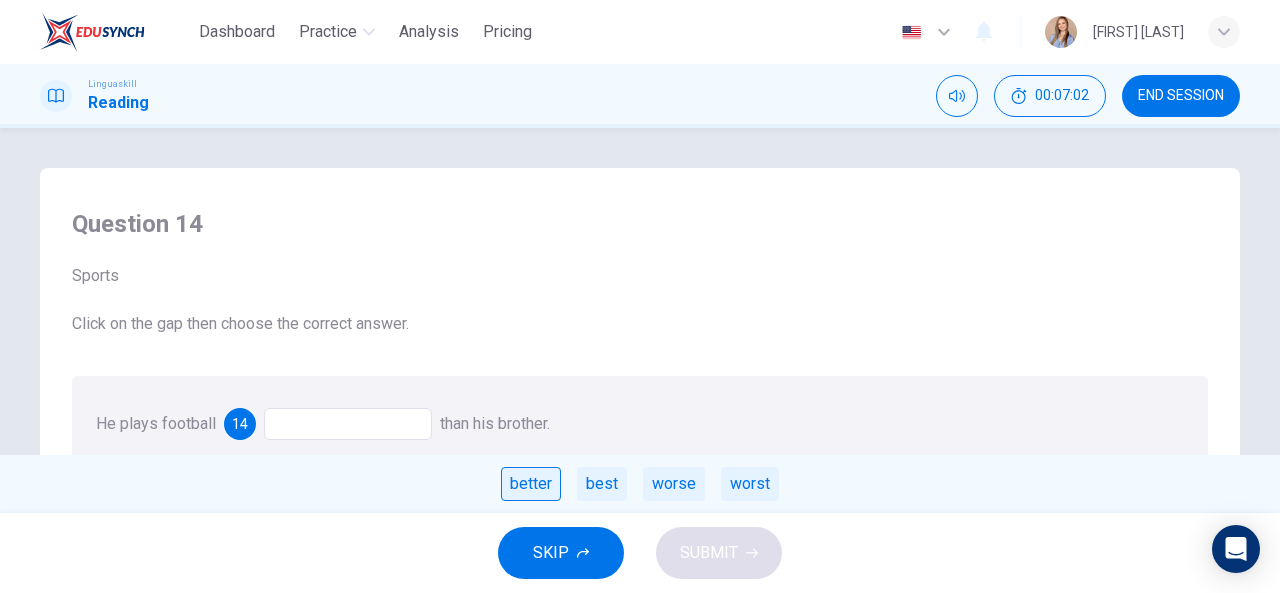 click on "better" at bounding box center (531, 484) 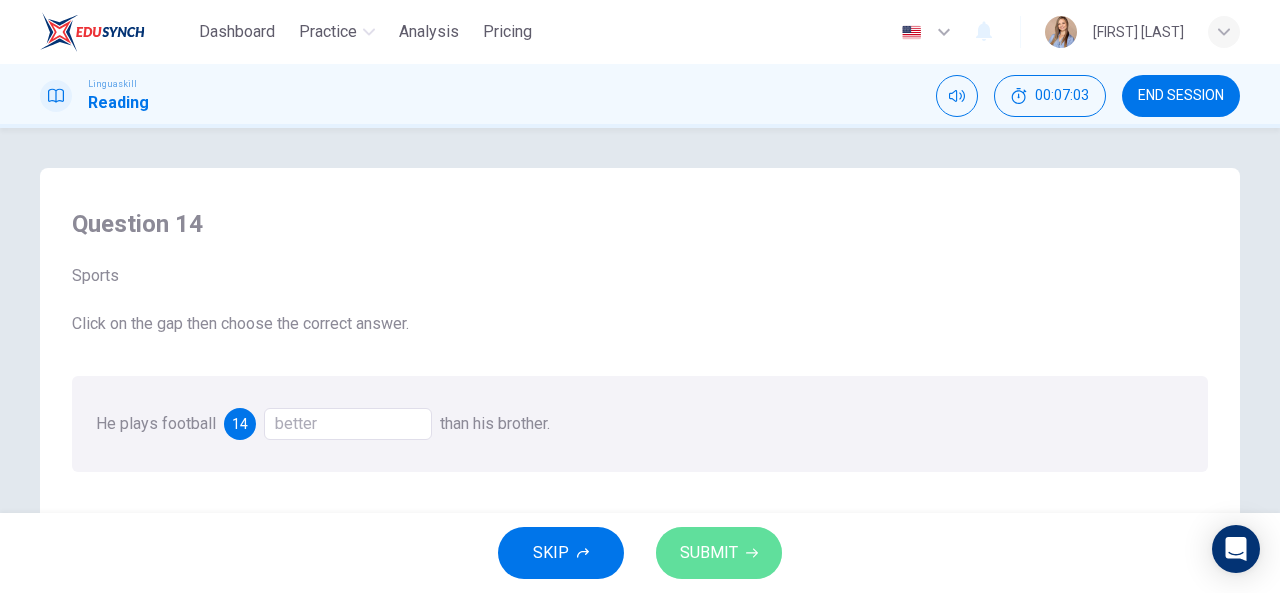 click on "SUBMIT" at bounding box center (719, 553) 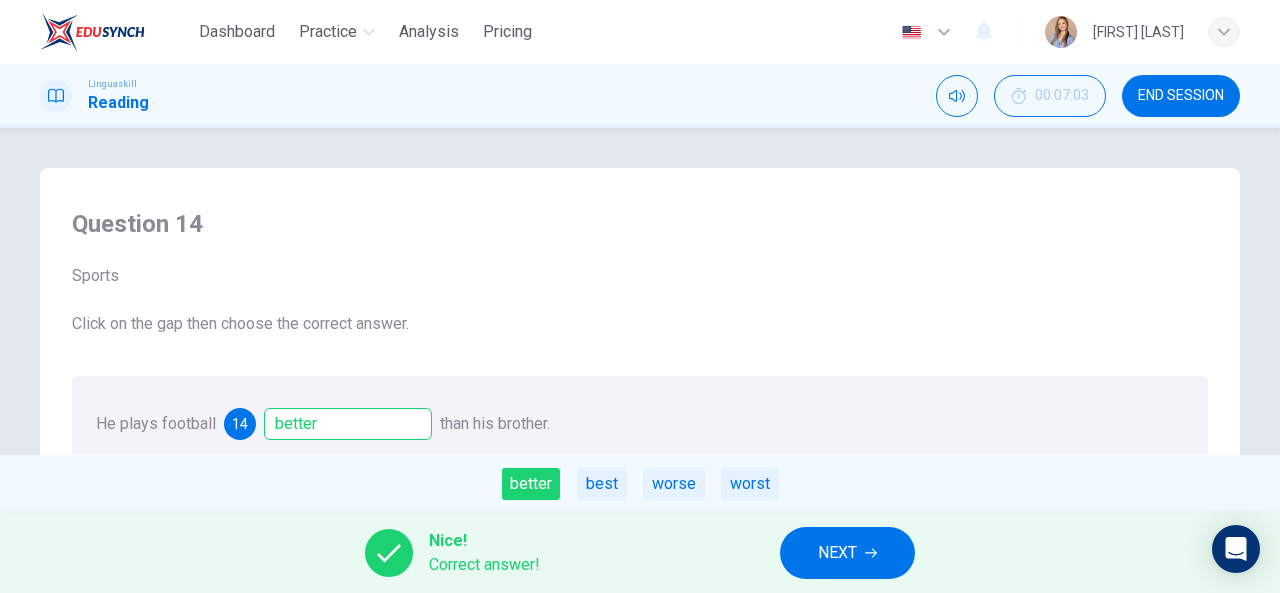 click on "NEXT" at bounding box center (837, 553) 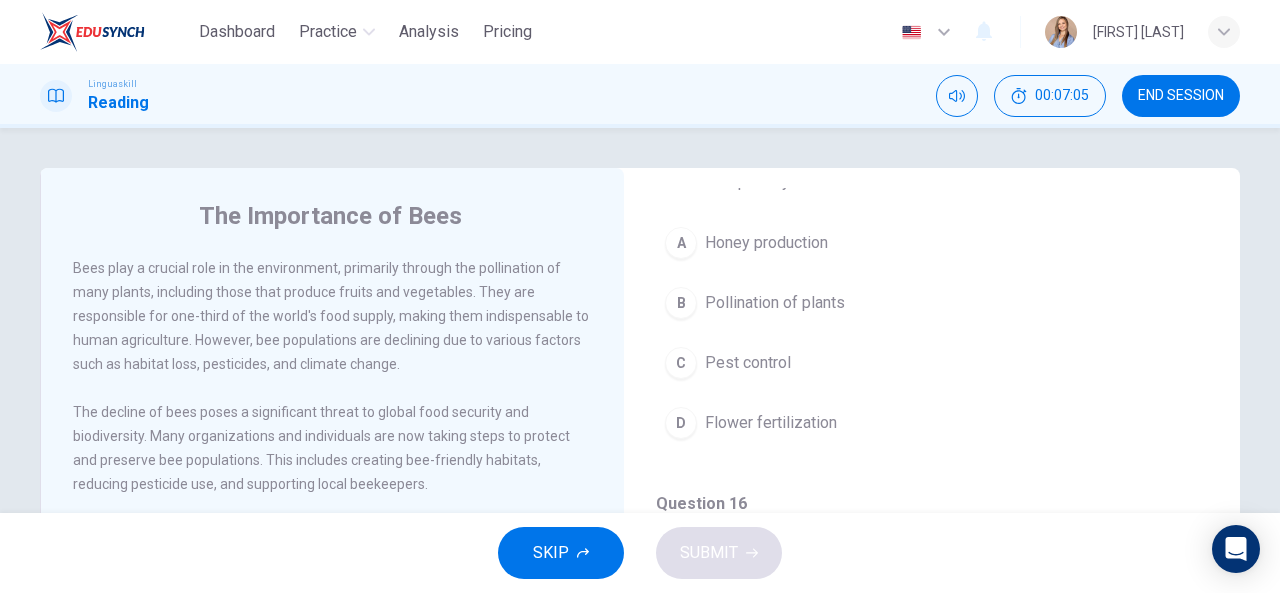 scroll, scrollTop: 300, scrollLeft: 0, axis: vertical 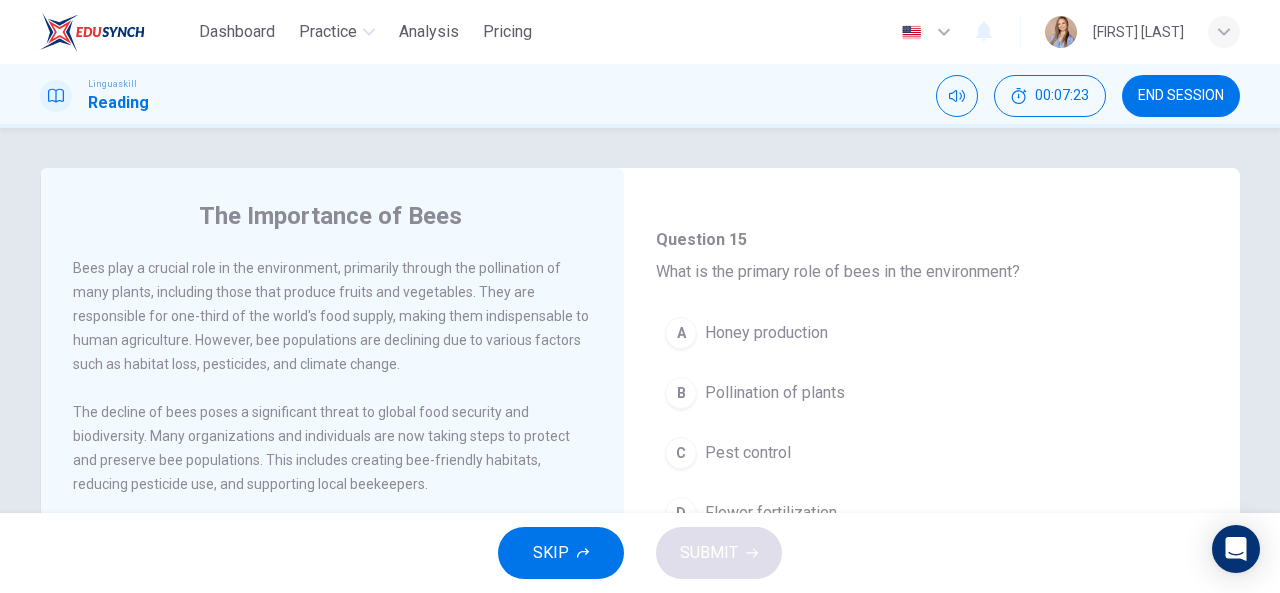 click on "Pollination of plants" at bounding box center [775, 393] 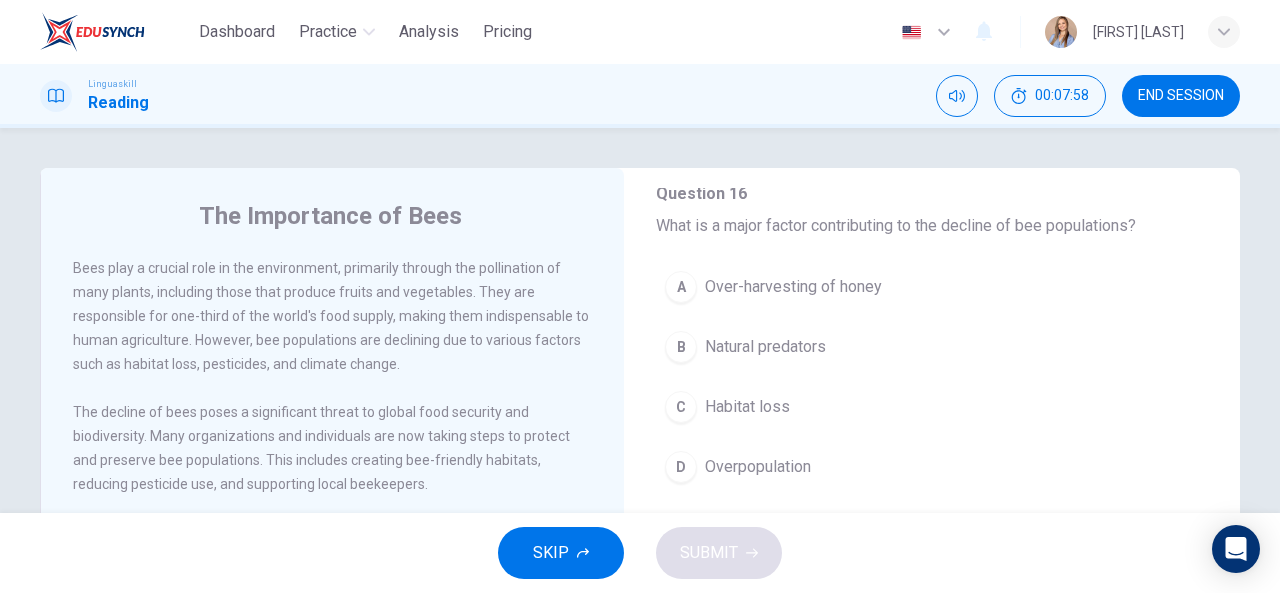scroll, scrollTop: 600, scrollLeft: 0, axis: vertical 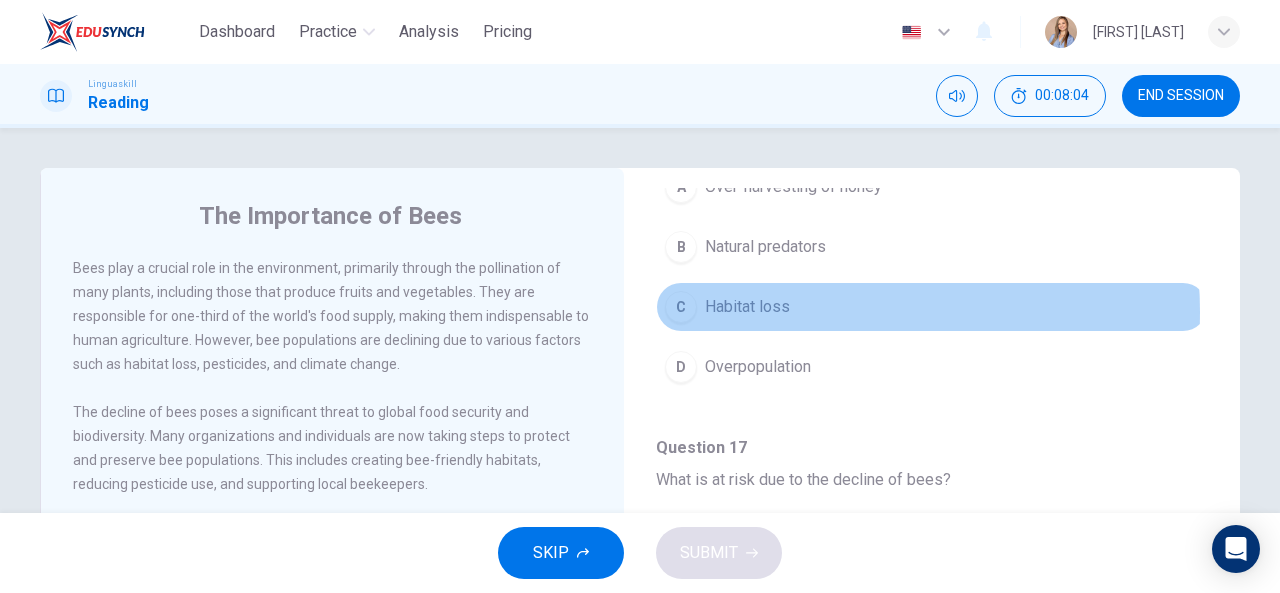 click on "C Habitat loss" at bounding box center (932, 307) 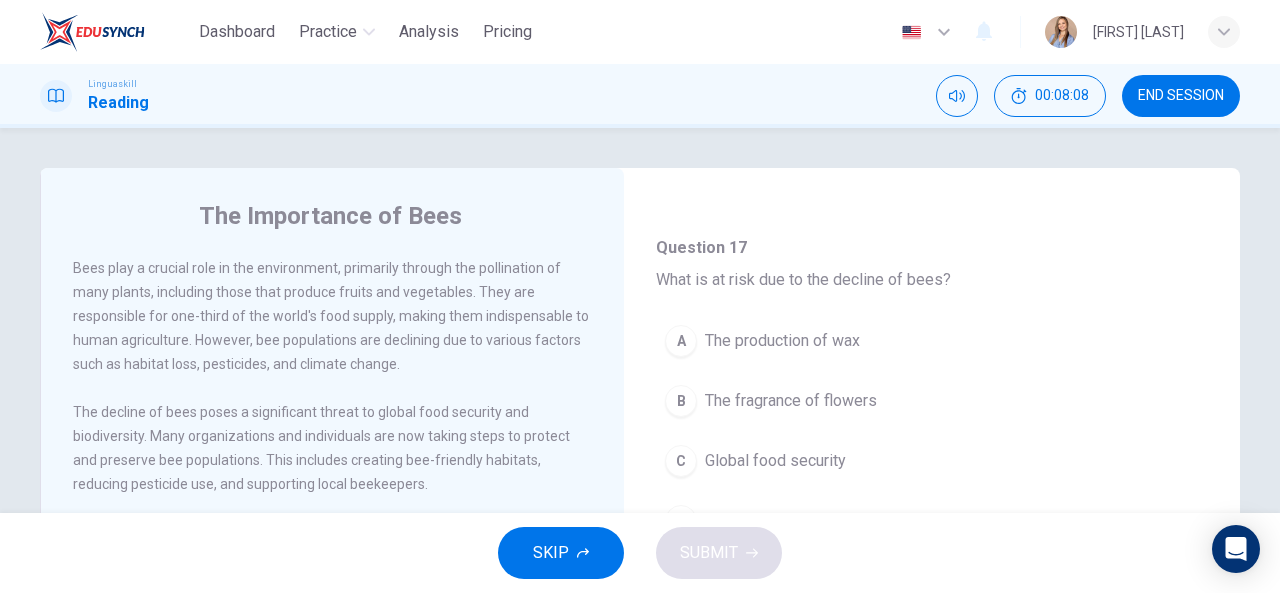 scroll, scrollTop: 900, scrollLeft: 0, axis: vertical 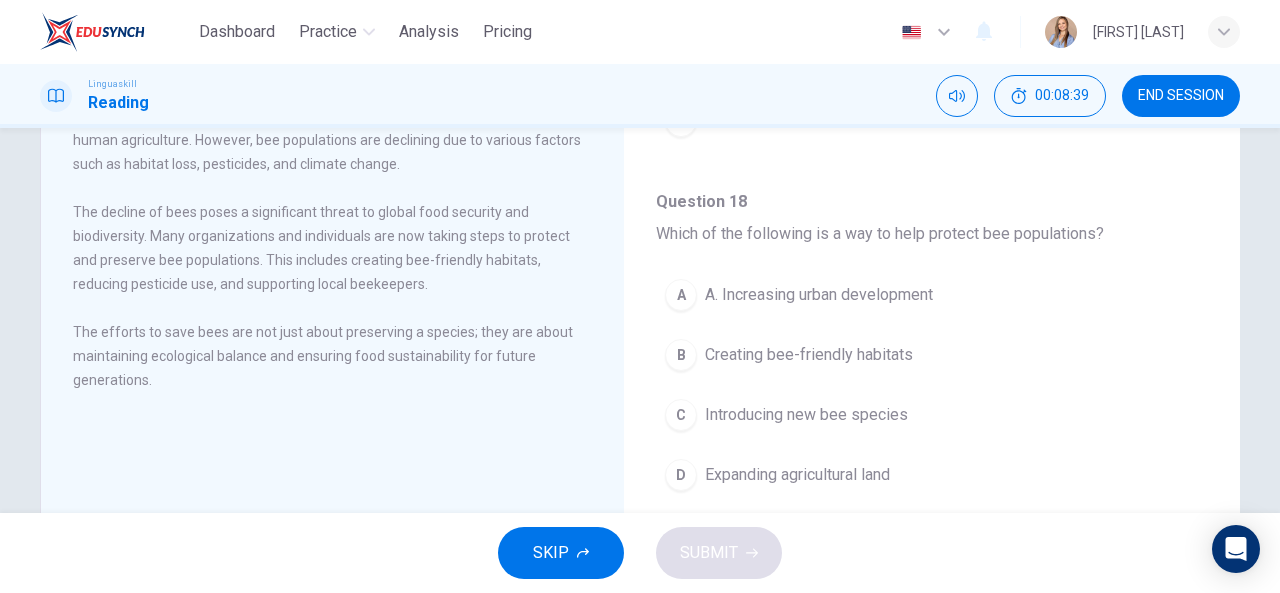 click on "Creating bee-friendly habitats" at bounding box center [809, 355] 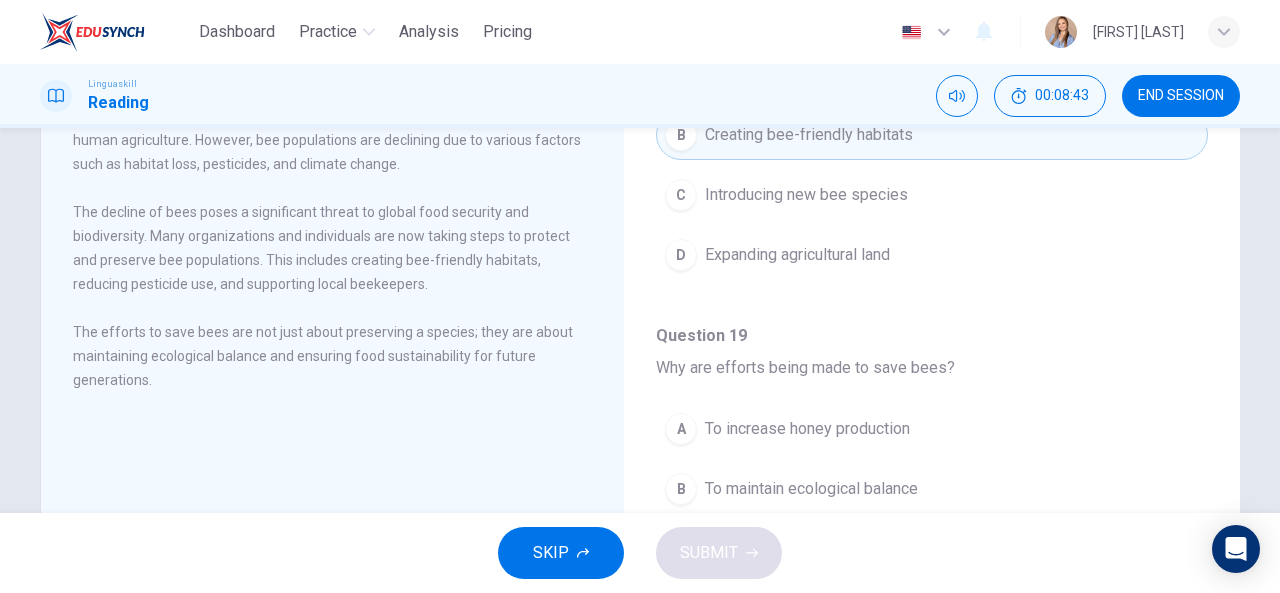 scroll, scrollTop: 1237, scrollLeft: 0, axis: vertical 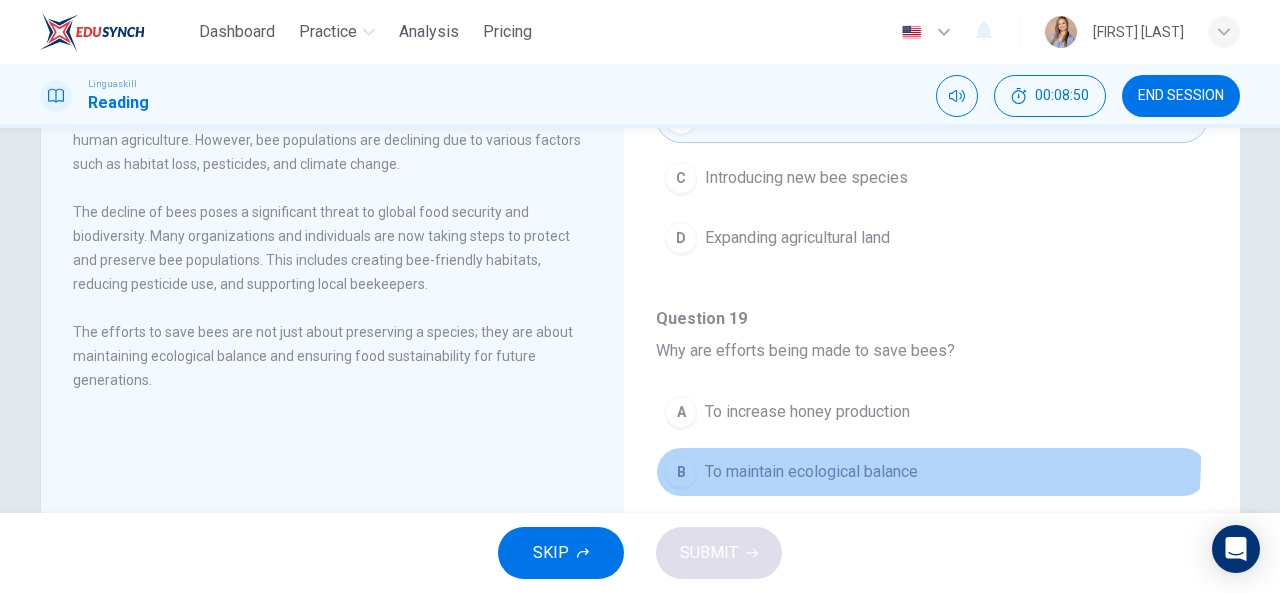 click on "To maintain ecological balance" at bounding box center [811, 472] 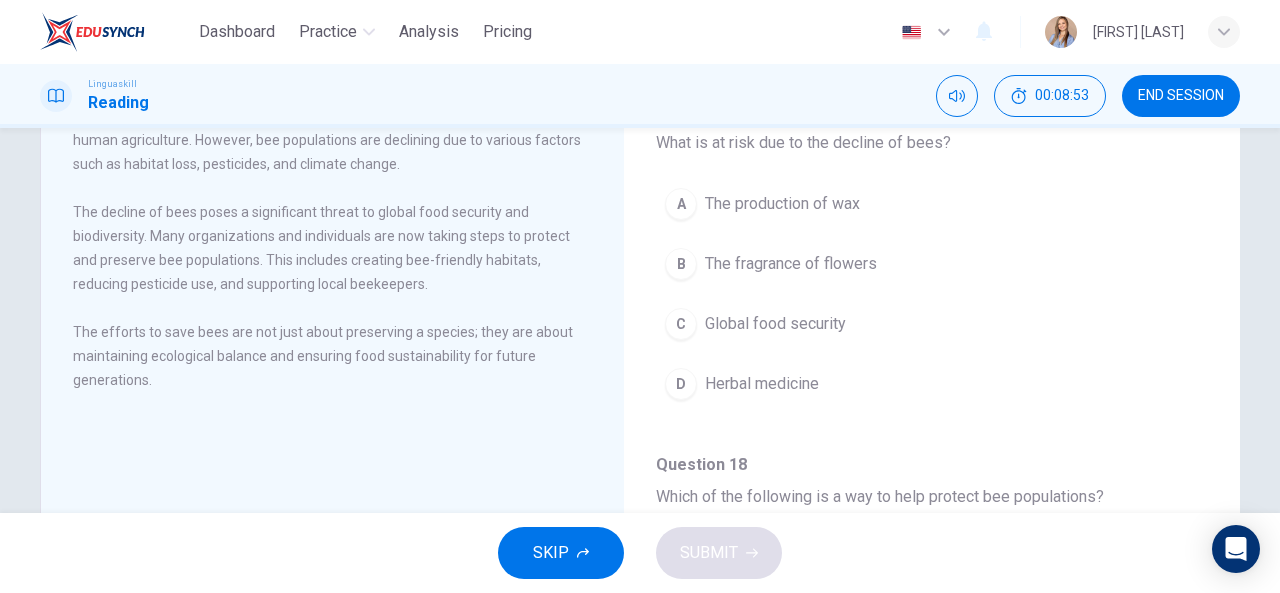 scroll, scrollTop: 637, scrollLeft: 0, axis: vertical 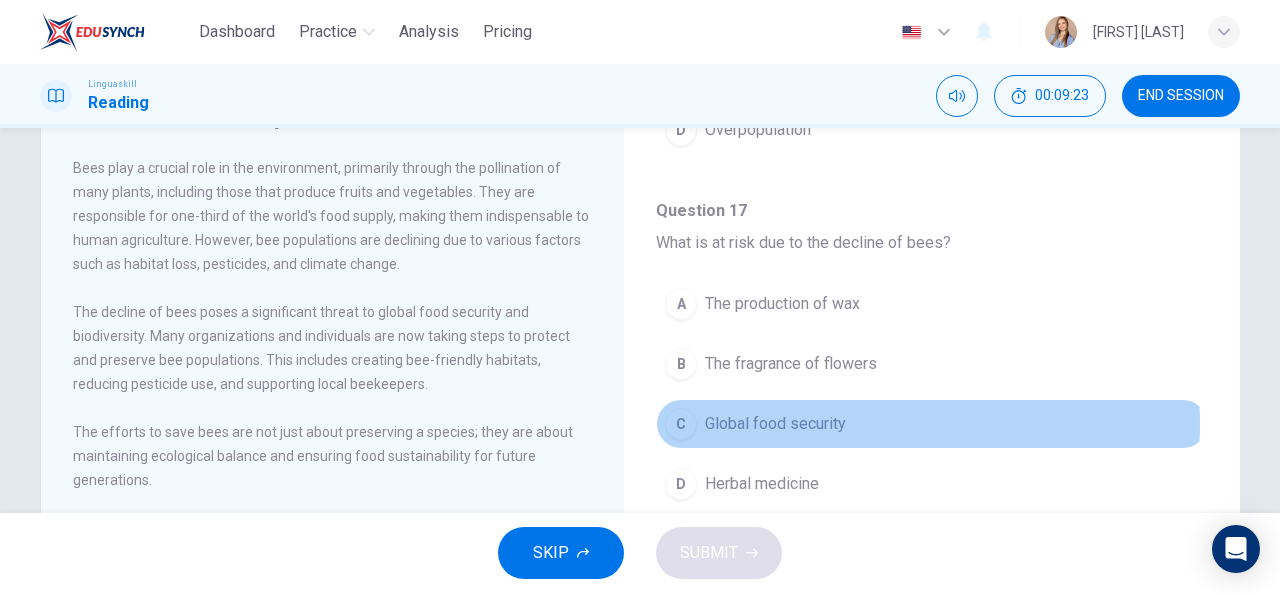 click on "Global food security" at bounding box center (775, 424) 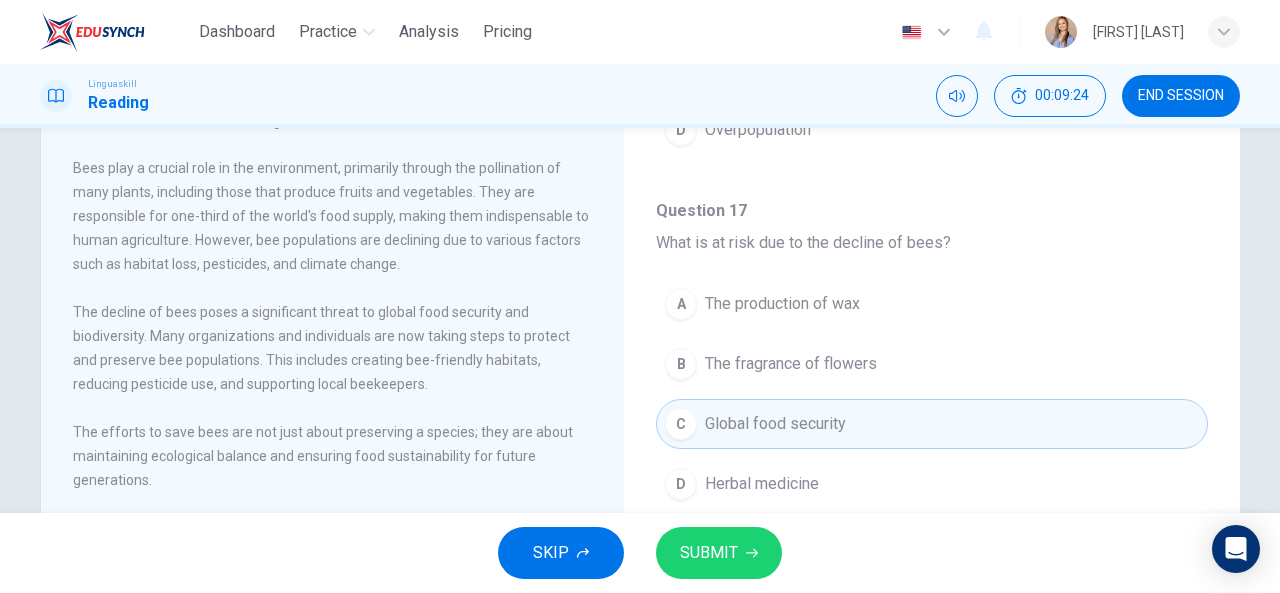 click on "SUBMIT" at bounding box center (709, 553) 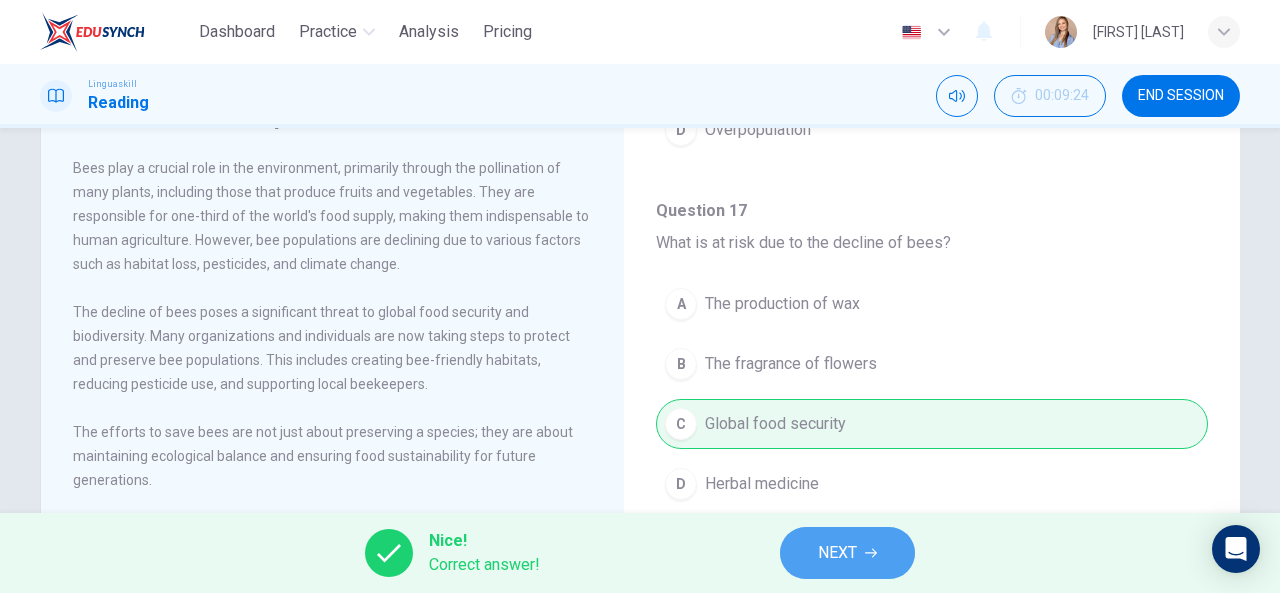 click on "NEXT" at bounding box center (837, 553) 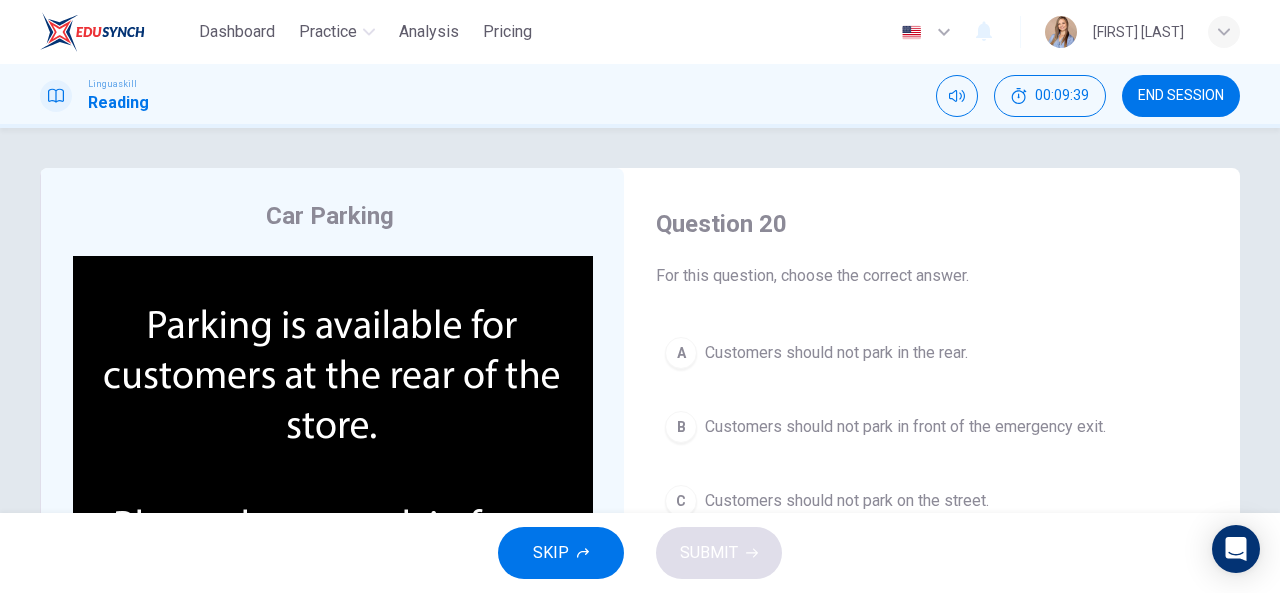 scroll, scrollTop: 100, scrollLeft: 0, axis: vertical 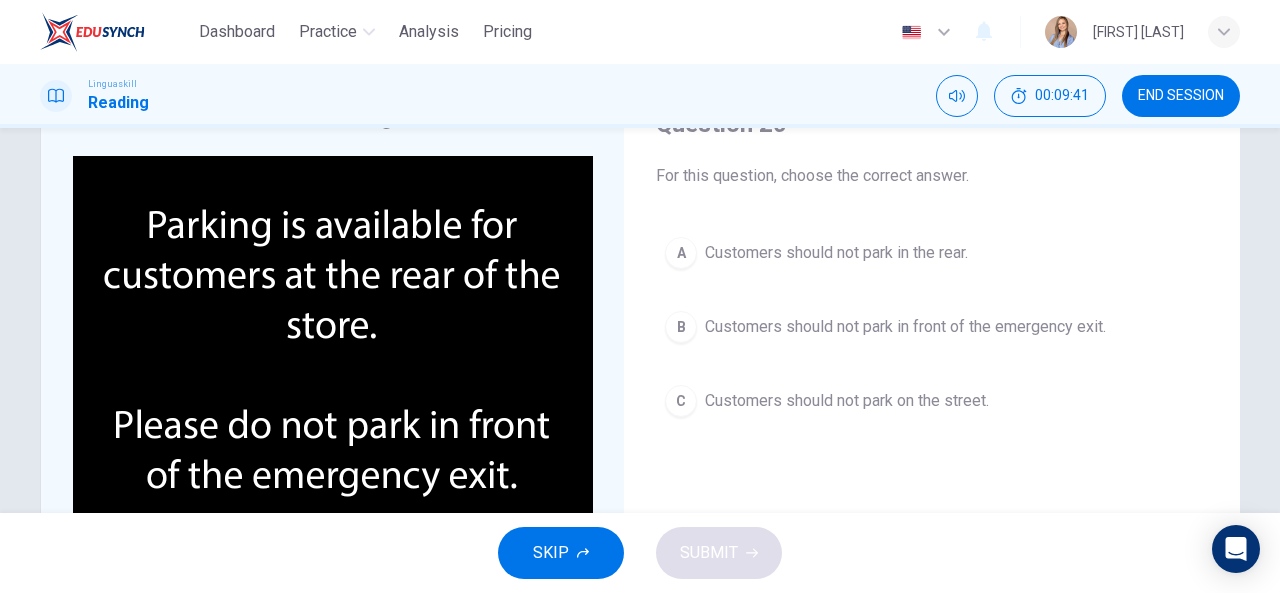 click on "Customers should not park in front of the emergency exit." at bounding box center [905, 327] 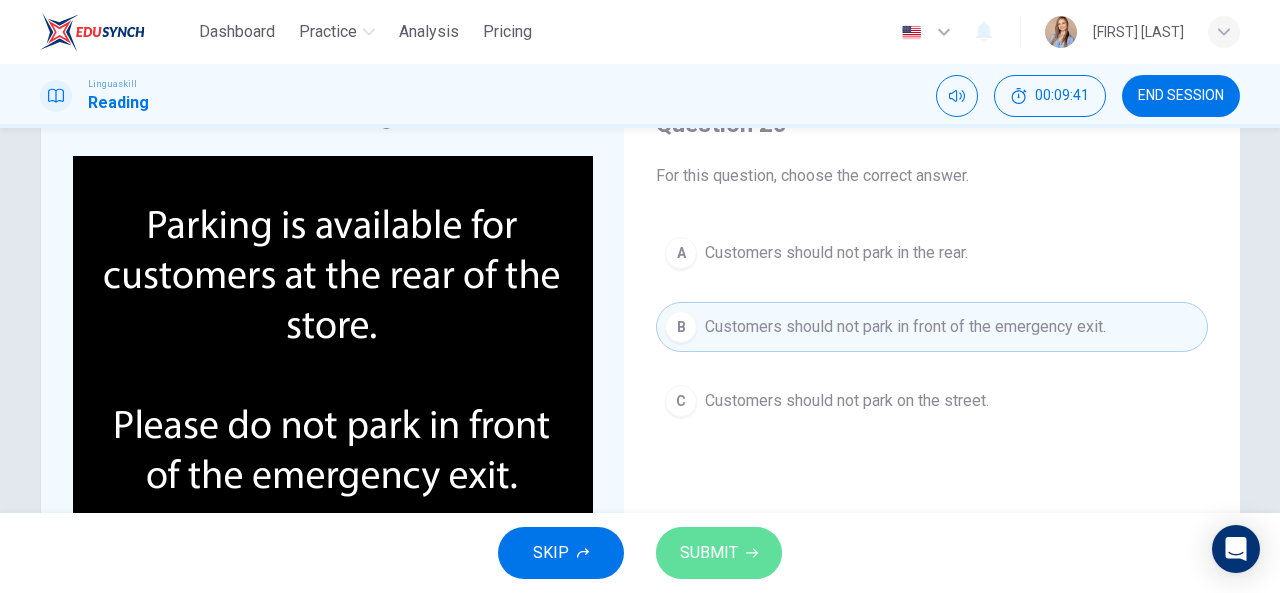 click on "SUBMIT" at bounding box center [709, 553] 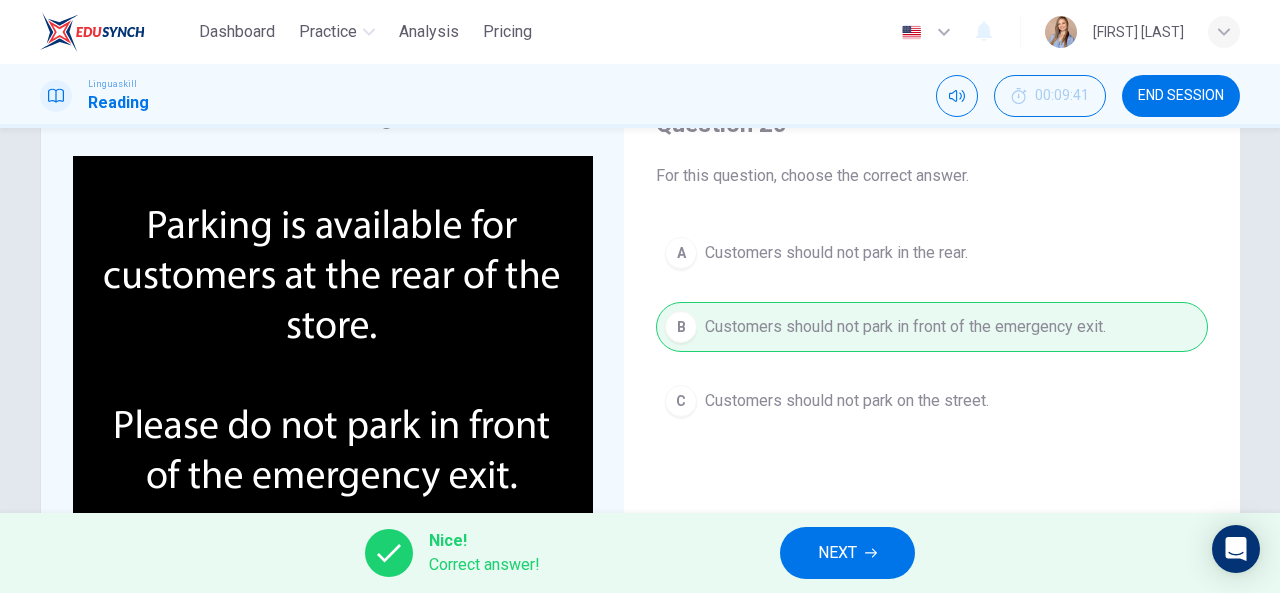click on "NEXT" at bounding box center [837, 553] 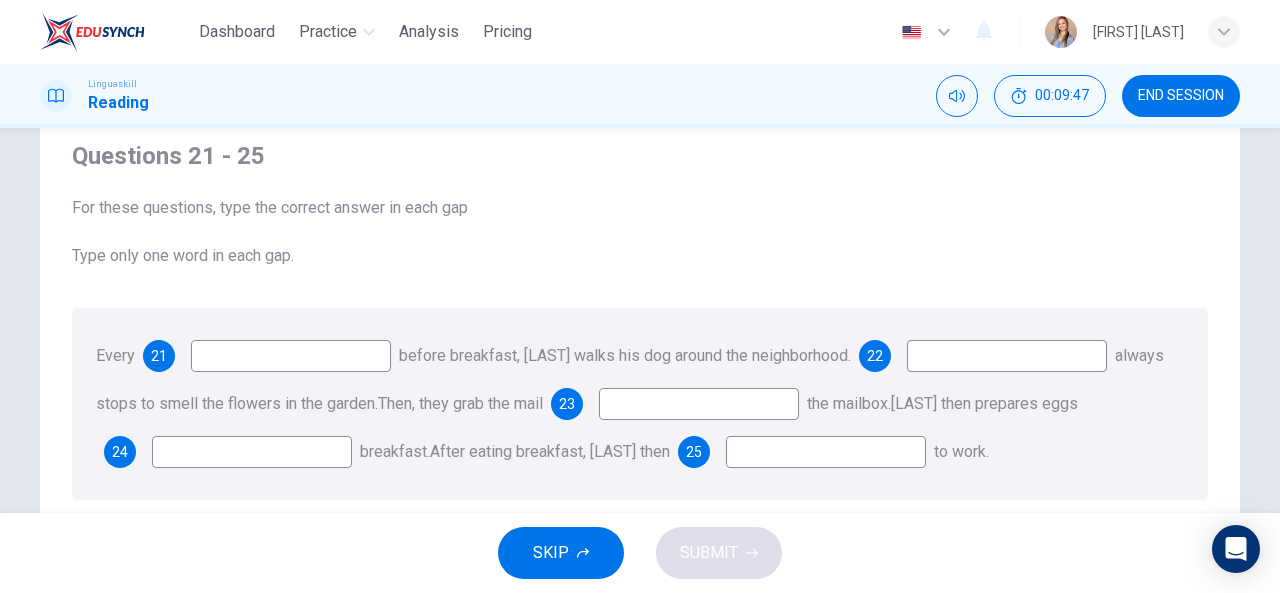 scroll, scrollTop: 100, scrollLeft: 0, axis: vertical 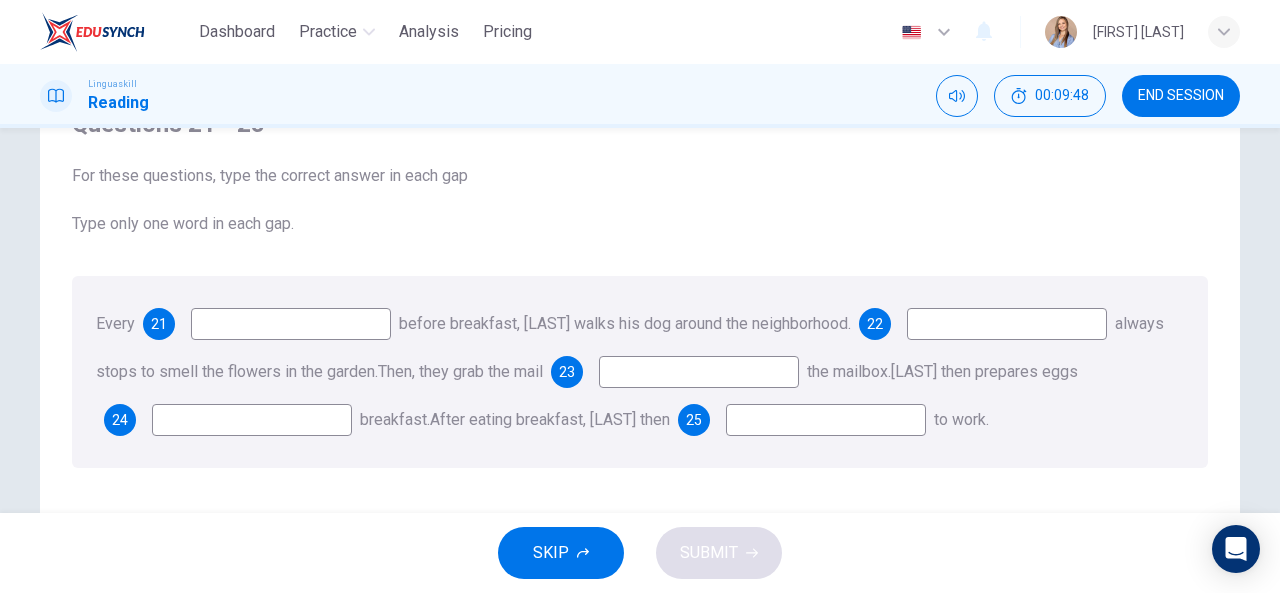 click at bounding box center [291, 324] 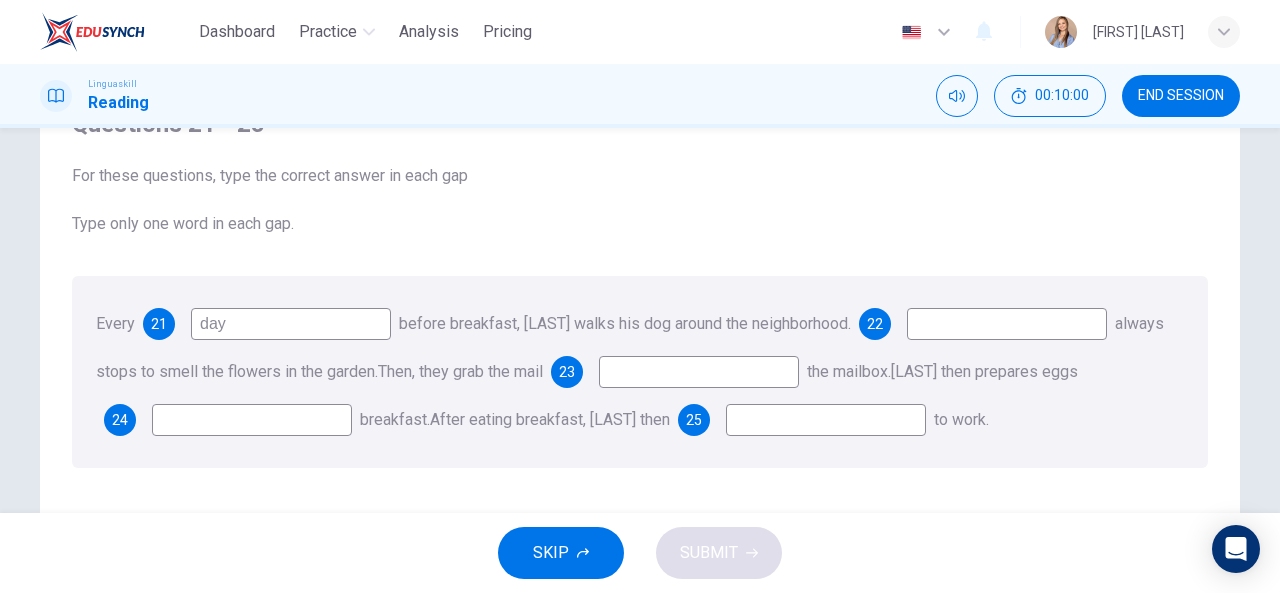 type on "day" 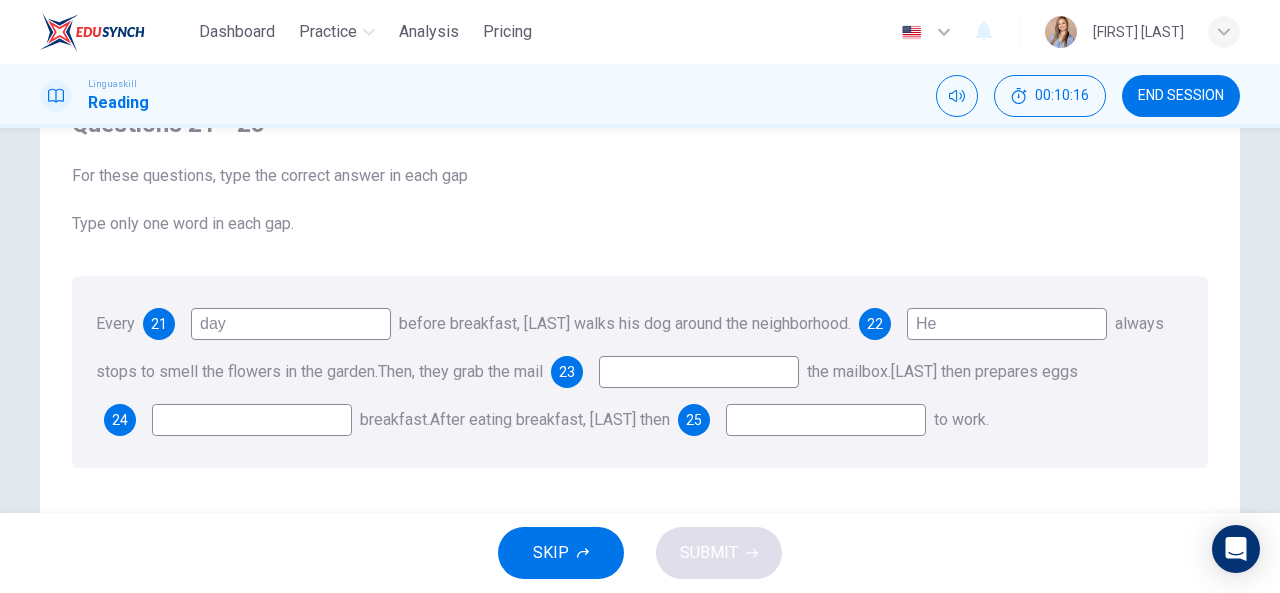 type on "He" 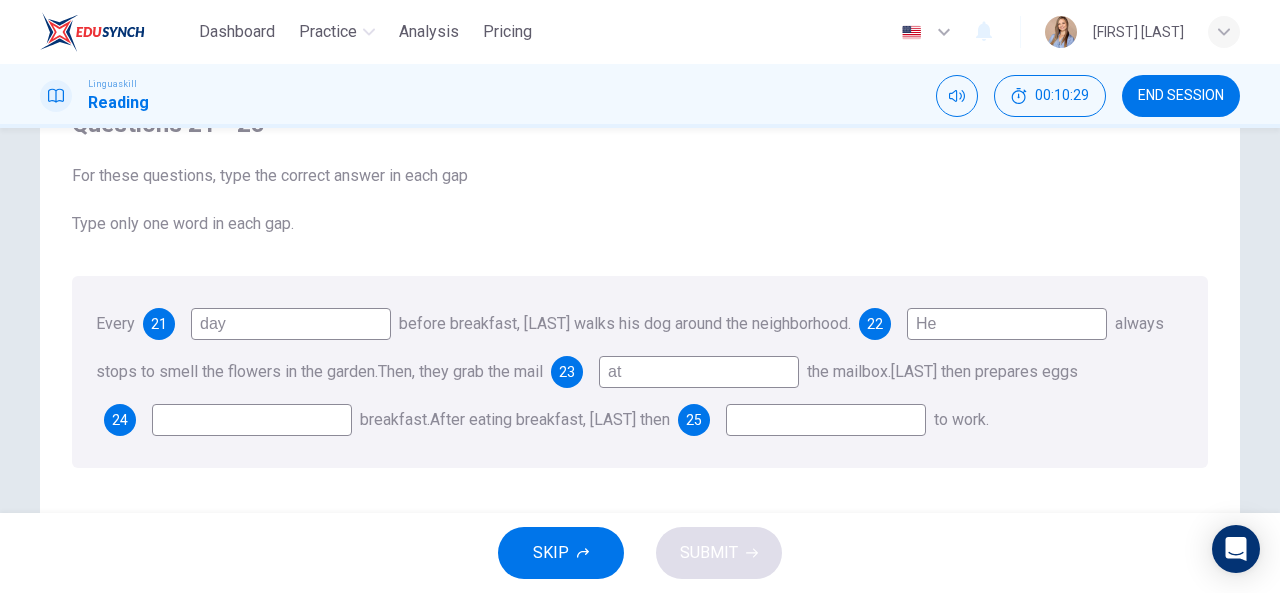 type on "at" 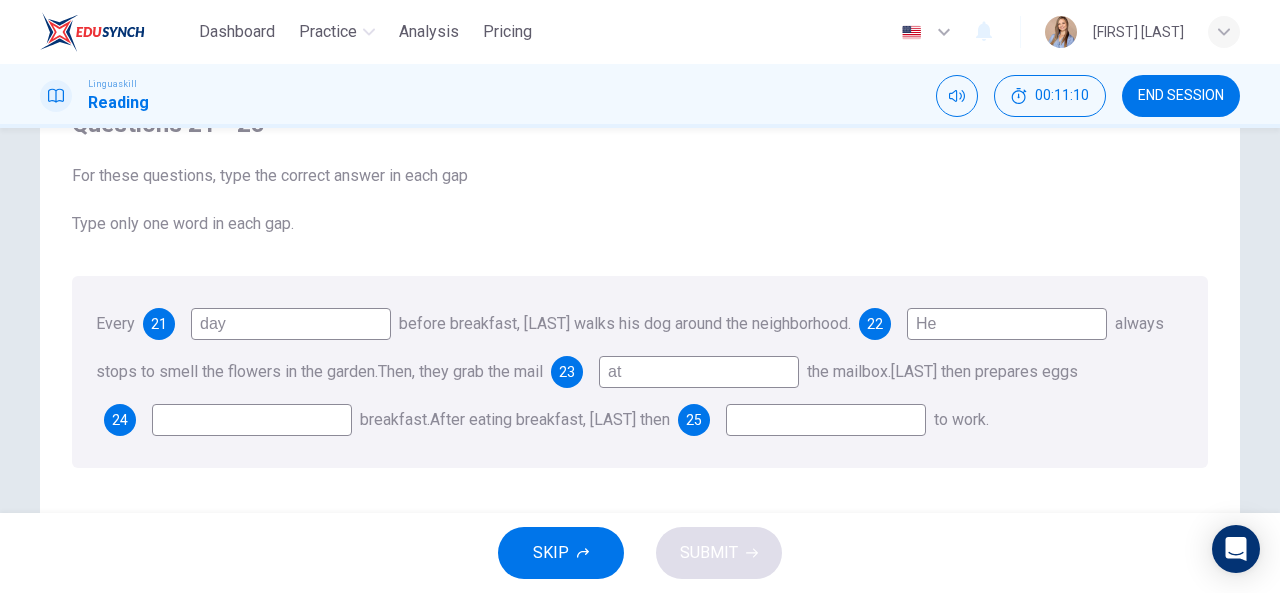 click at bounding box center [252, 420] 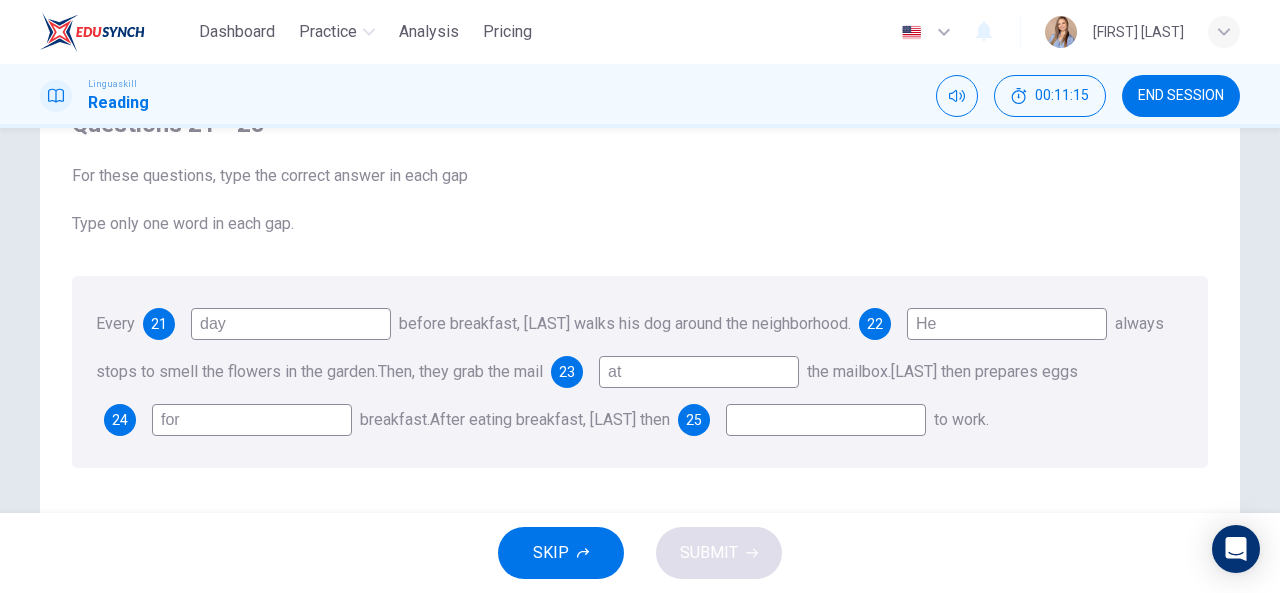 type on "for" 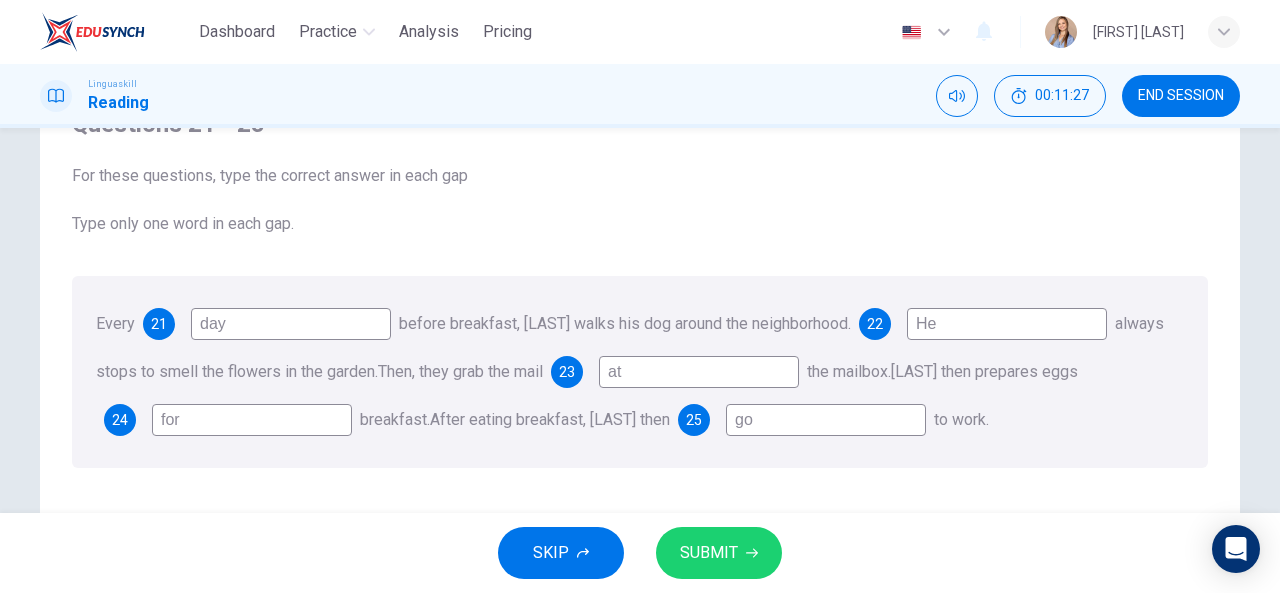 type on "go" 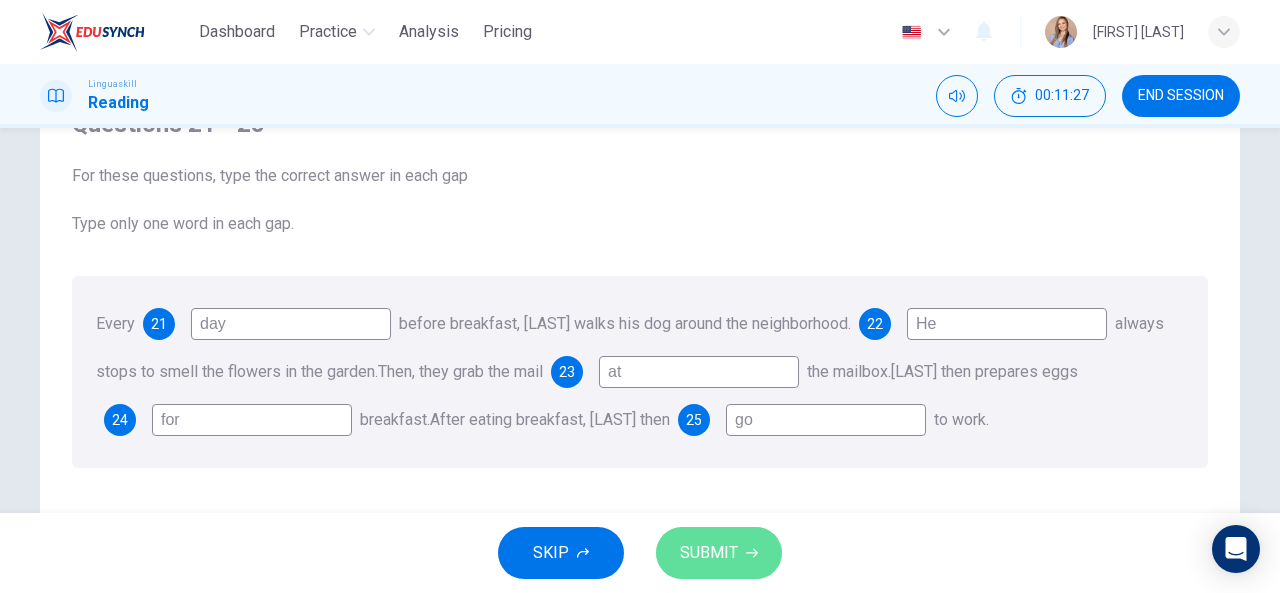click on "SUBMIT" at bounding box center (719, 553) 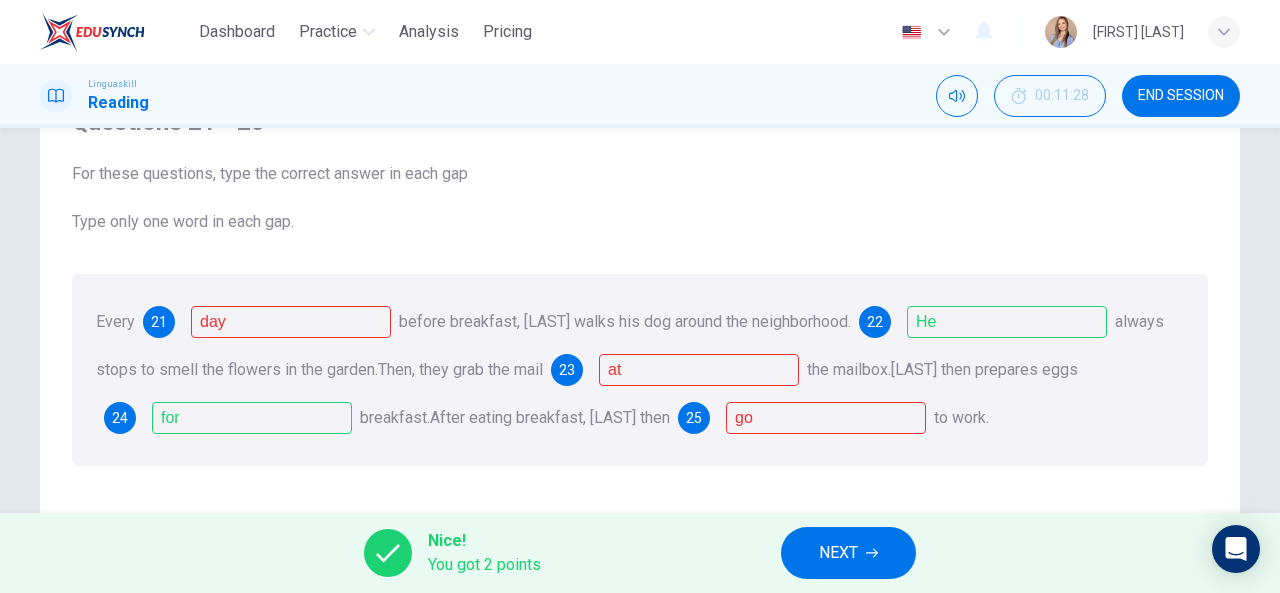 scroll, scrollTop: 100, scrollLeft: 0, axis: vertical 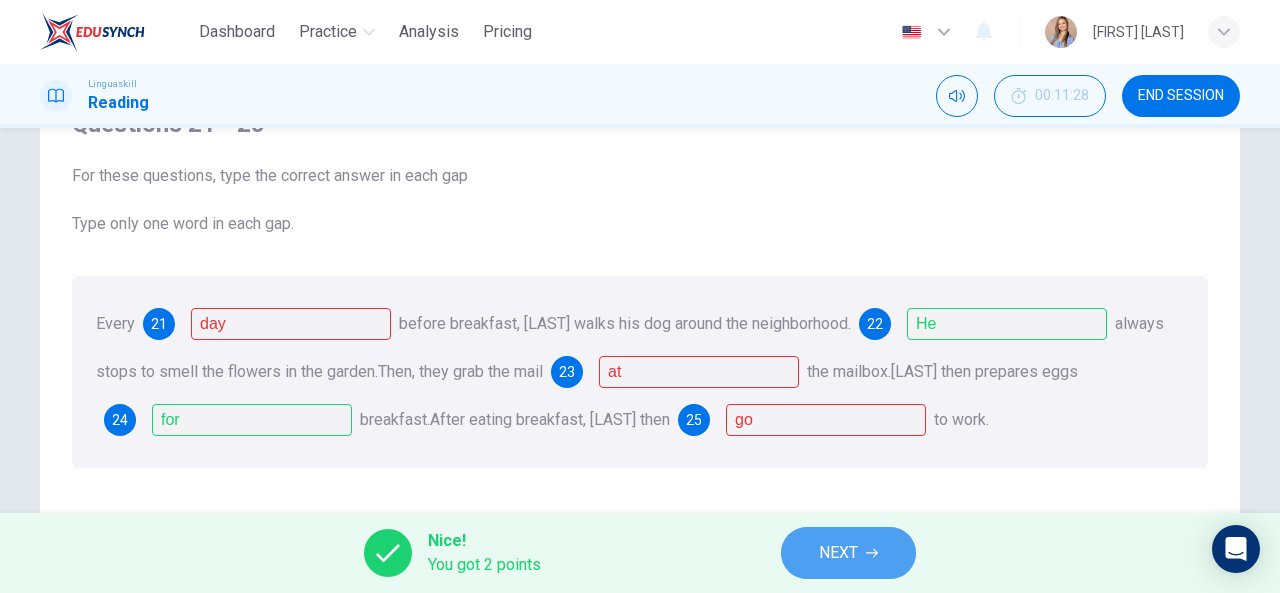 click on "NEXT" at bounding box center (848, 553) 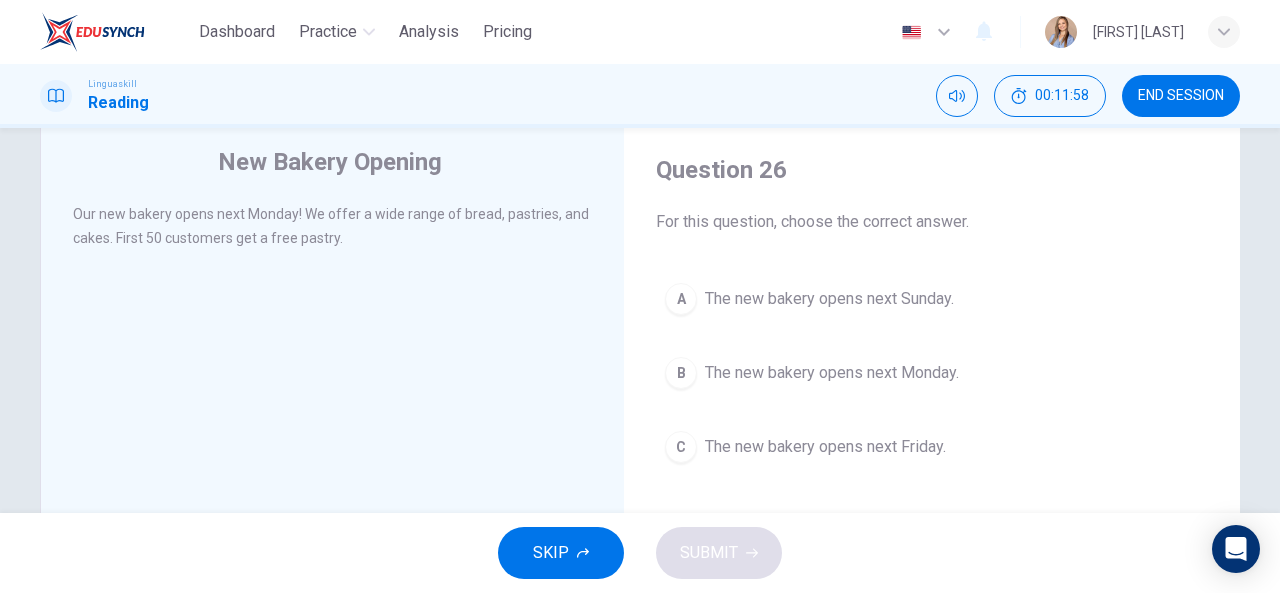 scroll, scrollTop: 100, scrollLeft: 0, axis: vertical 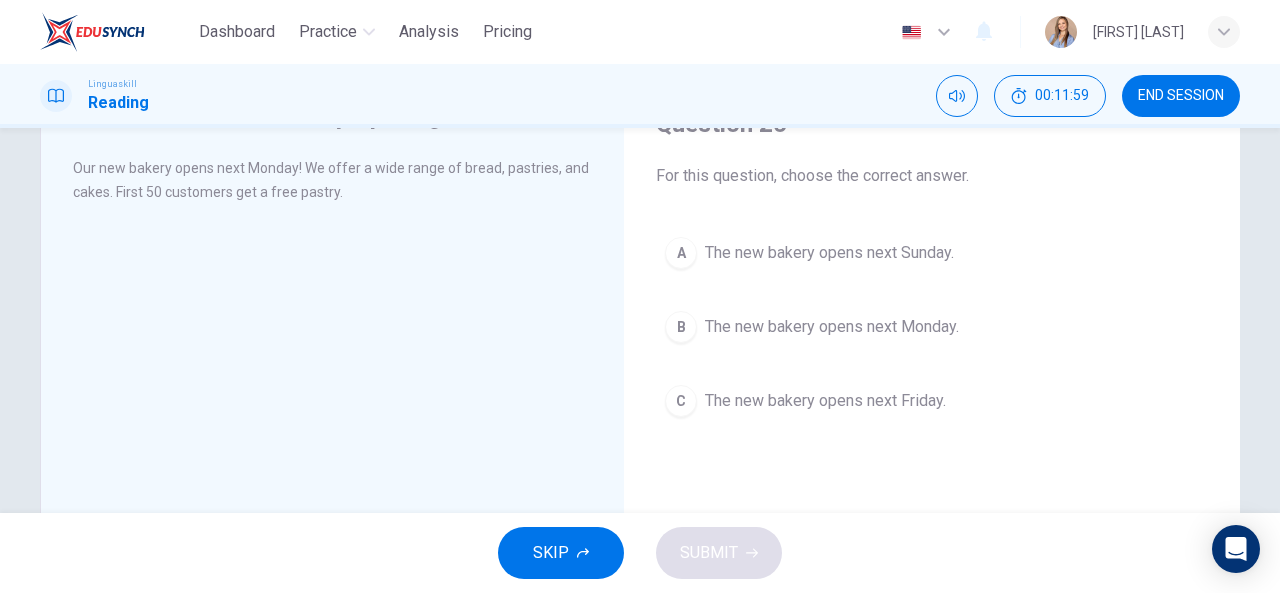click on "The new bakery opens next Monday." at bounding box center [832, 327] 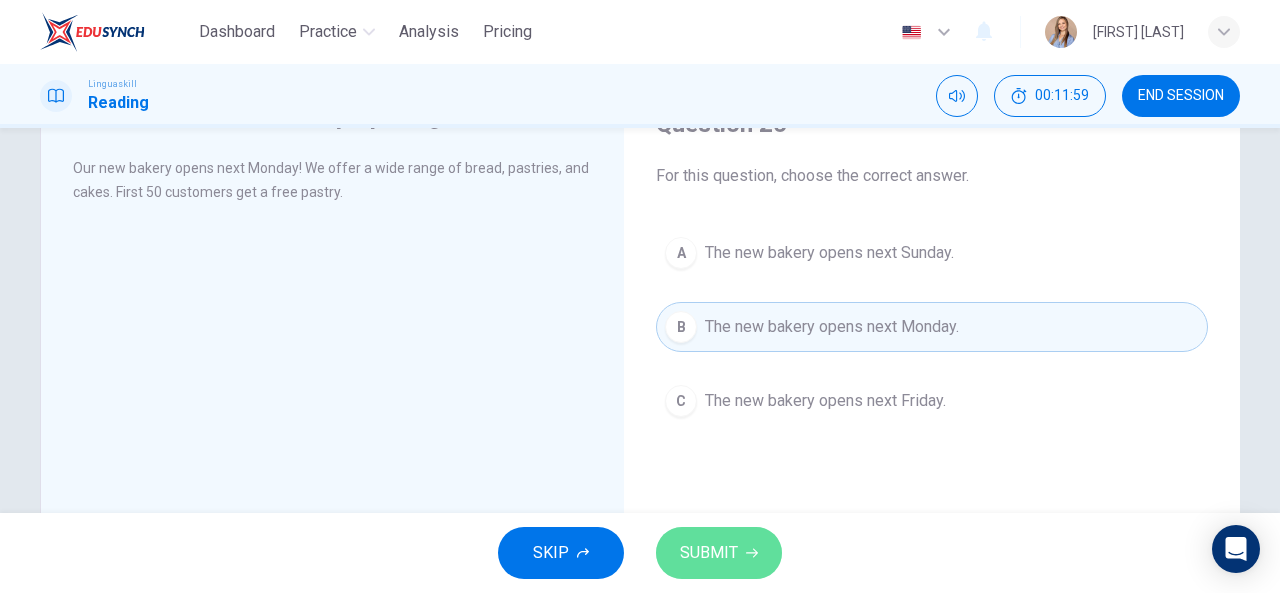 click on "SUBMIT" at bounding box center [719, 553] 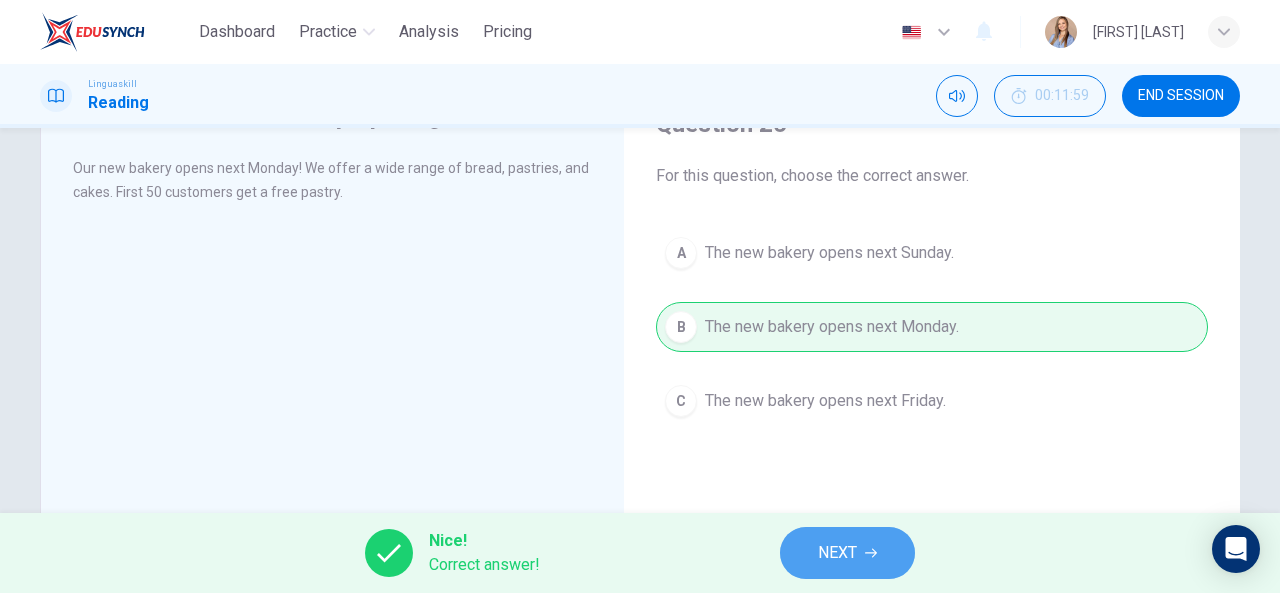 click on "NEXT" at bounding box center [837, 553] 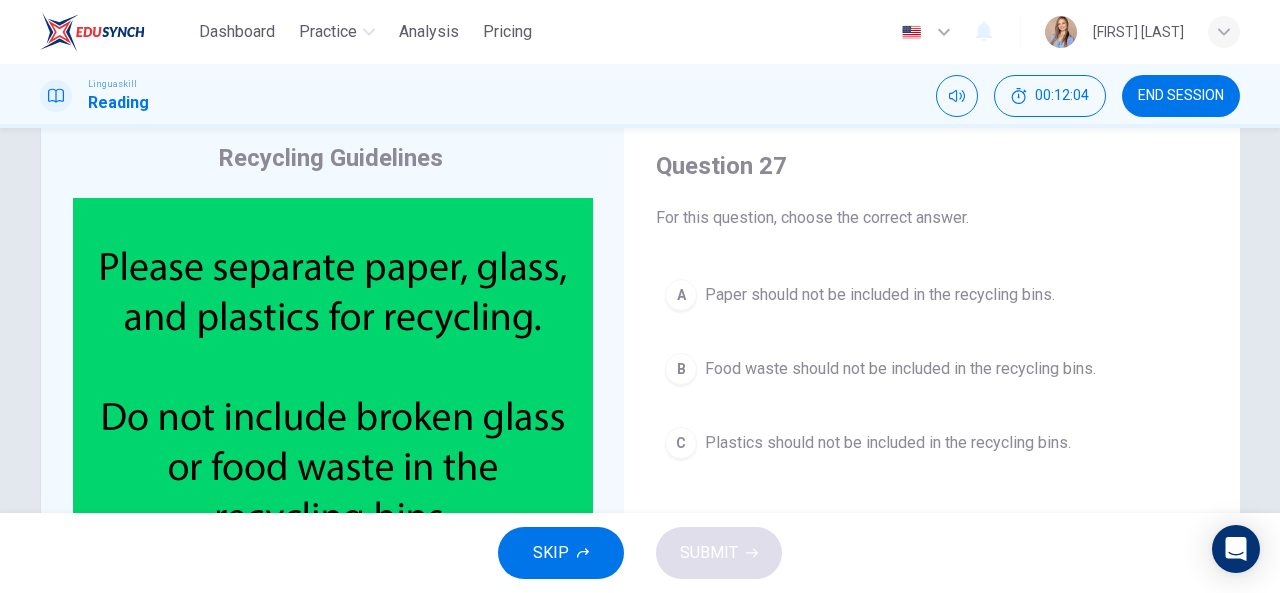 scroll, scrollTop: 100, scrollLeft: 0, axis: vertical 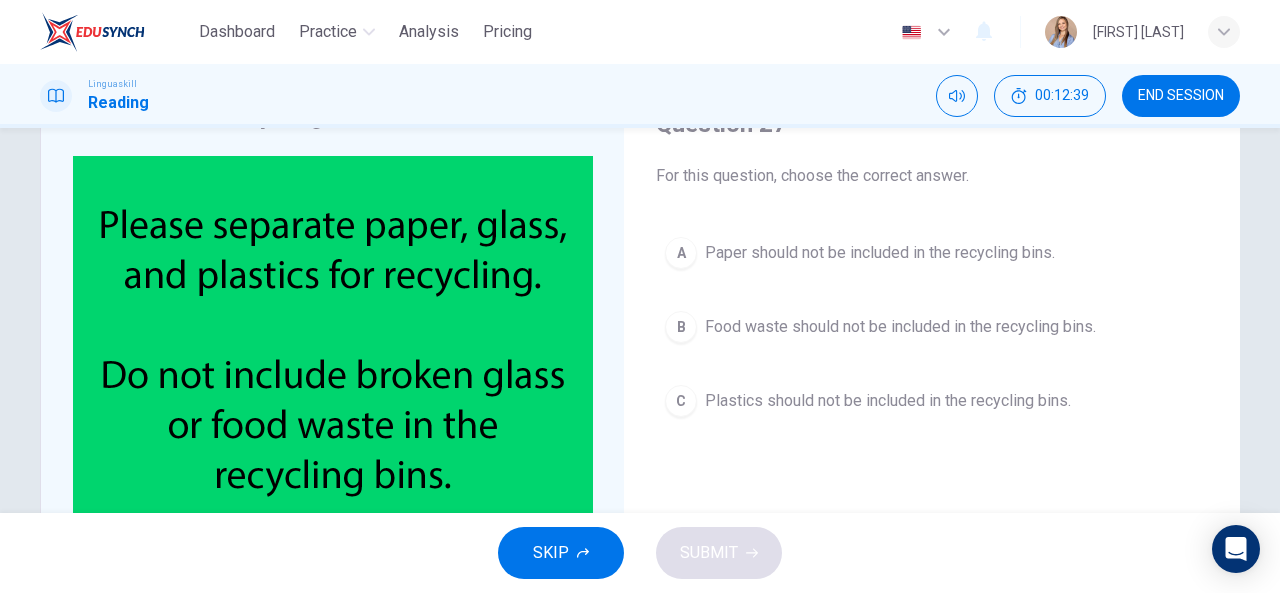click on "Food waste should not be included in the recycling bins." at bounding box center [900, 327] 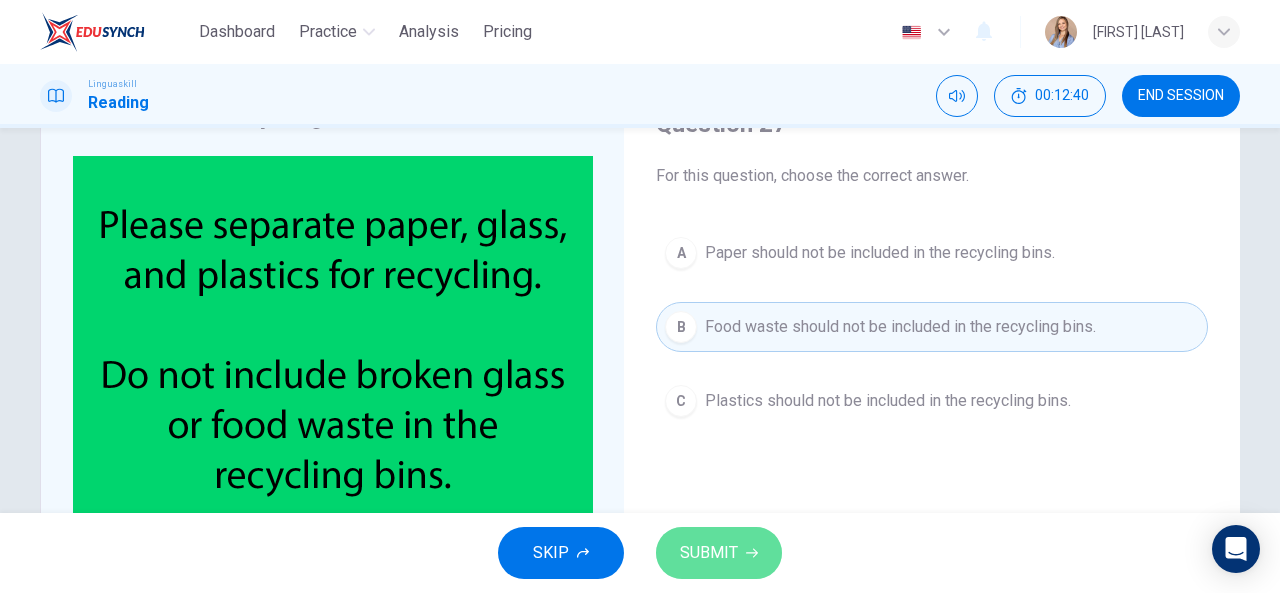 click on "SUBMIT" at bounding box center (709, 553) 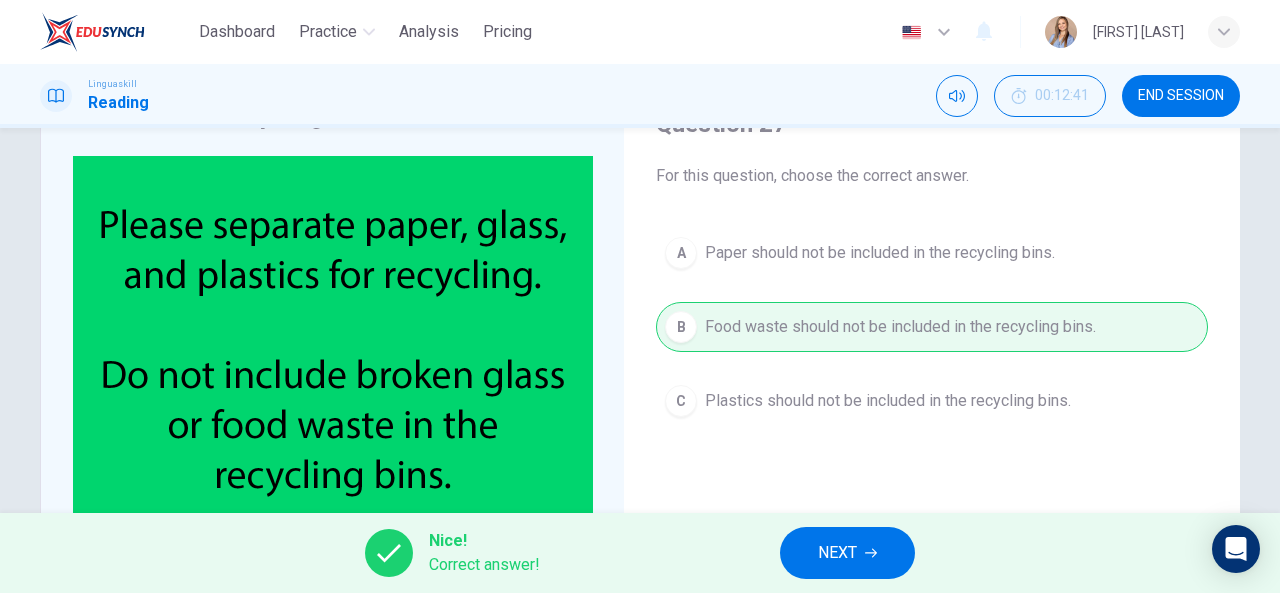 click on "NEXT" at bounding box center (847, 553) 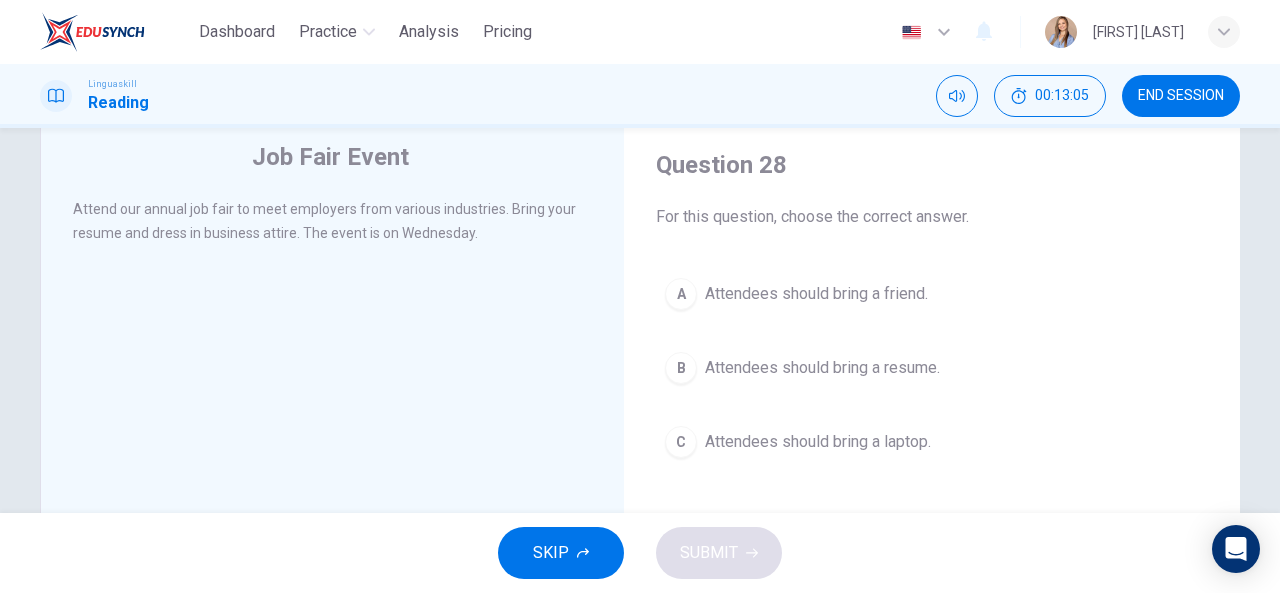 scroll, scrollTop: 100, scrollLeft: 0, axis: vertical 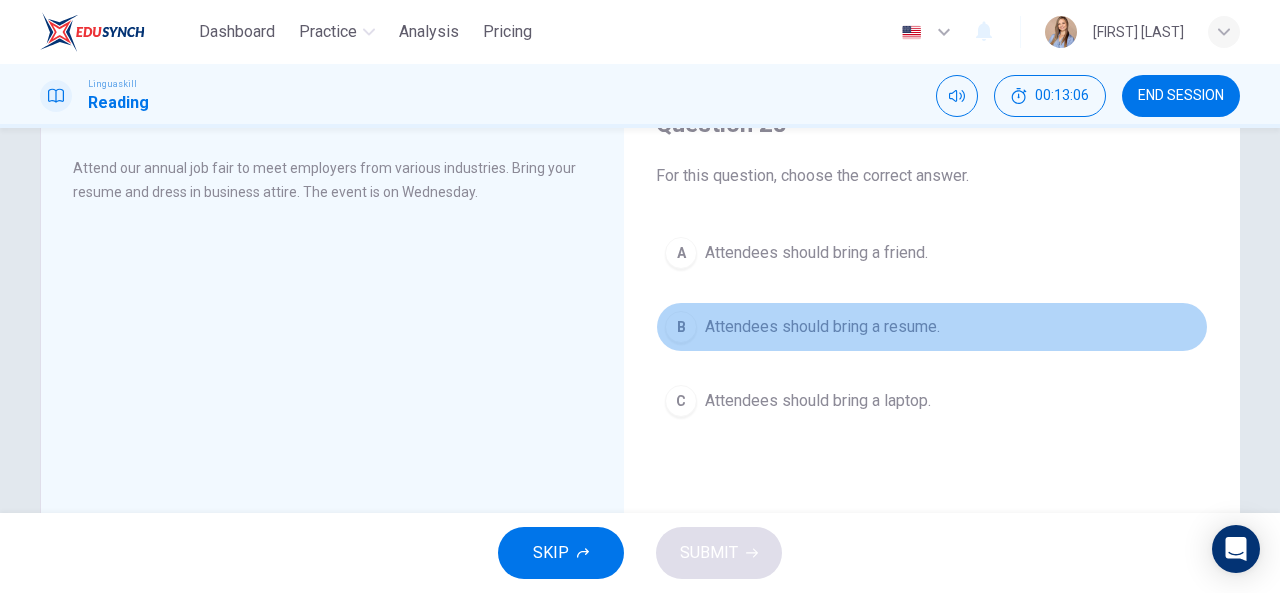 click on "Attendees should bring a resume." at bounding box center (822, 327) 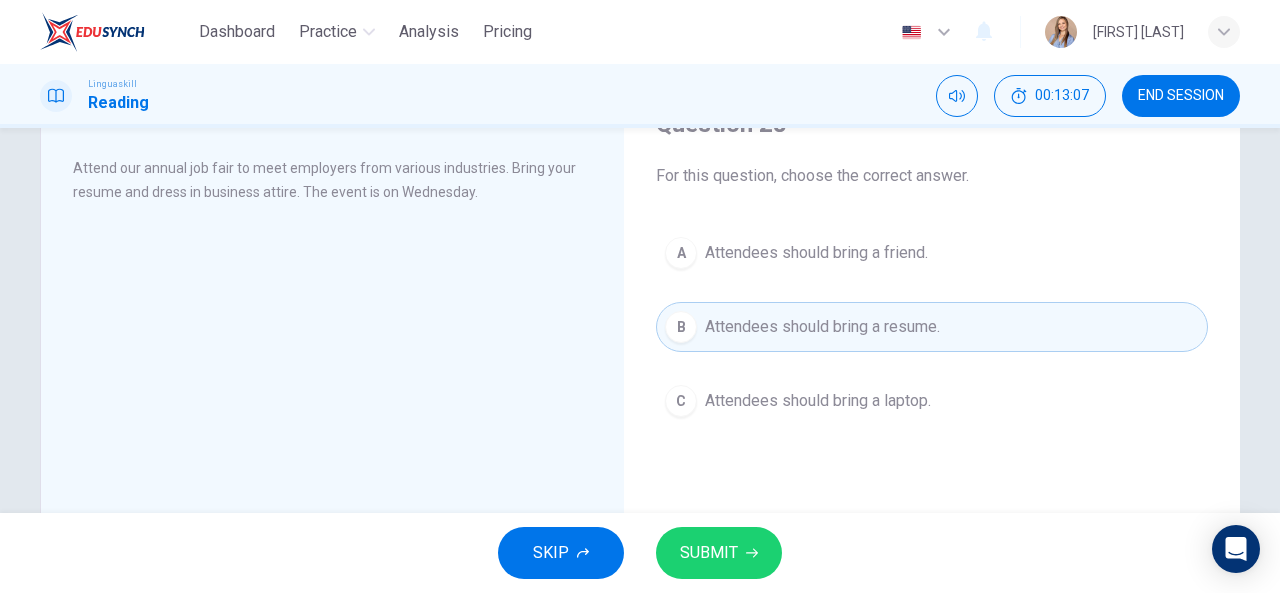click on "SUBMIT" at bounding box center [709, 553] 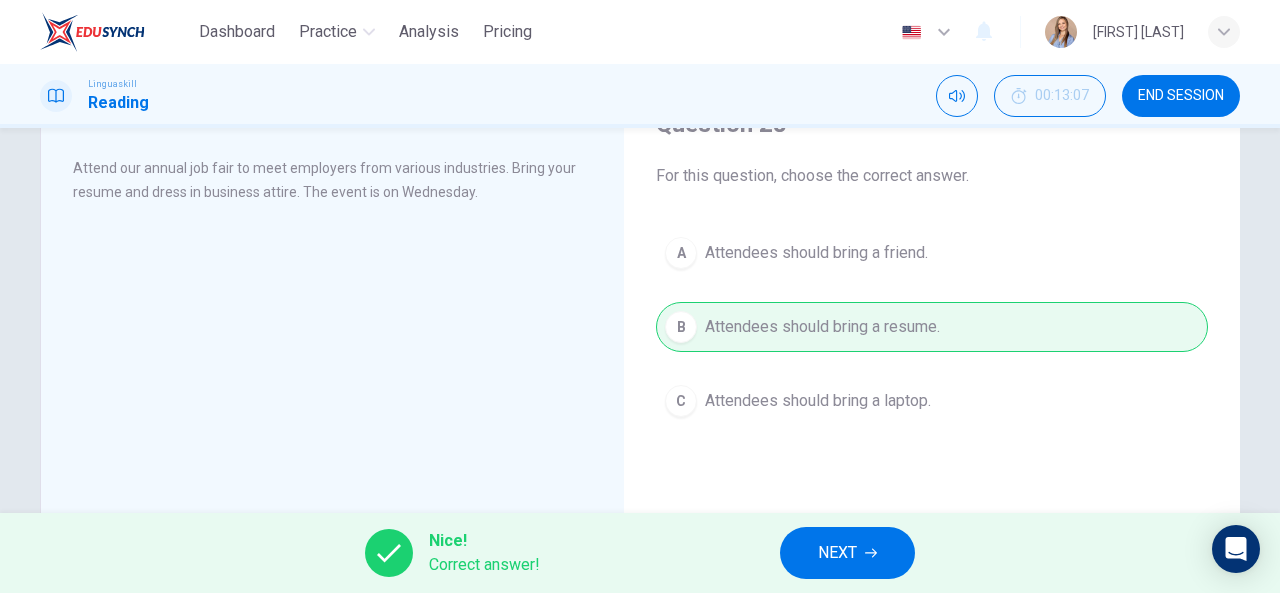 click on "NEXT" at bounding box center [837, 553] 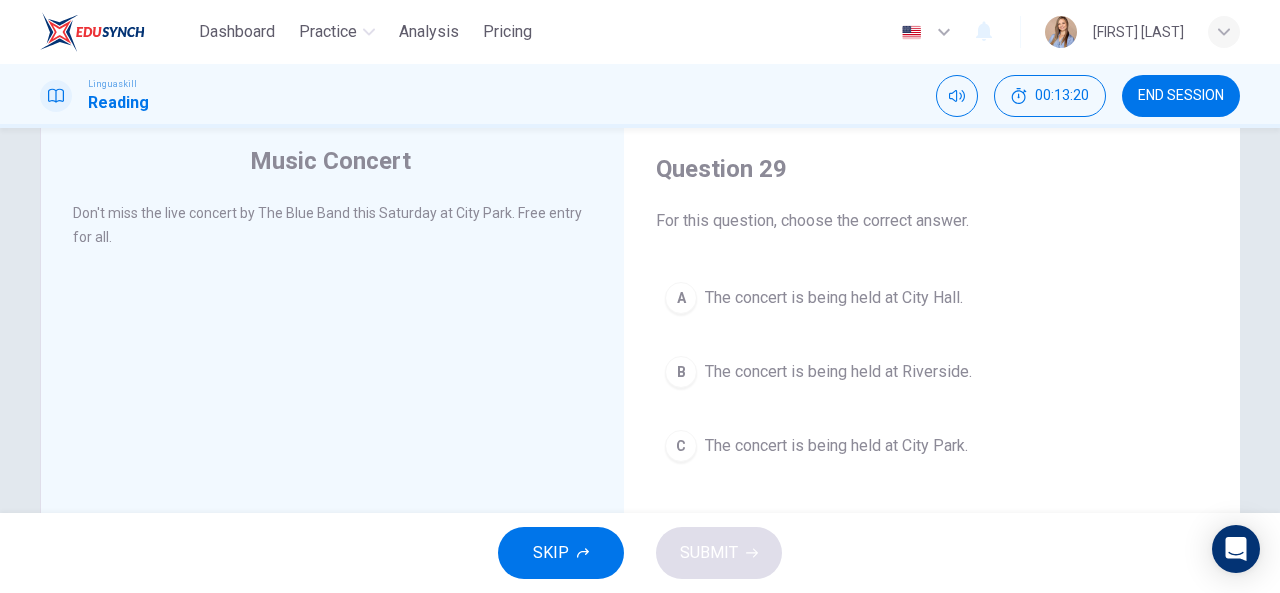 scroll, scrollTop: 100, scrollLeft: 0, axis: vertical 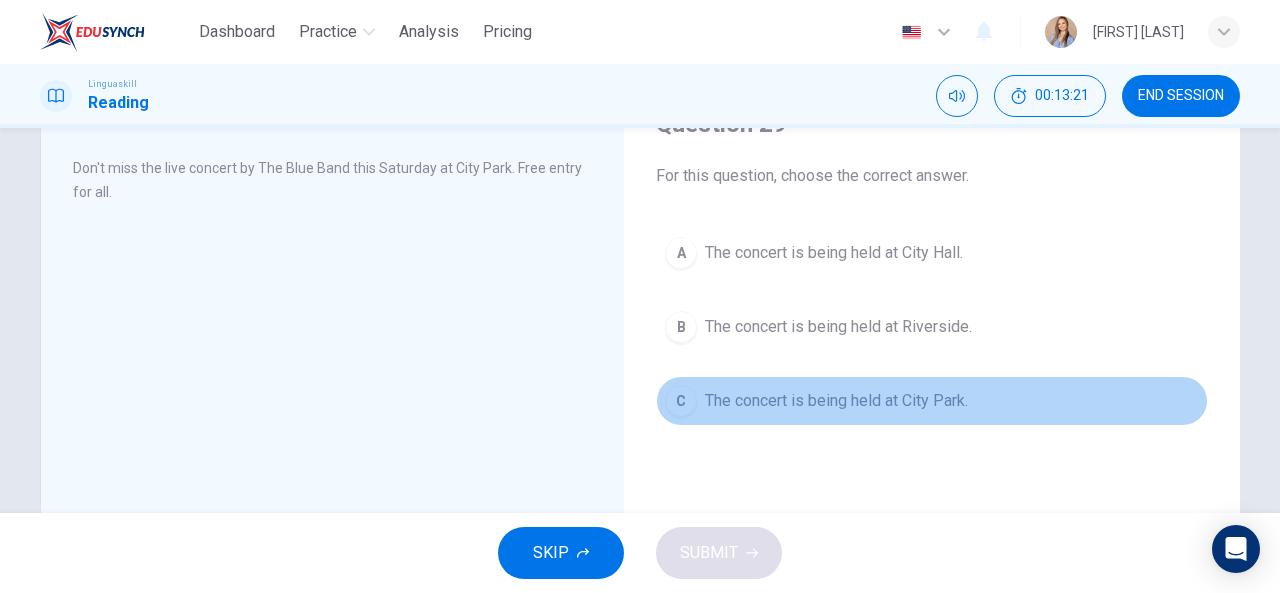 click on "The concert is being held at City Park." at bounding box center [836, 401] 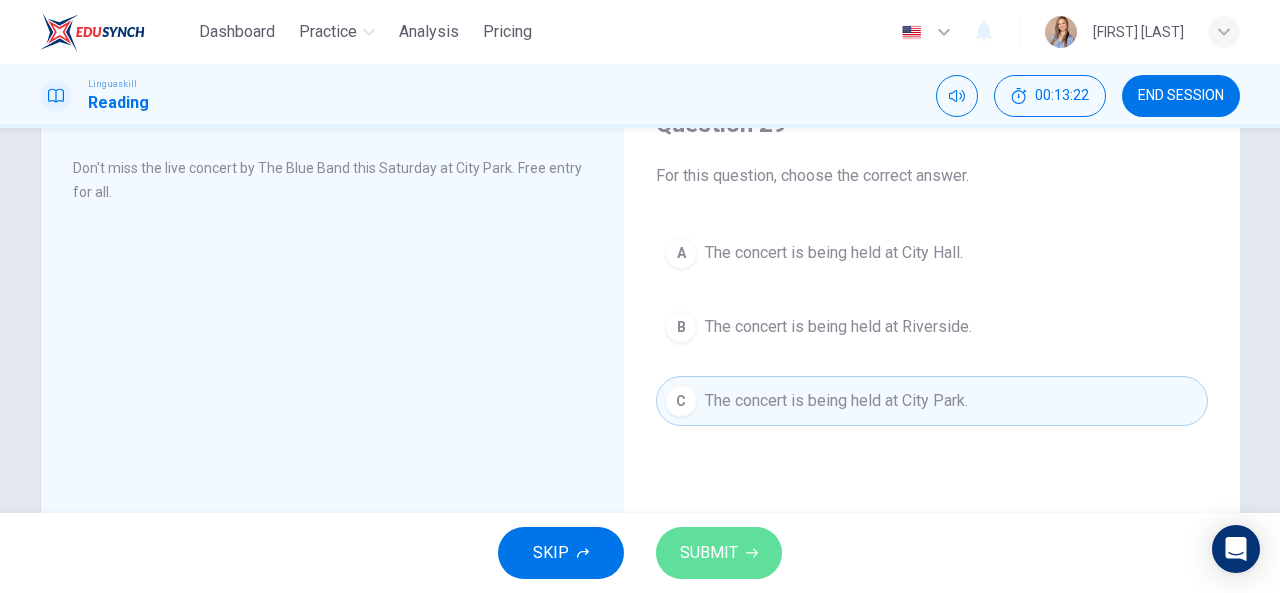 click on "SUBMIT" at bounding box center [709, 553] 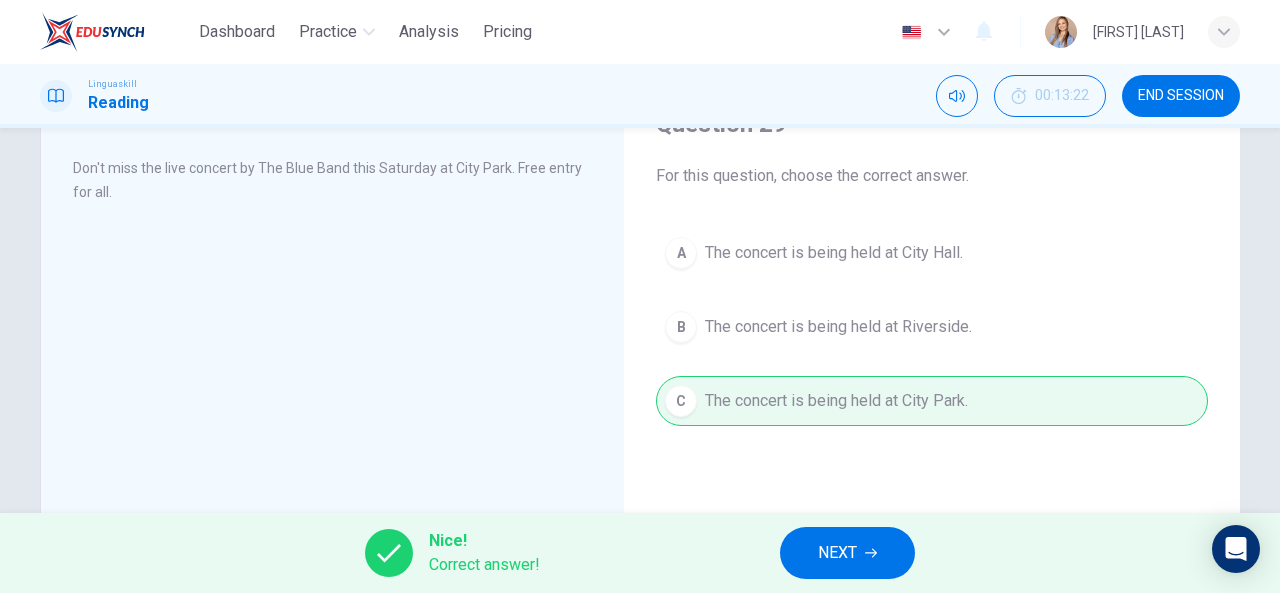 click on "NEXT" at bounding box center (837, 553) 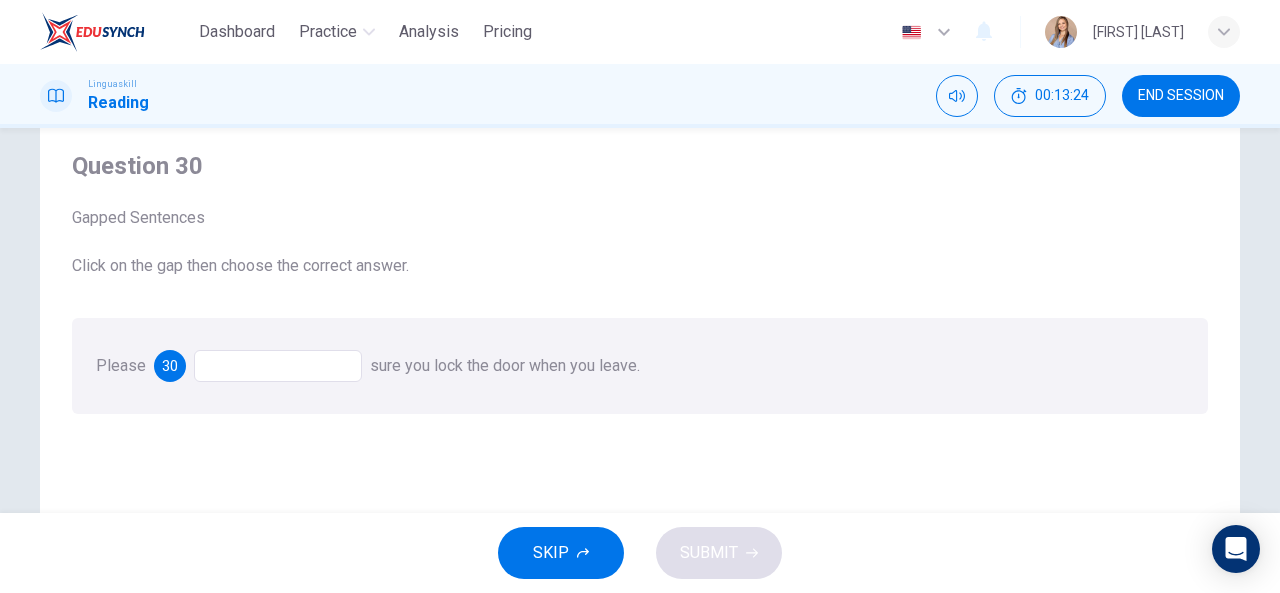 scroll, scrollTop: 100, scrollLeft: 0, axis: vertical 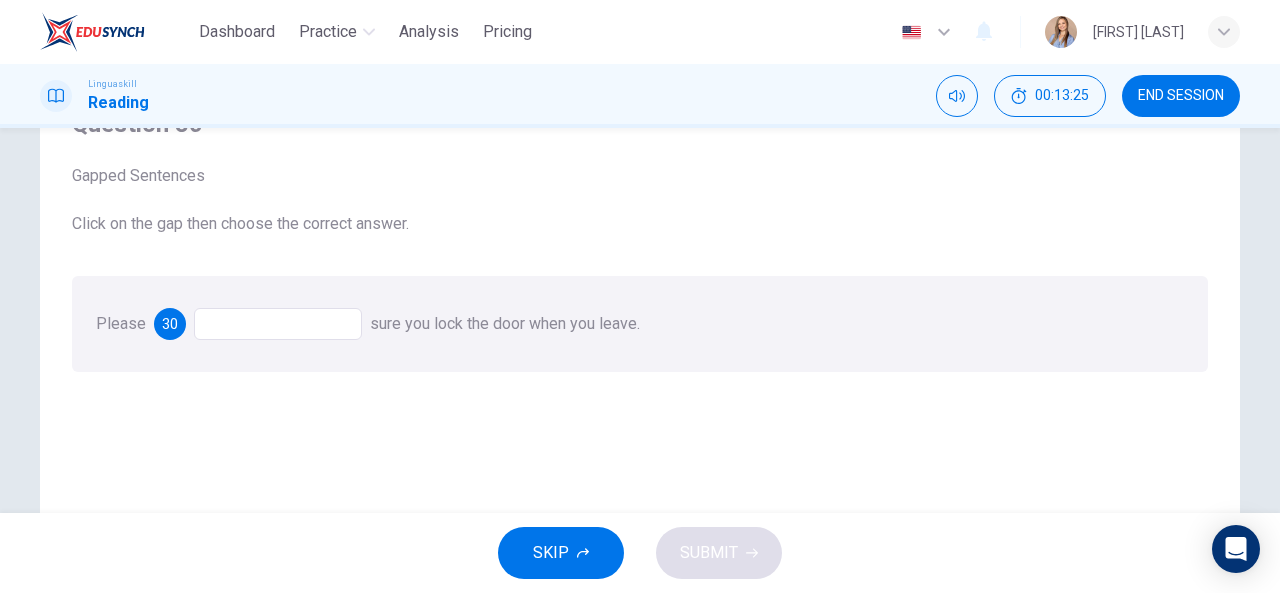 click at bounding box center [278, 324] 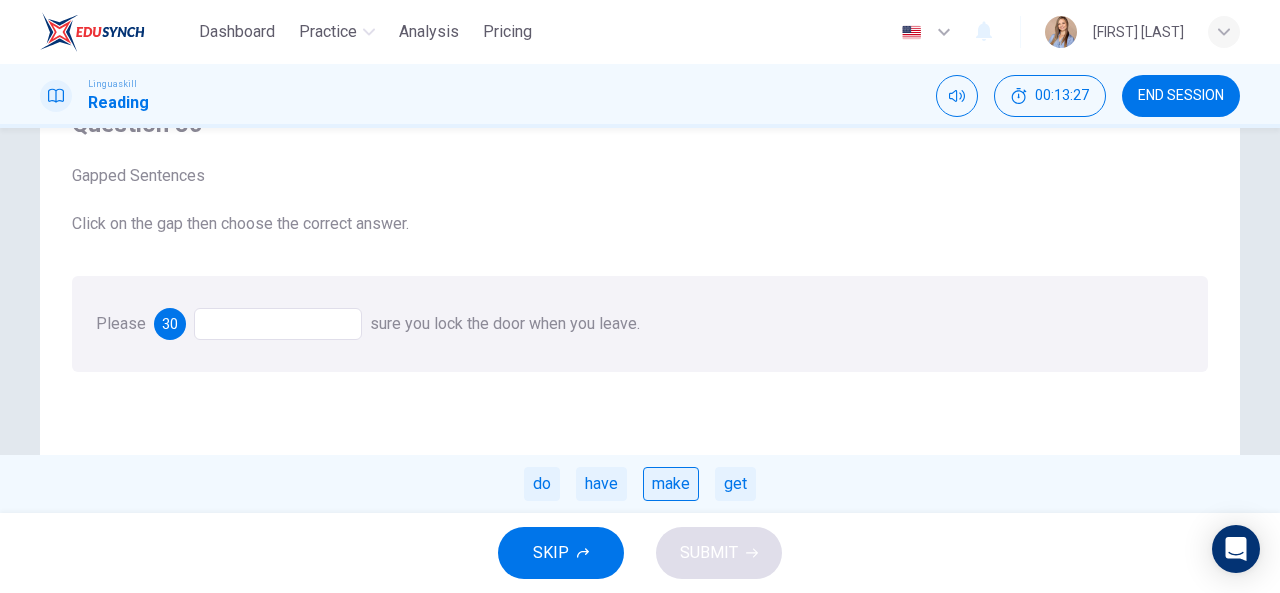 click on "make" at bounding box center (671, 484) 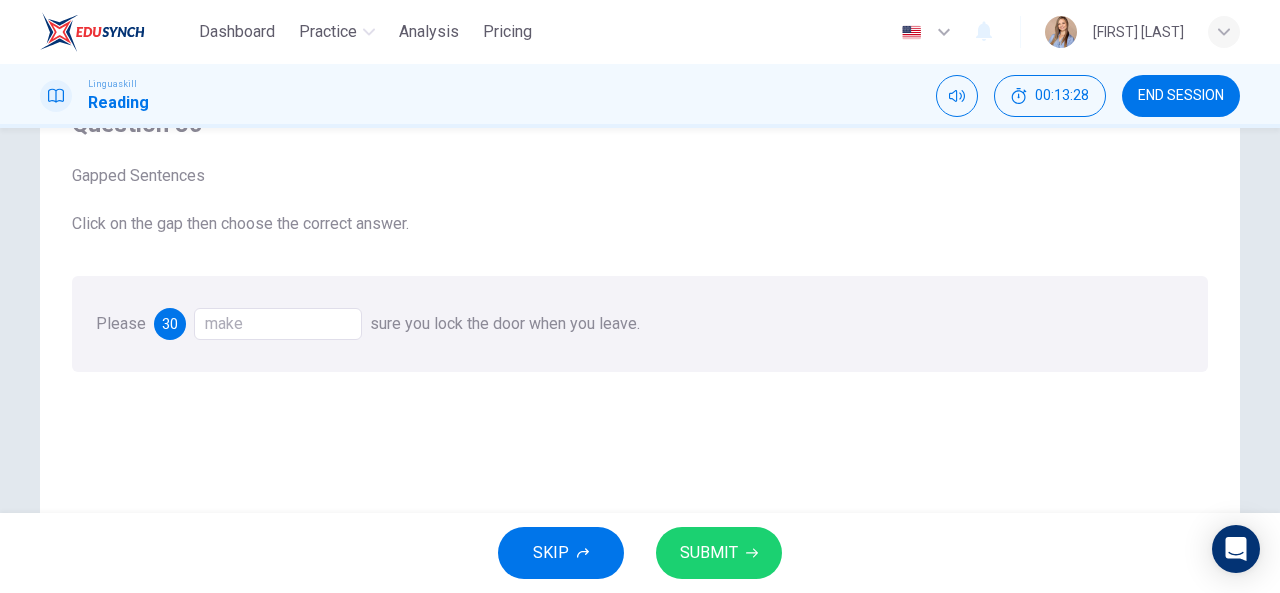 click on "SUBMIT" at bounding box center [719, 553] 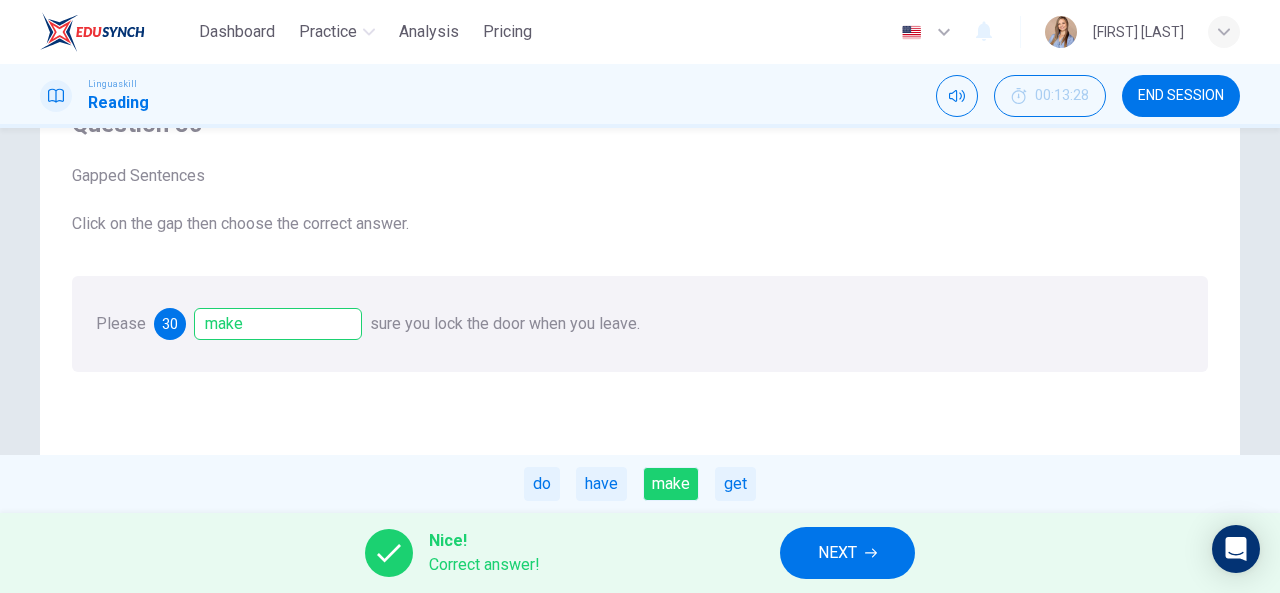 click on "NEXT" at bounding box center (847, 553) 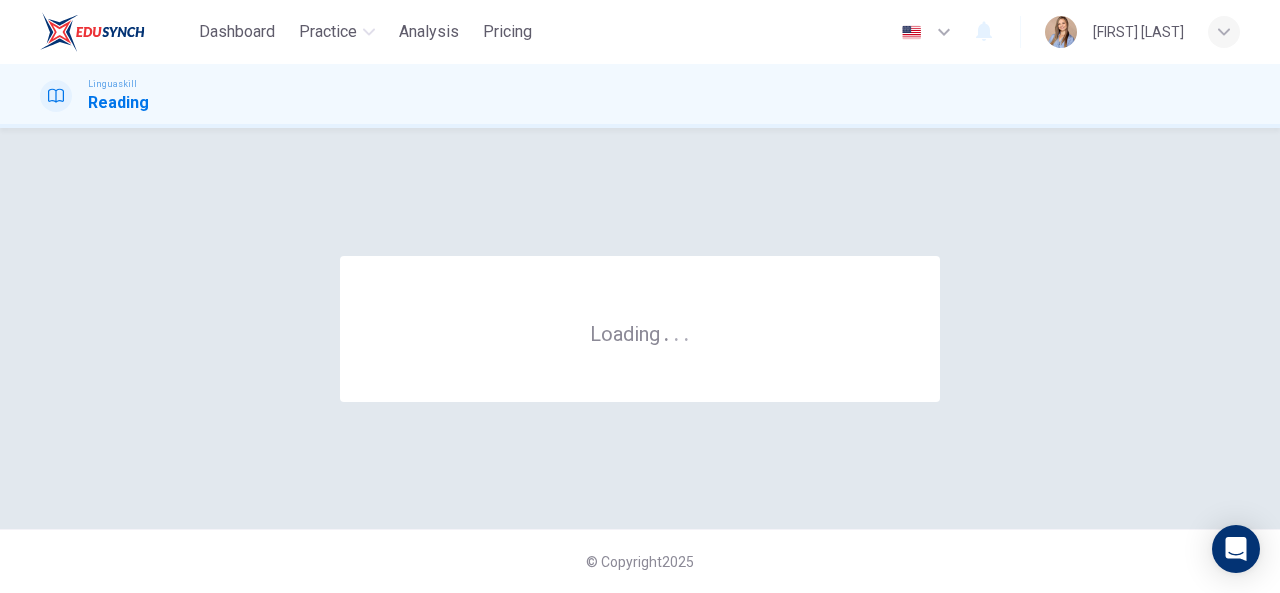 scroll, scrollTop: 0, scrollLeft: 0, axis: both 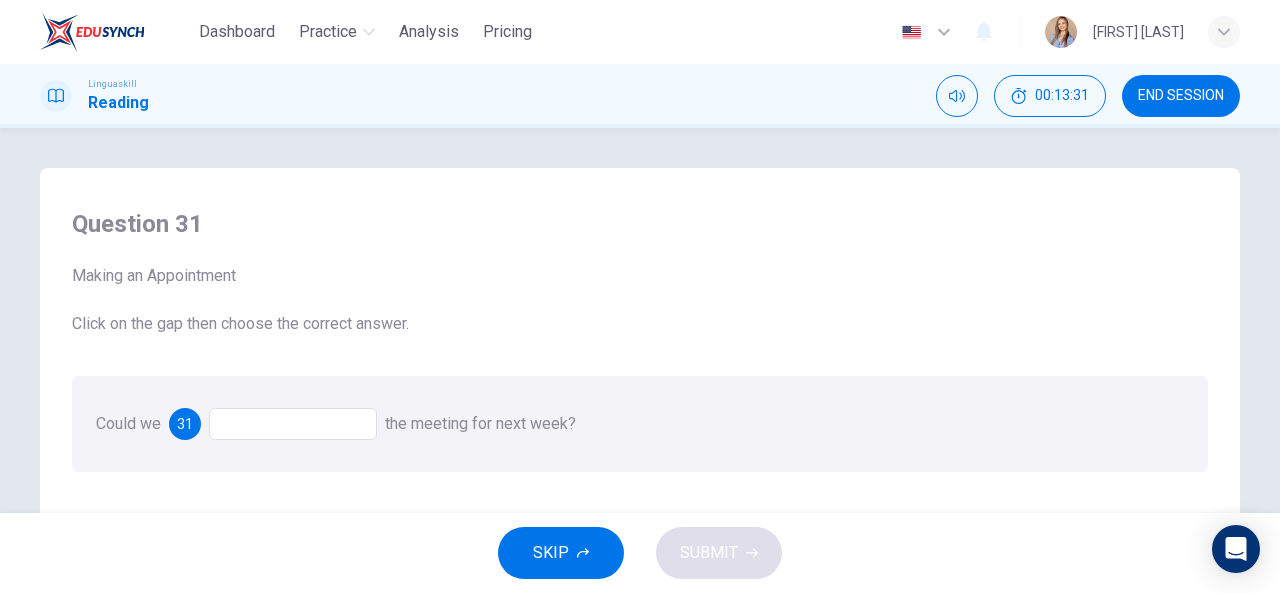 click at bounding box center [293, 424] 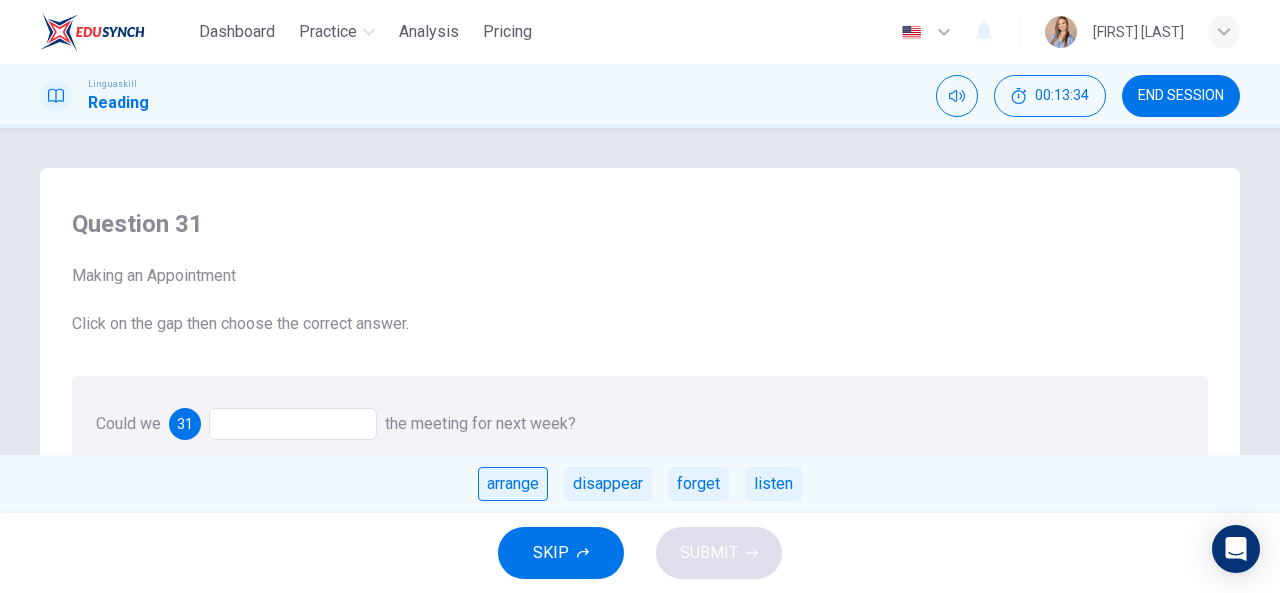 click on "arrange" at bounding box center [513, 484] 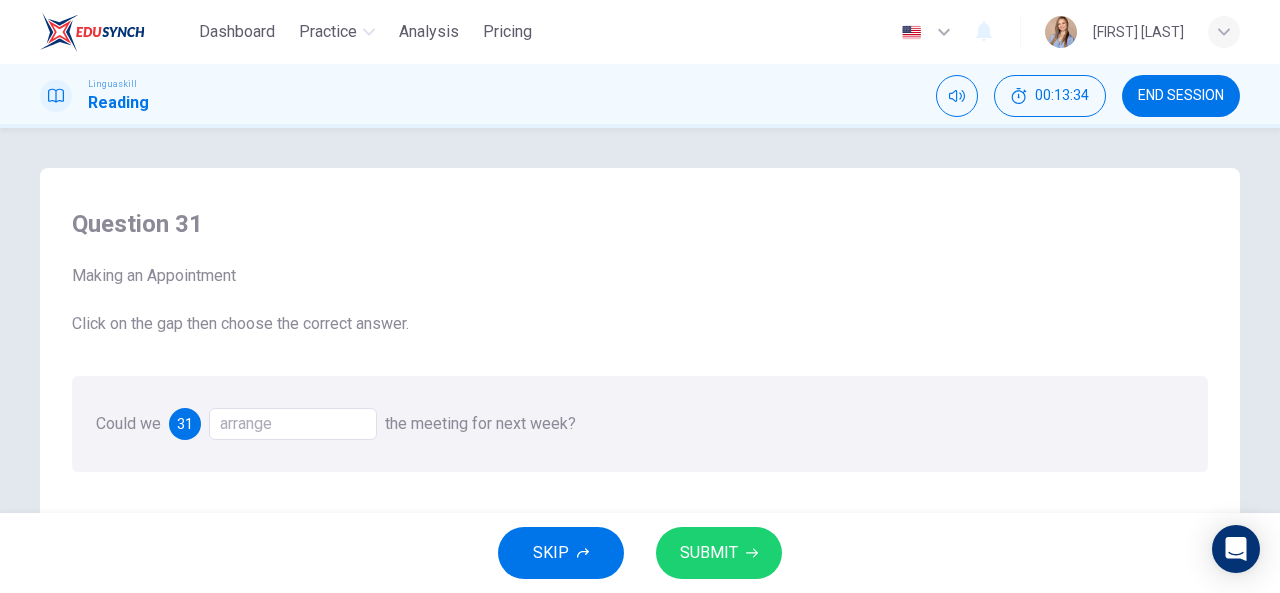 click on "SUBMIT" at bounding box center (709, 553) 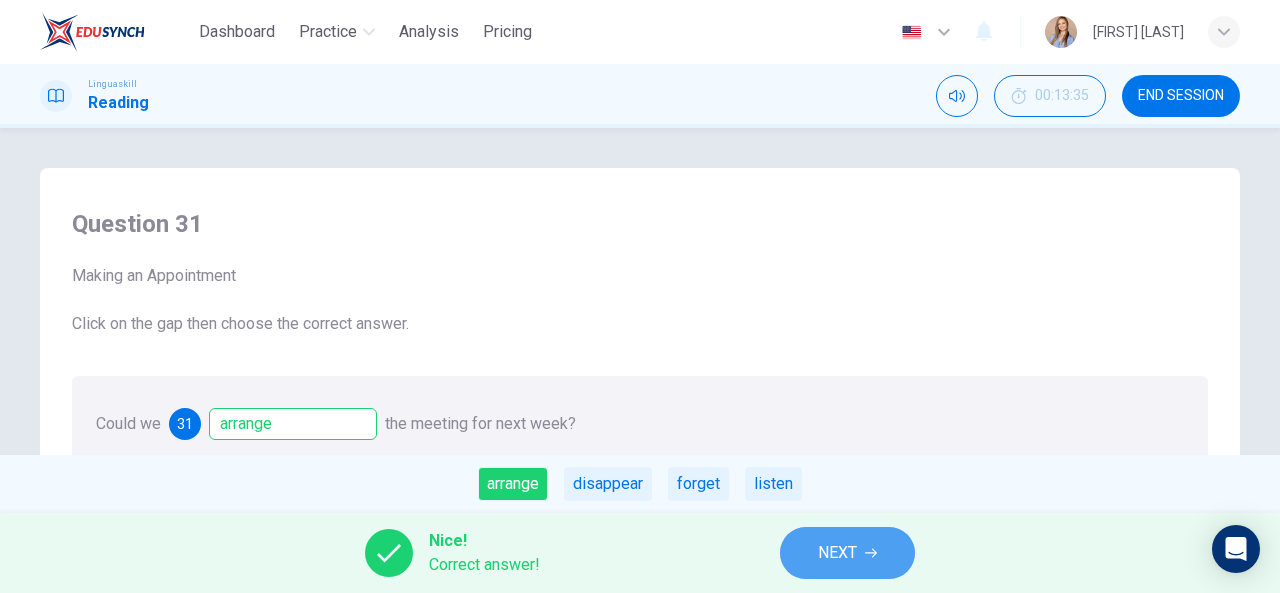click on "NEXT" at bounding box center [847, 553] 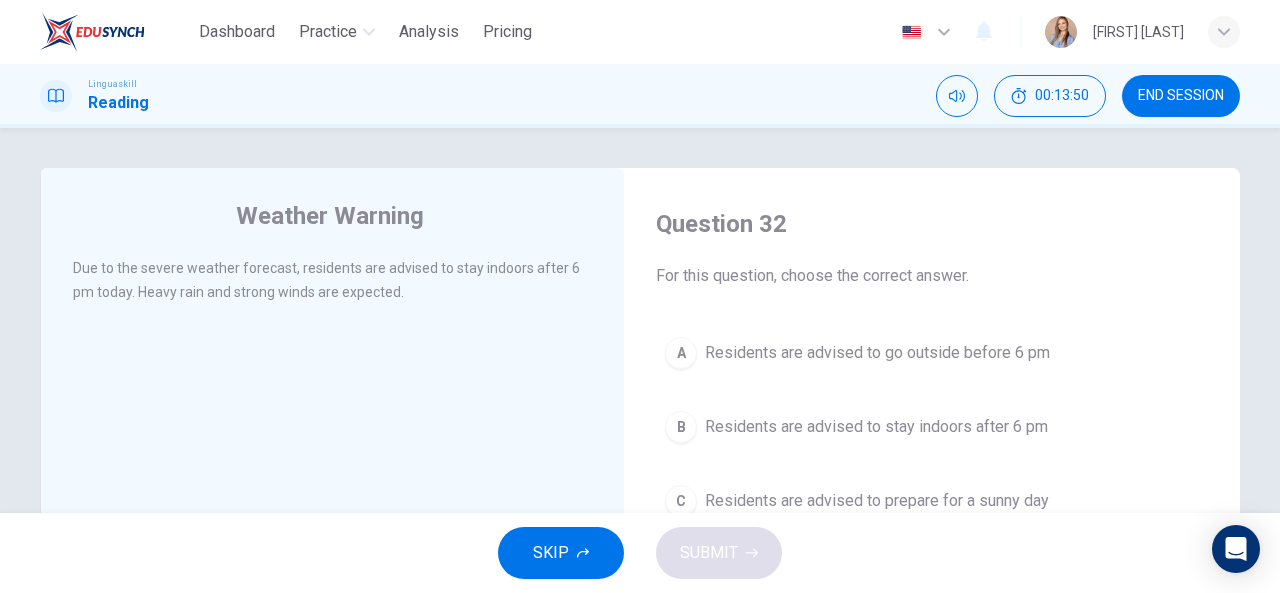 click on "Residents are advised to stay indoors after 6 pm" at bounding box center [876, 427] 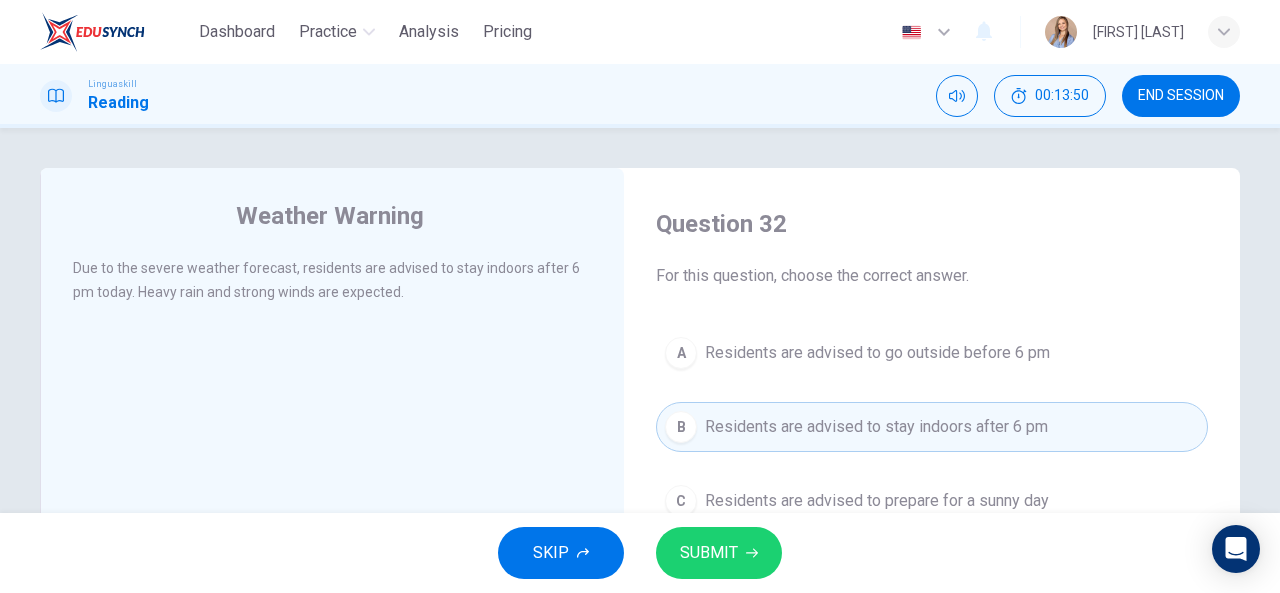 click on "SUBMIT" at bounding box center [709, 553] 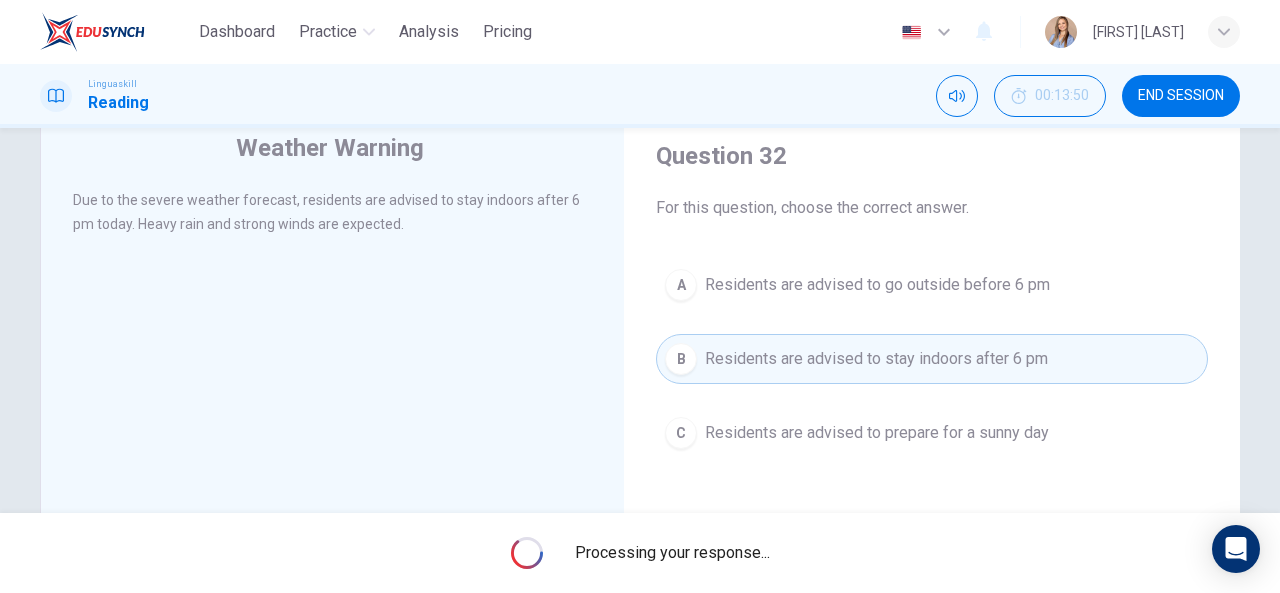 scroll, scrollTop: 200, scrollLeft: 0, axis: vertical 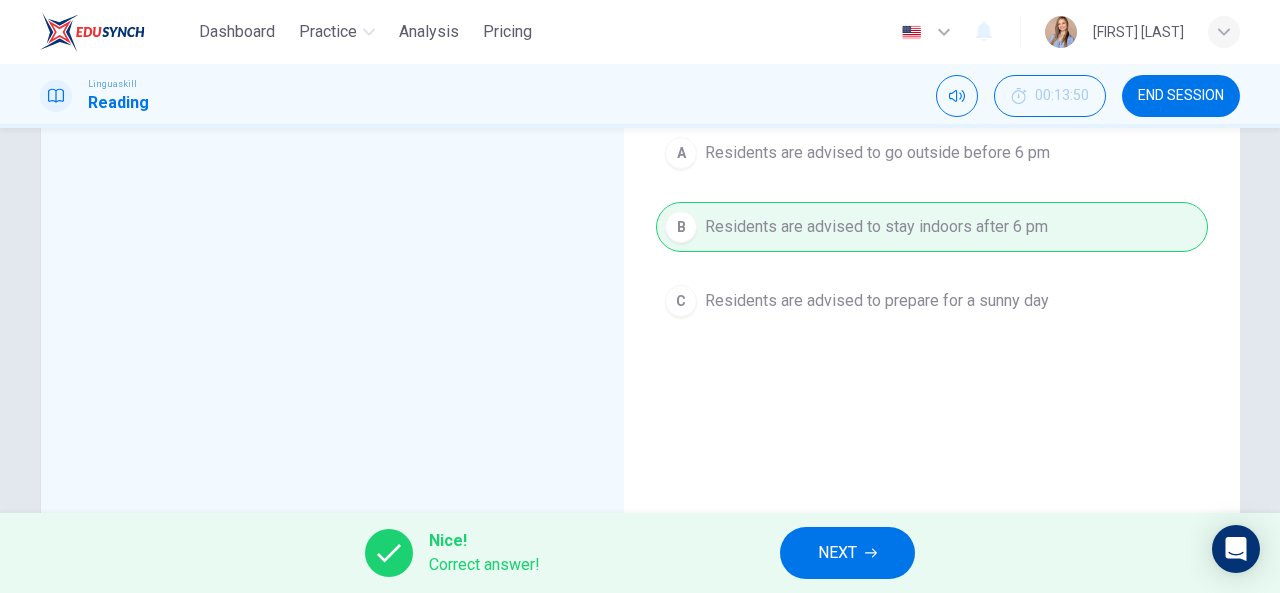 click on "NEXT" at bounding box center [837, 553] 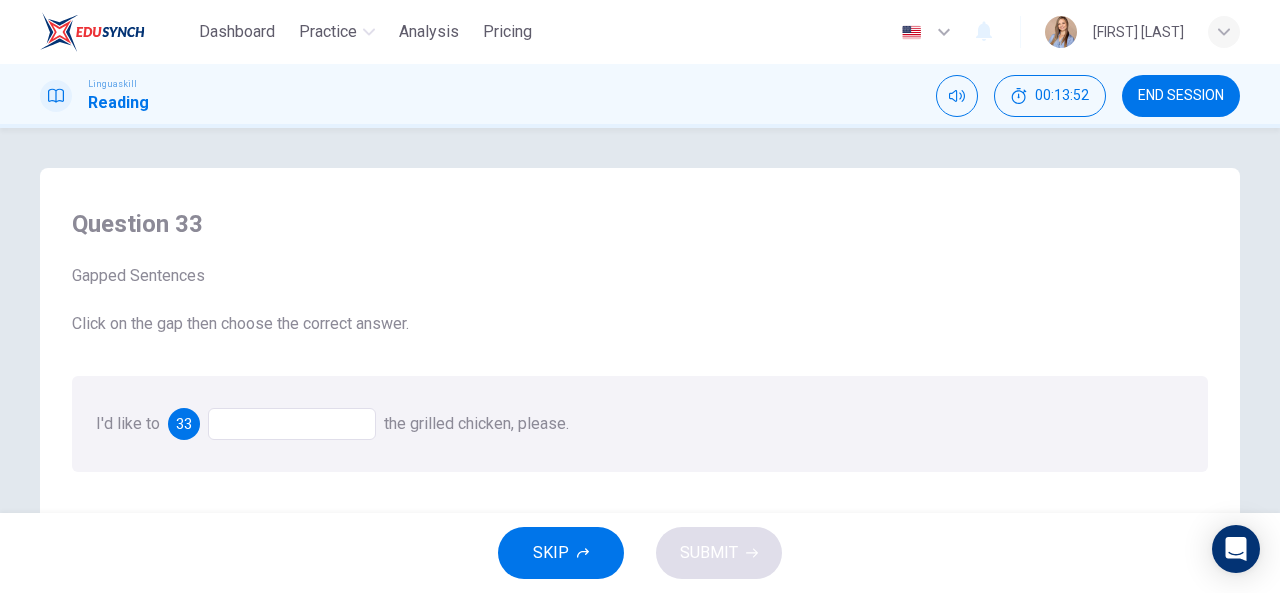 click at bounding box center (292, 424) 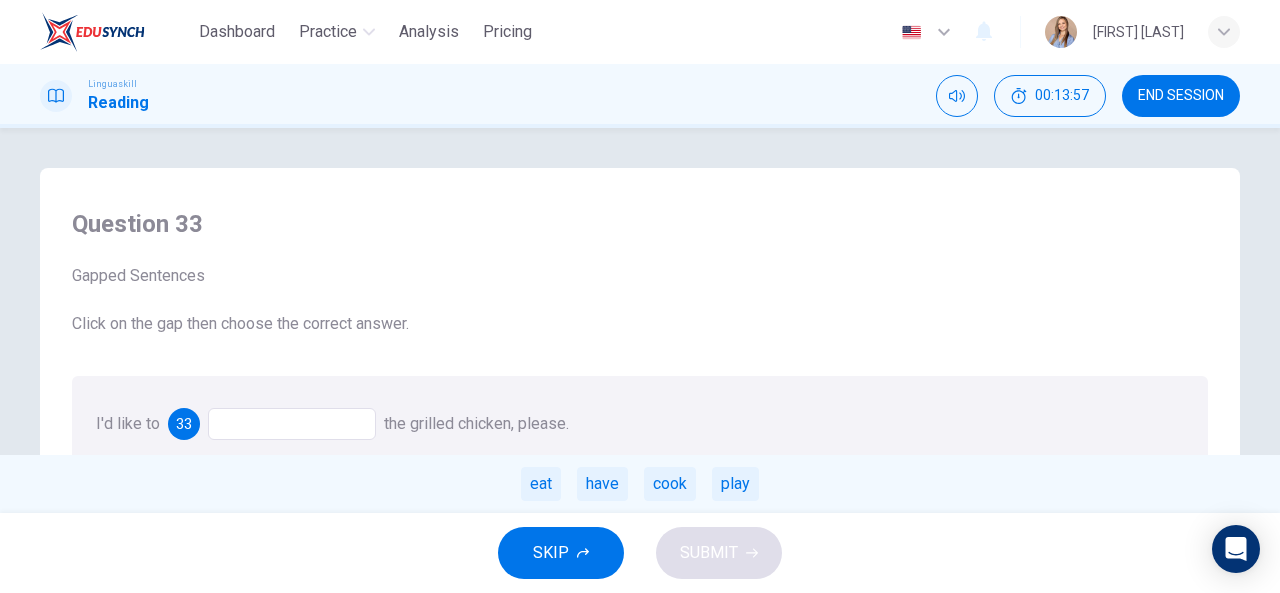 click on "eat" at bounding box center (541, 484) 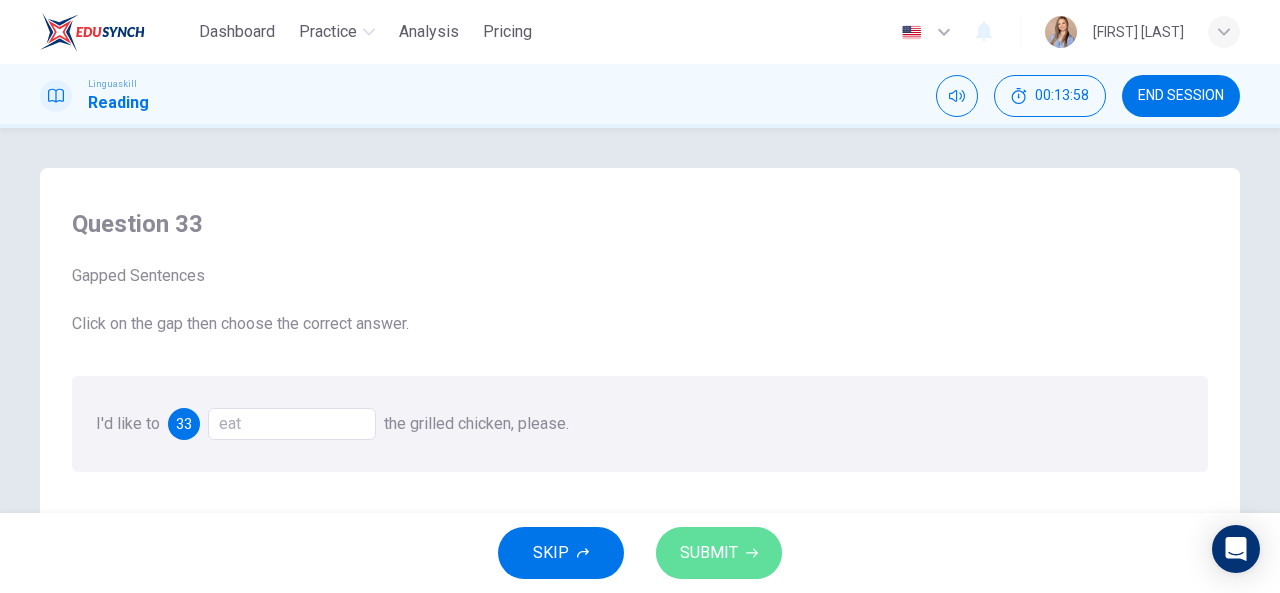 click on "SUBMIT" at bounding box center [709, 553] 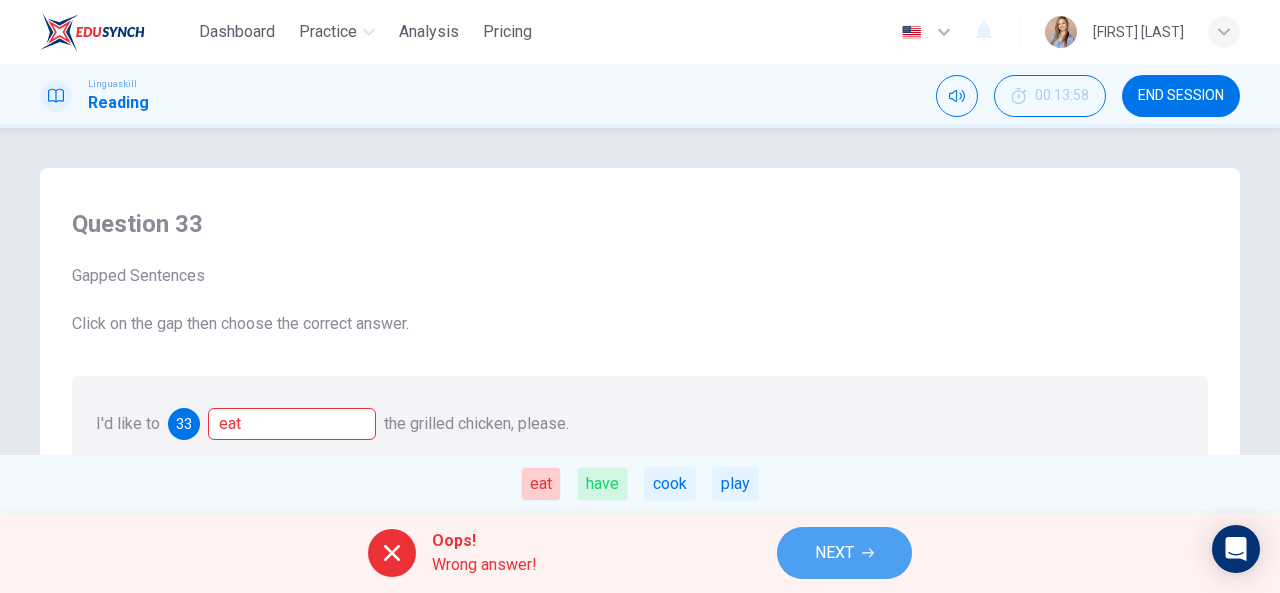 click on "NEXT" at bounding box center (844, 553) 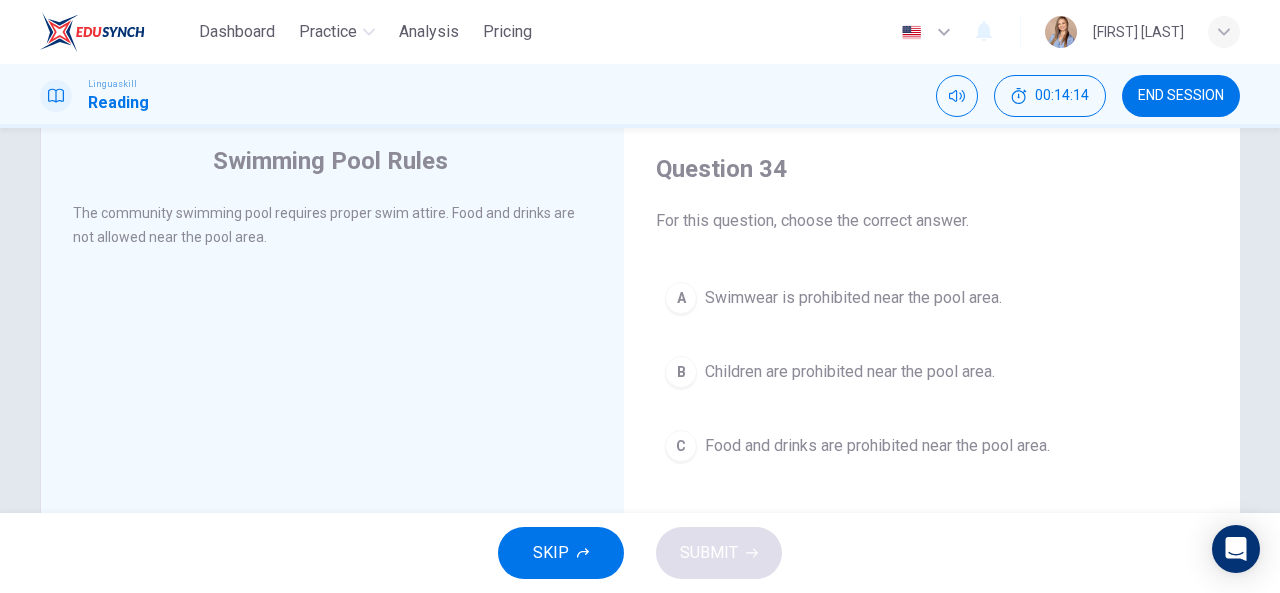 scroll, scrollTop: 100, scrollLeft: 0, axis: vertical 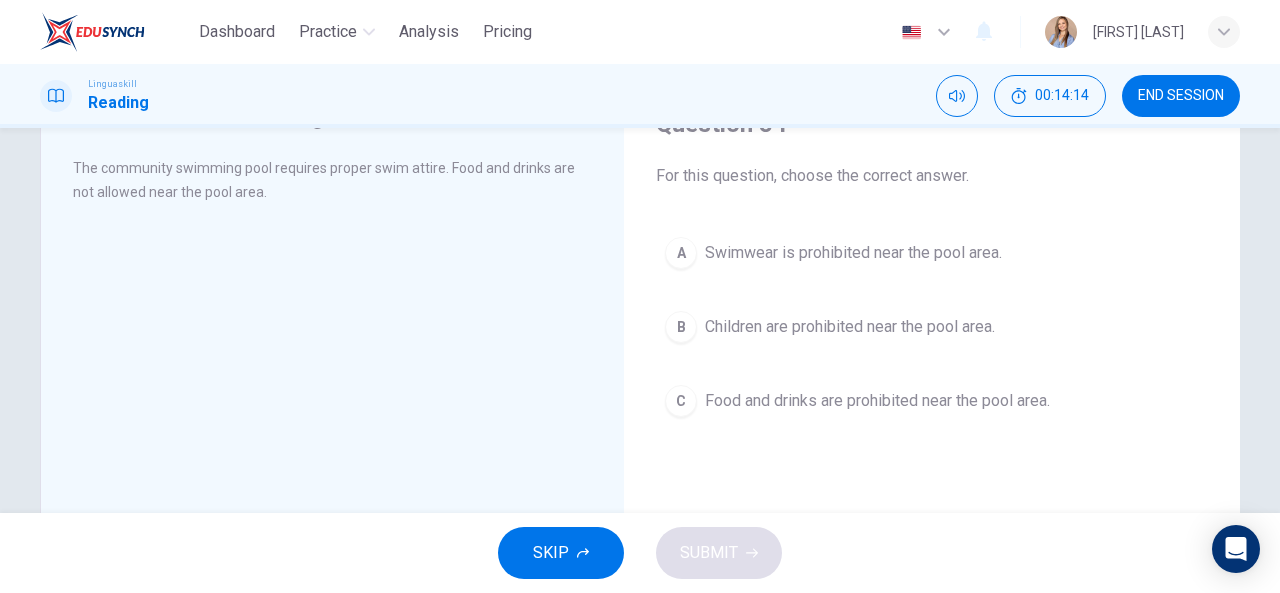 click on "Food and drinks are prohibited near the pool area." at bounding box center (877, 401) 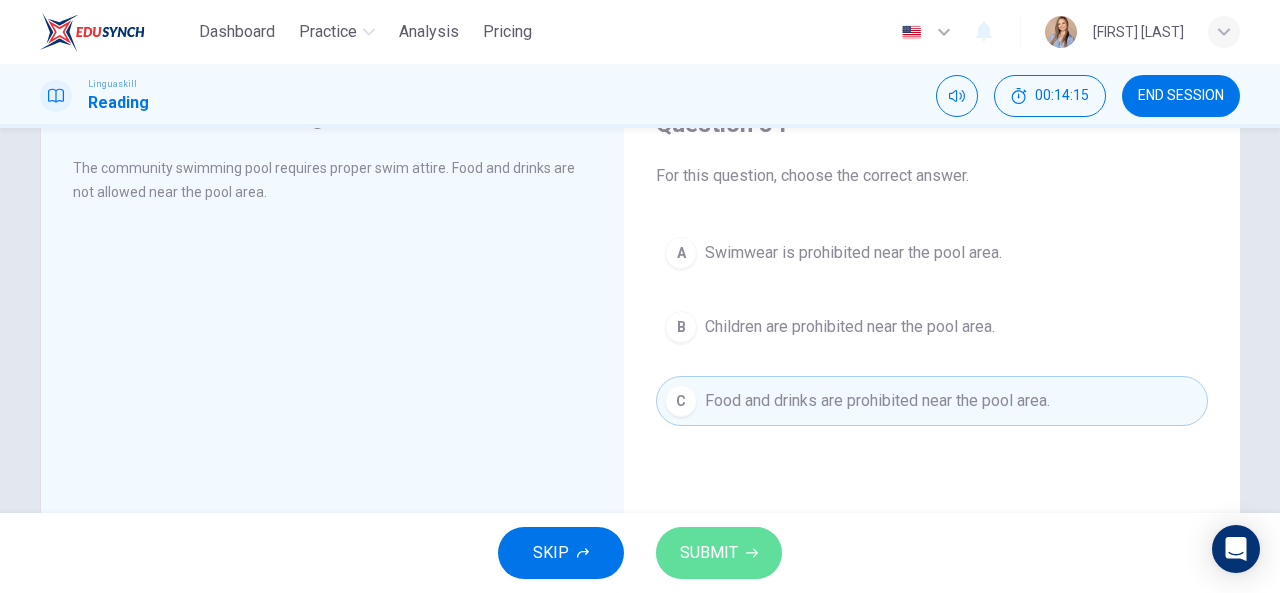 click on "SUBMIT" at bounding box center [719, 553] 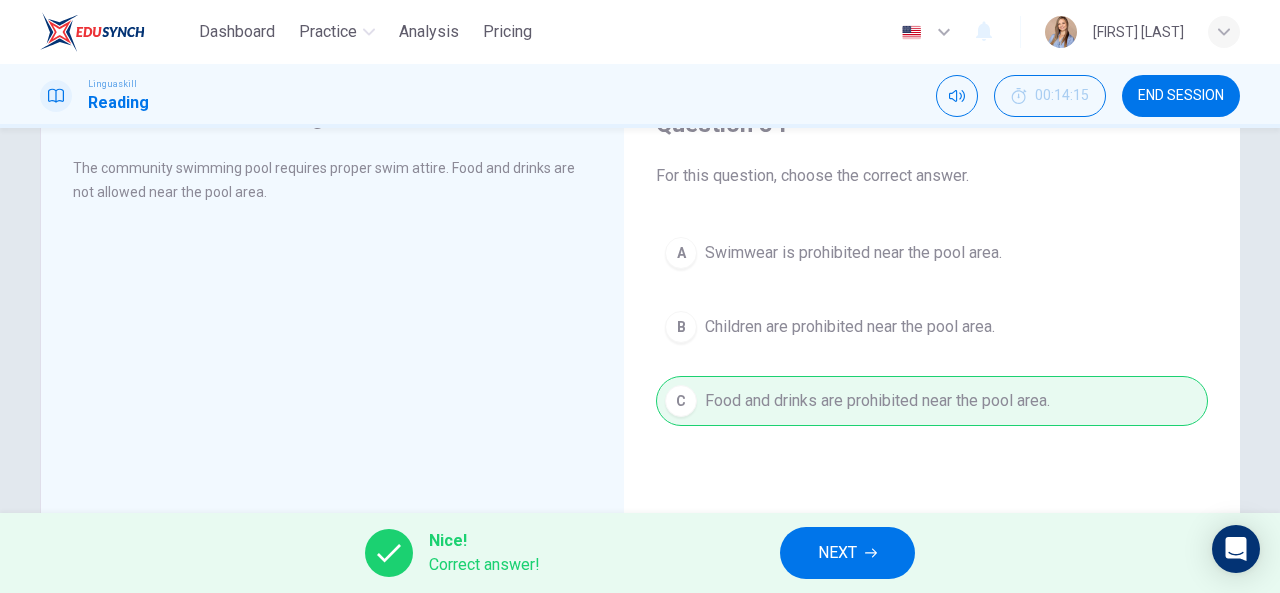 click on "NEXT" at bounding box center [847, 553] 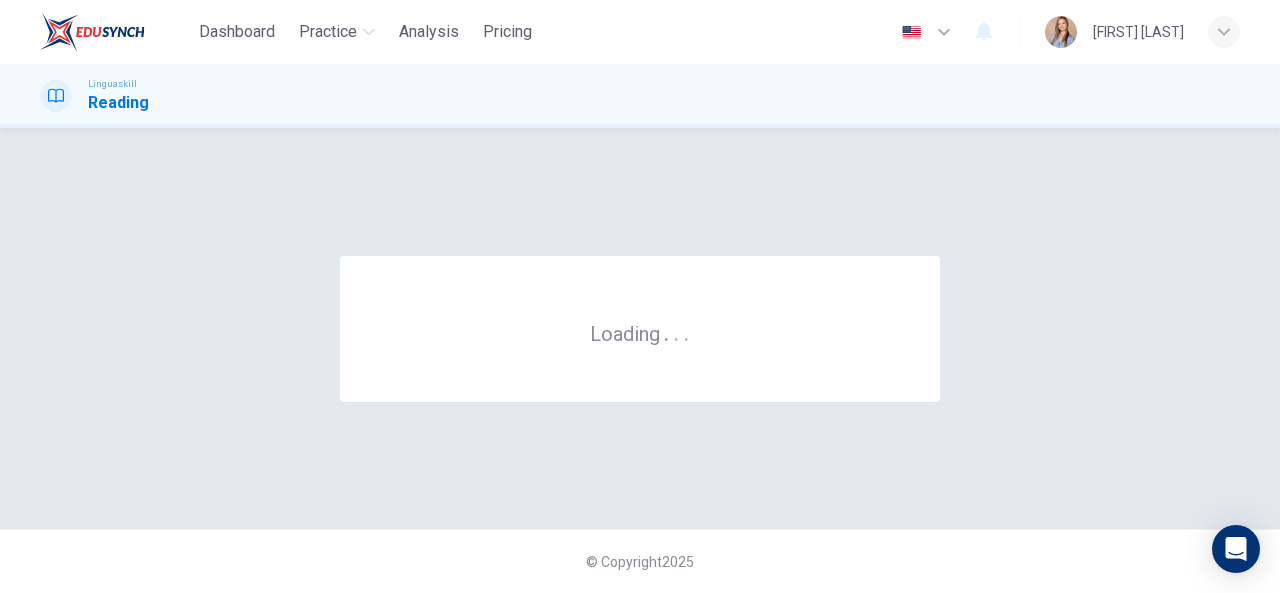 scroll, scrollTop: 0, scrollLeft: 0, axis: both 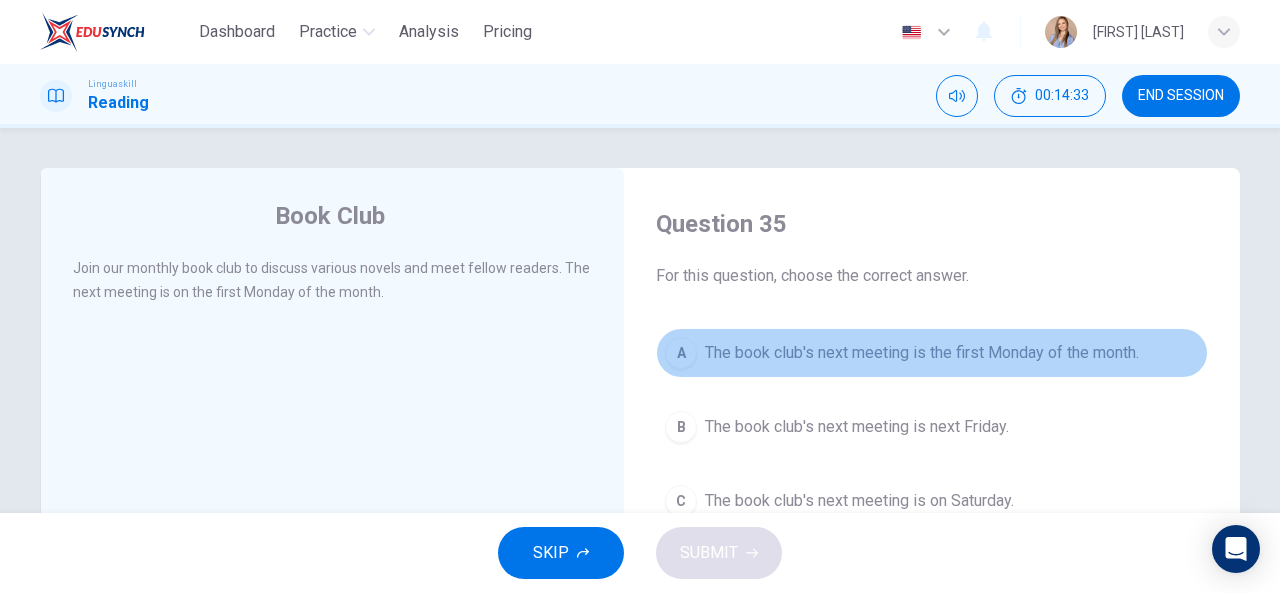 click on "The book club's next meeting is the first Monday of the month." at bounding box center (922, 353) 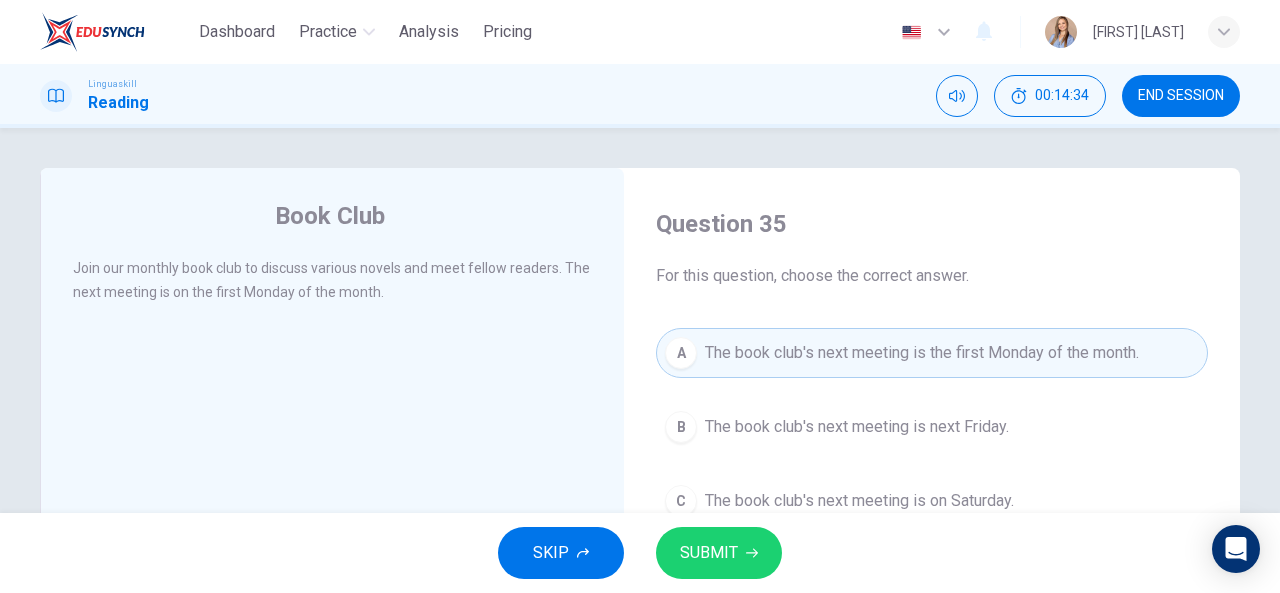 click on "SUBMIT" at bounding box center [719, 553] 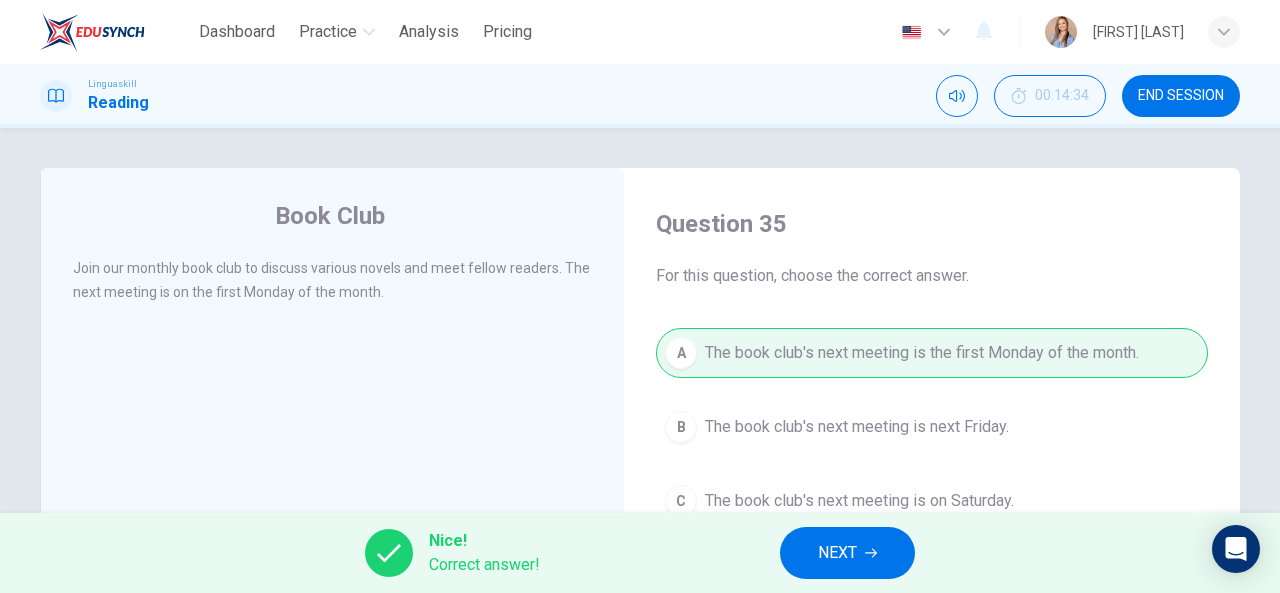 click on "NEXT" at bounding box center [837, 553] 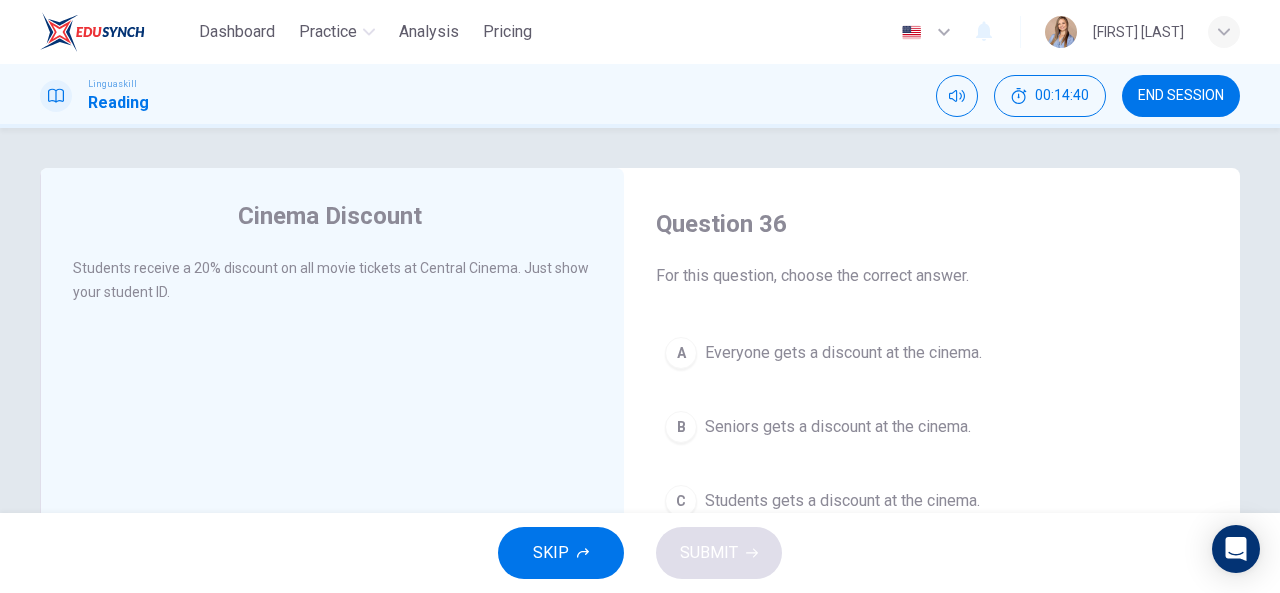 scroll, scrollTop: 100, scrollLeft: 0, axis: vertical 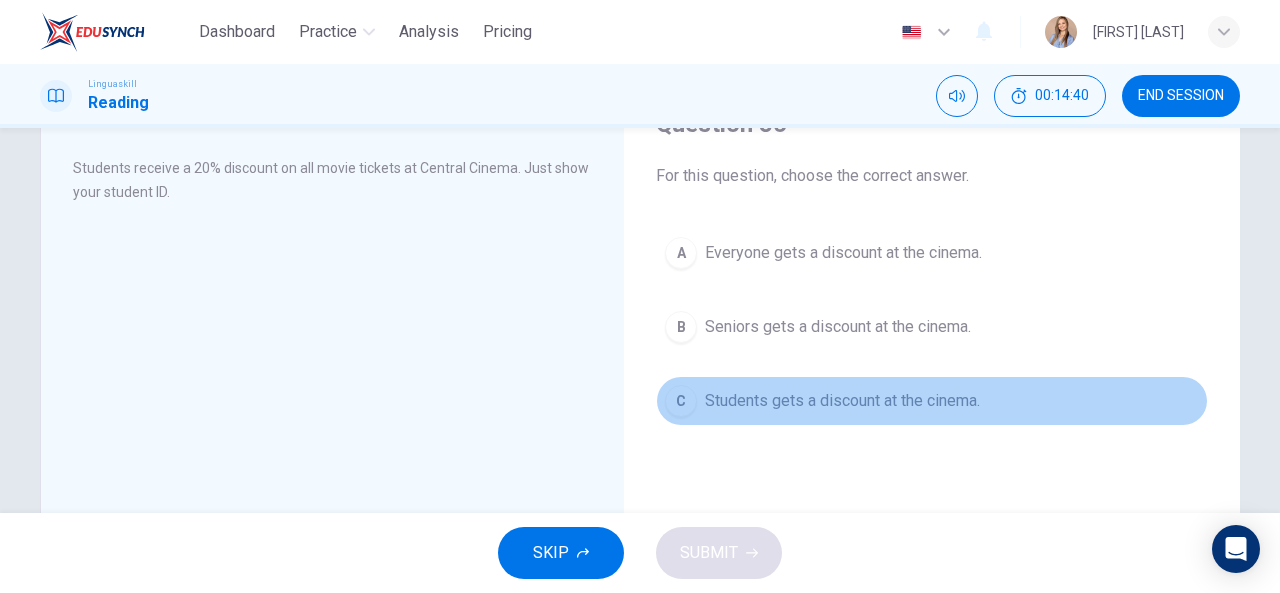 click on "Students gets a discount at the cinema." at bounding box center (842, 401) 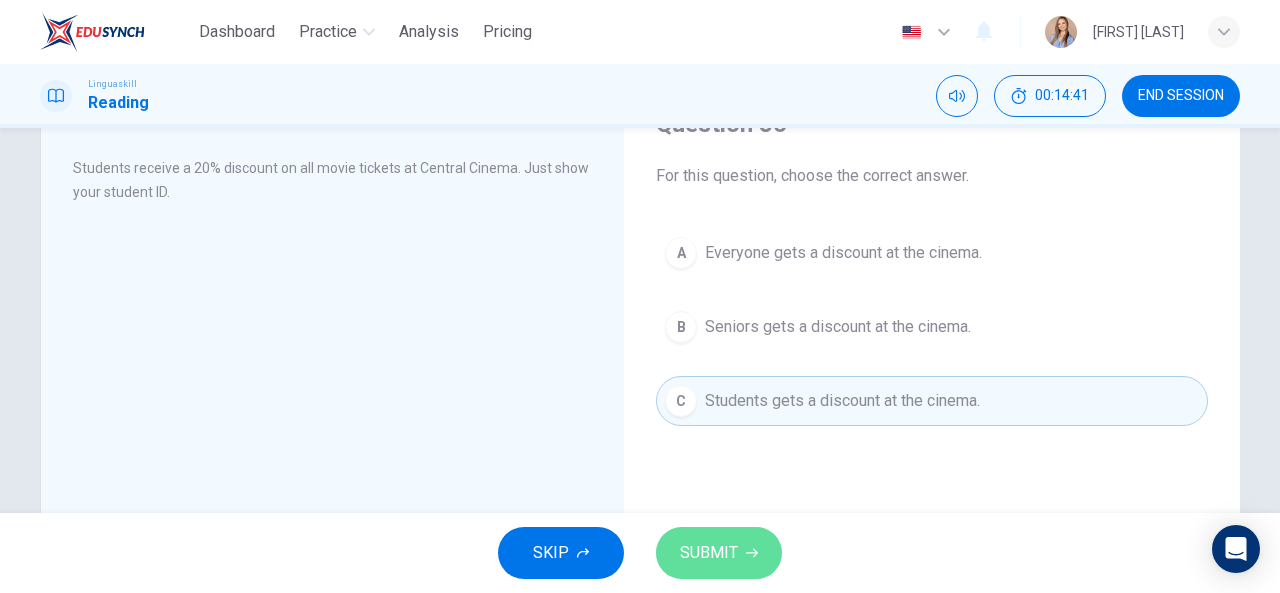 click on "SUBMIT" at bounding box center (719, 553) 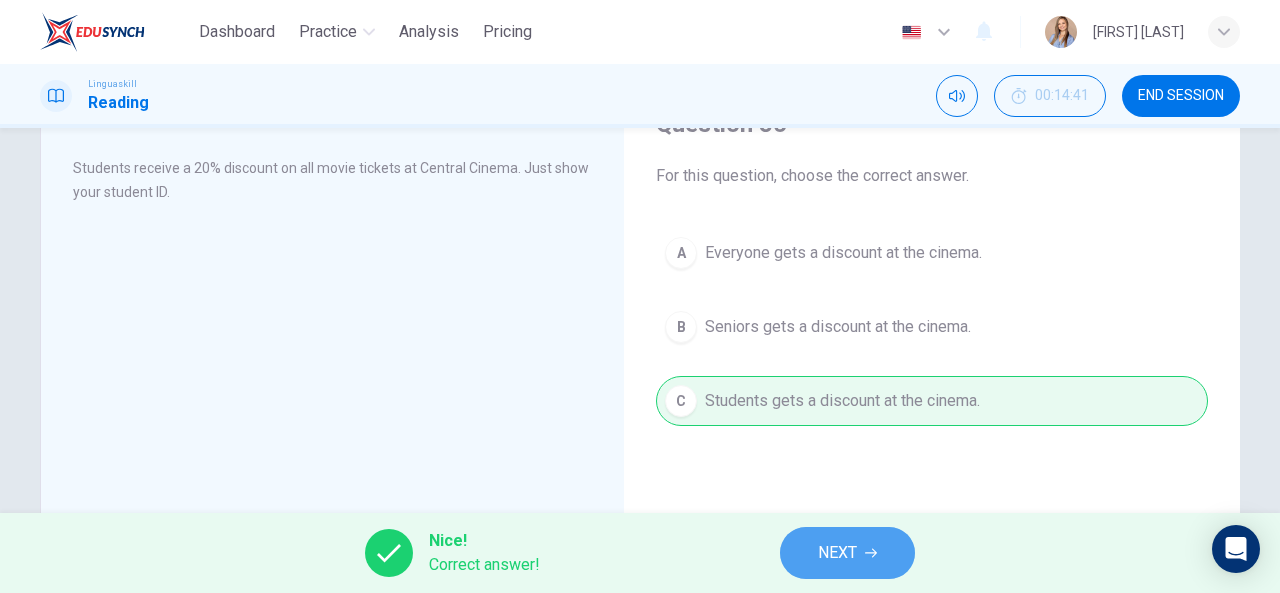 click on "NEXT" at bounding box center [837, 553] 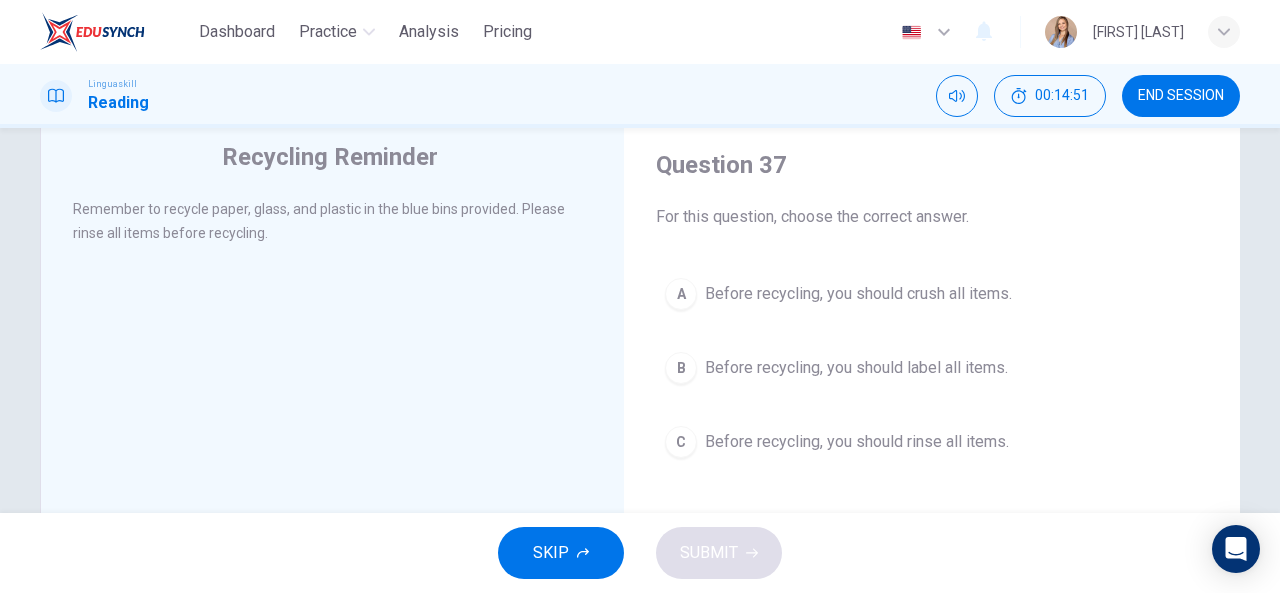 scroll, scrollTop: 100, scrollLeft: 0, axis: vertical 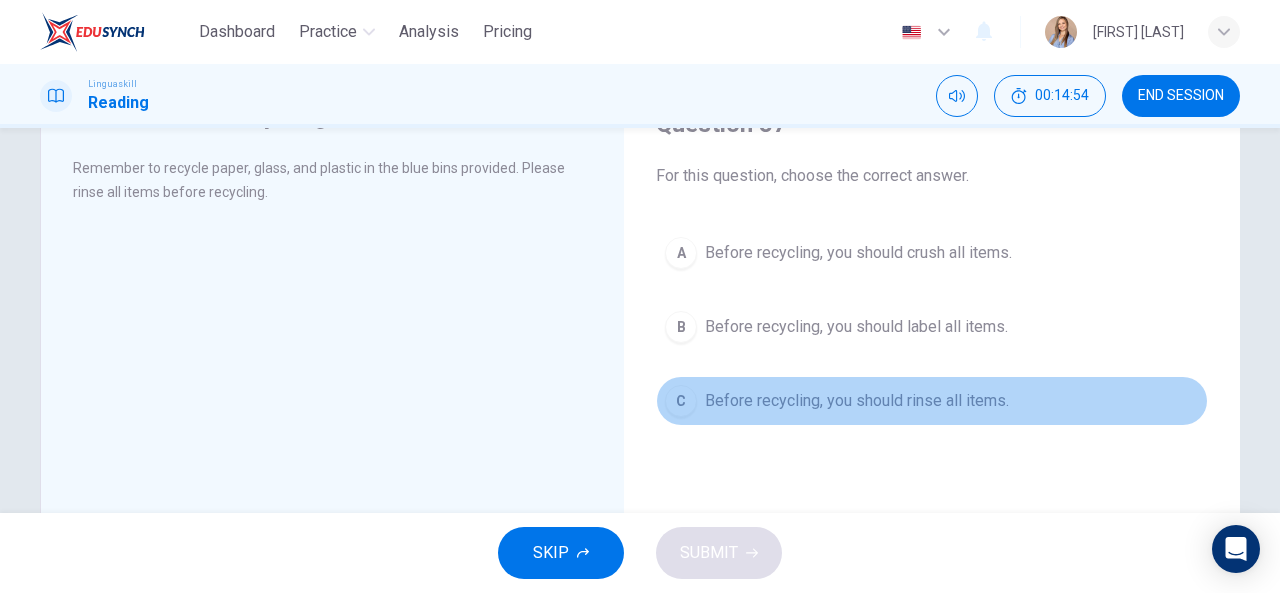 click on "Before recycling, you should rinse all items." at bounding box center (857, 401) 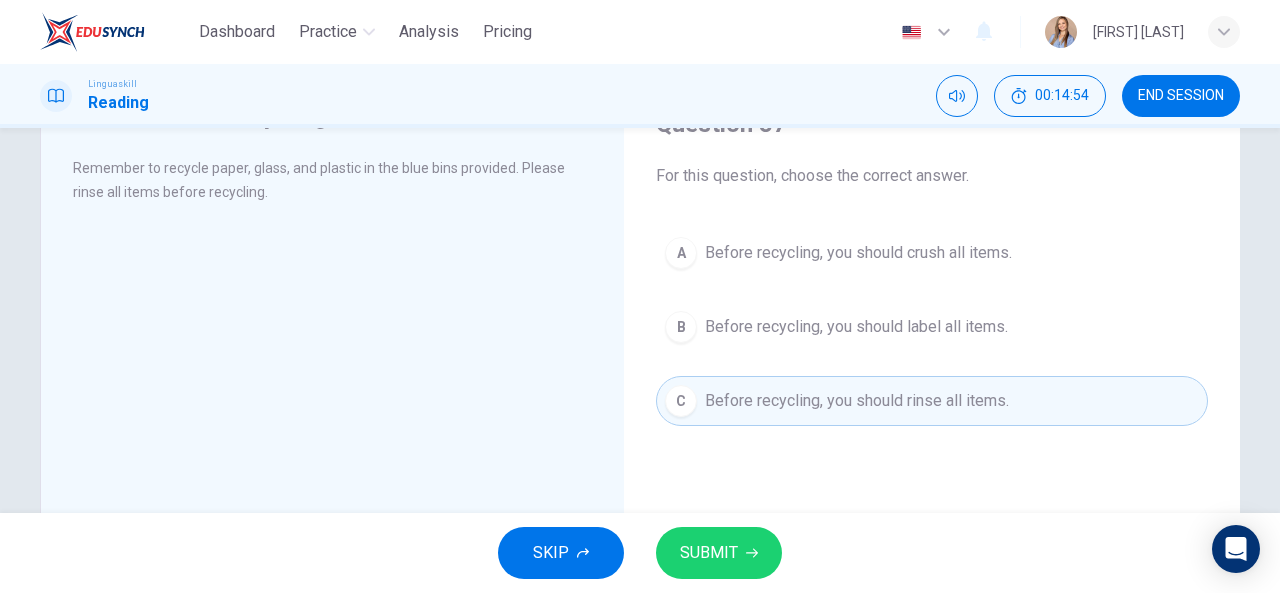 click on "SUBMIT" at bounding box center [709, 553] 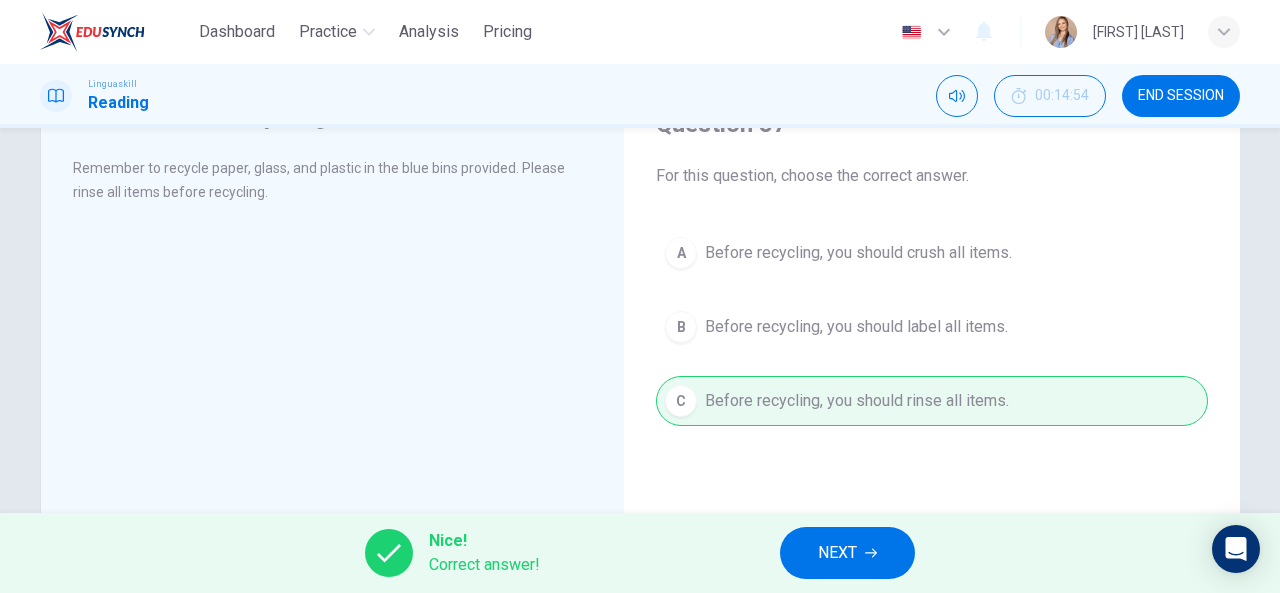 click on "NEXT" at bounding box center [847, 553] 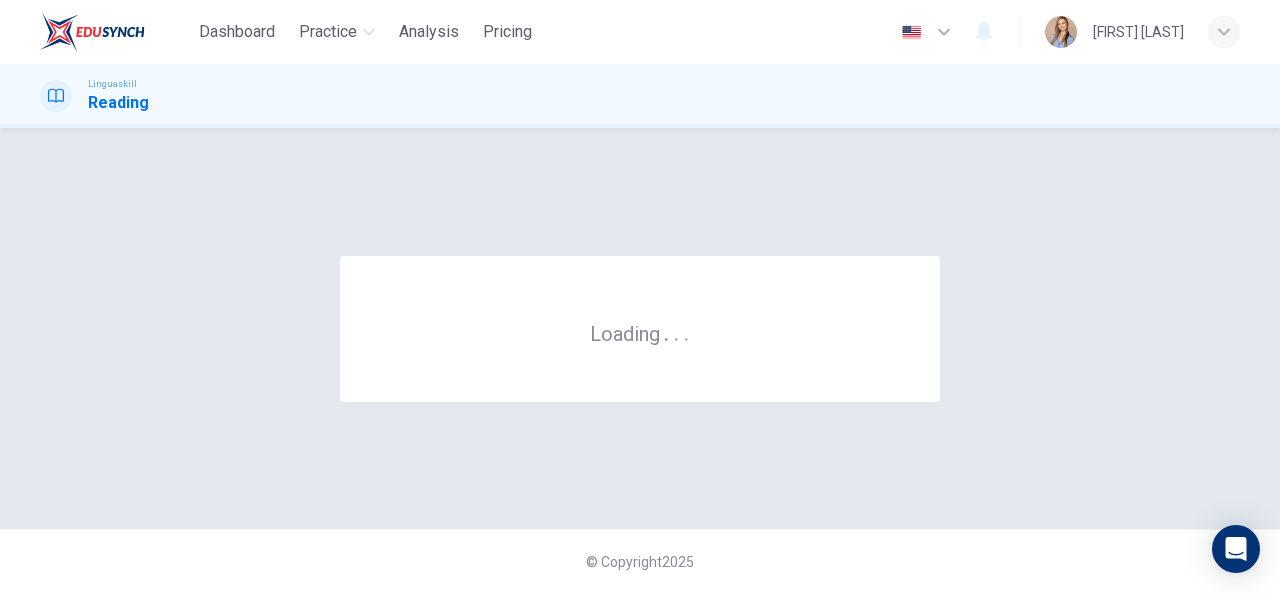scroll, scrollTop: 0, scrollLeft: 0, axis: both 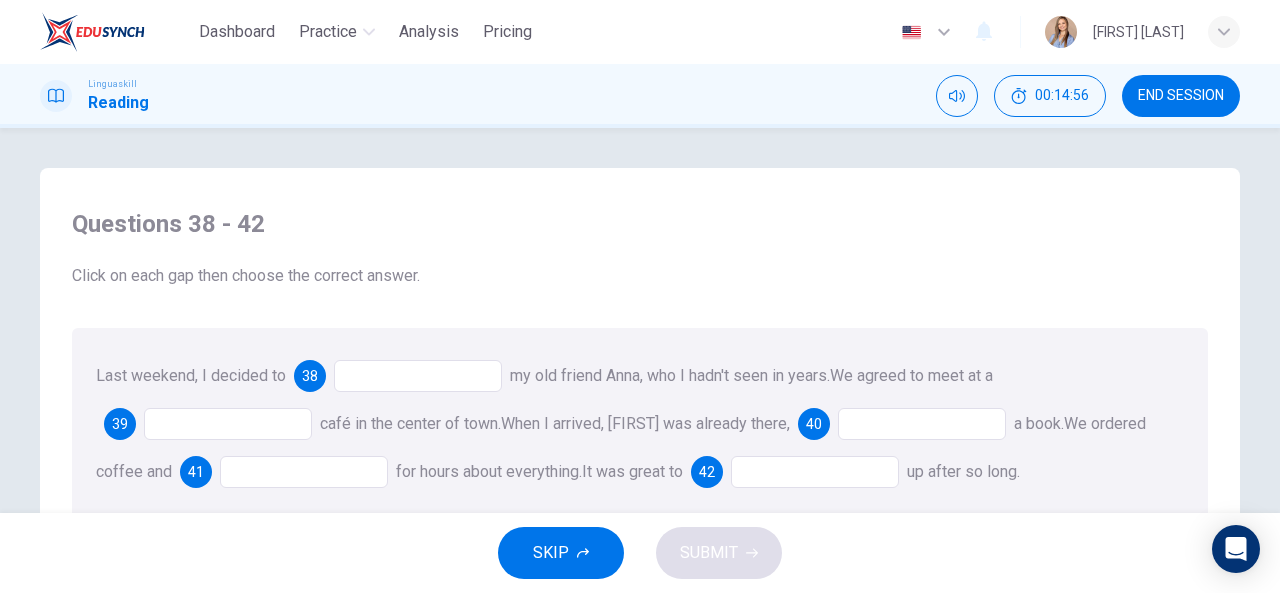click at bounding box center [418, 376] 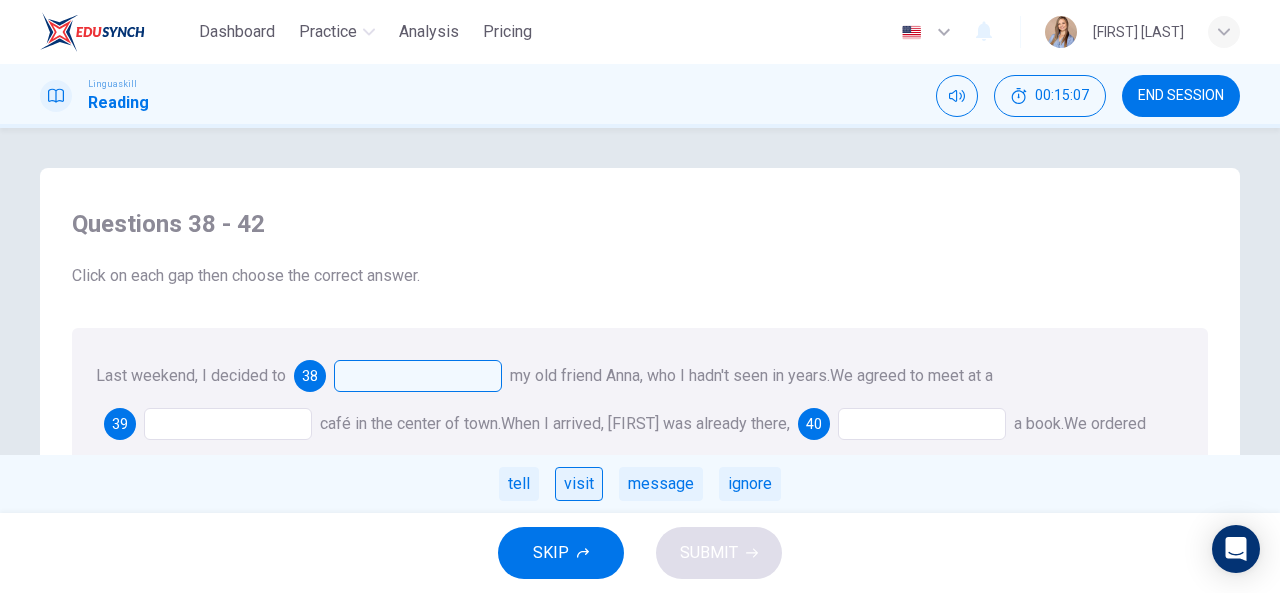 click on "visit" at bounding box center (579, 484) 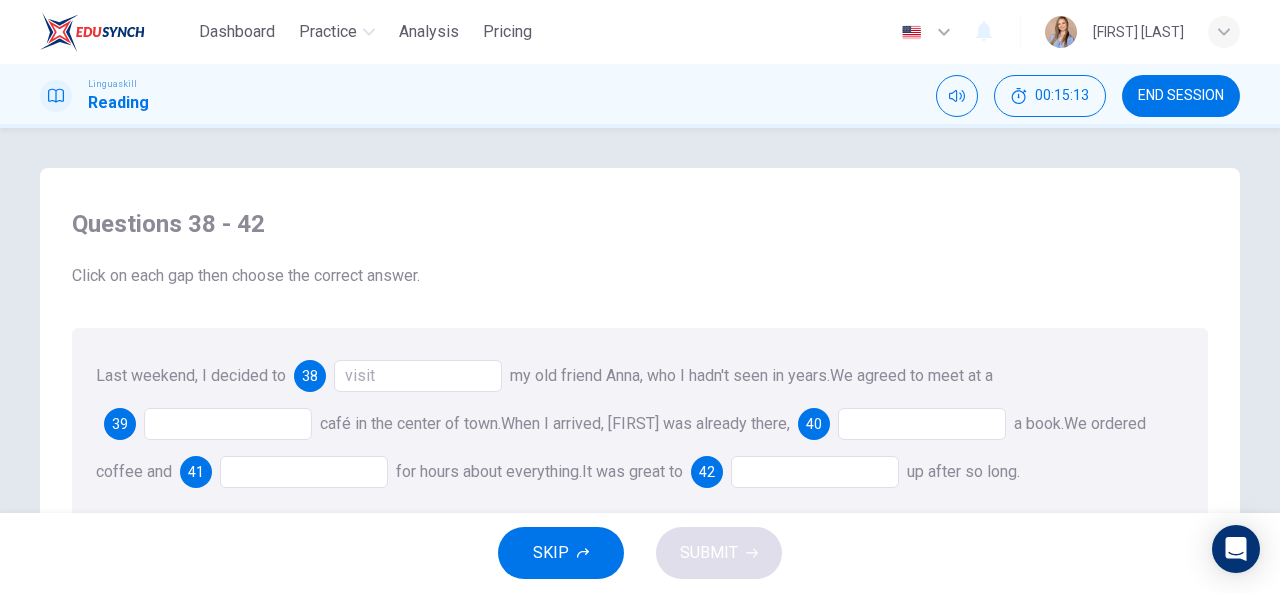 click at bounding box center [228, 424] 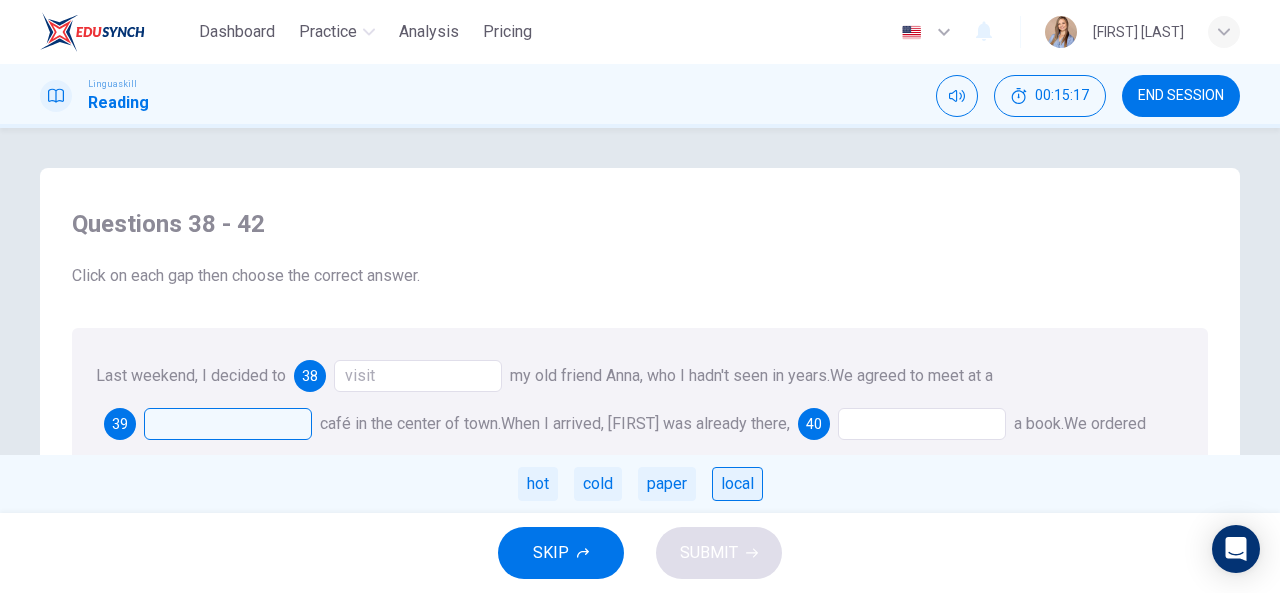 click on "local" at bounding box center (737, 484) 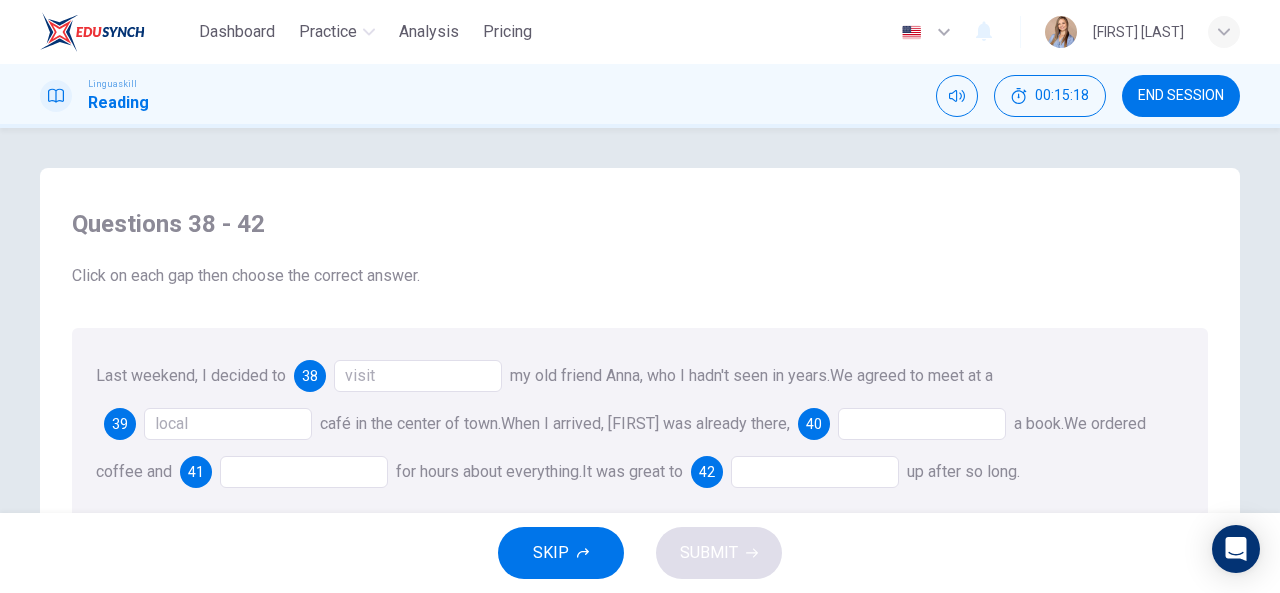 click at bounding box center (922, 424) 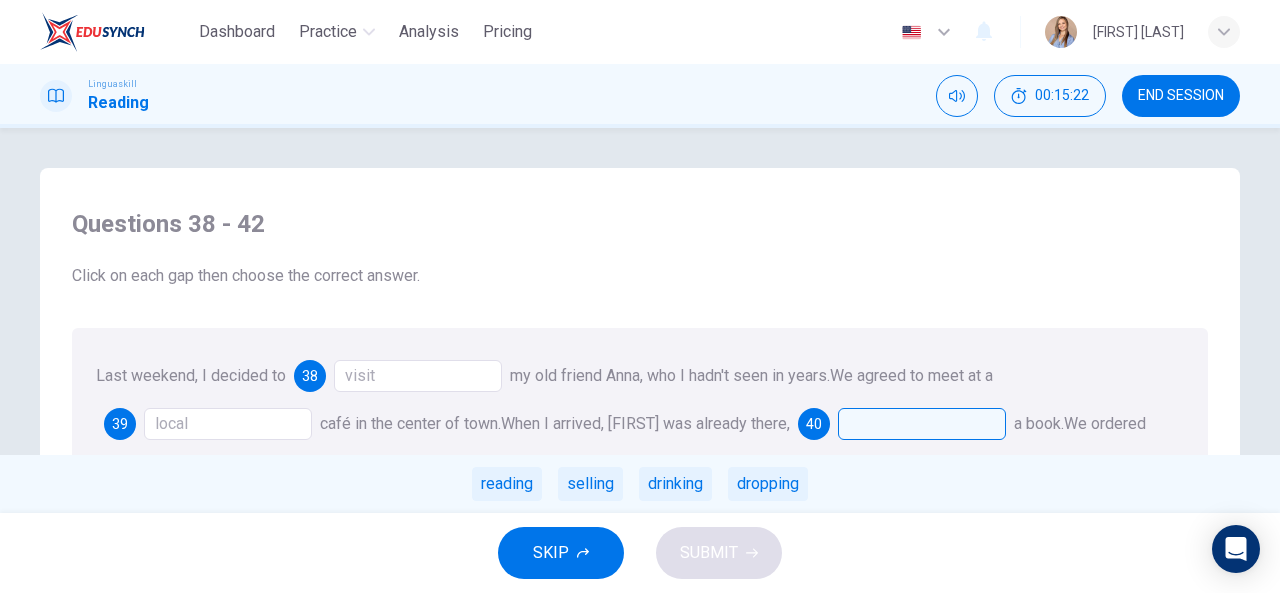 click on "reading" at bounding box center (507, 484) 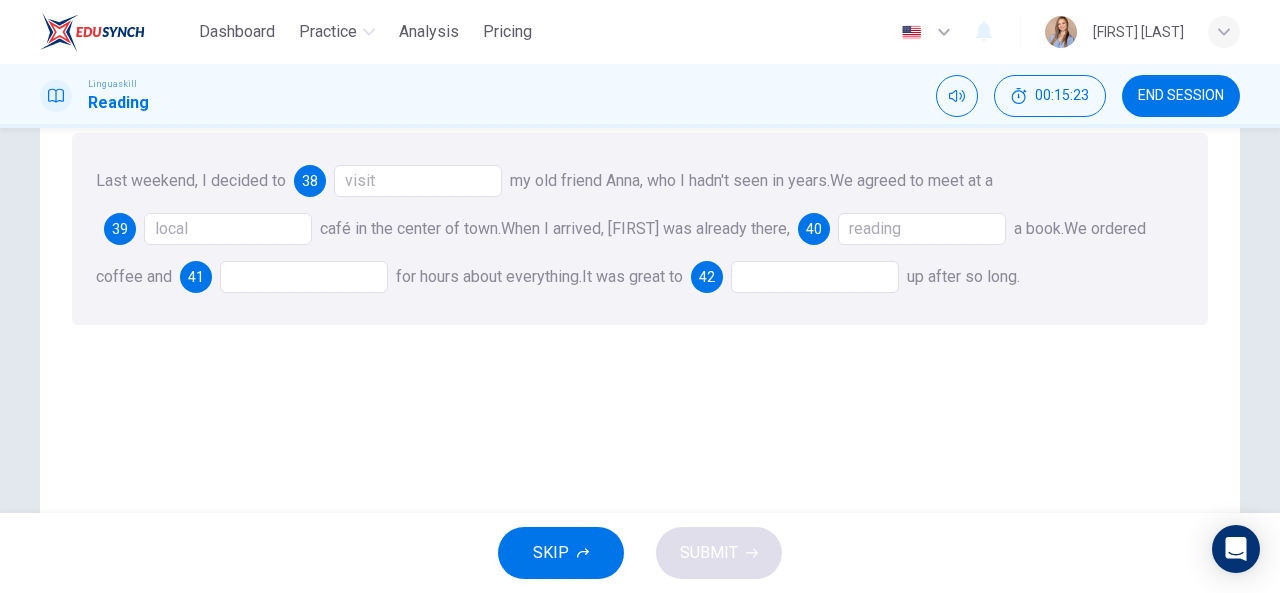 scroll, scrollTop: 200, scrollLeft: 0, axis: vertical 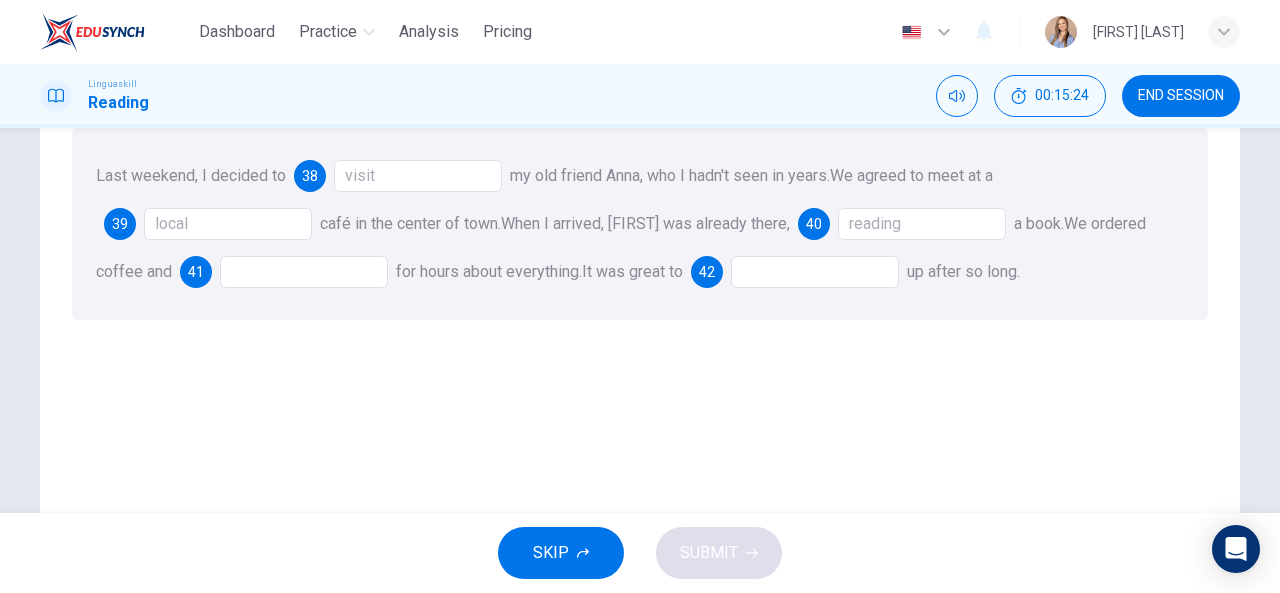 click at bounding box center (304, 272) 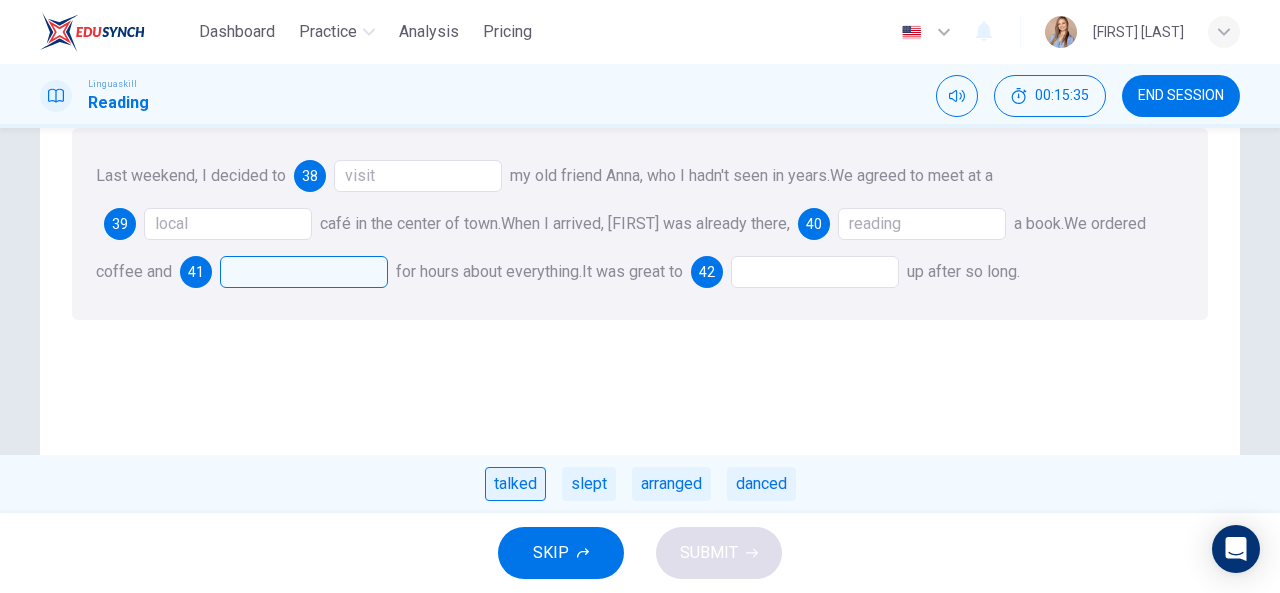 click on "talked" at bounding box center (515, 484) 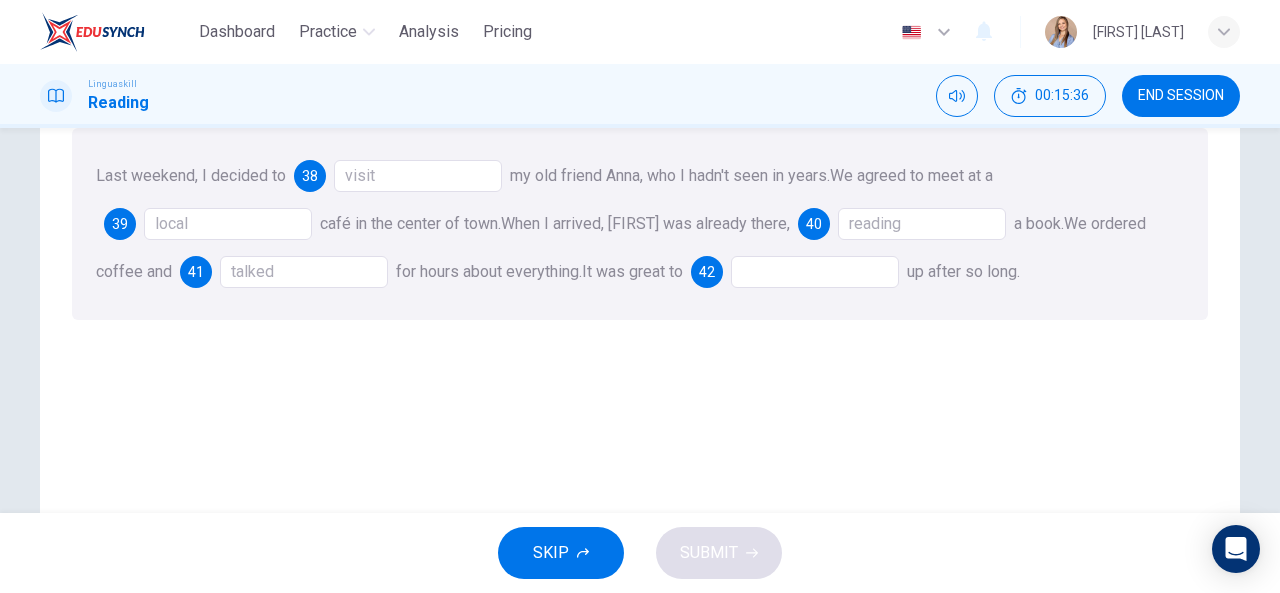 click at bounding box center (815, 272) 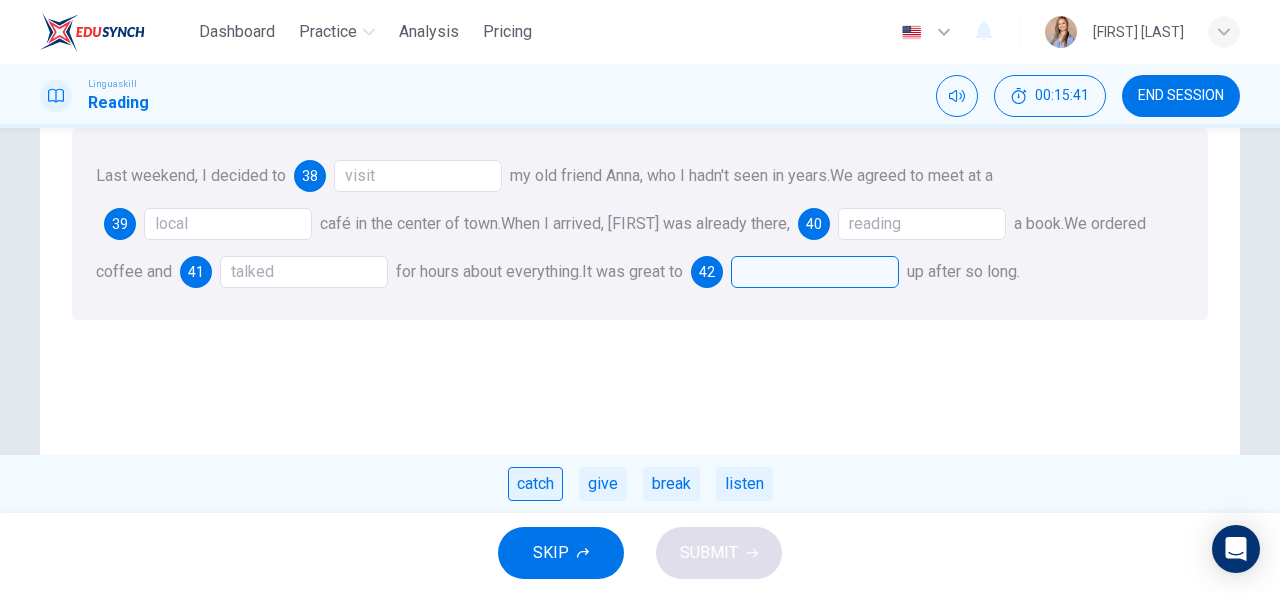 click on "catch" at bounding box center (535, 484) 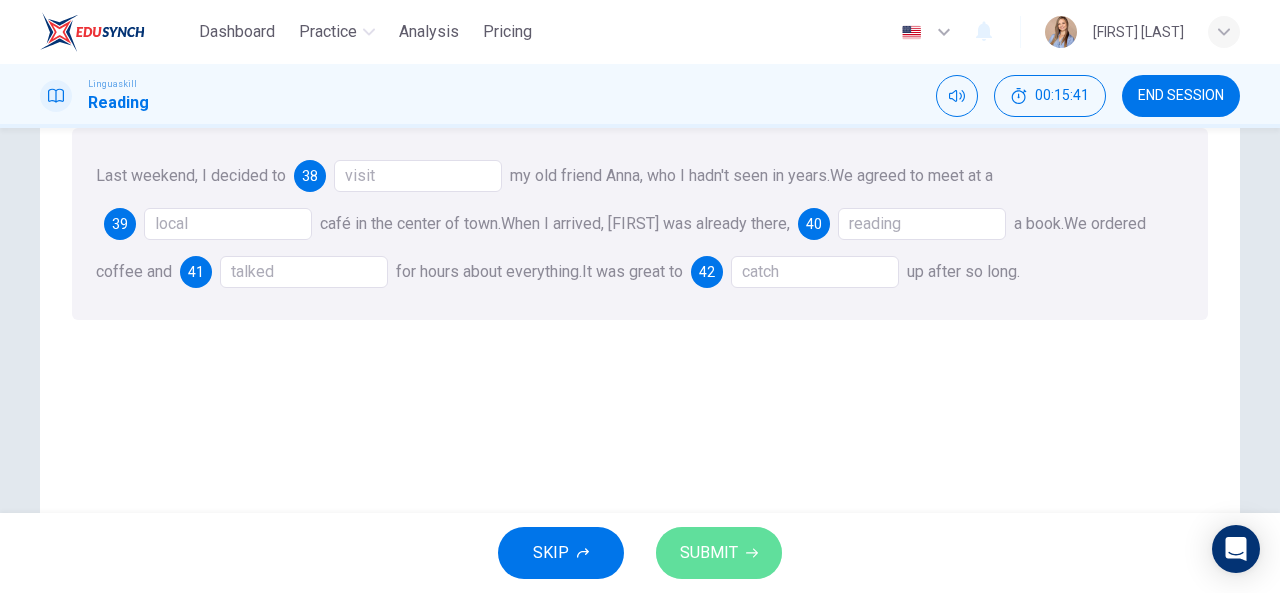click on "SUBMIT" at bounding box center (709, 553) 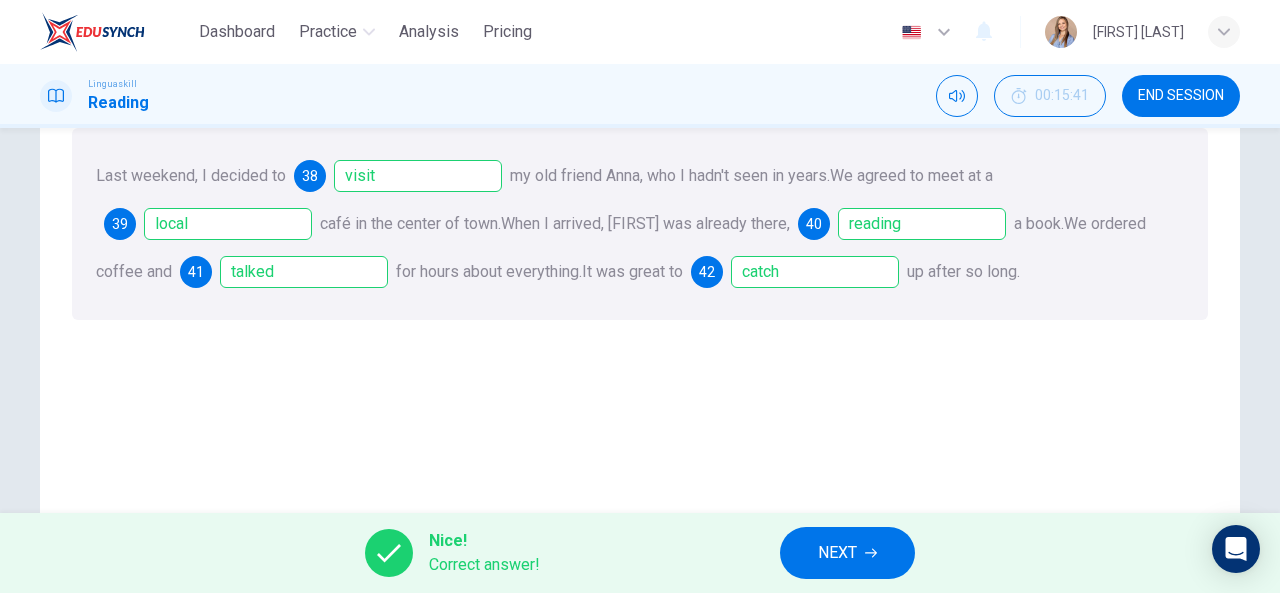 click on "NEXT" at bounding box center (837, 553) 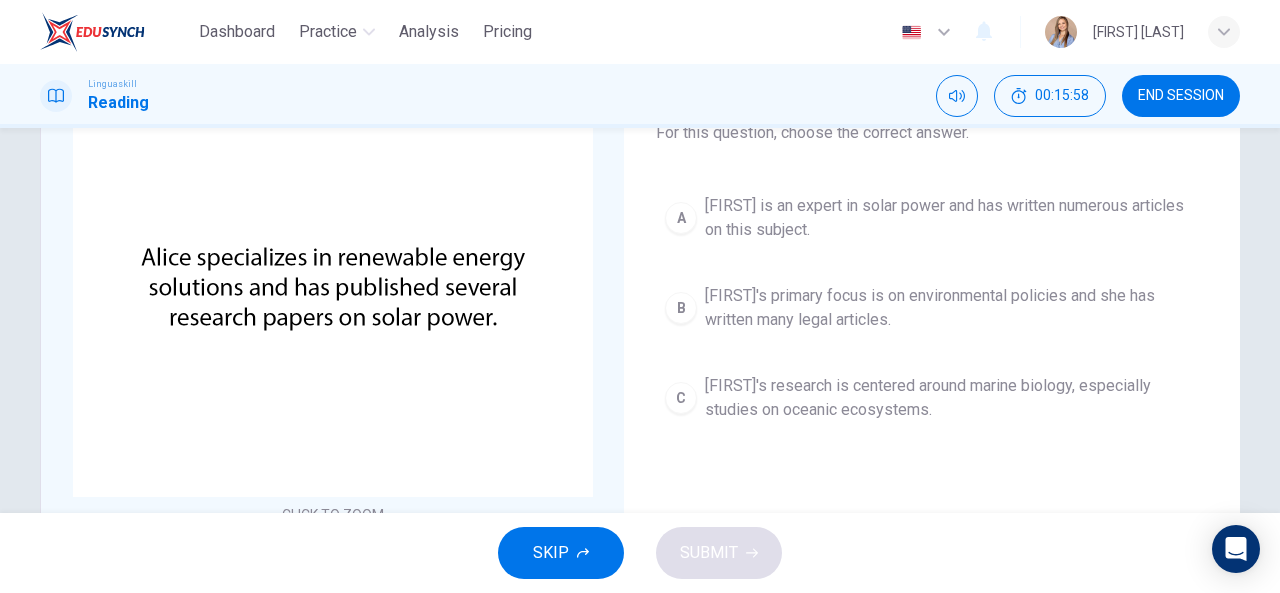 scroll, scrollTop: 100, scrollLeft: 0, axis: vertical 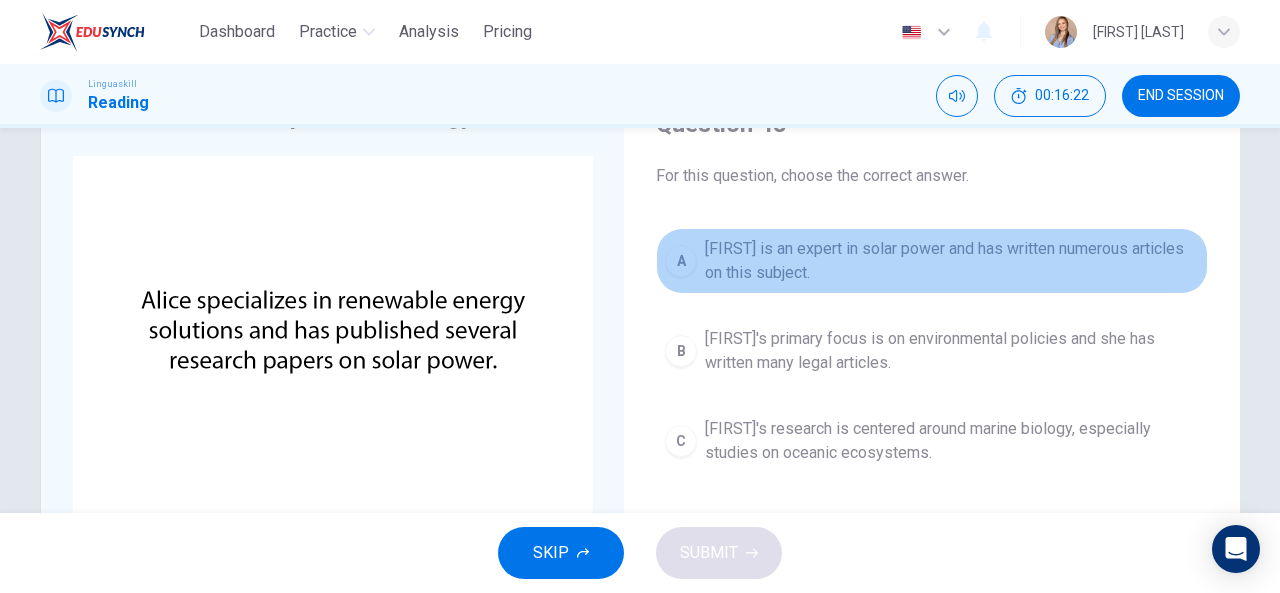 click on "Alice is an expert in solar power and has written numerous articles on this subject." at bounding box center [952, 261] 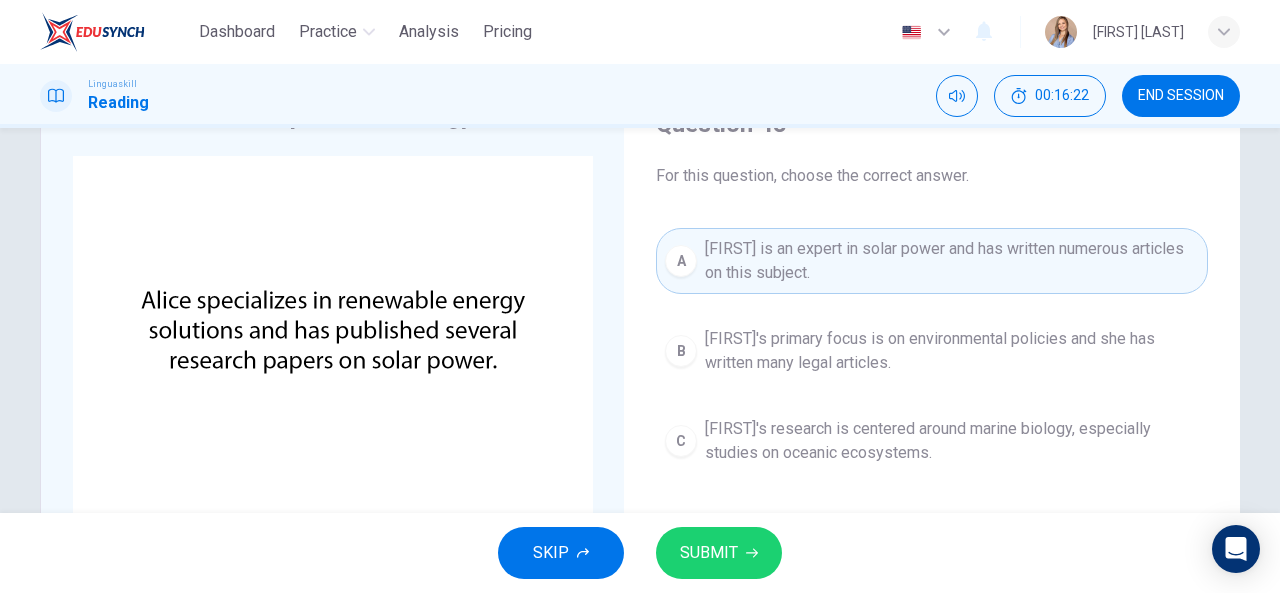 click on "SUBMIT" at bounding box center [709, 553] 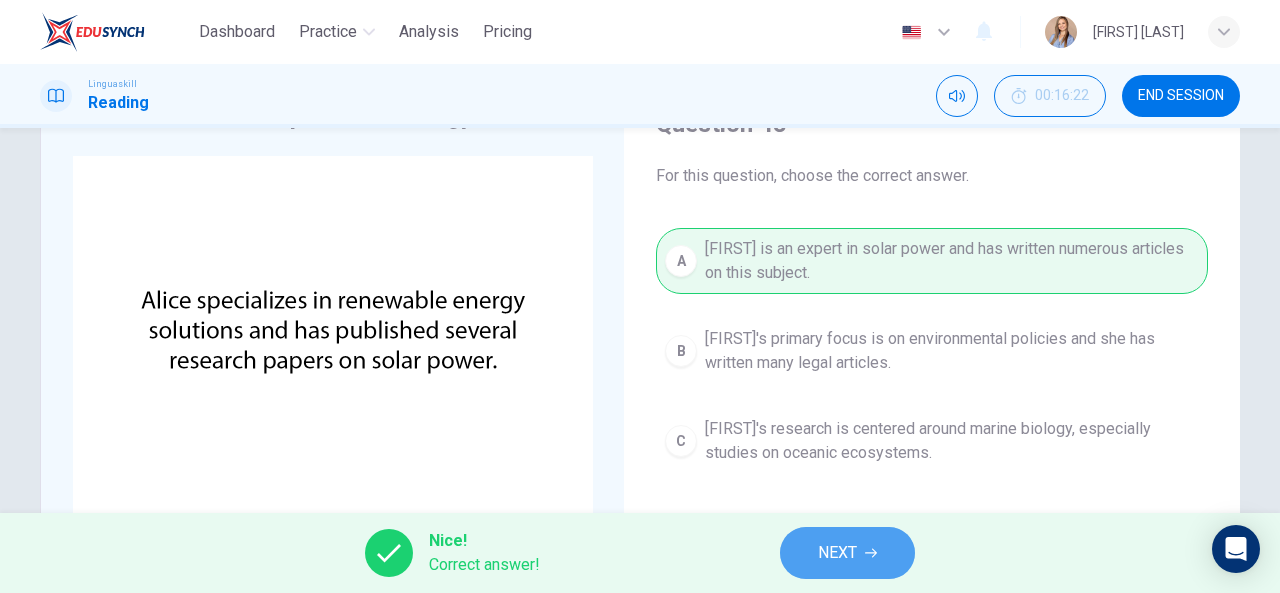 click on "NEXT" at bounding box center (847, 553) 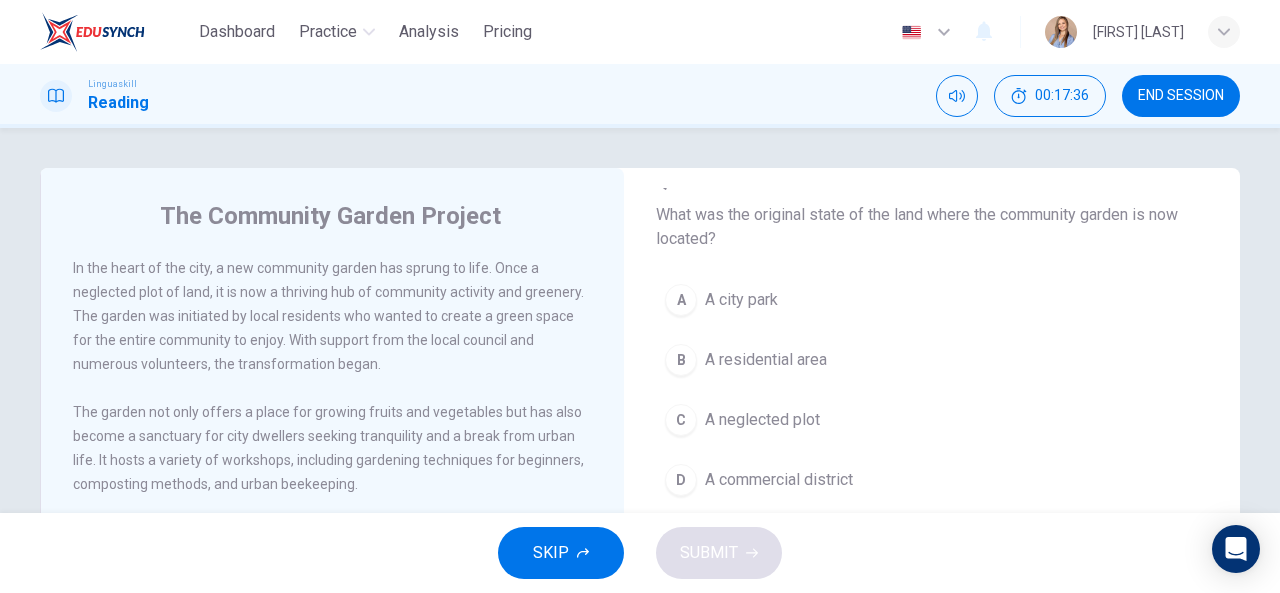 scroll, scrollTop: 200, scrollLeft: 0, axis: vertical 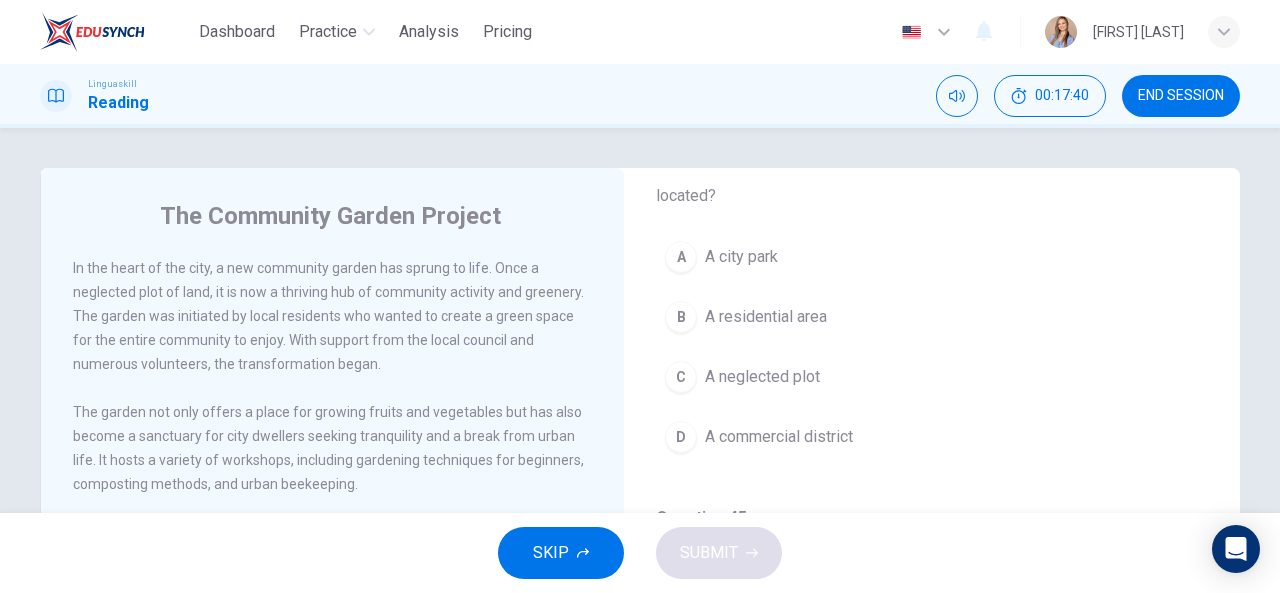 click on "A neglected plot" at bounding box center [762, 377] 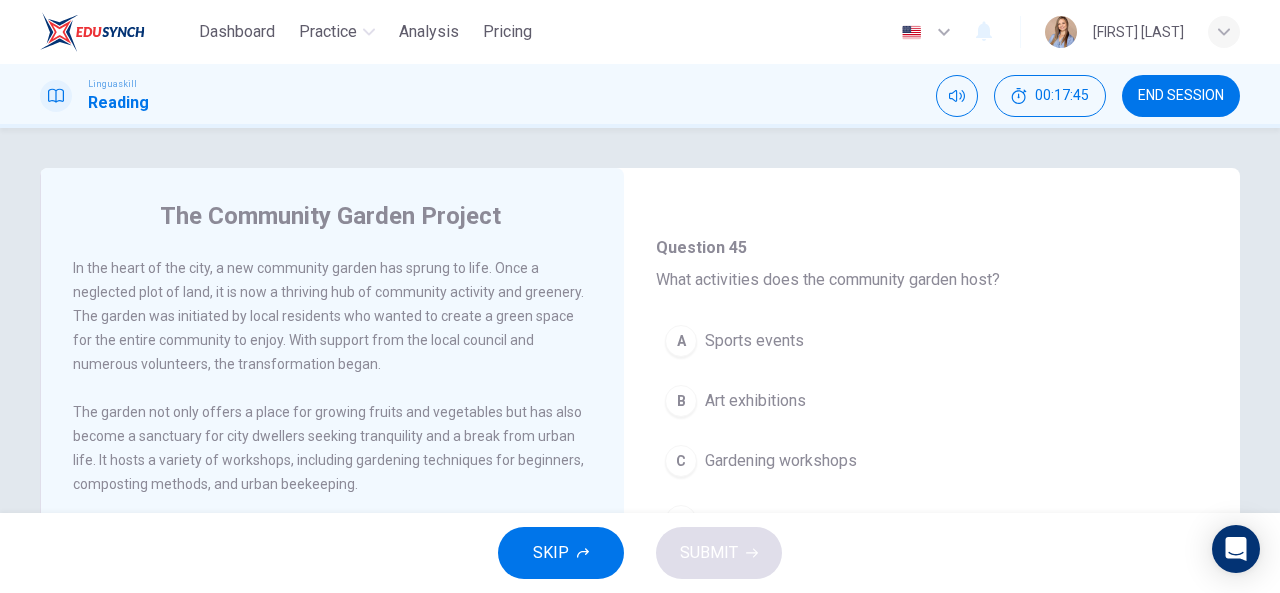 scroll, scrollTop: 500, scrollLeft: 0, axis: vertical 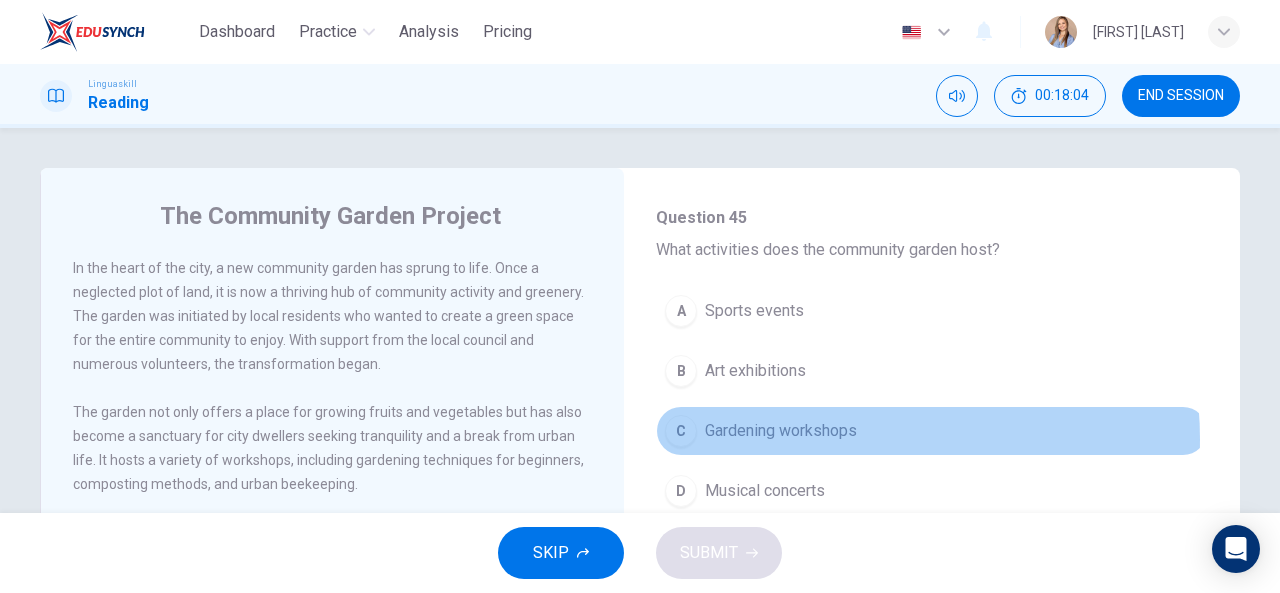 click on "Gardening workshops" at bounding box center (781, 431) 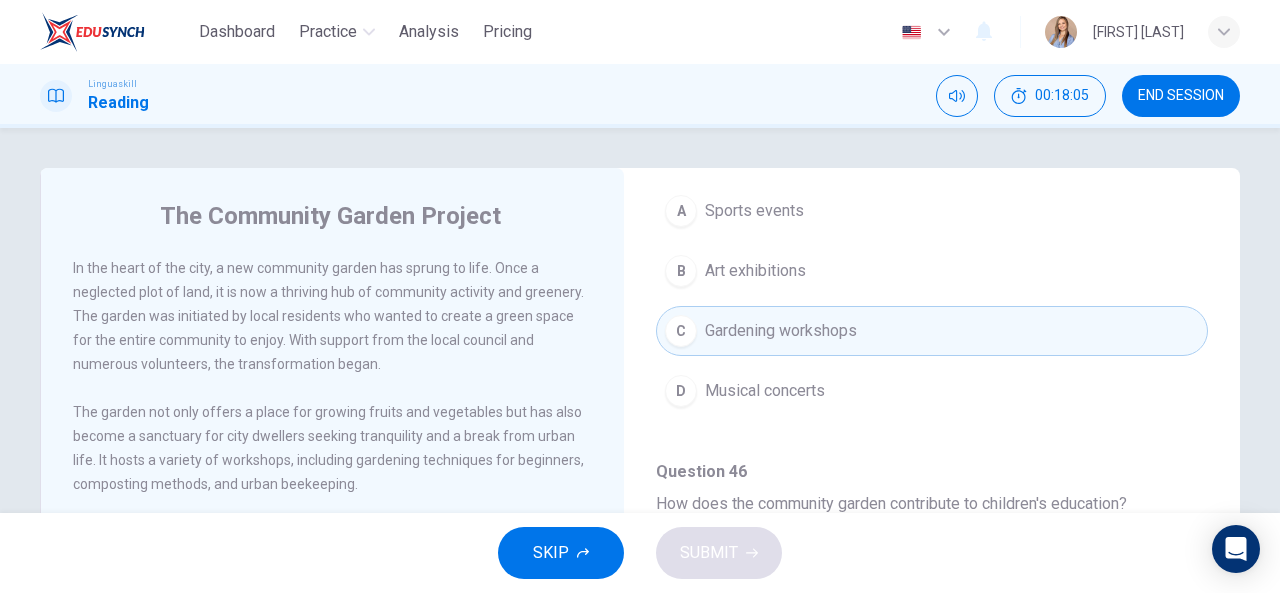 scroll, scrollTop: 700, scrollLeft: 0, axis: vertical 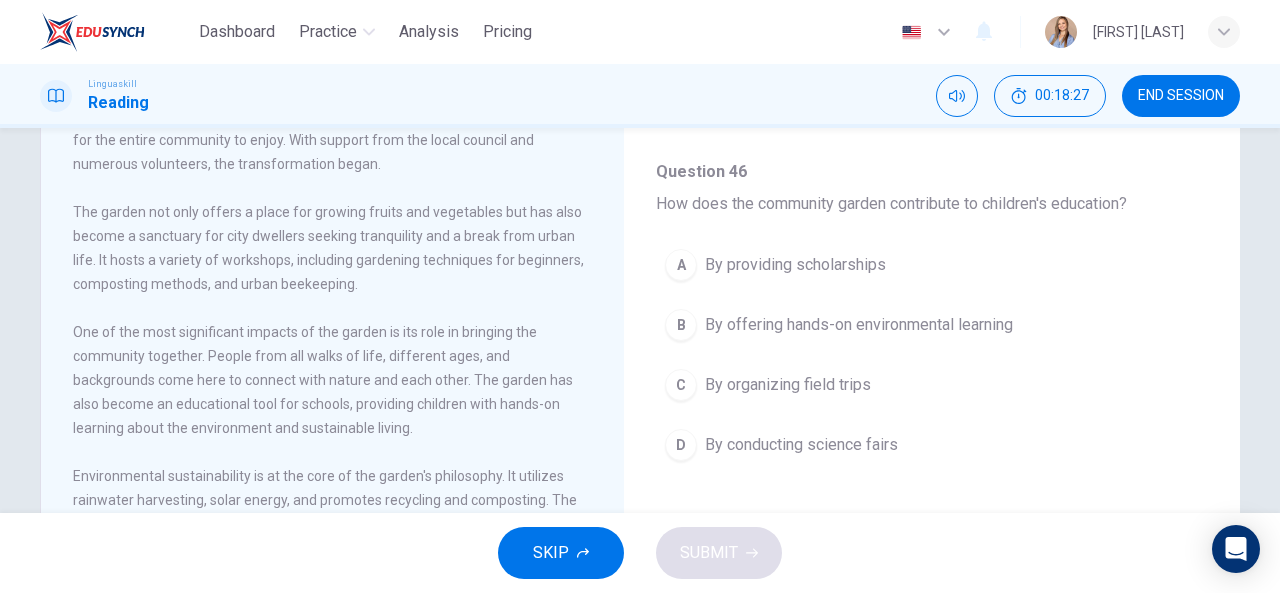 click on "By offering hands-on environmental learning" at bounding box center [859, 325] 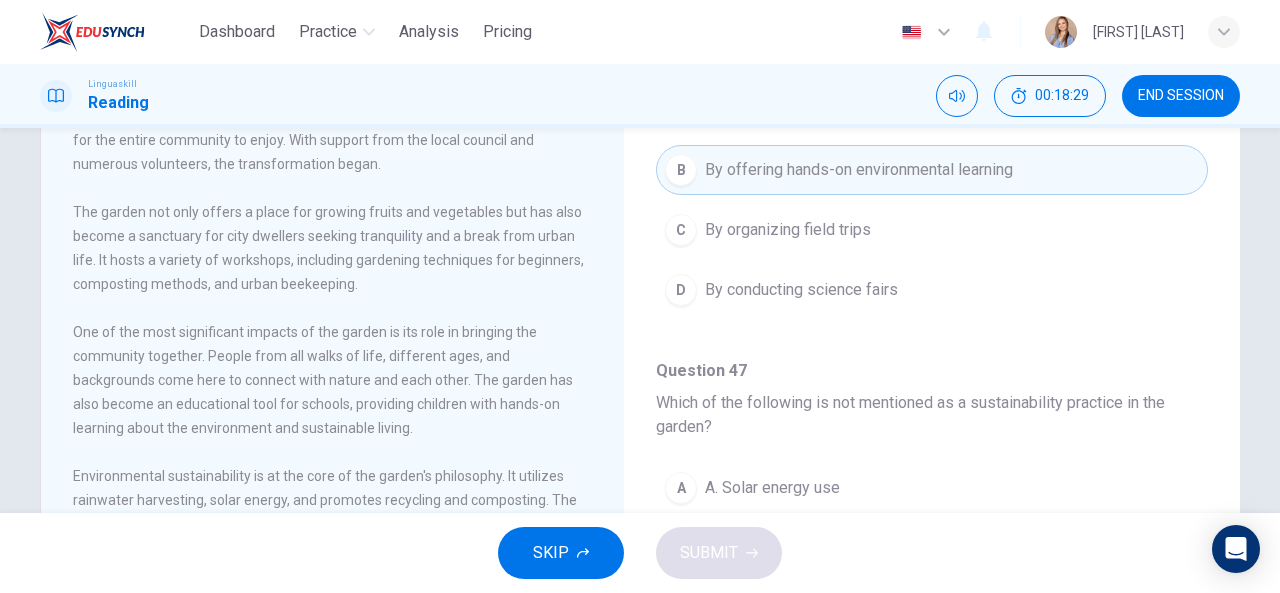 scroll, scrollTop: 900, scrollLeft: 0, axis: vertical 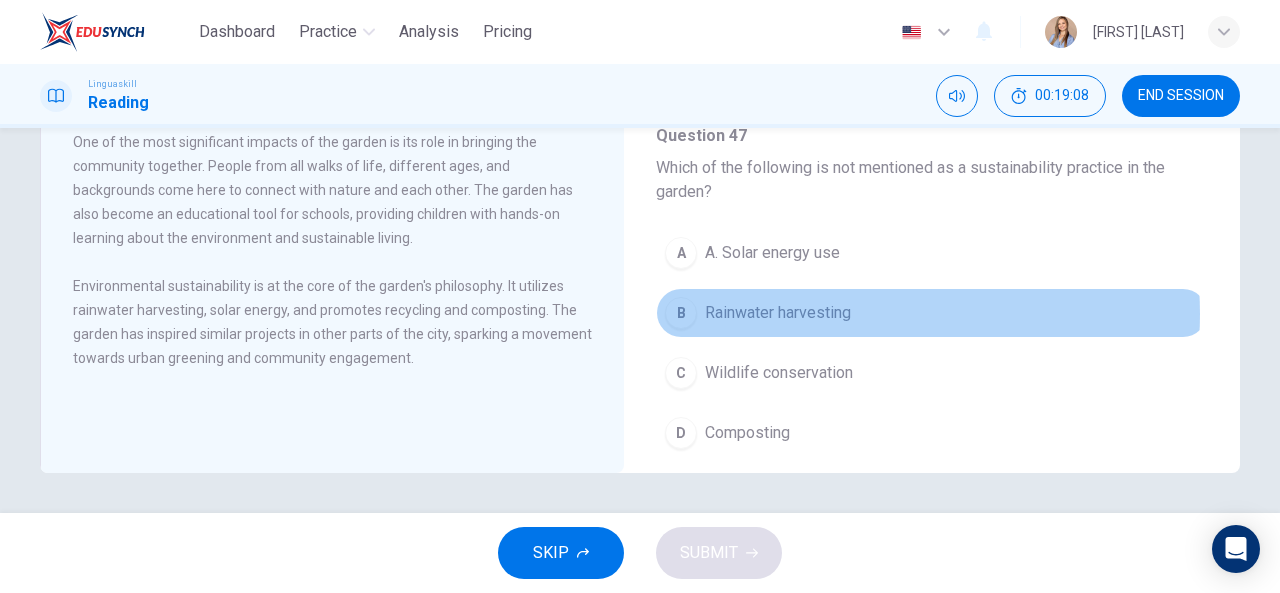 click on "Rainwater harvesting" at bounding box center (778, 313) 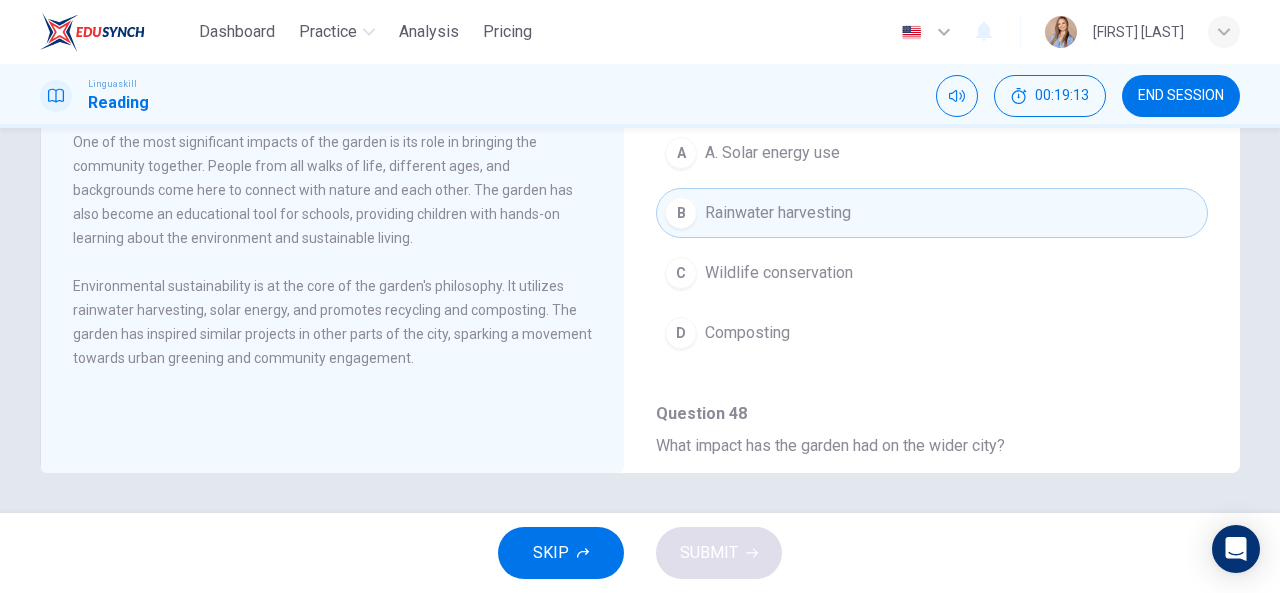 scroll, scrollTop: 900, scrollLeft: 0, axis: vertical 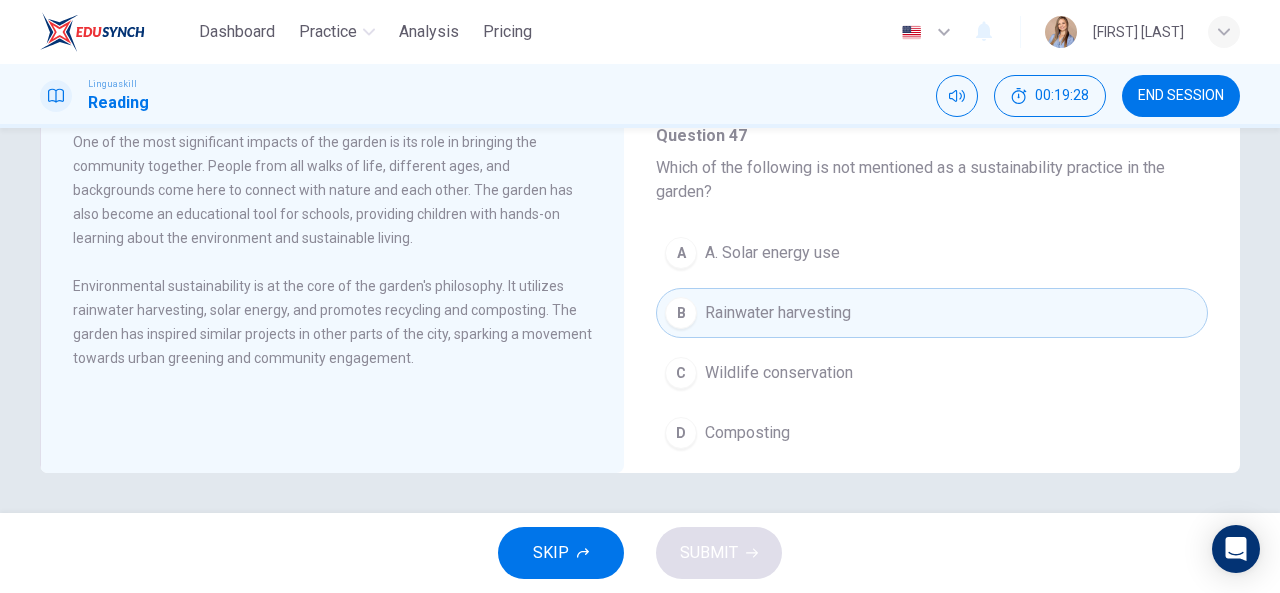click on "Wildlife conservation" at bounding box center [779, 373] 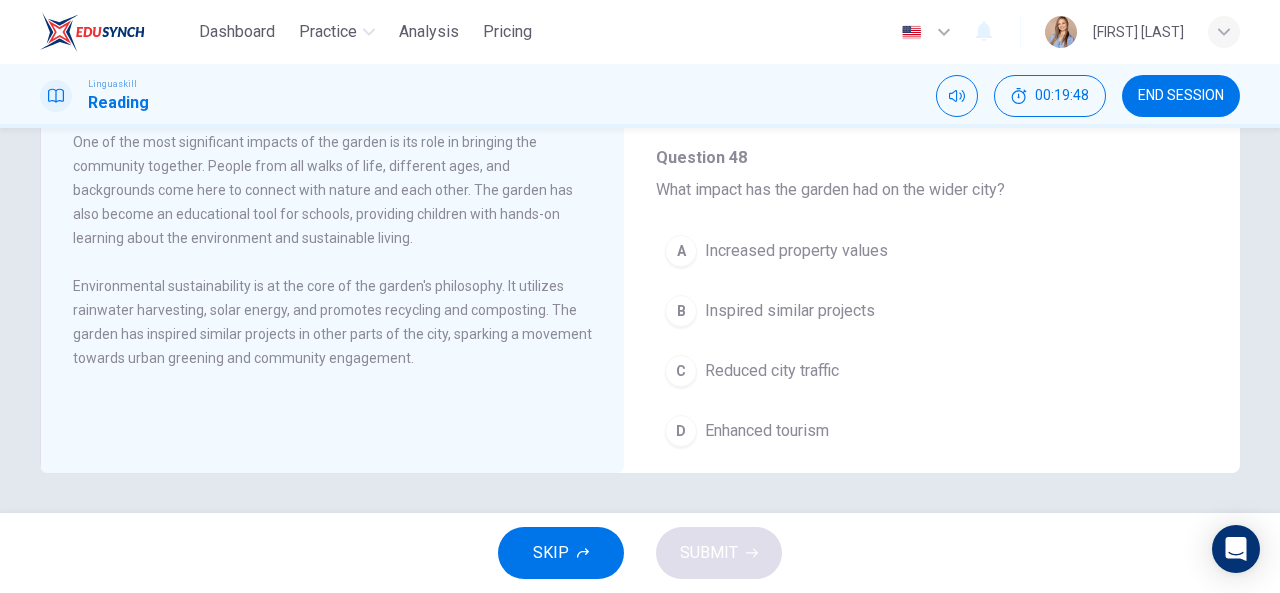 scroll, scrollTop: 1285, scrollLeft: 0, axis: vertical 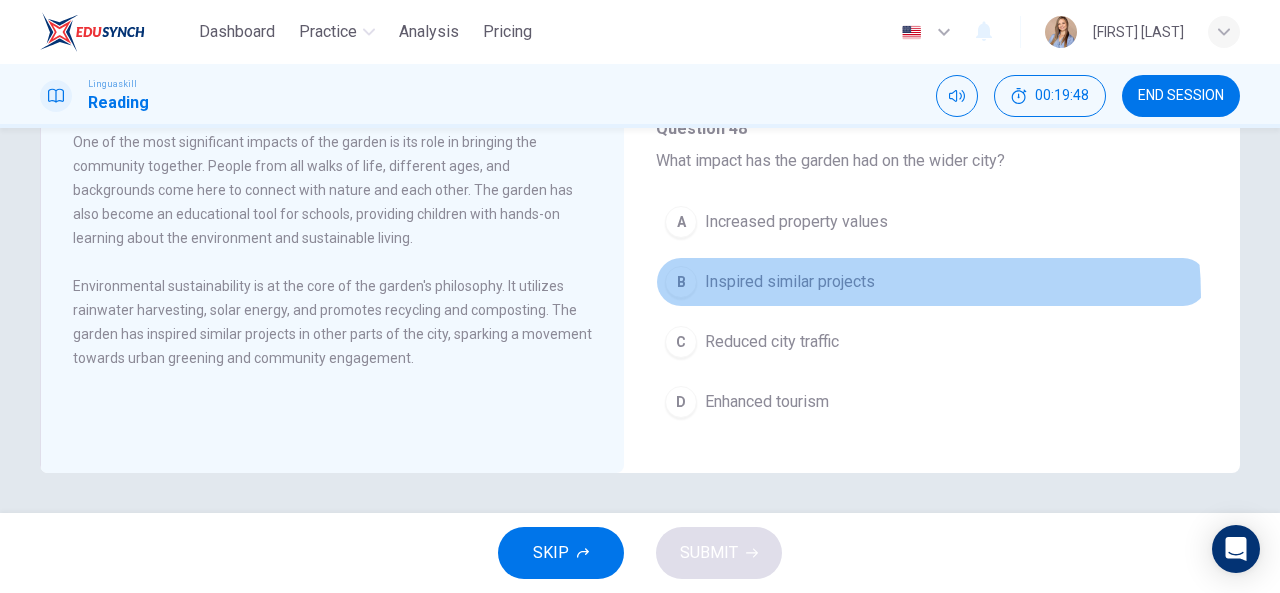 click on "B Inspired similar projects" at bounding box center [932, 282] 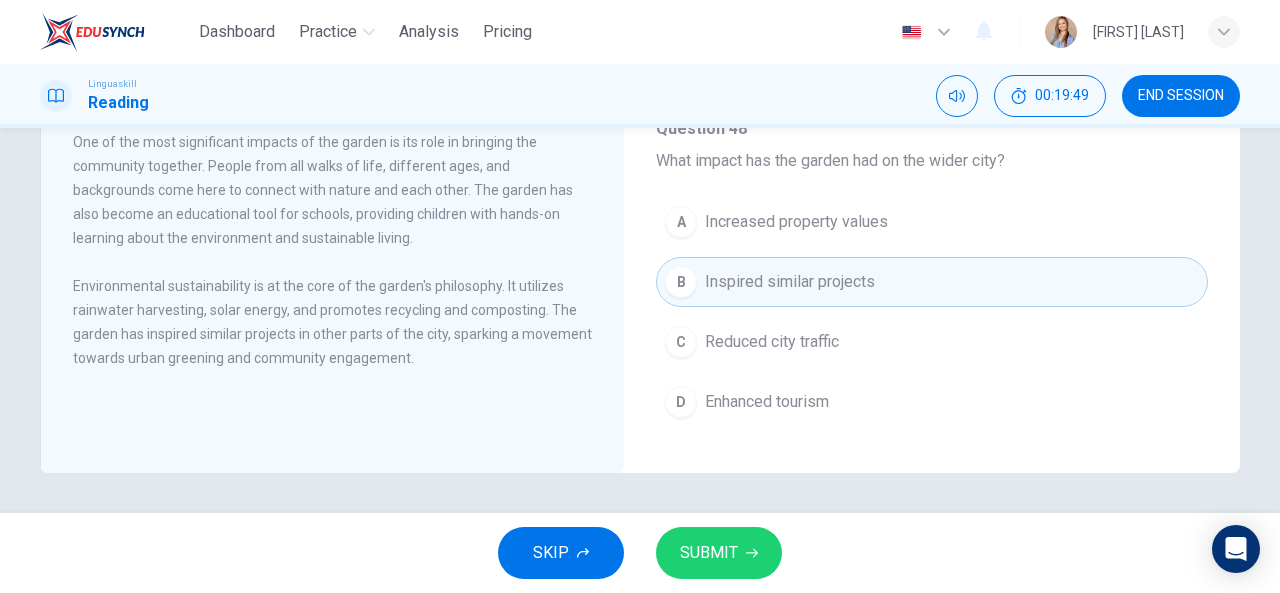 click on "SUBMIT" at bounding box center (719, 553) 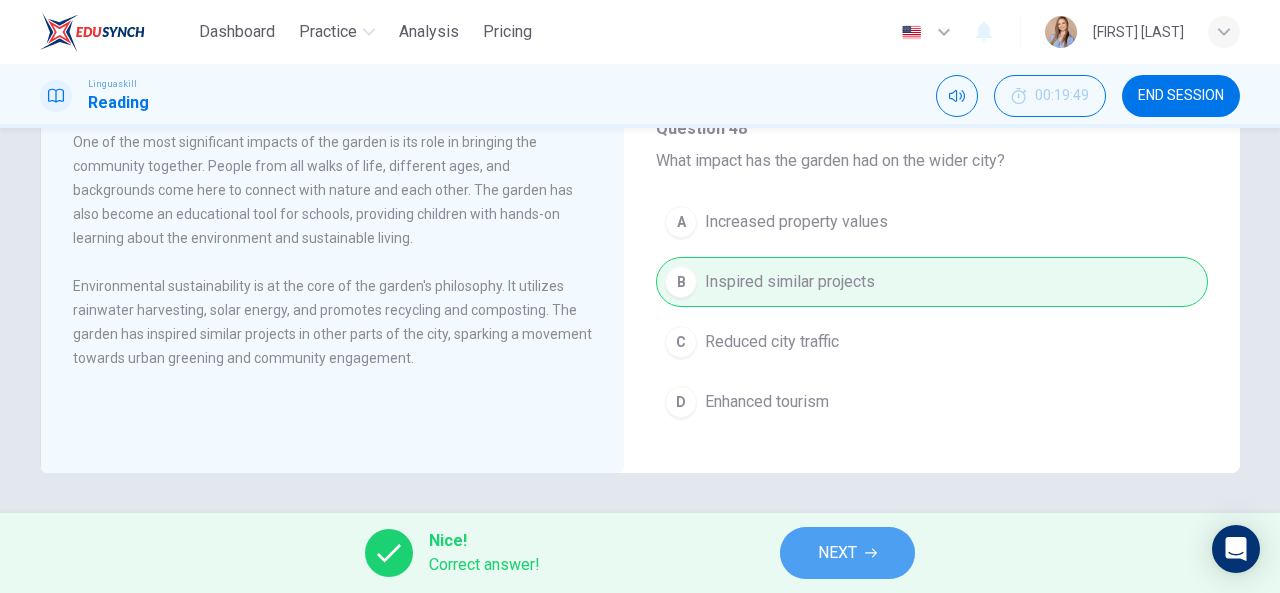 click on "NEXT" at bounding box center (837, 553) 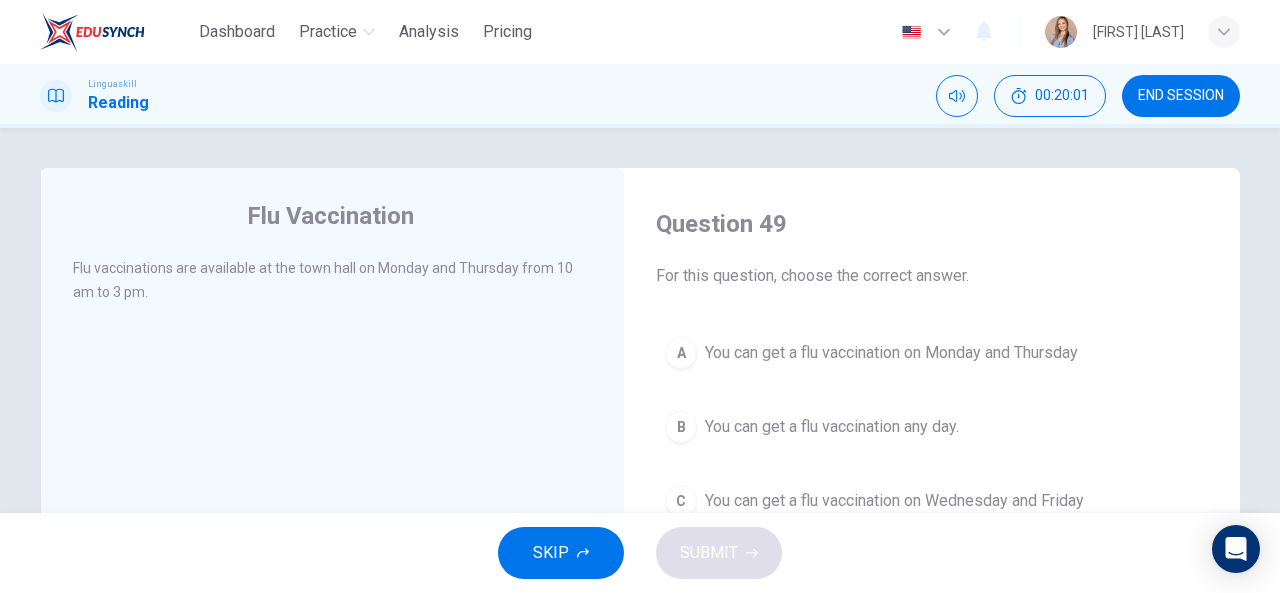 click on "You can get a flu vaccination on Monday and Thursday" at bounding box center (891, 353) 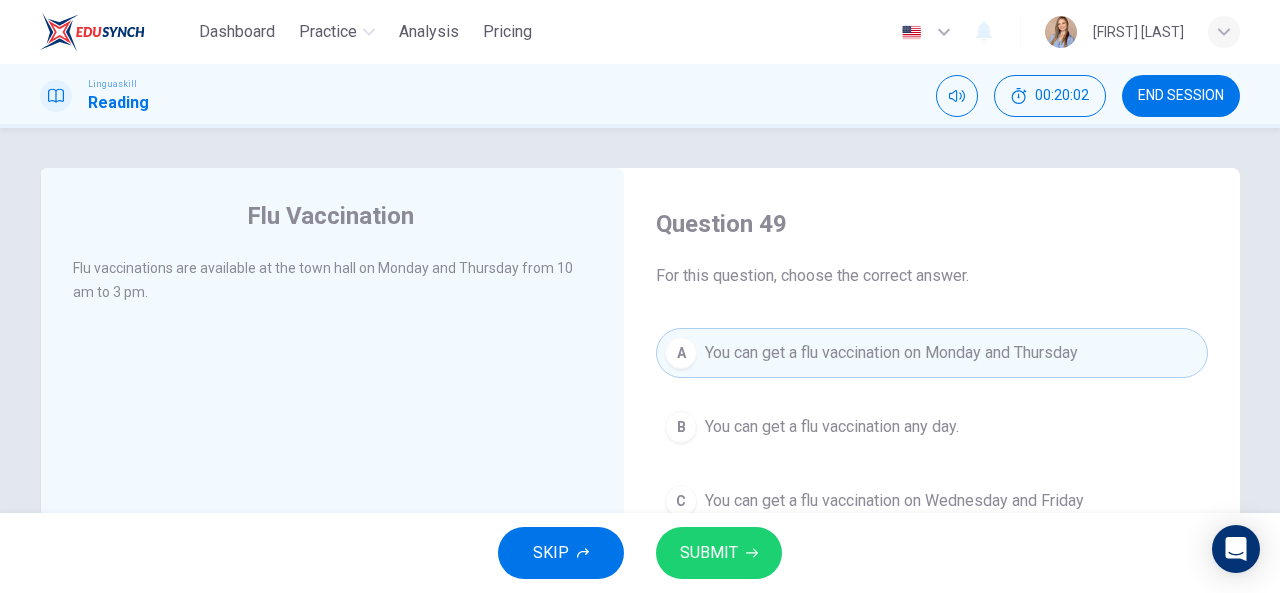 scroll, scrollTop: 100, scrollLeft: 0, axis: vertical 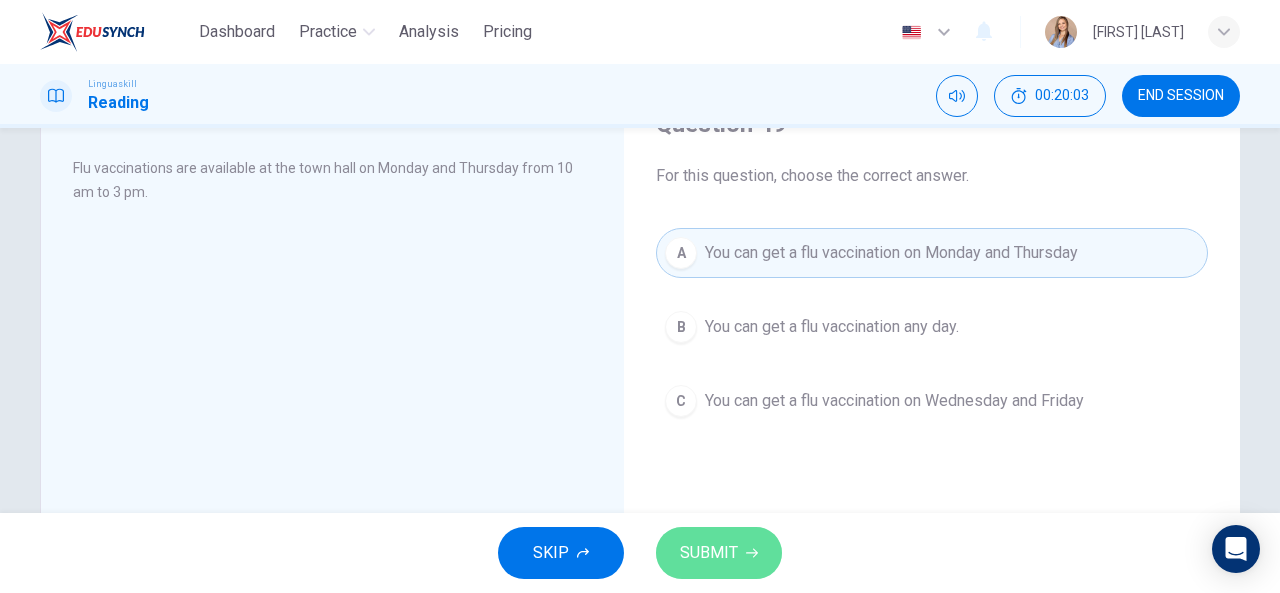 click on "SUBMIT" at bounding box center (709, 553) 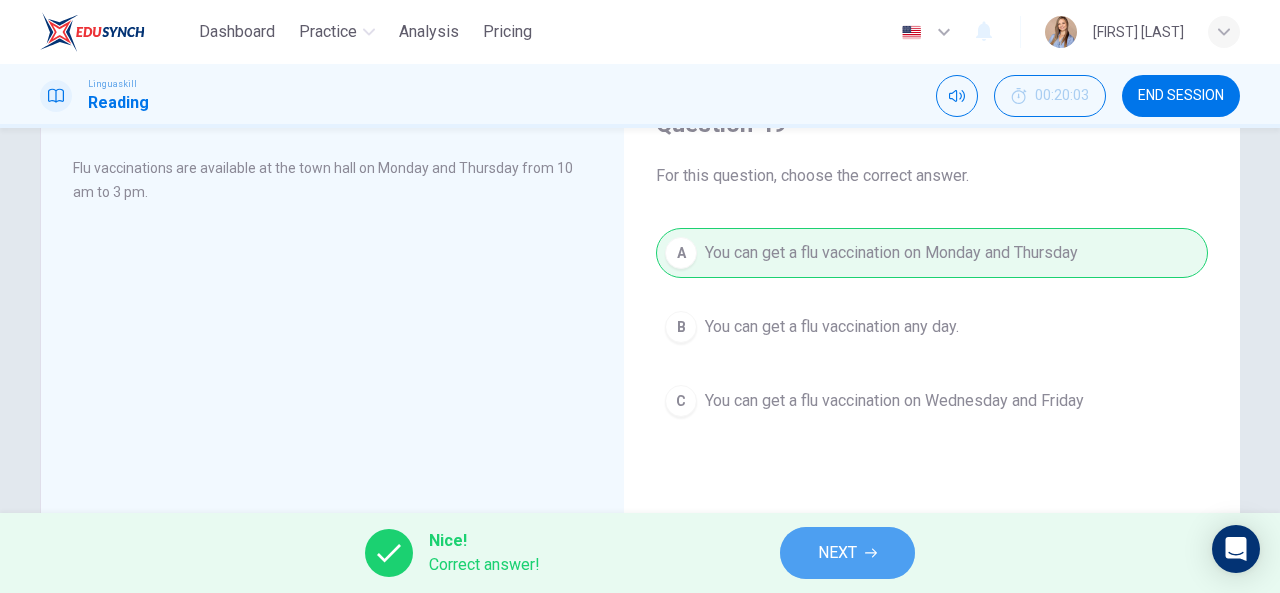 click on "NEXT" at bounding box center (847, 553) 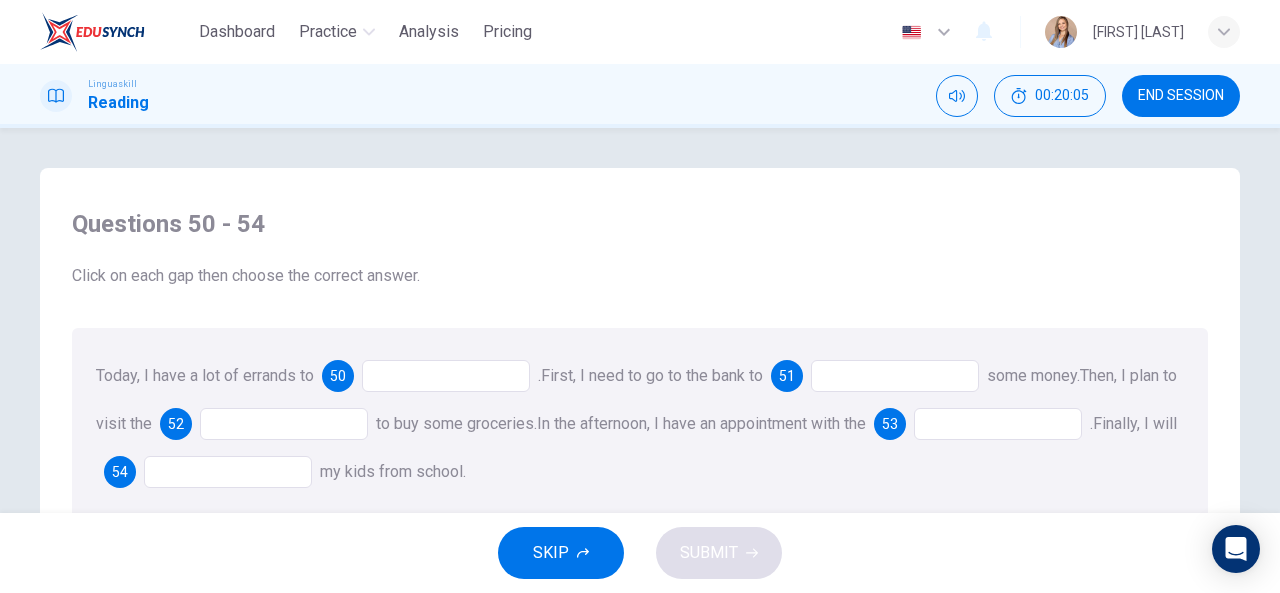 click at bounding box center (446, 376) 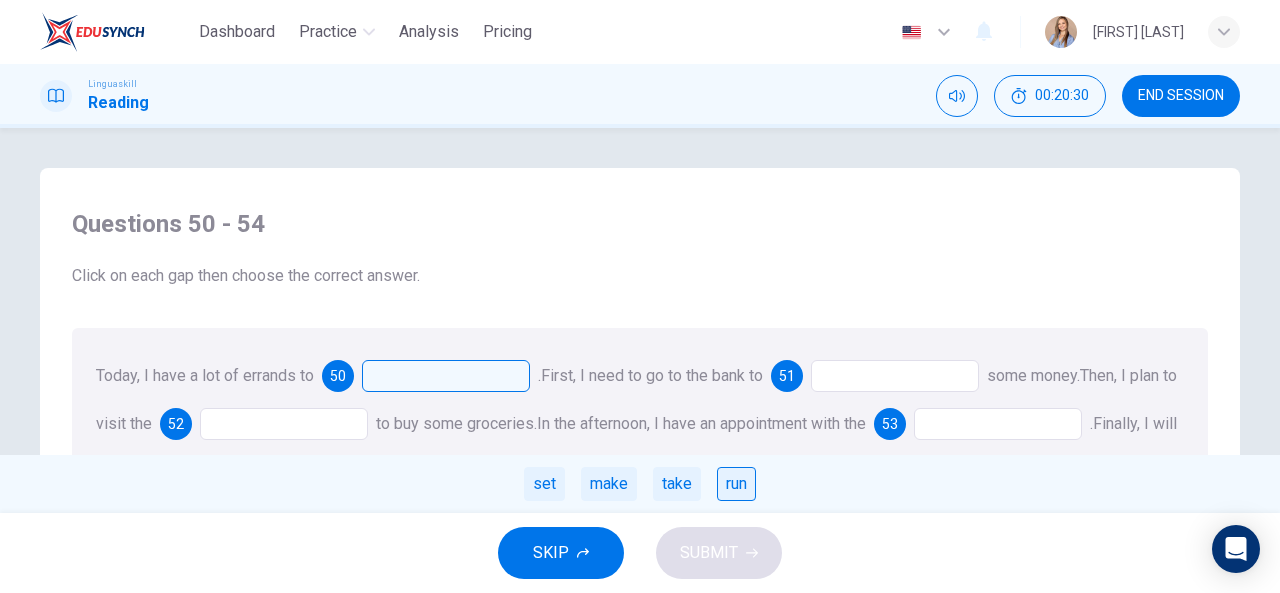 click on "run" at bounding box center [736, 484] 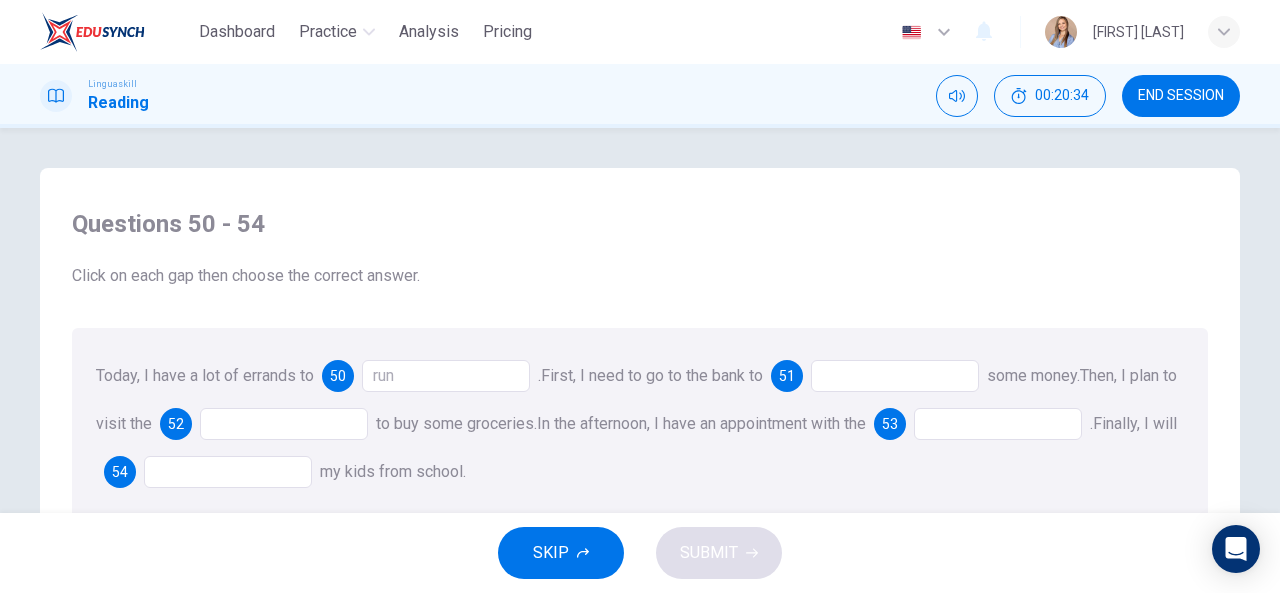 click at bounding box center [895, 376] 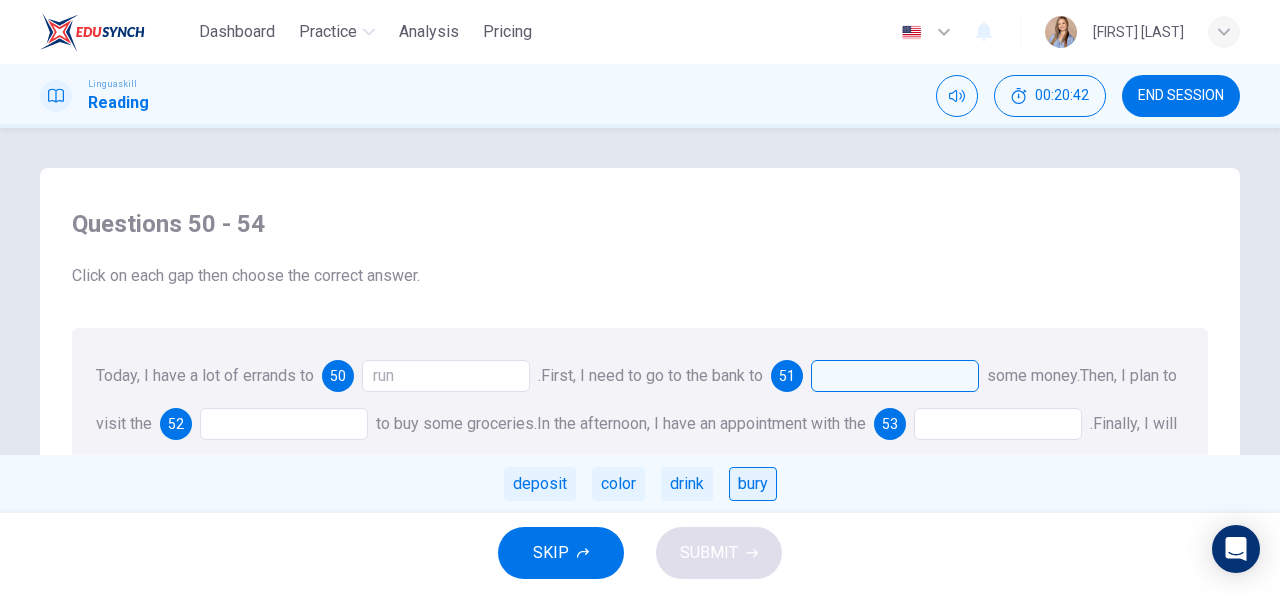 click on "bury" at bounding box center (753, 484) 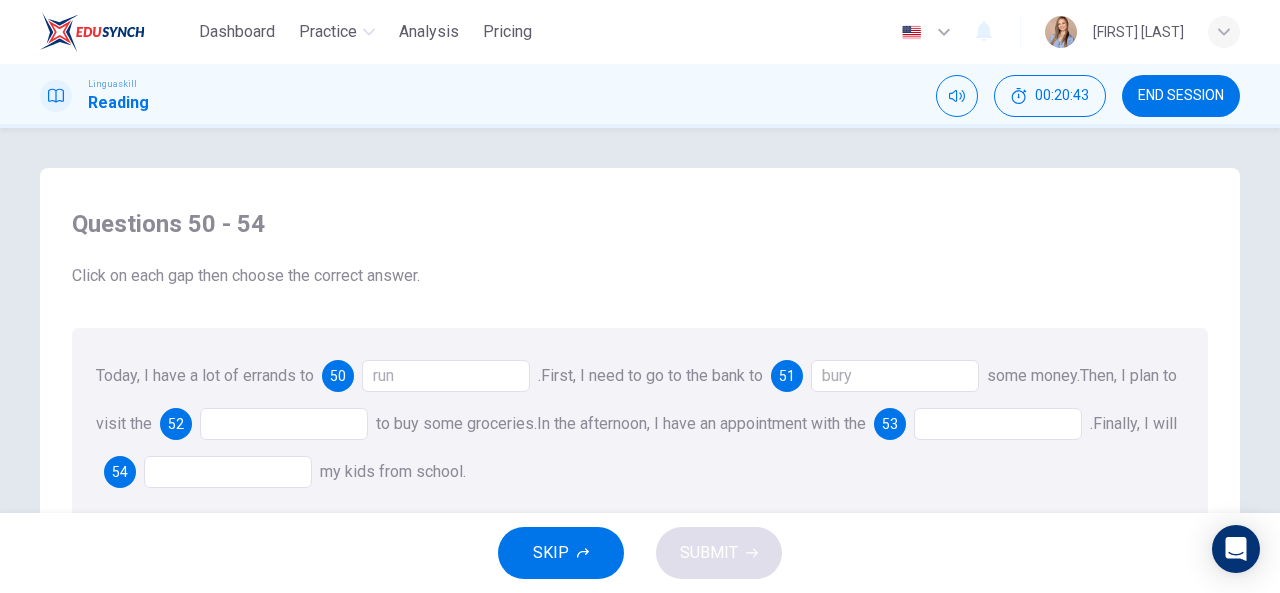 click at bounding box center (284, 424) 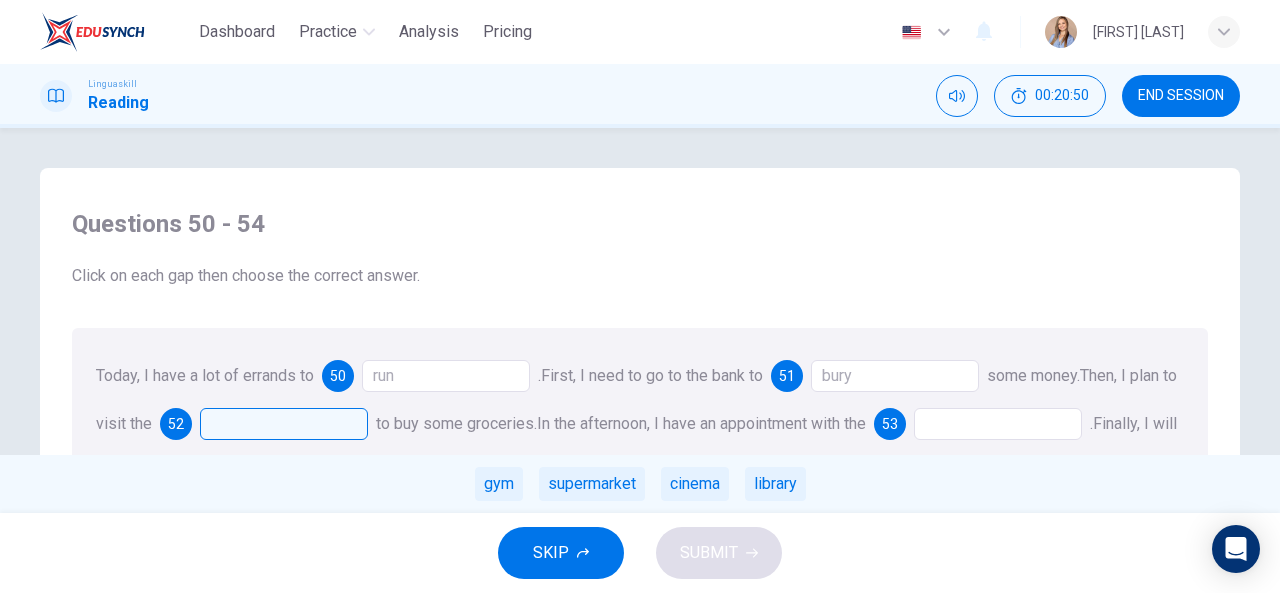 click on "supermarket" at bounding box center (592, 484) 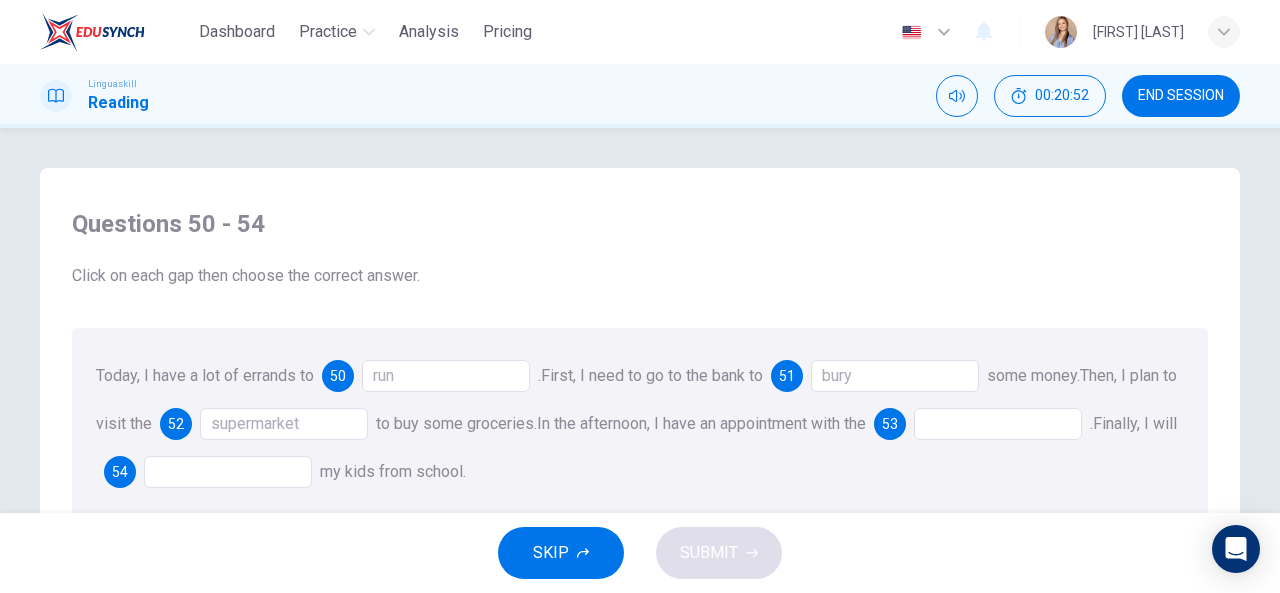 click at bounding box center [998, 424] 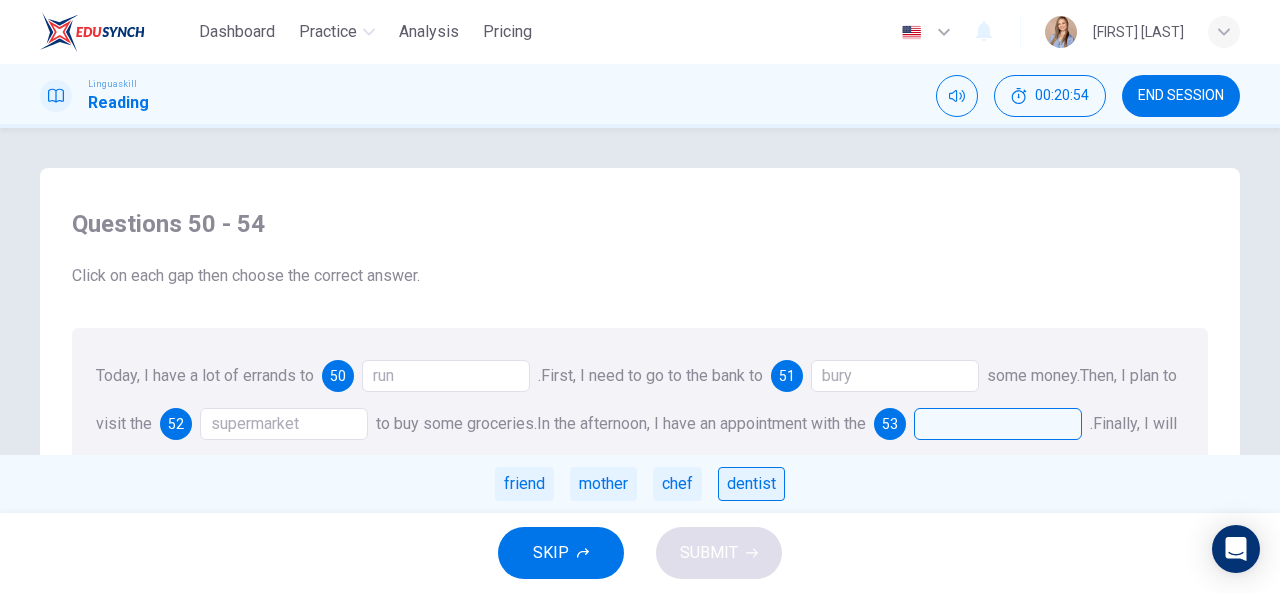 click on "dentist" at bounding box center [751, 484] 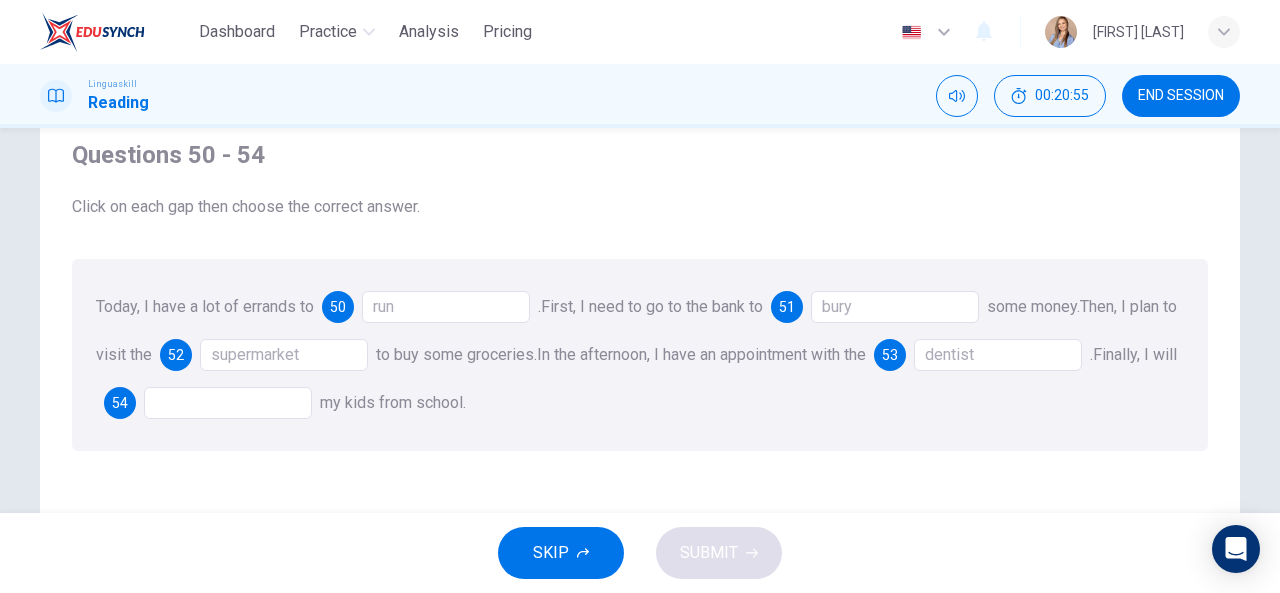 scroll, scrollTop: 100, scrollLeft: 0, axis: vertical 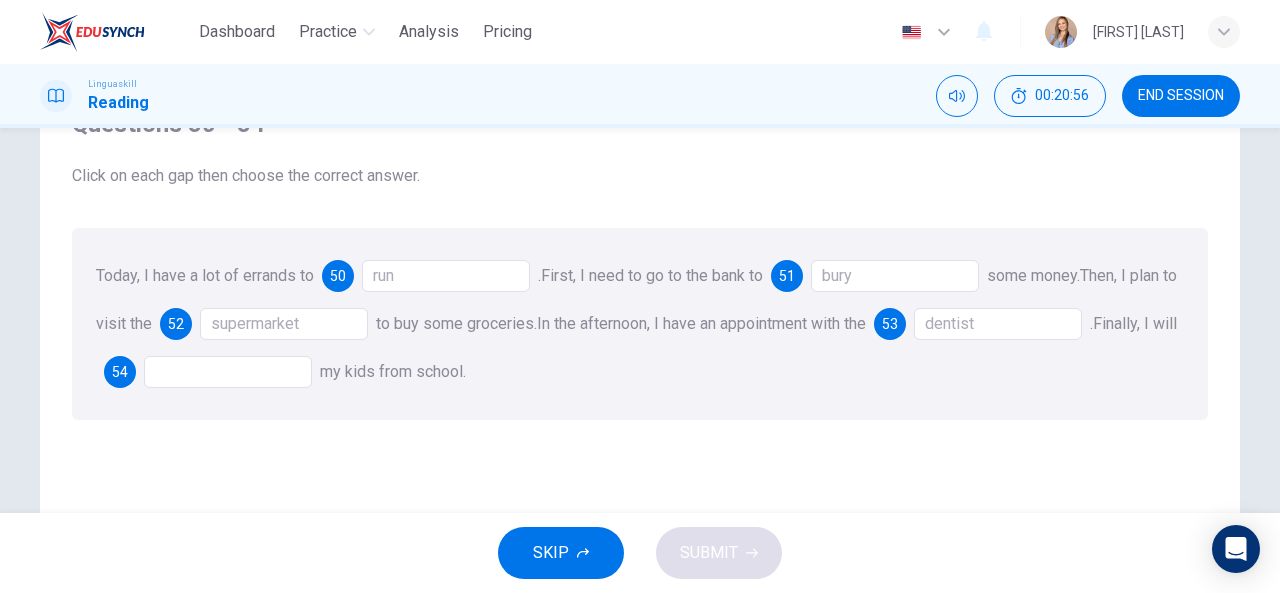 click at bounding box center [228, 372] 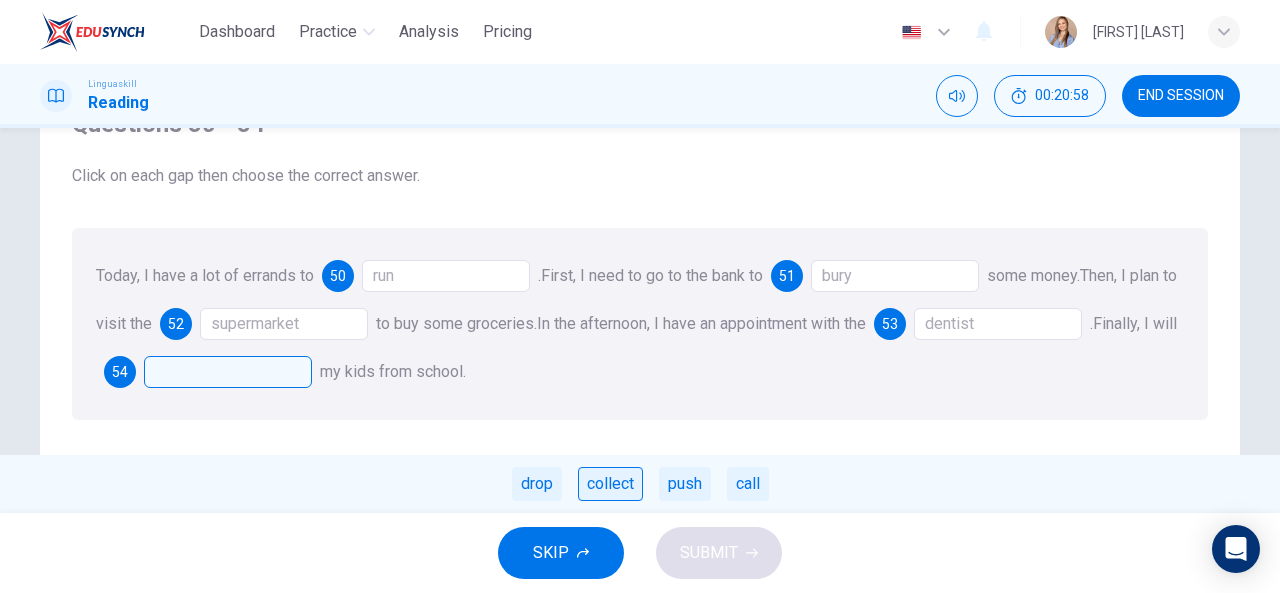 click on "collect" at bounding box center (610, 484) 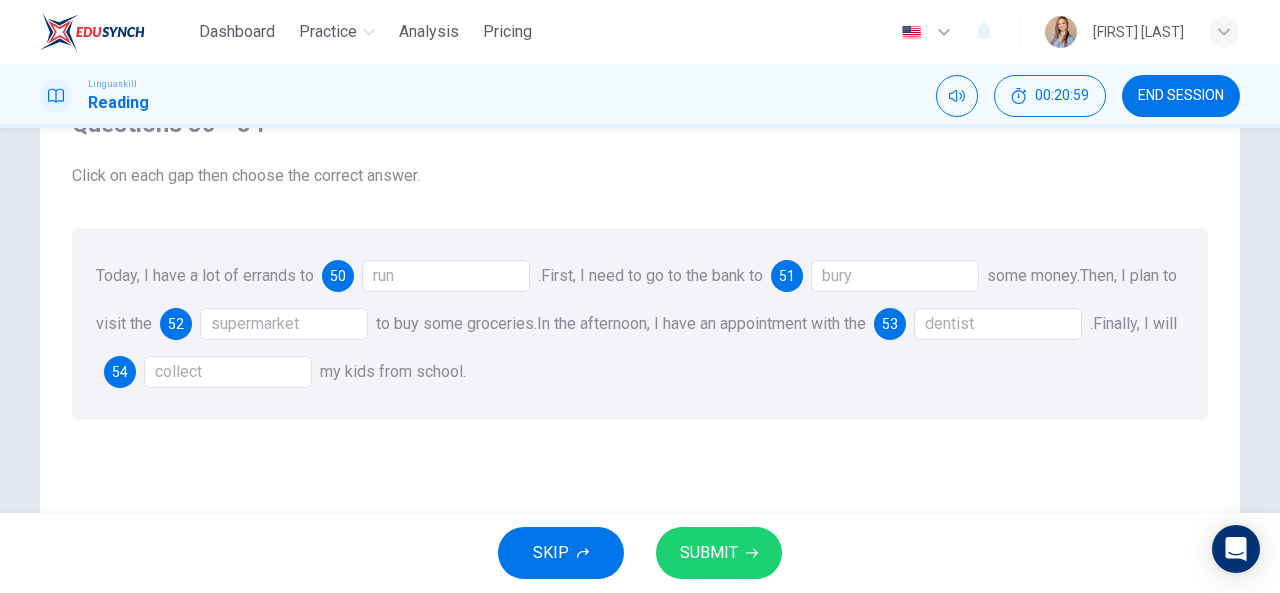 click on "SUBMIT" at bounding box center [719, 553] 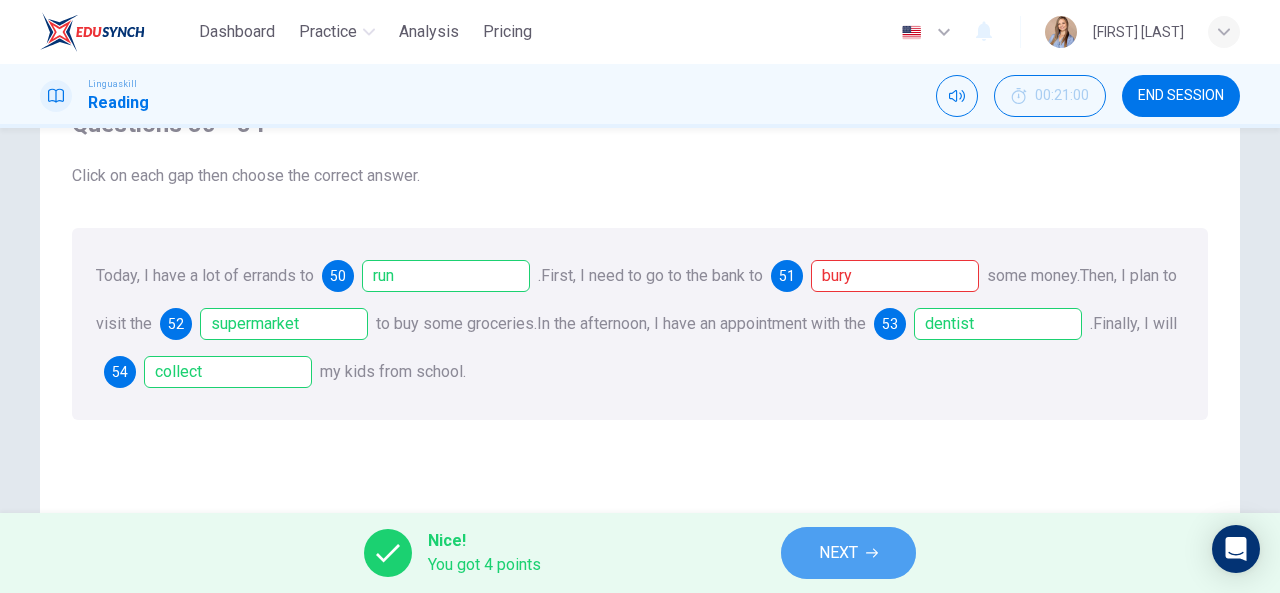 click on "NEXT" at bounding box center (838, 553) 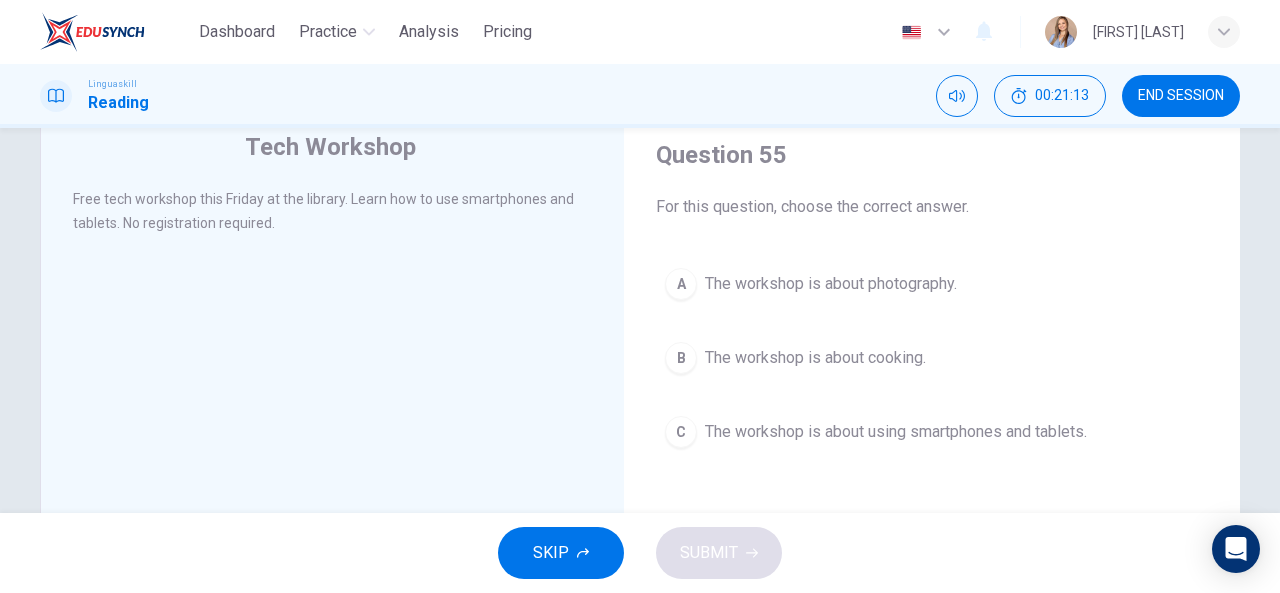 scroll, scrollTop: 100, scrollLeft: 0, axis: vertical 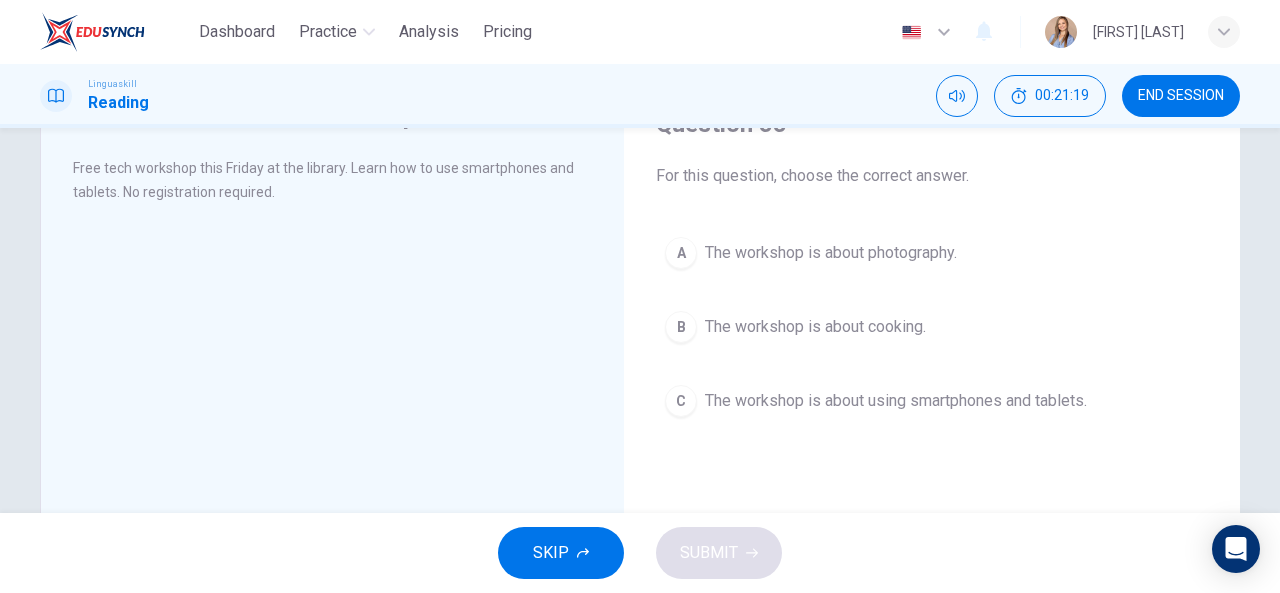 click on "The workshop is about using smartphones and tablets." at bounding box center (896, 401) 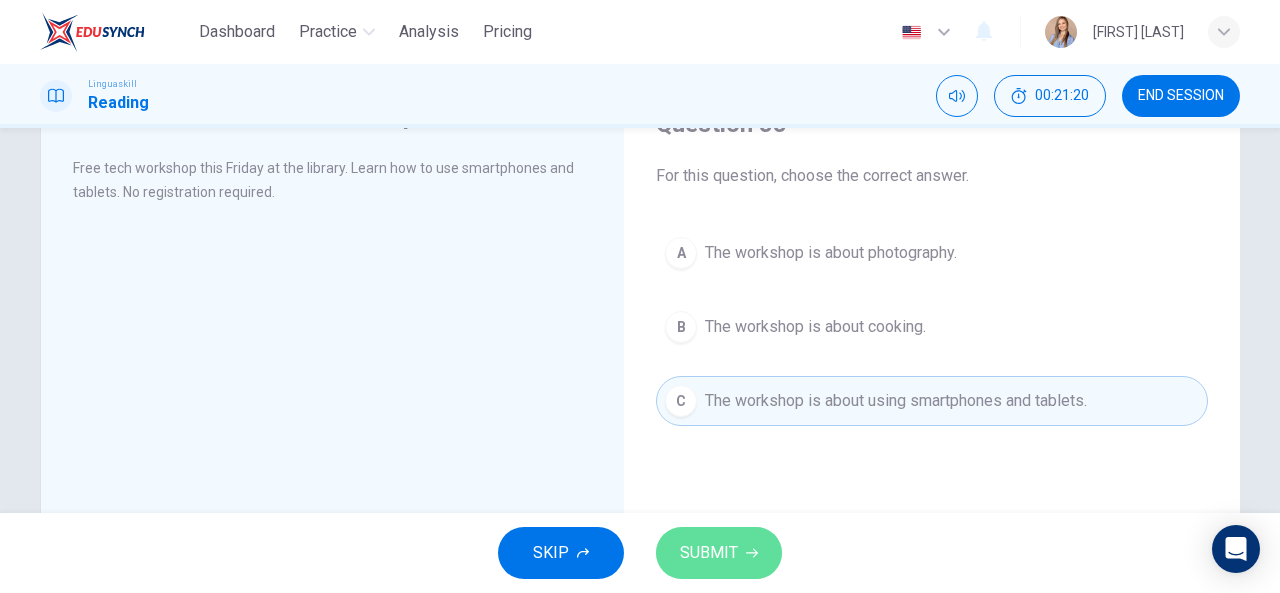 click on "SUBMIT" at bounding box center (719, 553) 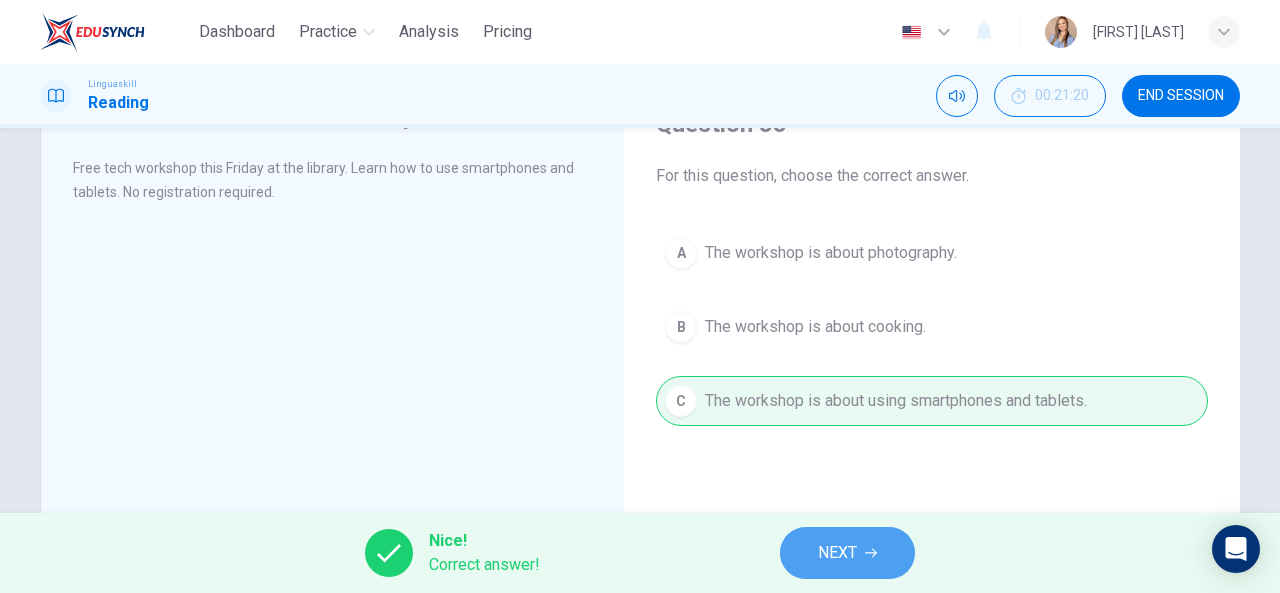 click on "NEXT" at bounding box center [847, 553] 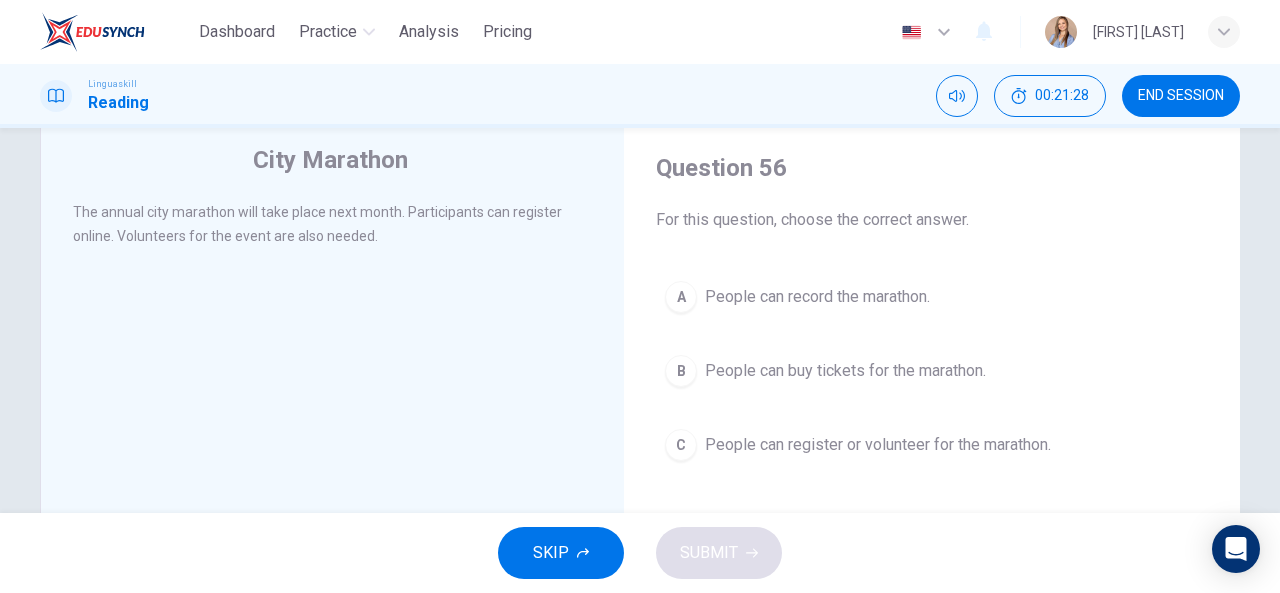 scroll, scrollTop: 100, scrollLeft: 0, axis: vertical 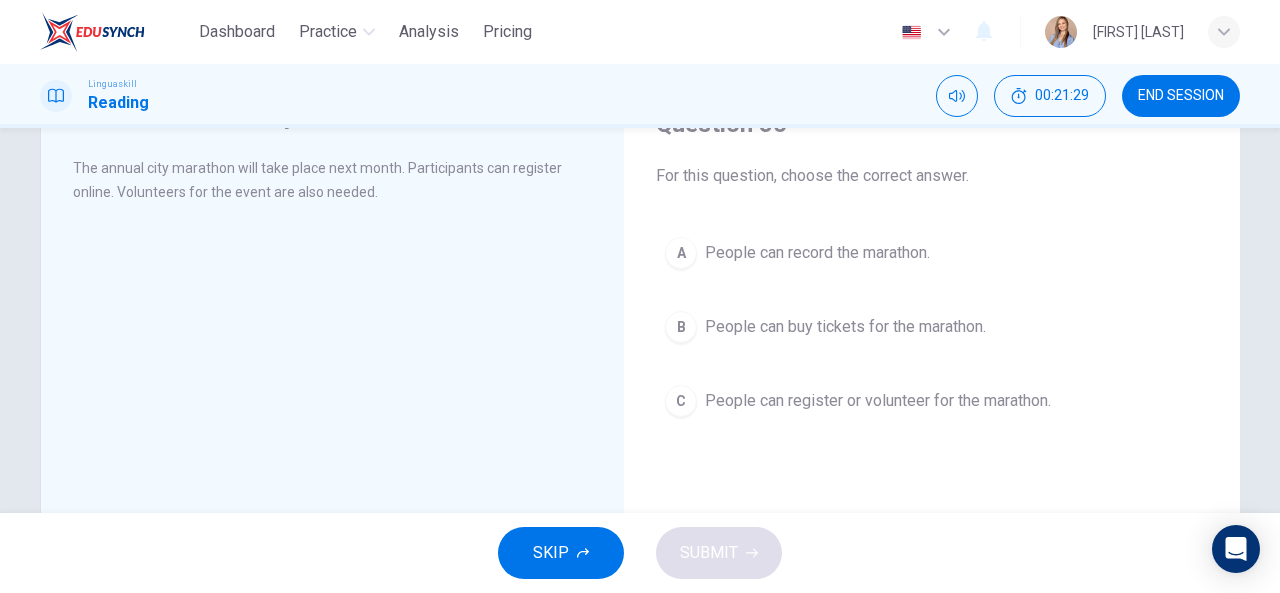 click on "People can register or volunteer for the marathon." at bounding box center [878, 401] 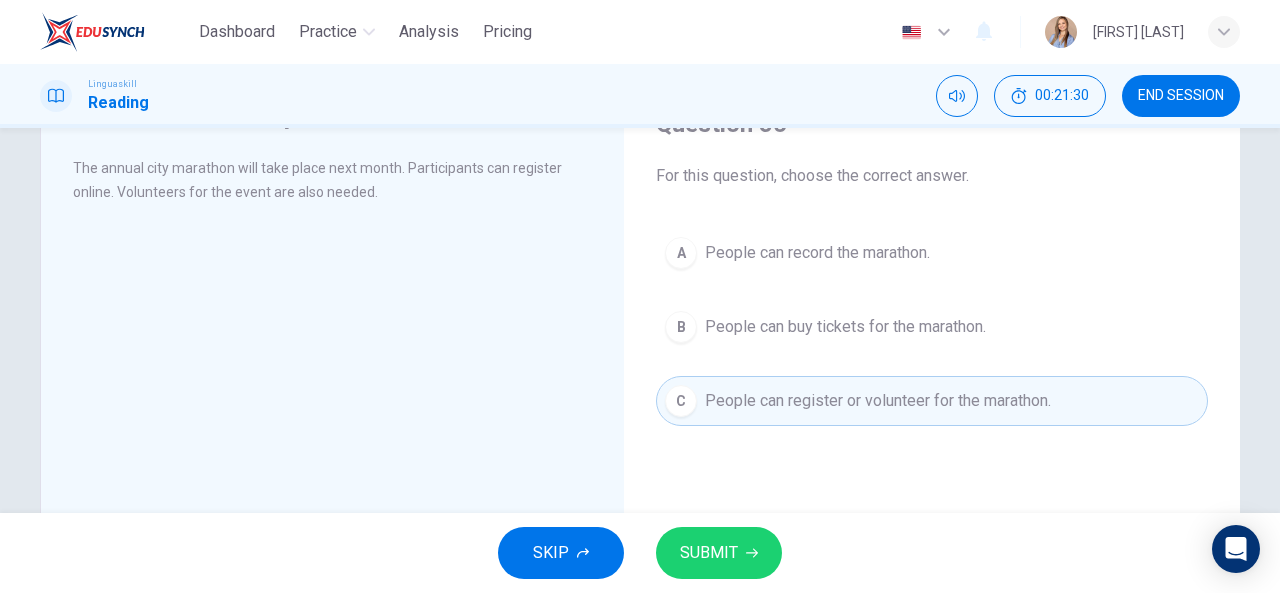 click on "SUBMIT" at bounding box center [709, 553] 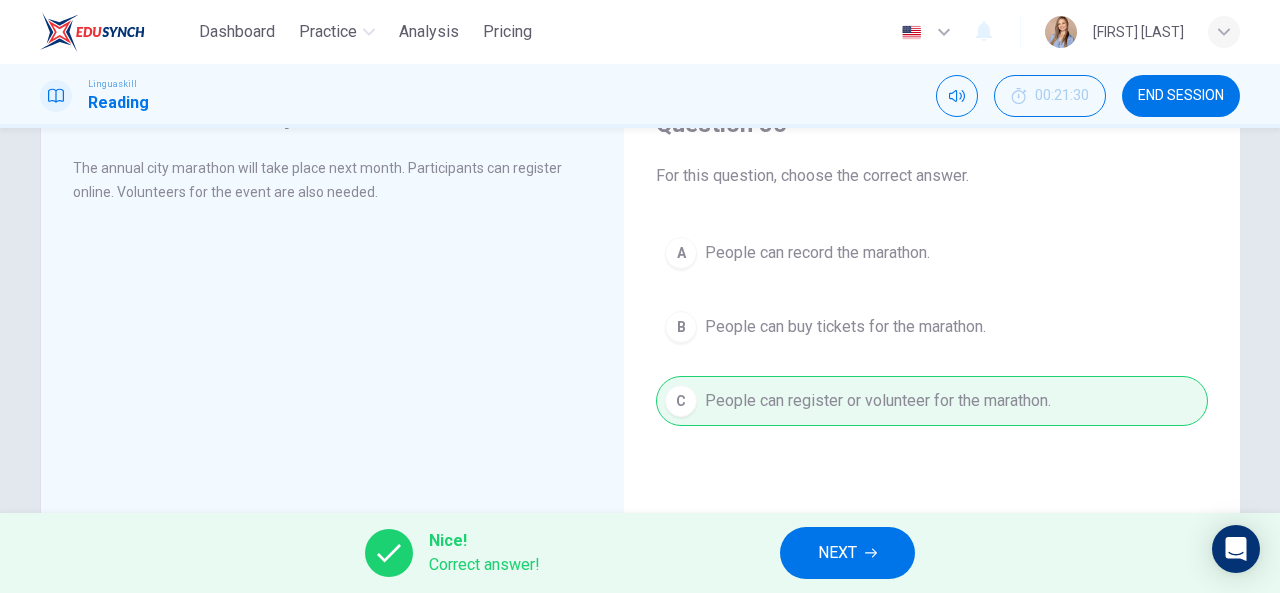 click on "NEXT" at bounding box center (847, 553) 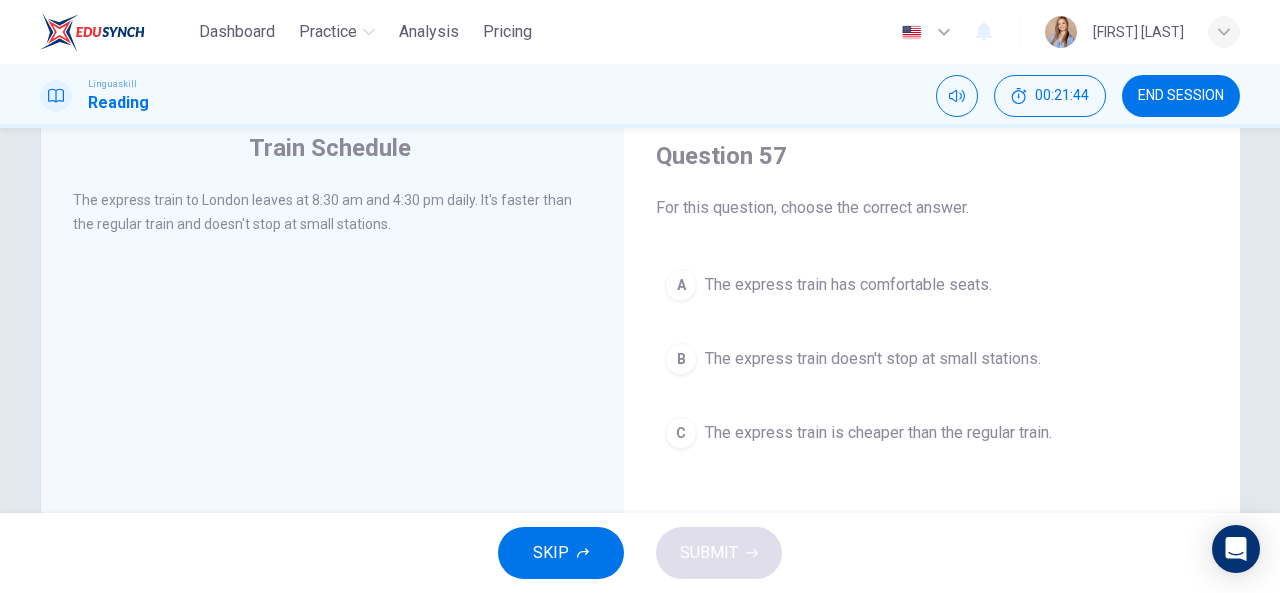 scroll, scrollTop: 100, scrollLeft: 0, axis: vertical 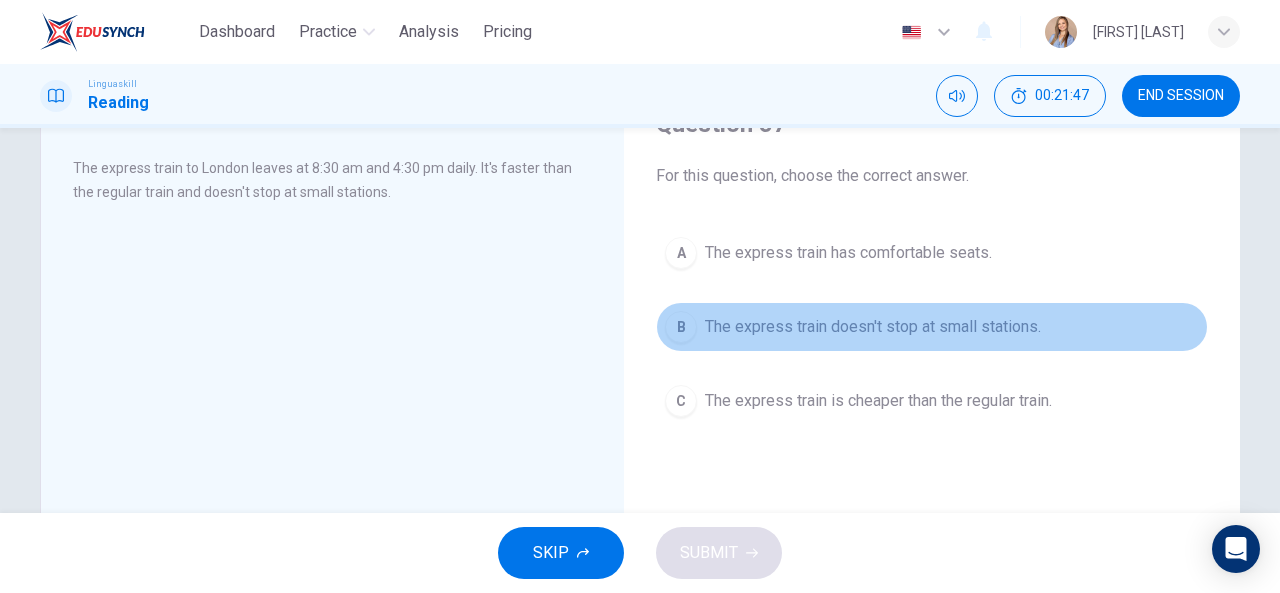 click on "The express train doesn't stop at small stations." at bounding box center [873, 327] 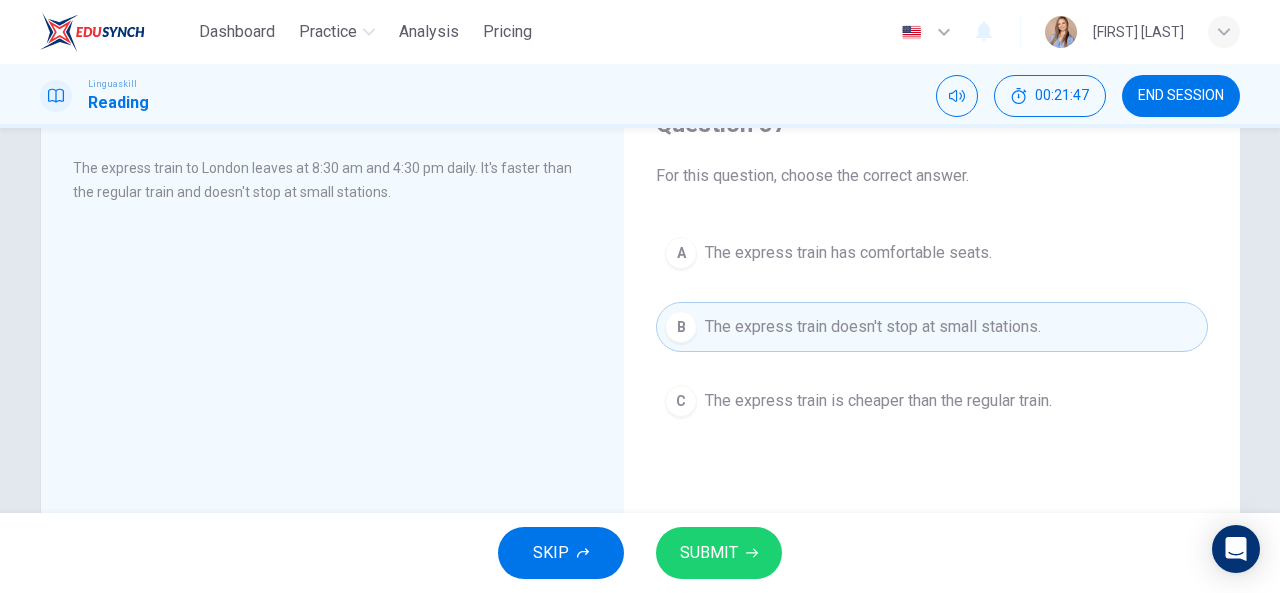 click on "SKIP SUBMIT" at bounding box center [640, 553] 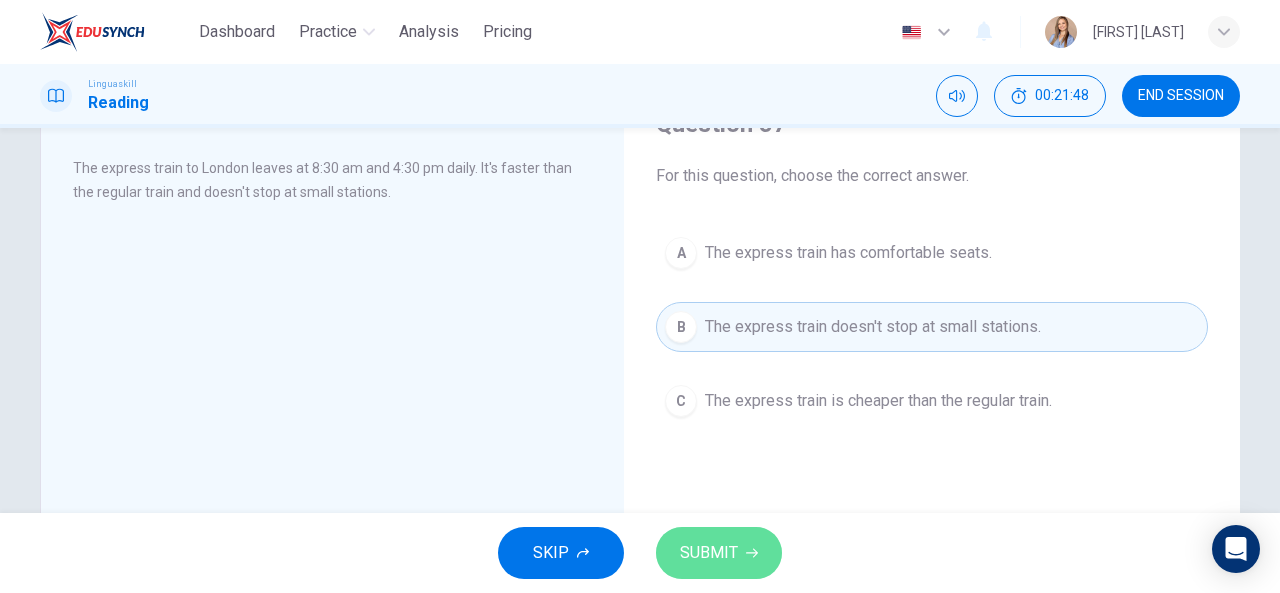 click 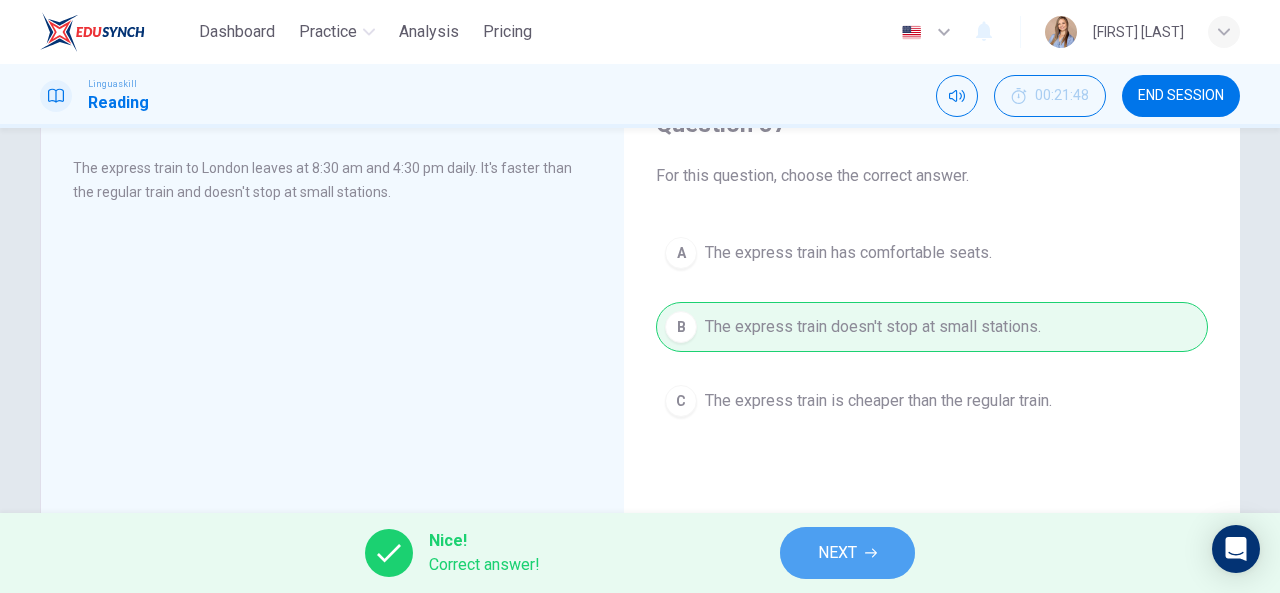 click on "NEXT" at bounding box center [837, 553] 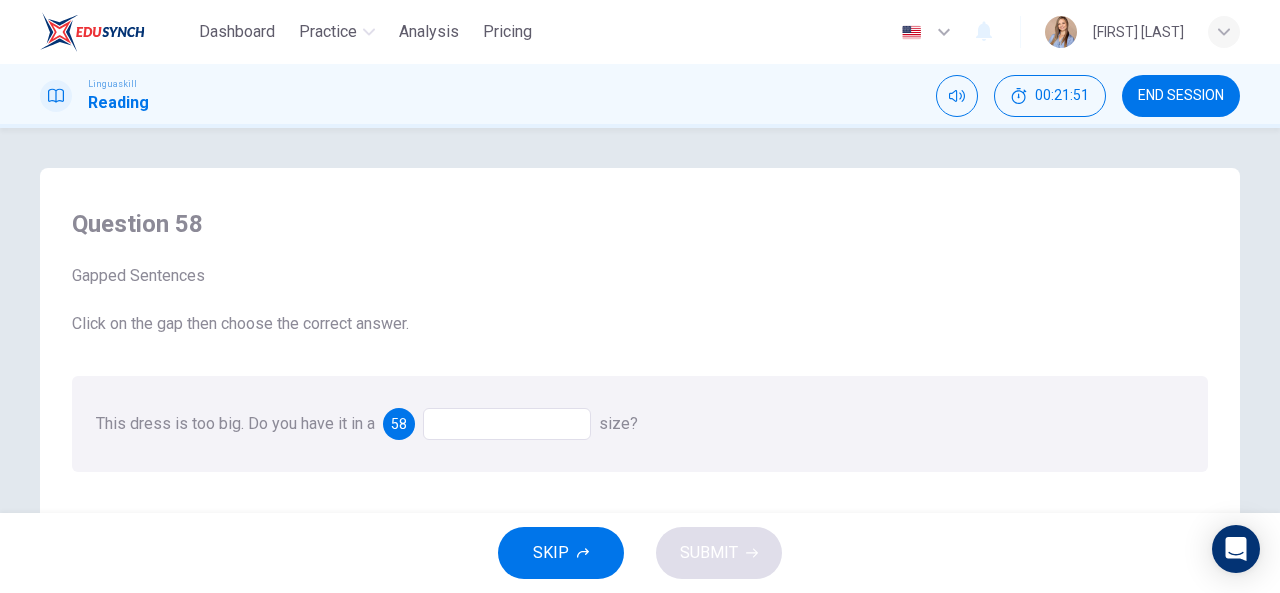 scroll, scrollTop: 100, scrollLeft: 0, axis: vertical 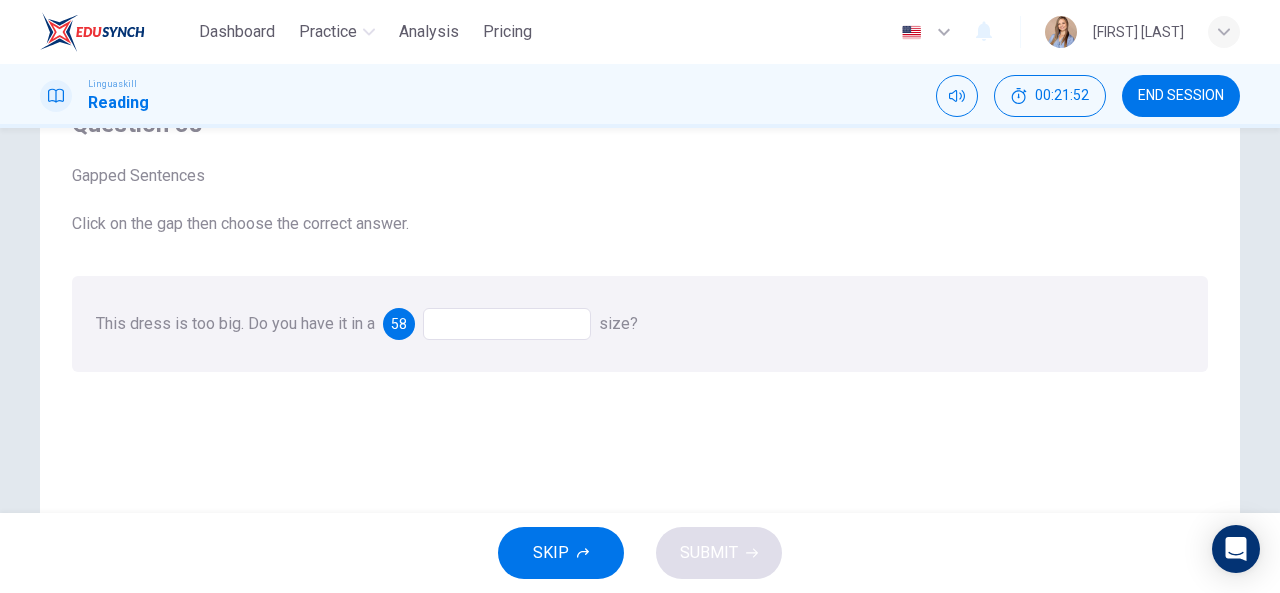 click at bounding box center (507, 324) 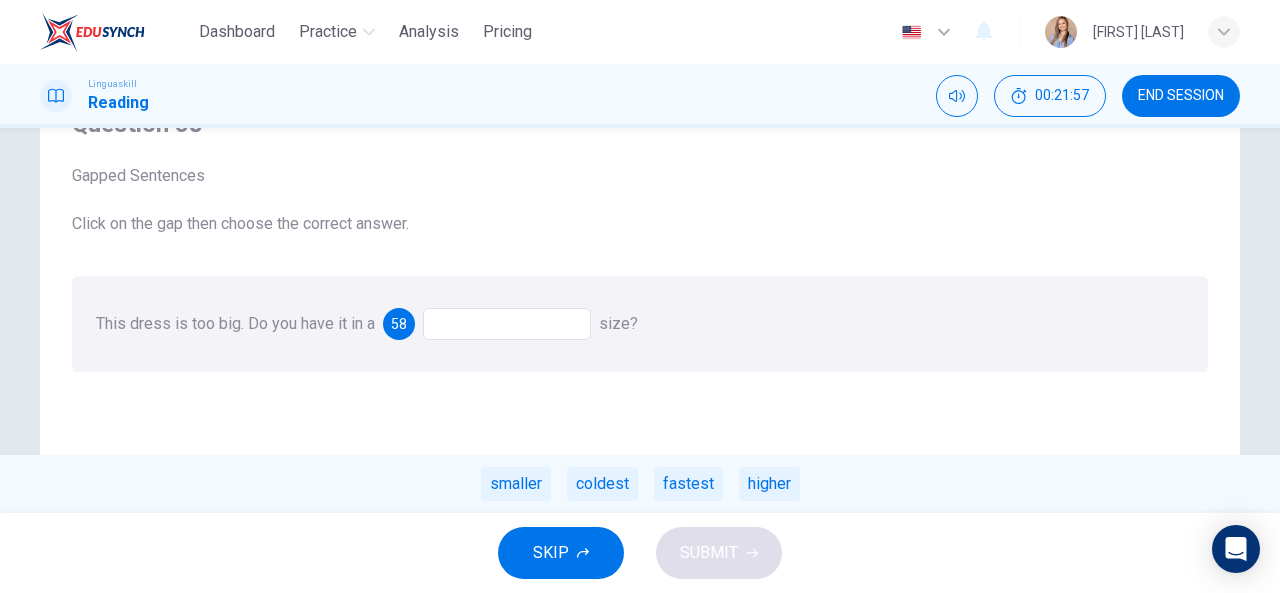 drag, startPoint x: 532, startPoint y: 497, endPoint x: 643, endPoint y: 543, distance: 120.15407 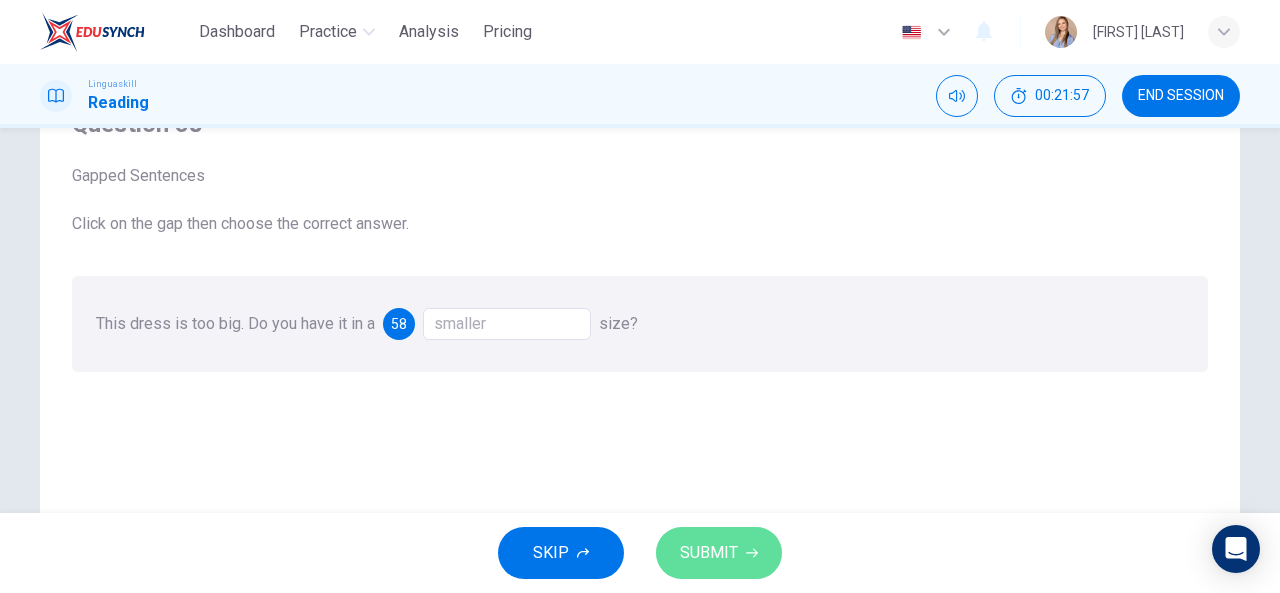 click on "SUBMIT" at bounding box center [709, 553] 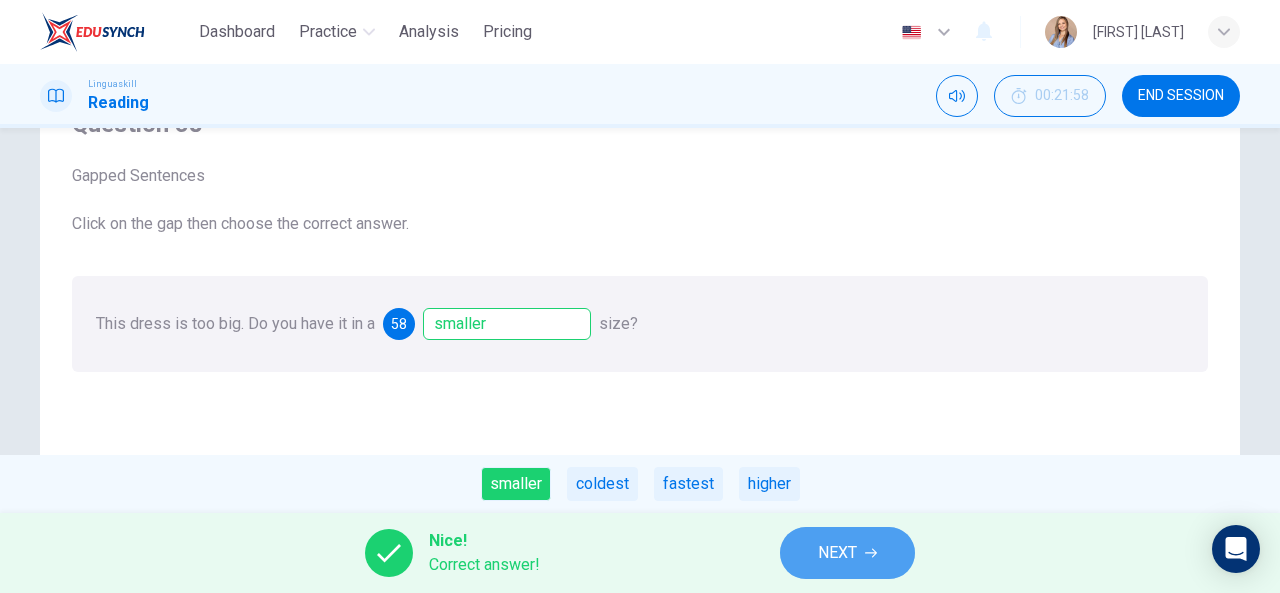 click on "NEXT" at bounding box center [847, 553] 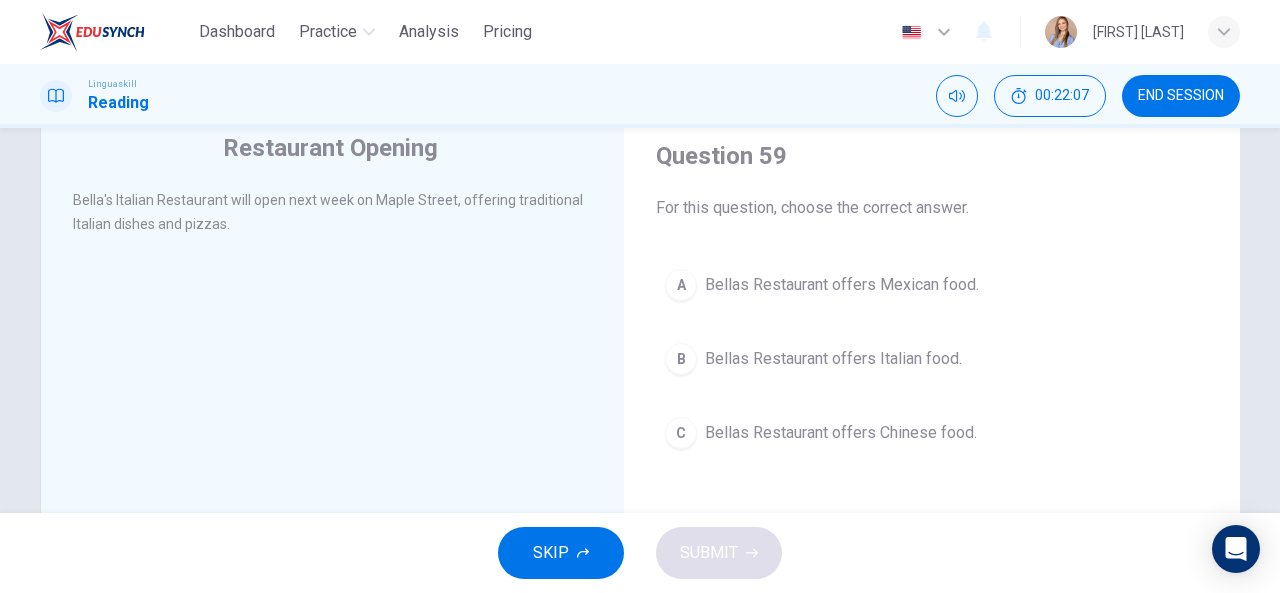 scroll, scrollTop: 100, scrollLeft: 0, axis: vertical 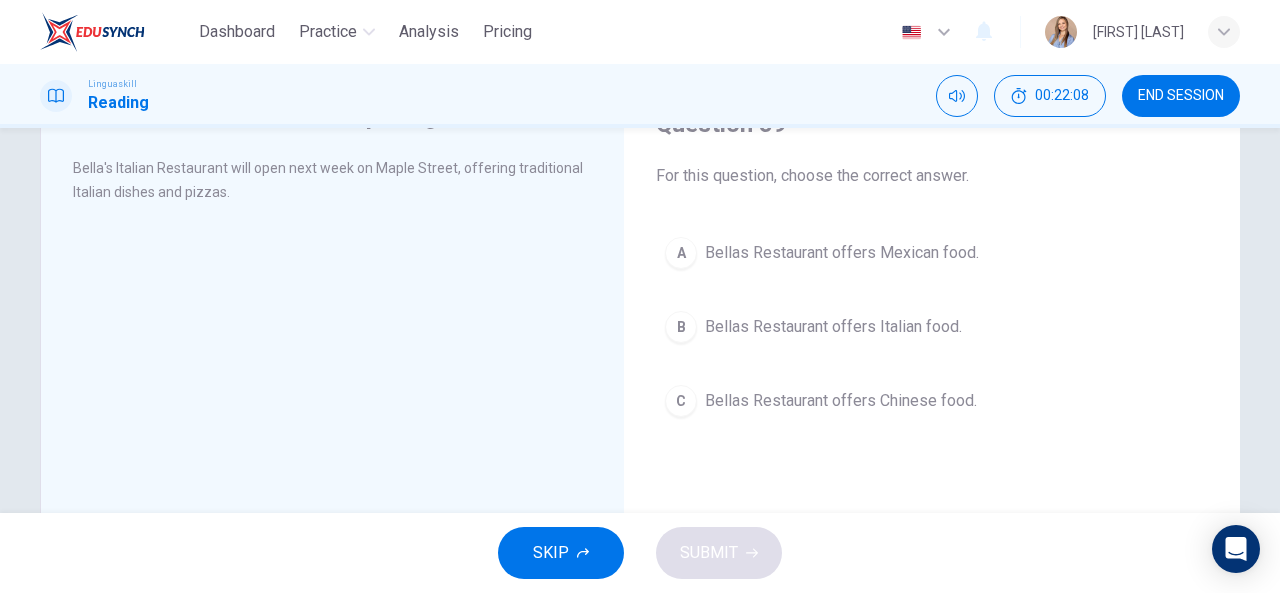 click on "Bellas Restaurant offers Italian food." at bounding box center [833, 327] 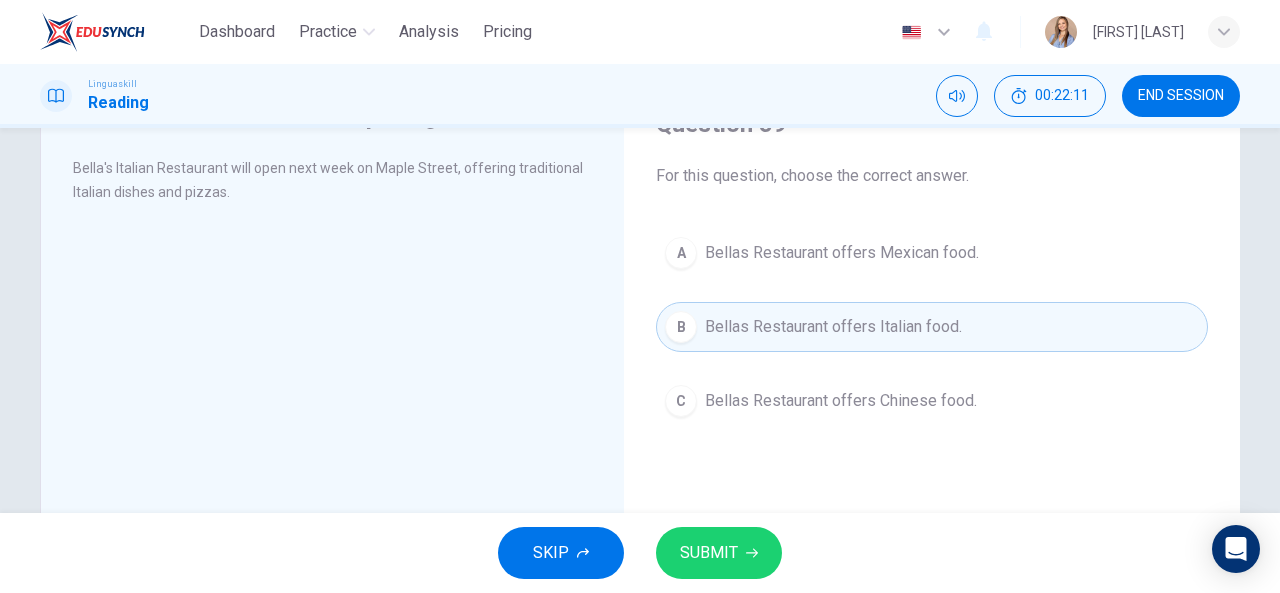 click on "SUBMIT" at bounding box center (719, 553) 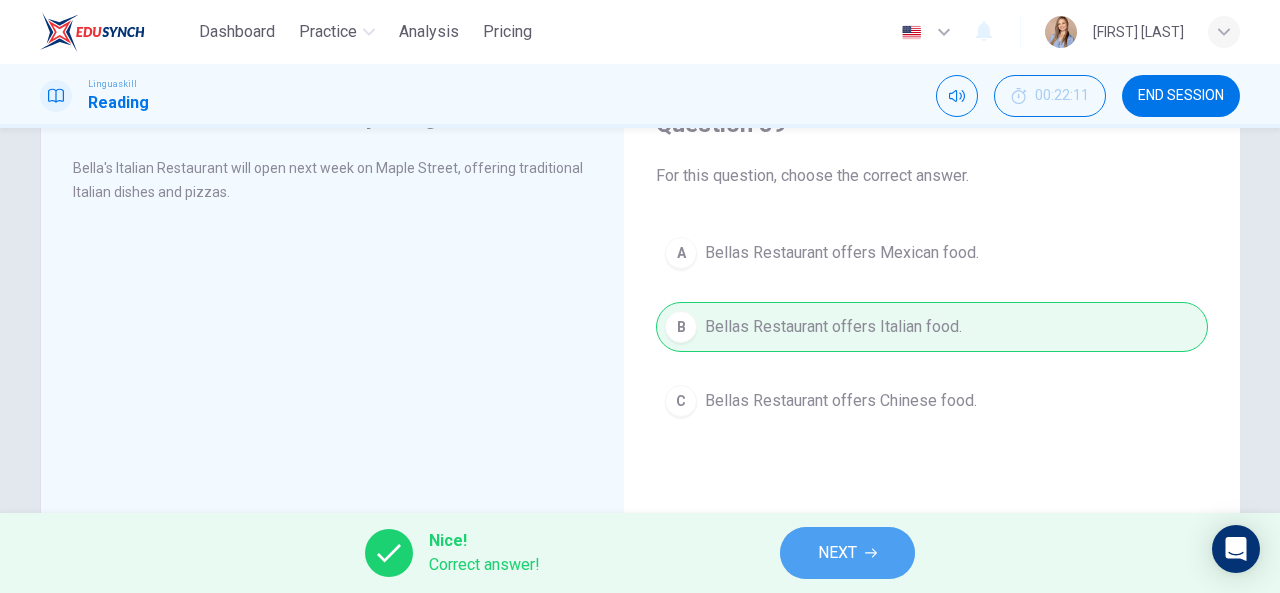 click on "NEXT" at bounding box center (837, 553) 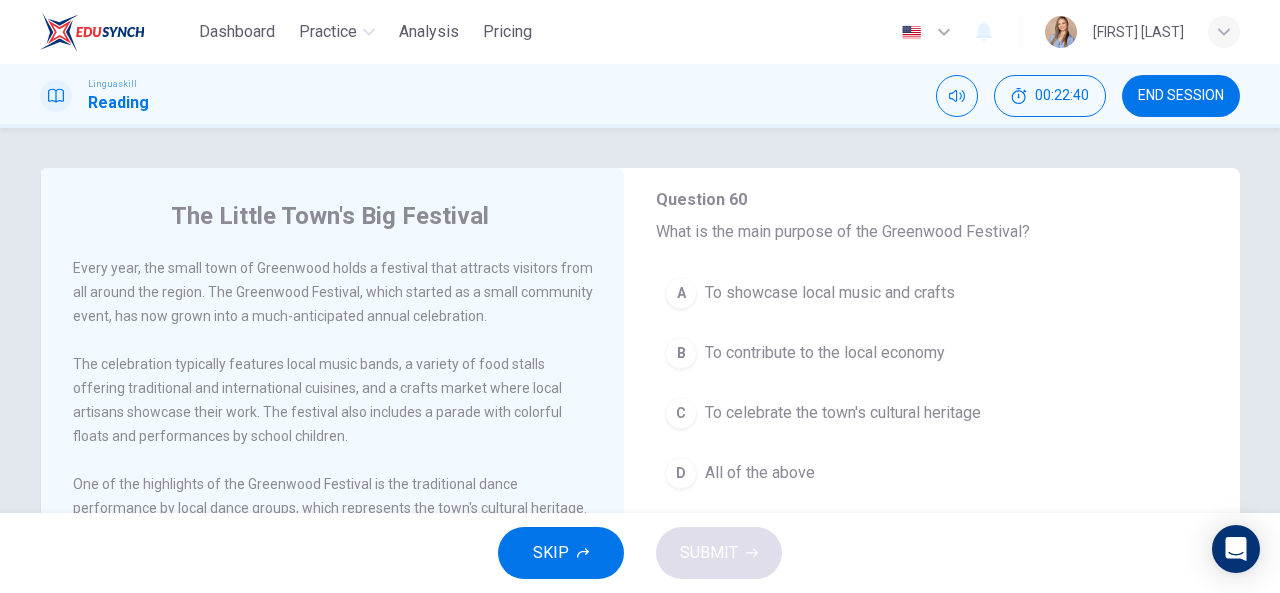 scroll, scrollTop: 100, scrollLeft: 0, axis: vertical 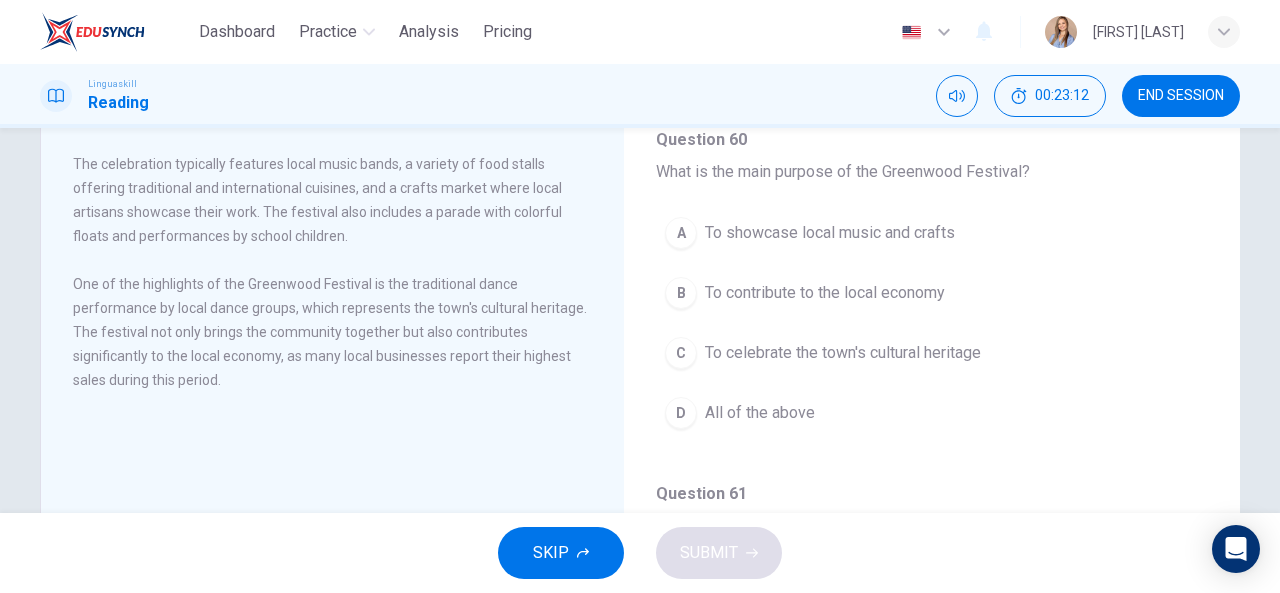 click on "All of the above" at bounding box center [760, 413] 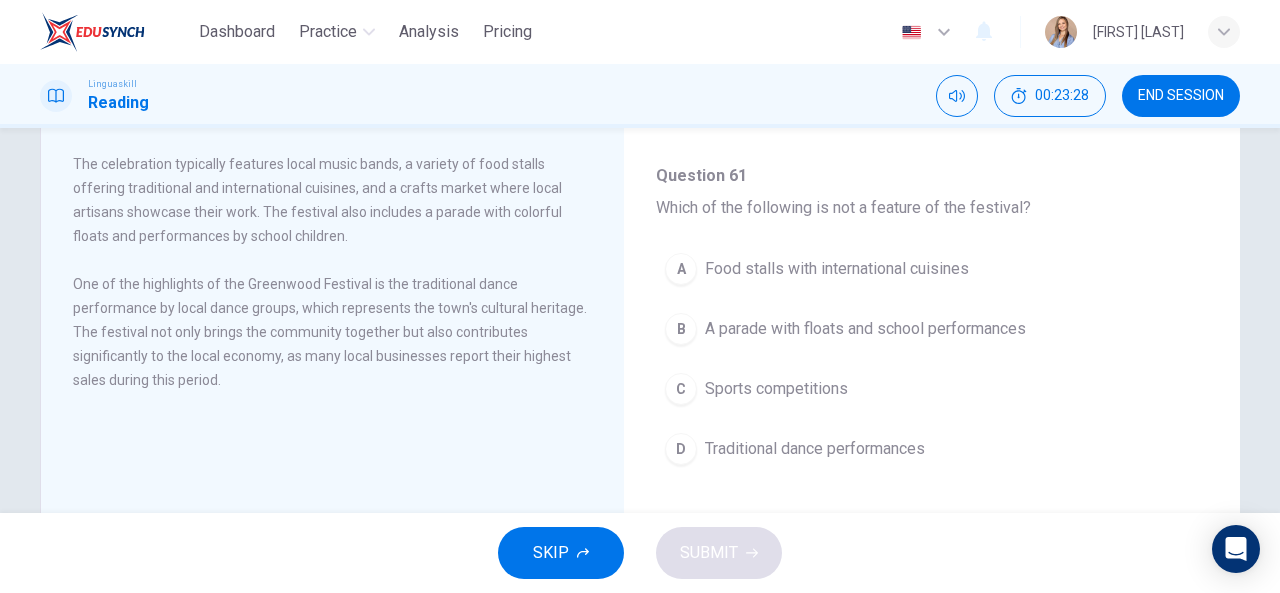 scroll, scrollTop: 300, scrollLeft: 0, axis: vertical 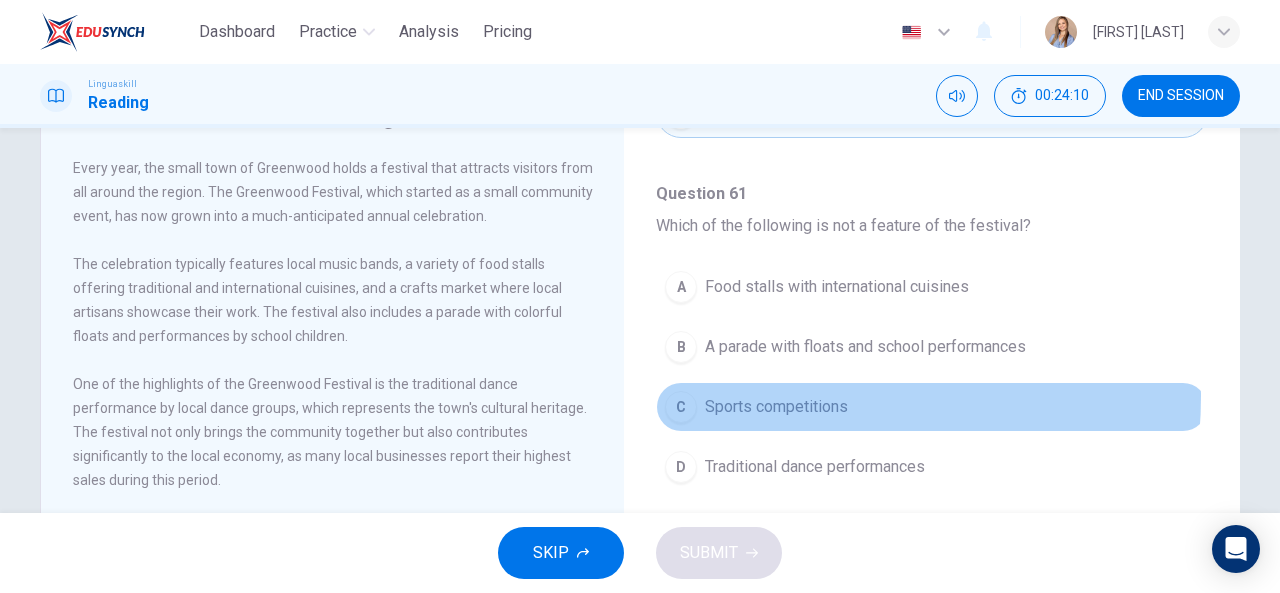 click on "Sports competitions" at bounding box center (776, 407) 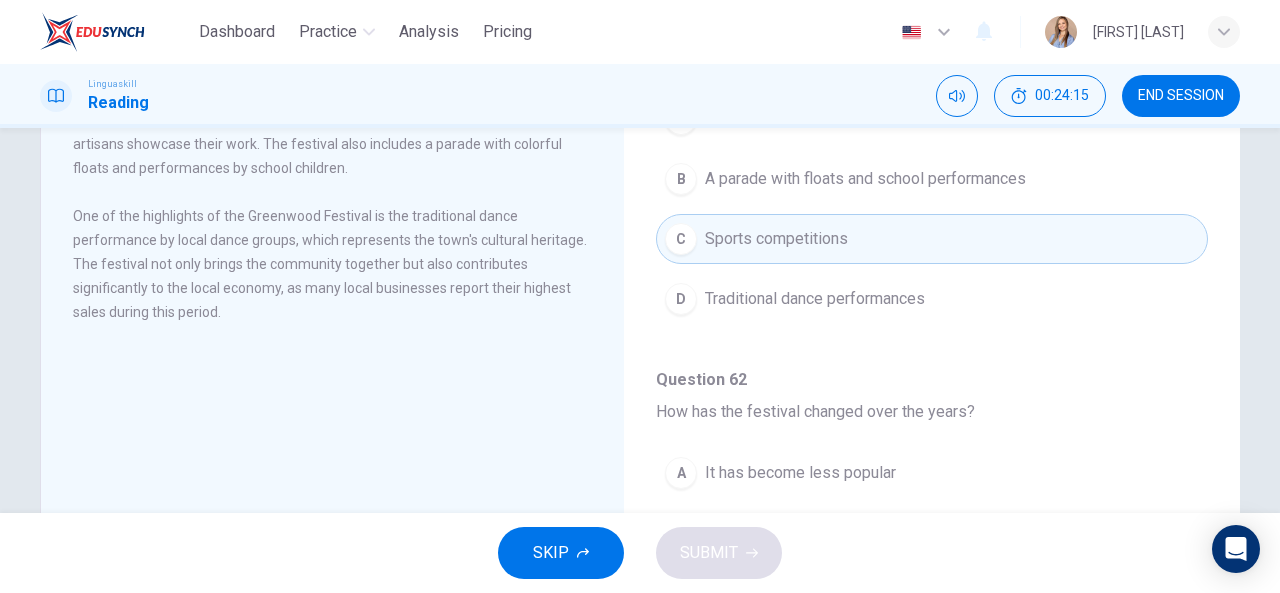 scroll, scrollTop: 300, scrollLeft: 0, axis: vertical 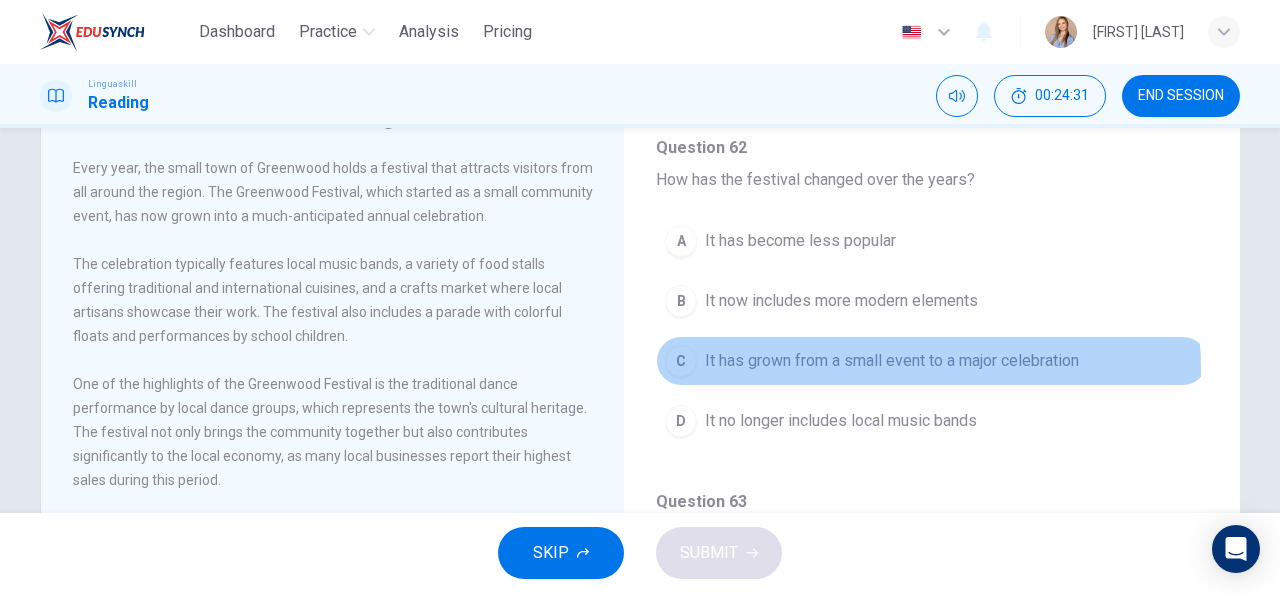 click on "It has grown from a small event to a major celebration" at bounding box center [892, 361] 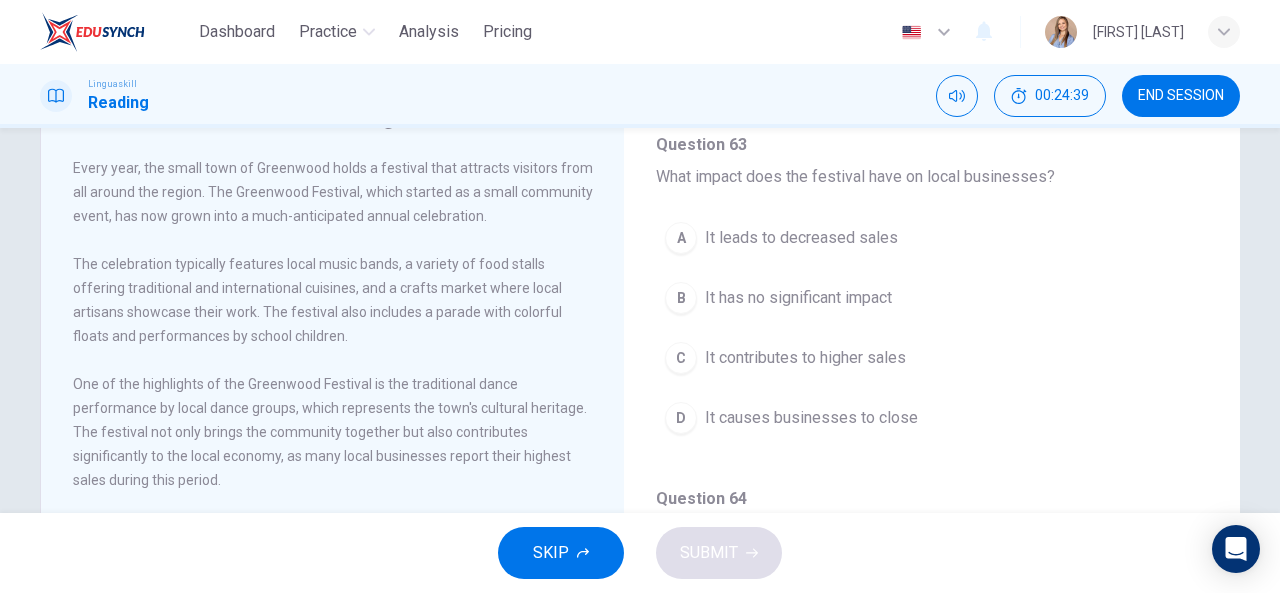 scroll, scrollTop: 1200, scrollLeft: 0, axis: vertical 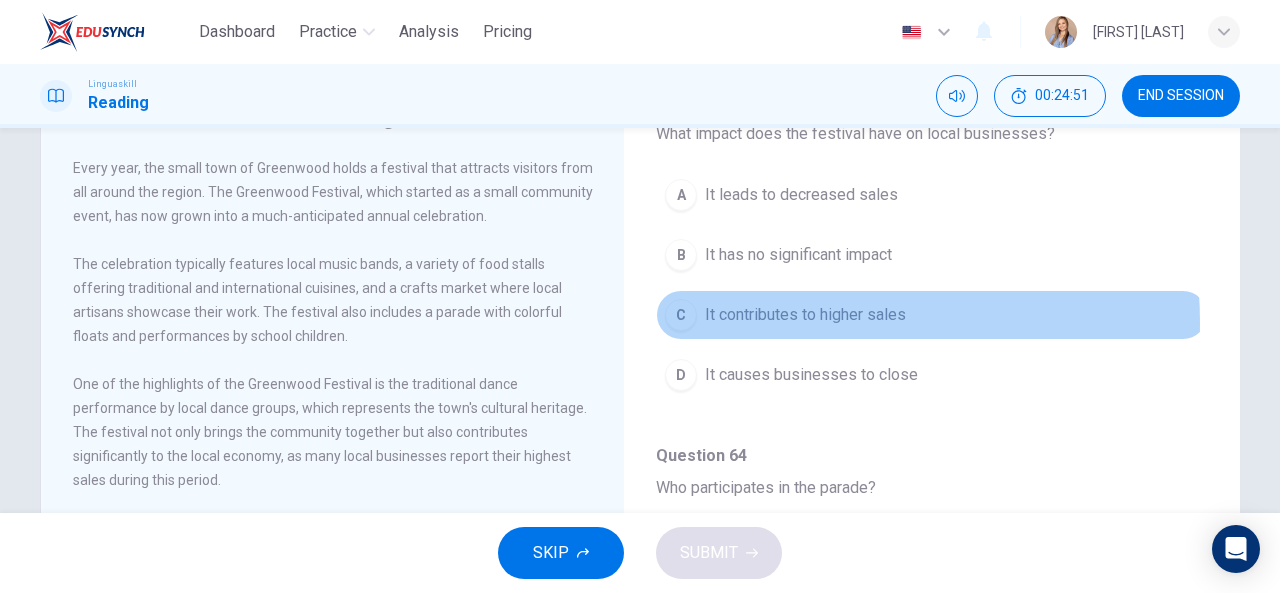 click on "It contributes to higher sales" at bounding box center (805, 315) 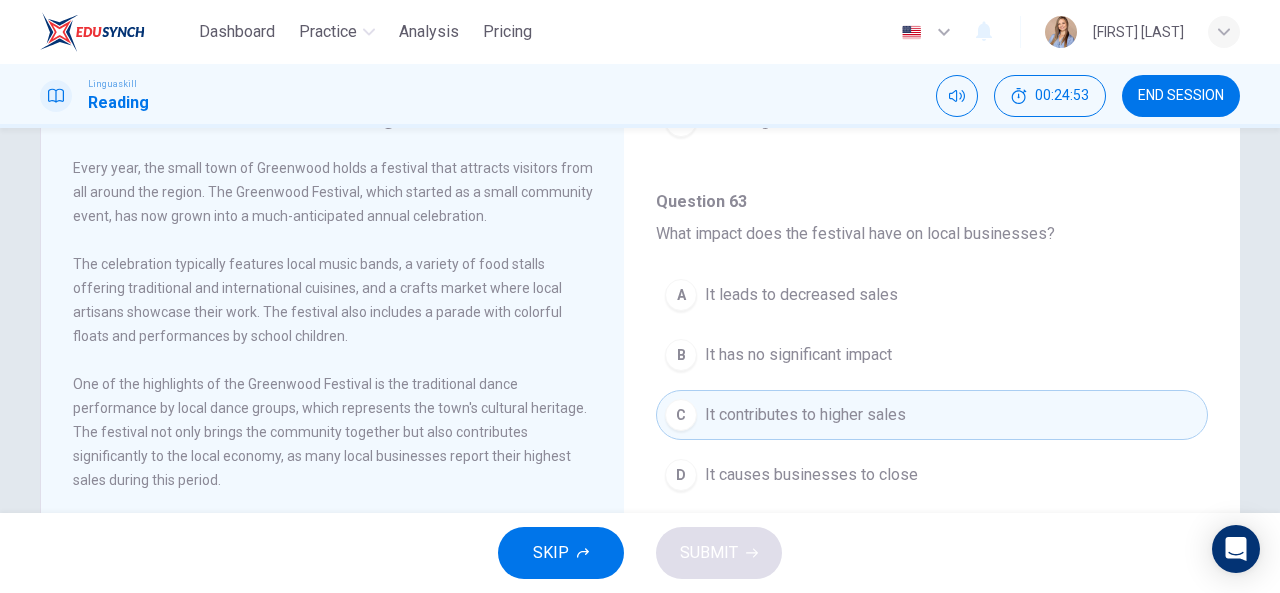 scroll, scrollTop: 1237, scrollLeft: 0, axis: vertical 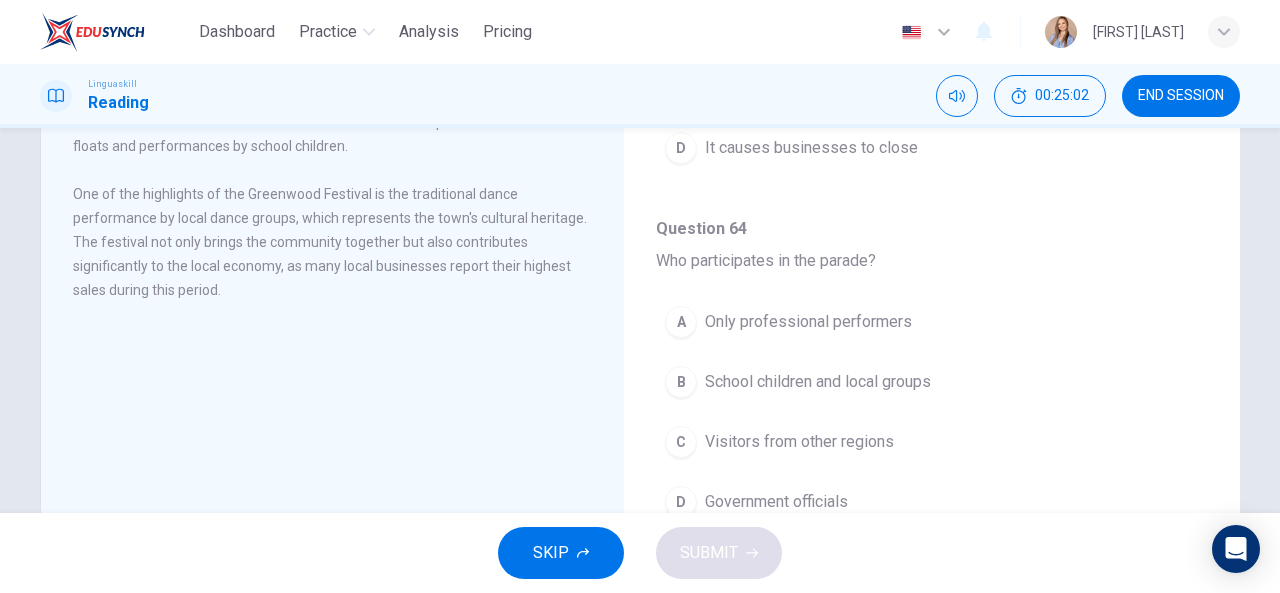 click on "School children and local groups" at bounding box center (818, 382) 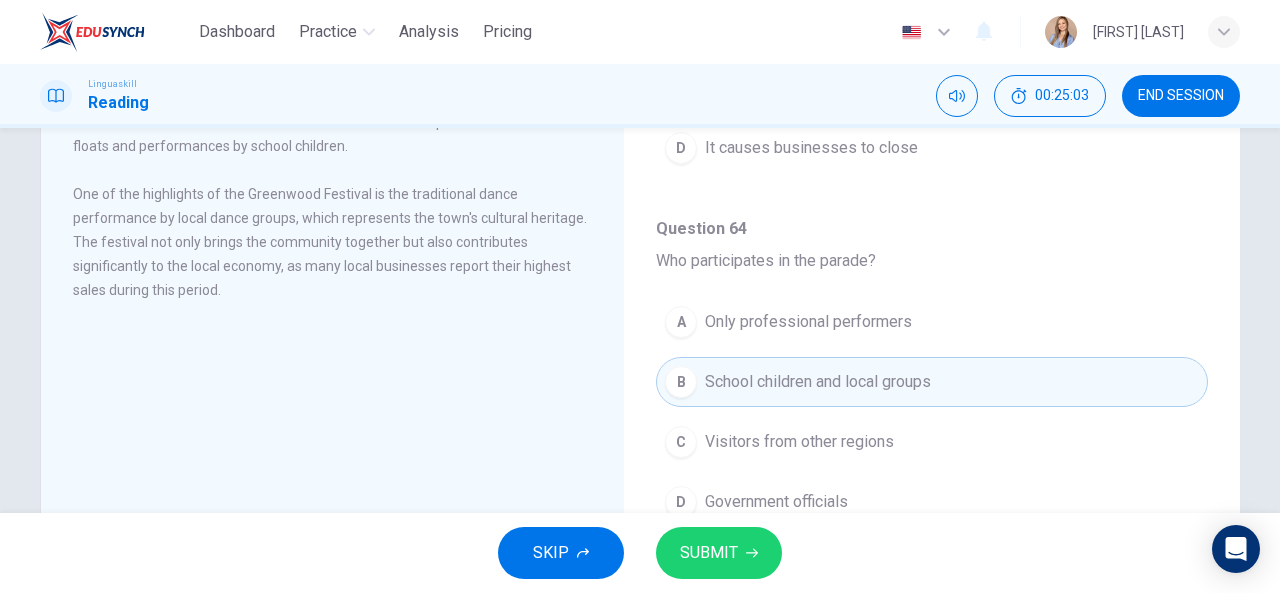 click on "SUBMIT" at bounding box center [719, 553] 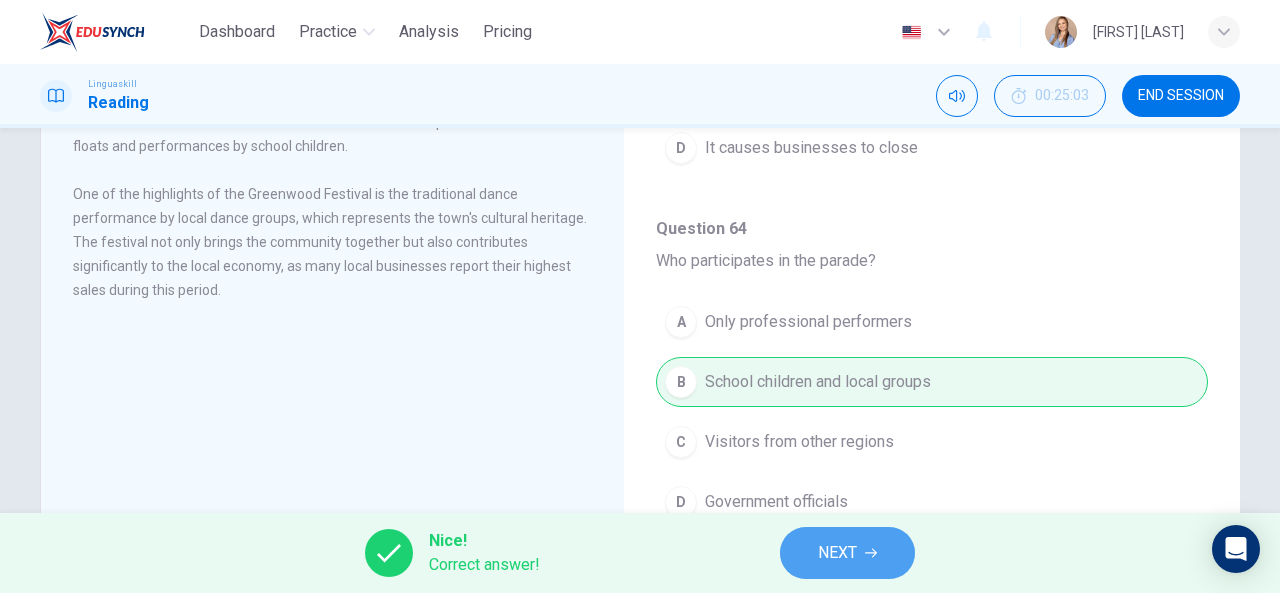 click on "NEXT" at bounding box center (837, 553) 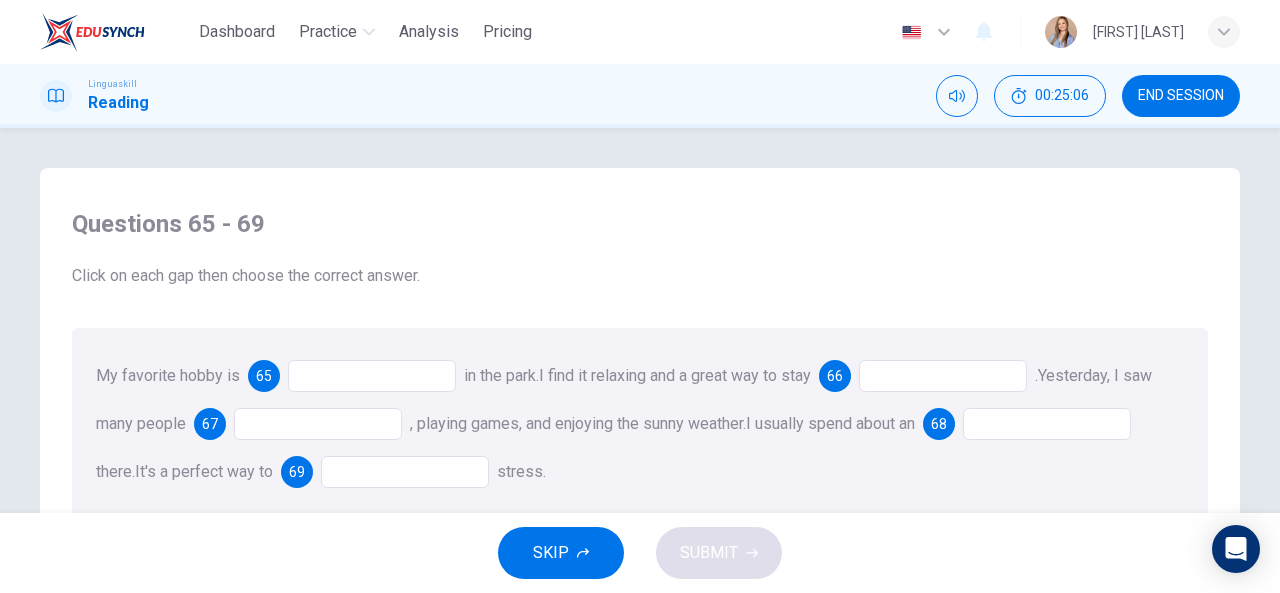 click at bounding box center (372, 376) 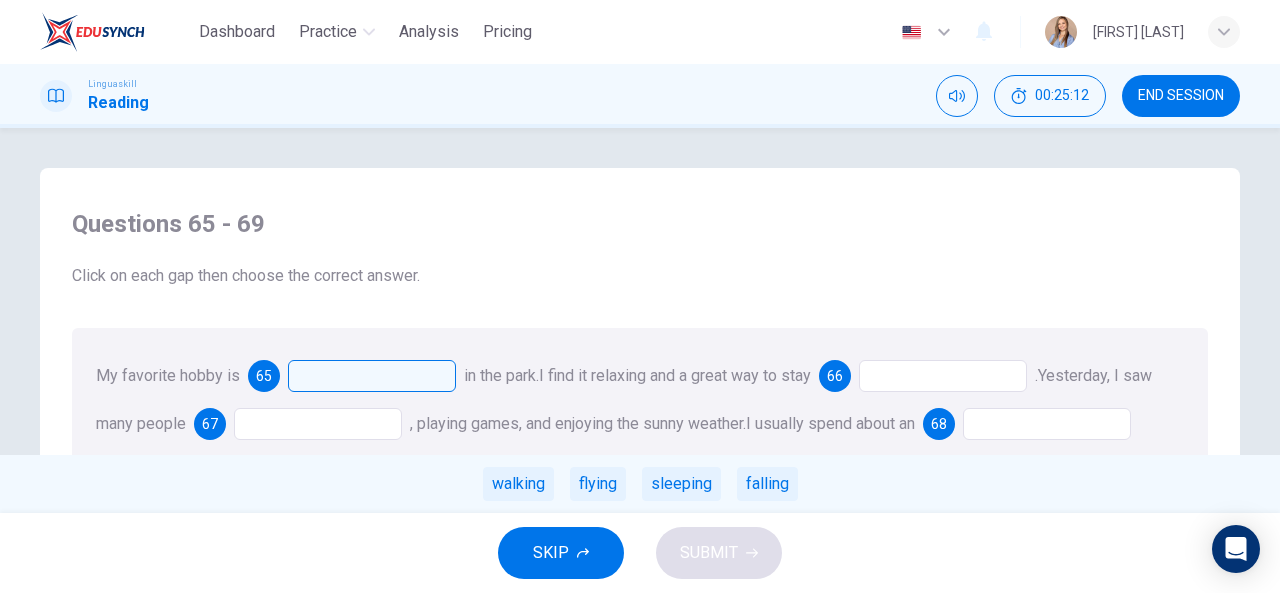 drag, startPoint x: 533, startPoint y: 487, endPoint x: 555, endPoint y: 481, distance: 22.803509 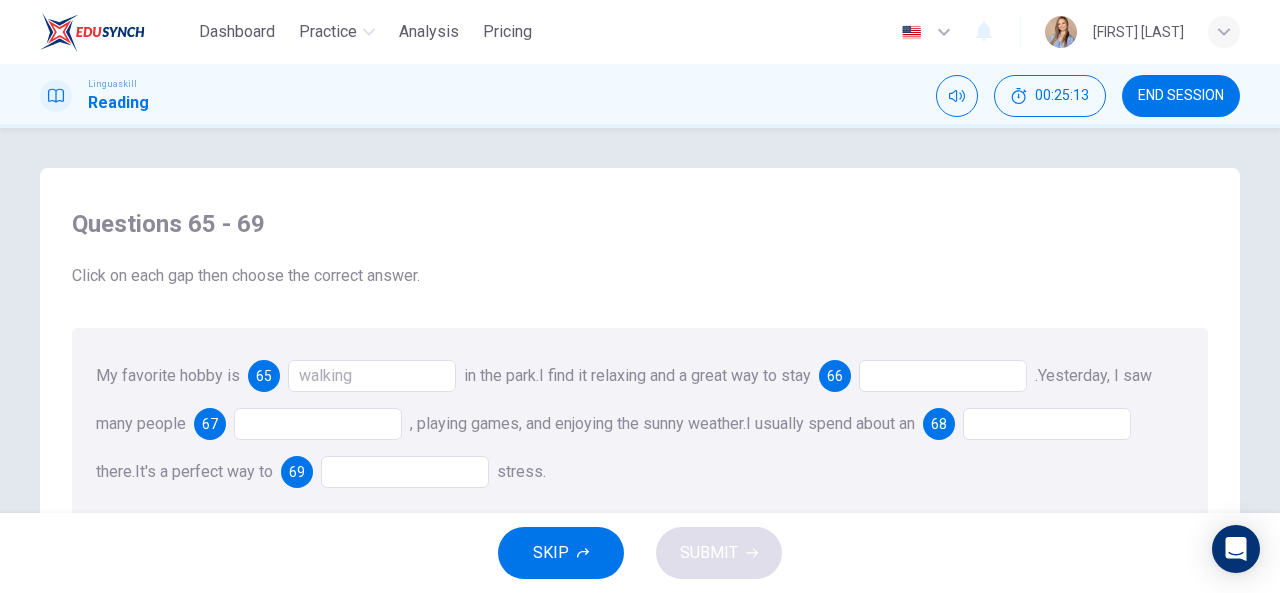 click at bounding box center [943, 376] 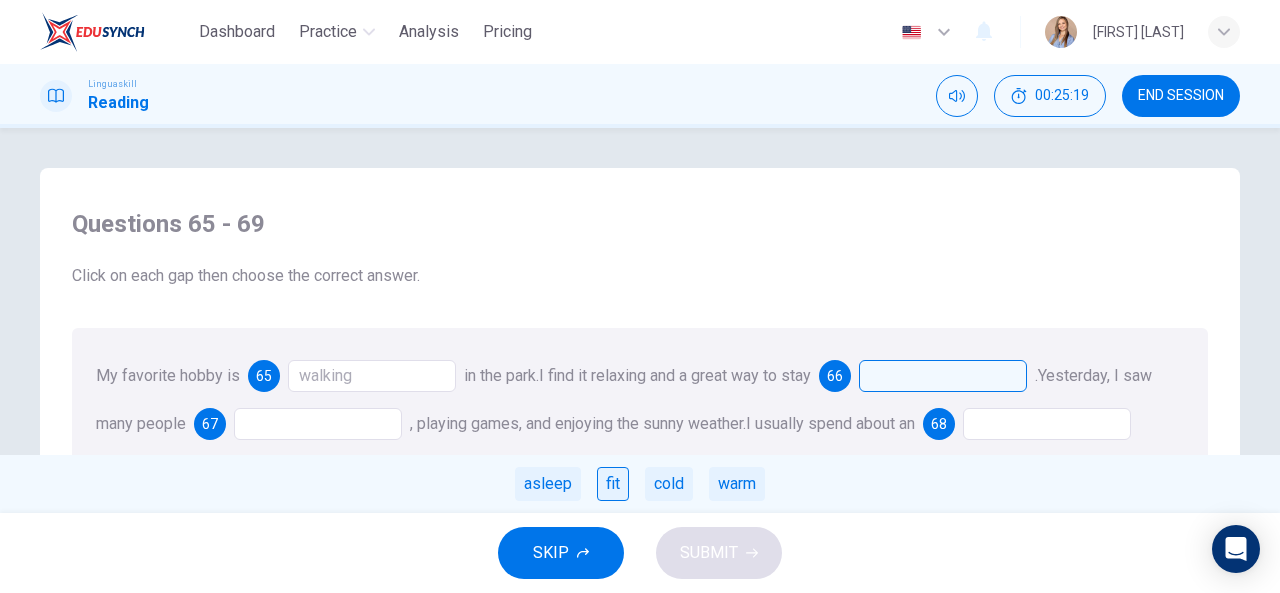 click on "fit" at bounding box center (613, 484) 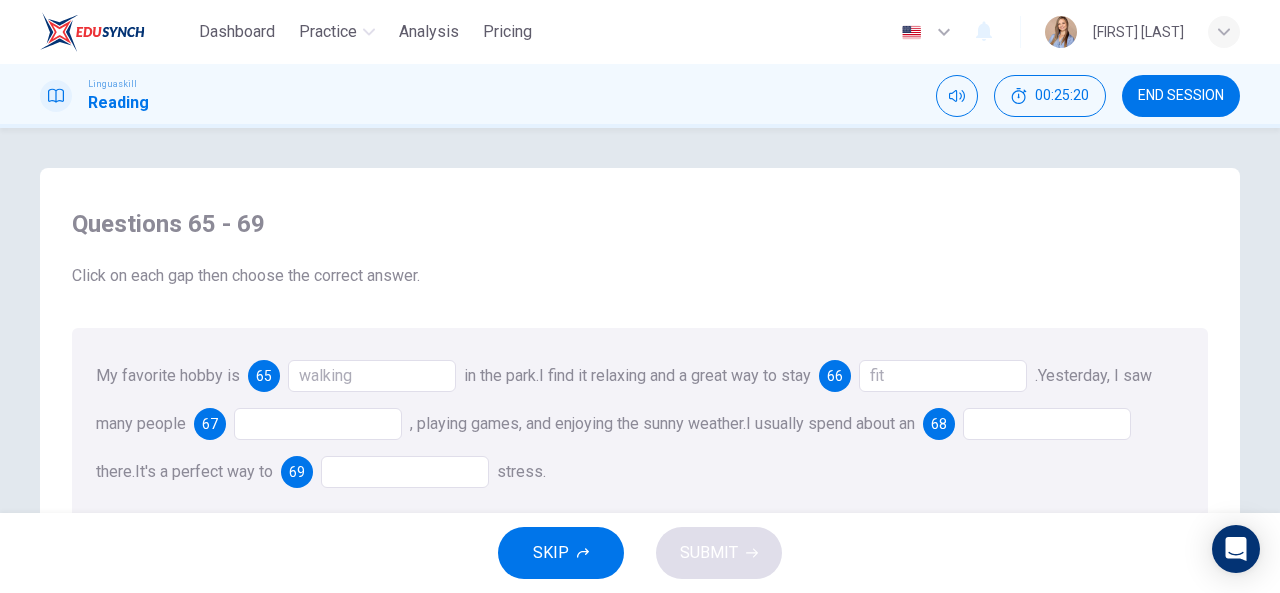 click at bounding box center [318, 424] 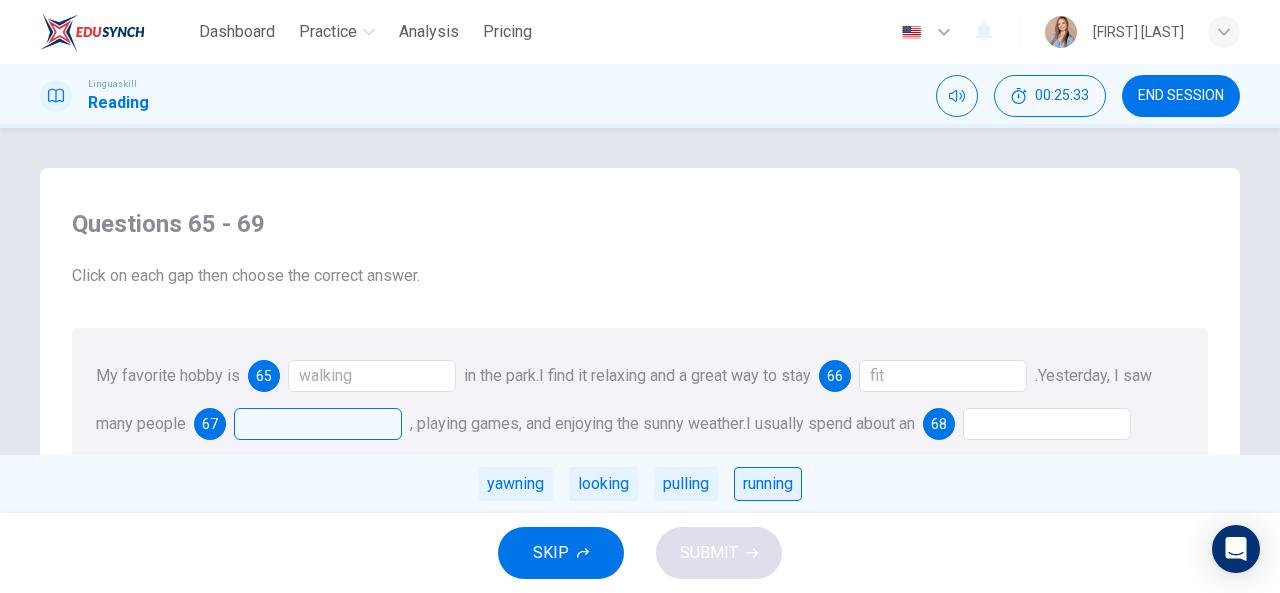 click on "running" at bounding box center [768, 484] 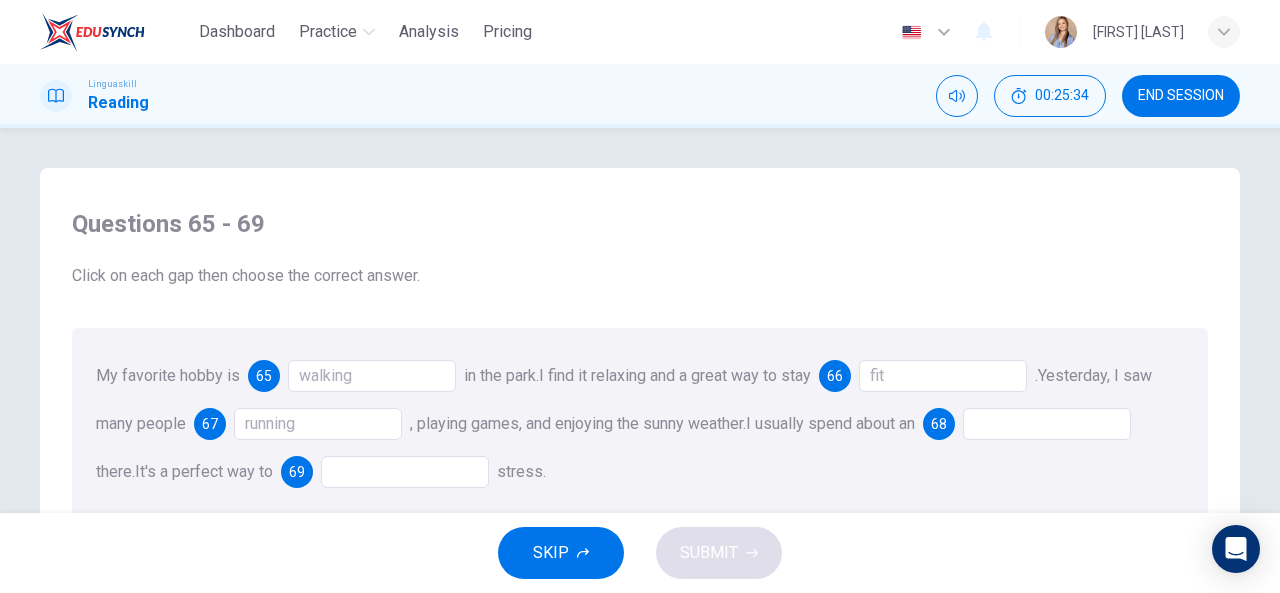 click at bounding box center (1047, 424) 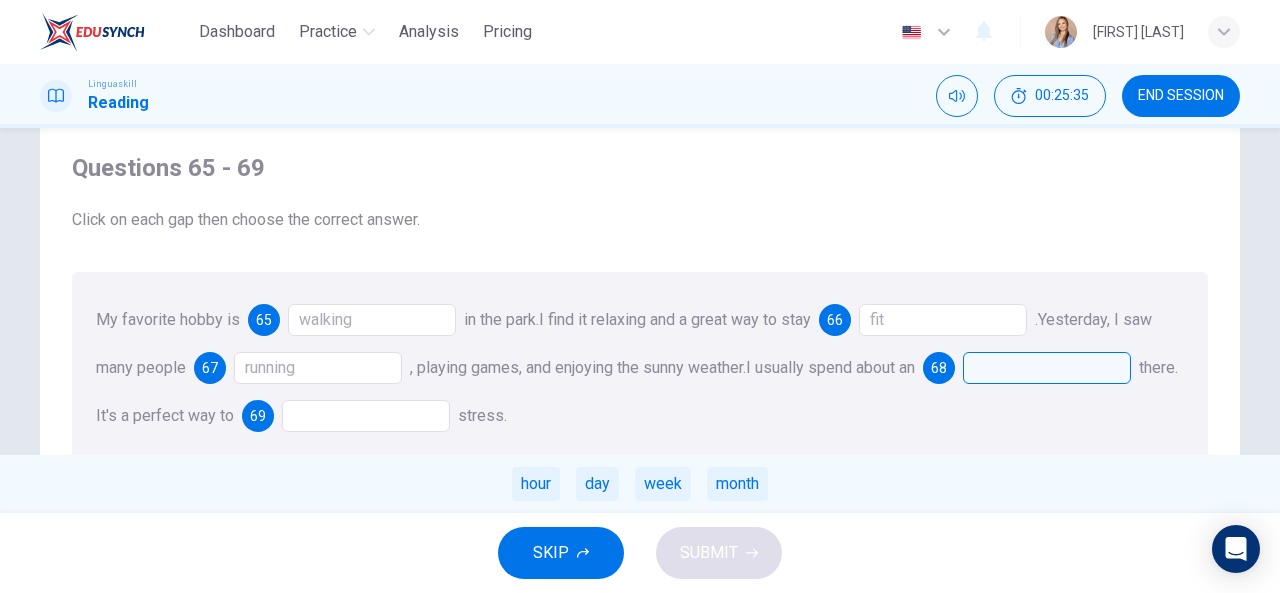 scroll, scrollTop: 100, scrollLeft: 0, axis: vertical 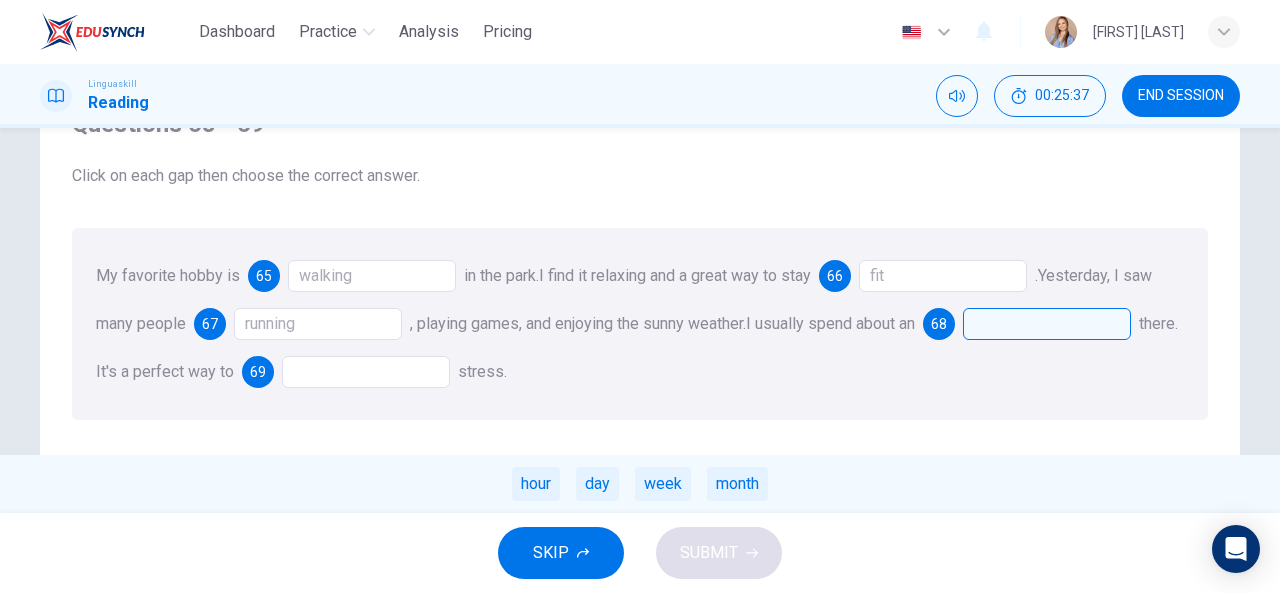 click on "hour" at bounding box center [536, 484] 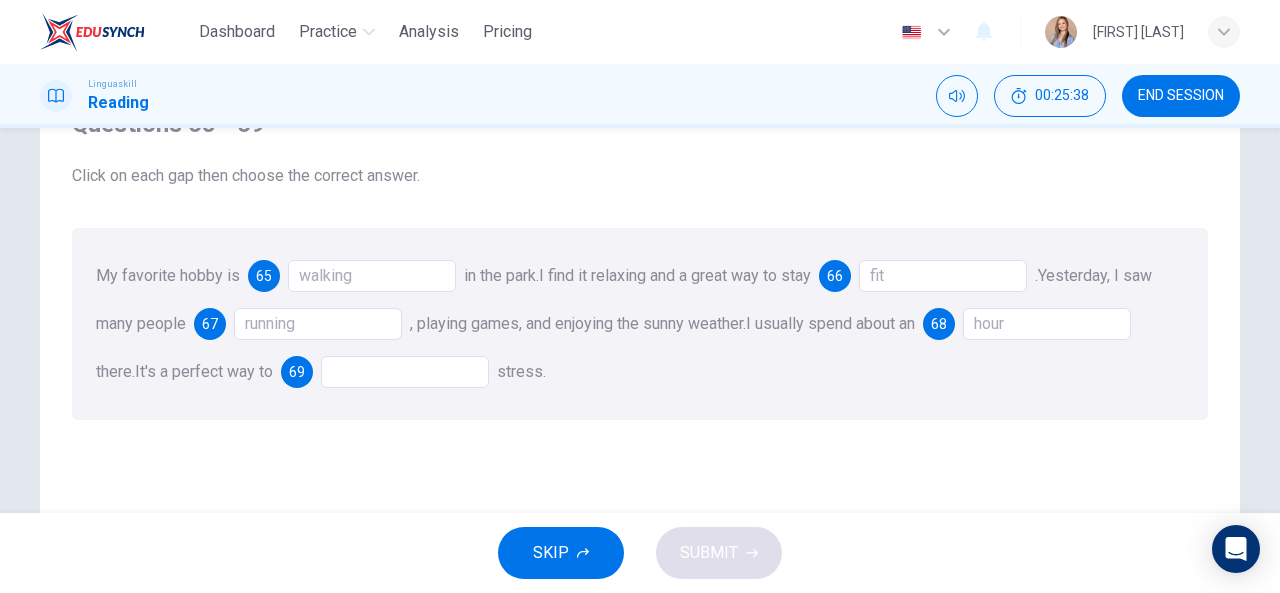 click at bounding box center (405, 372) 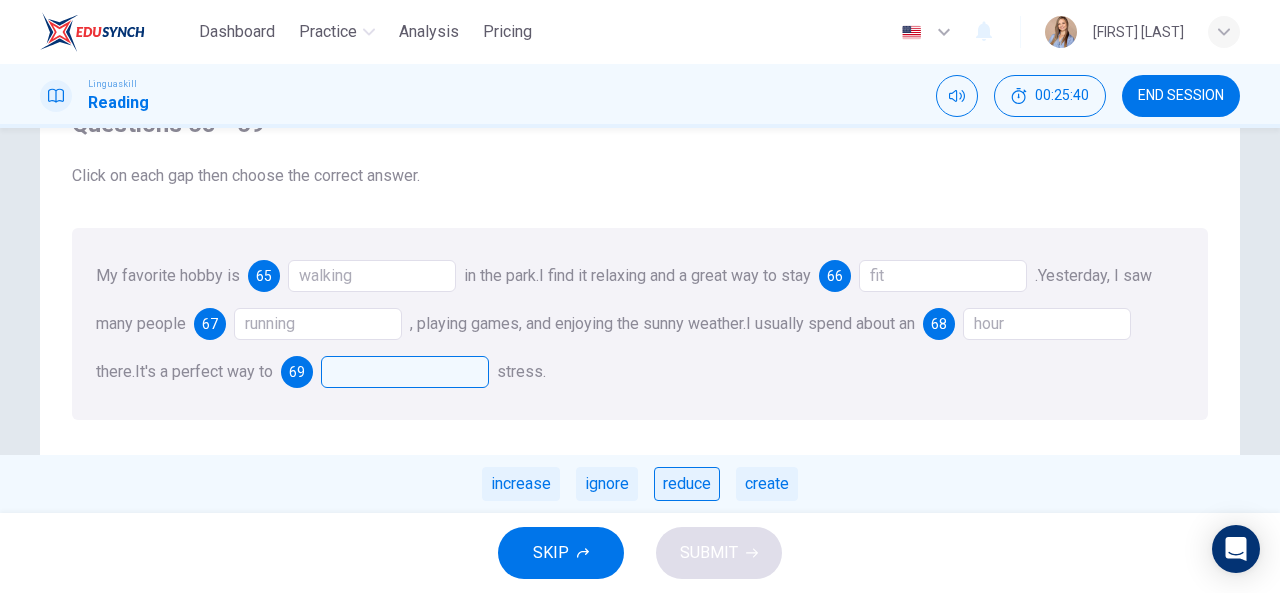 click on "reduce" at bounding box center (687, 484) 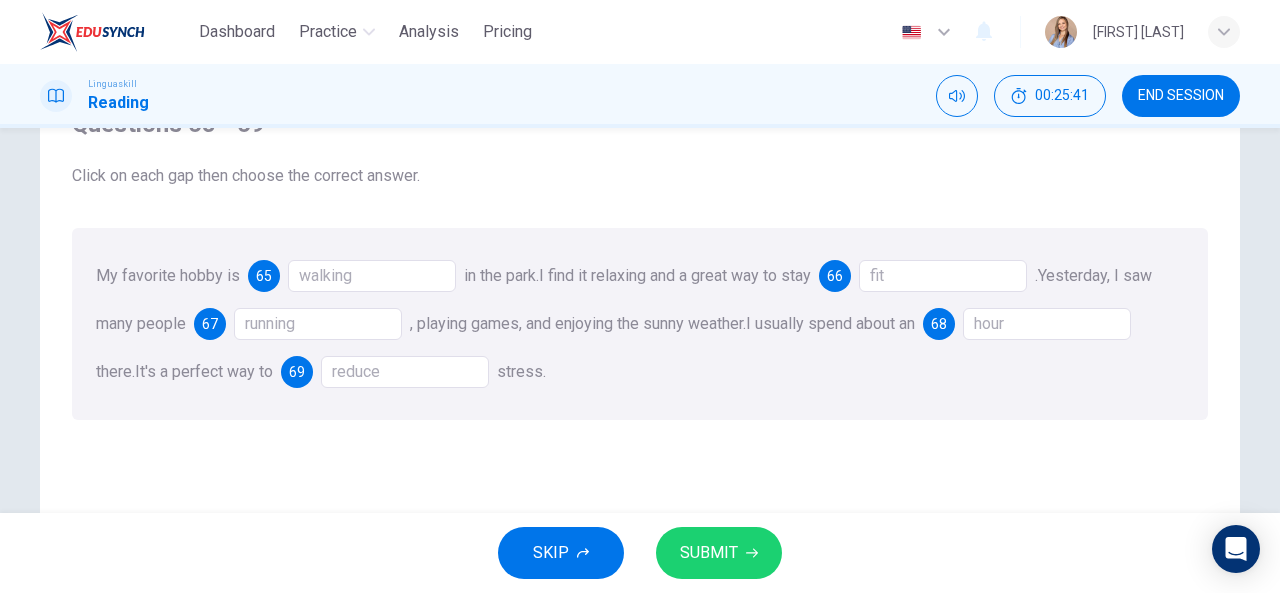 click on "SUBMIT" at bounding box center (709, 553) 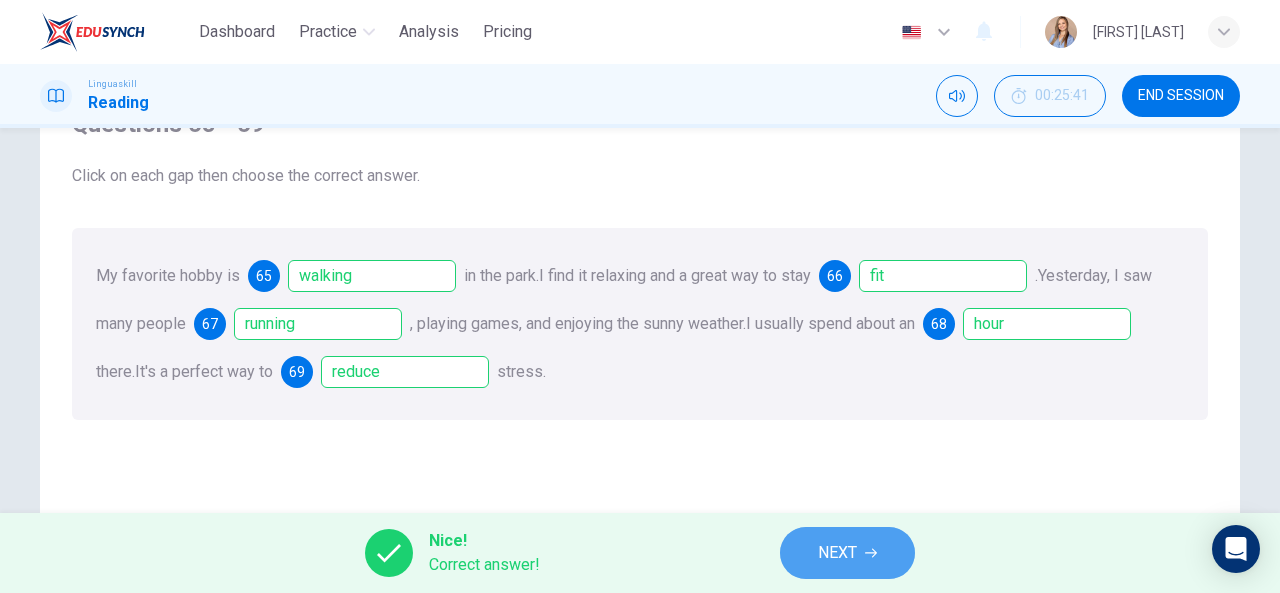 click on "NEXT" at bounding box center (847, 553) 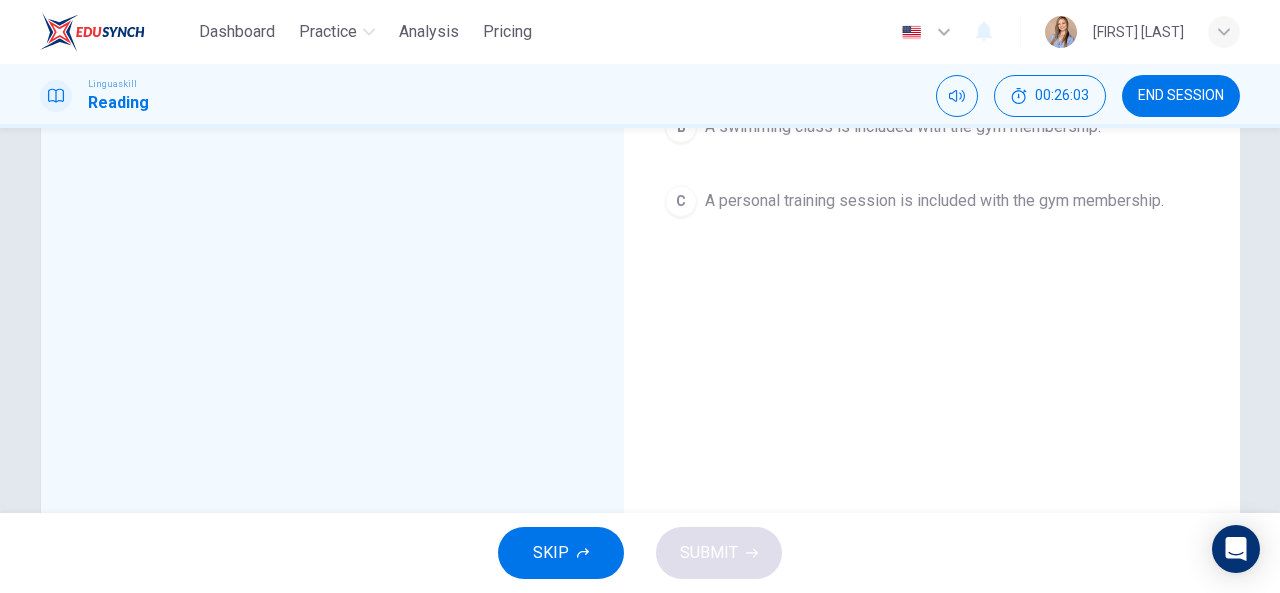 scroll, scrollTop: 100, scrollLeft: 0, axis: vertical 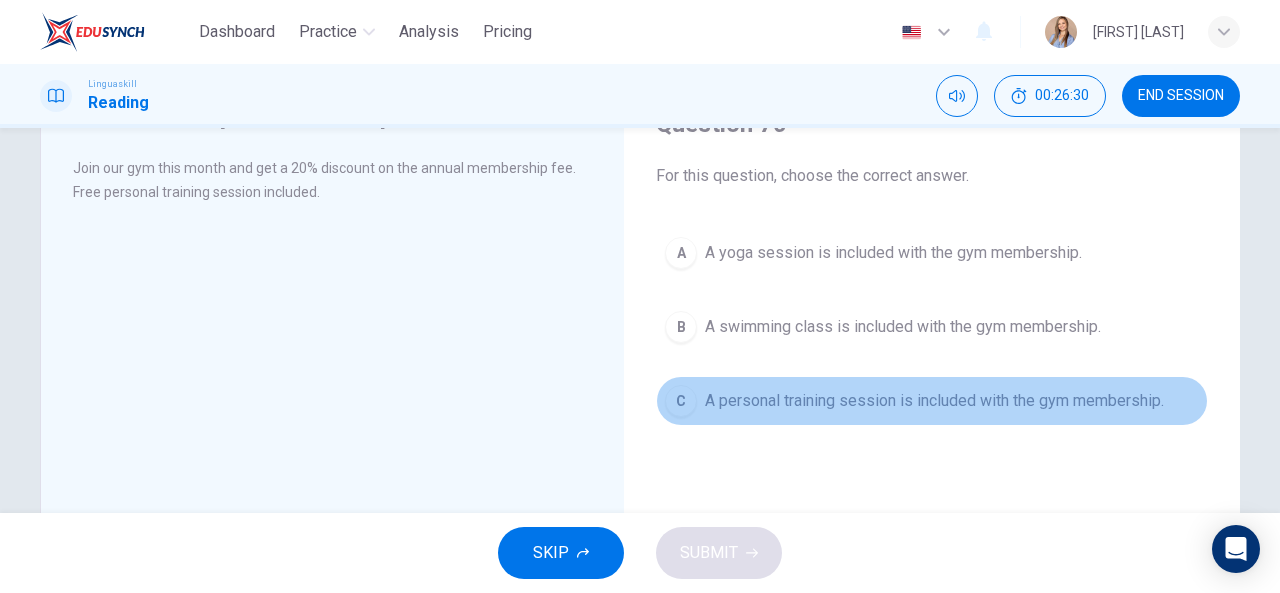 click on "A personal training session is included with the gym membership." at bounding box center (934, 401) 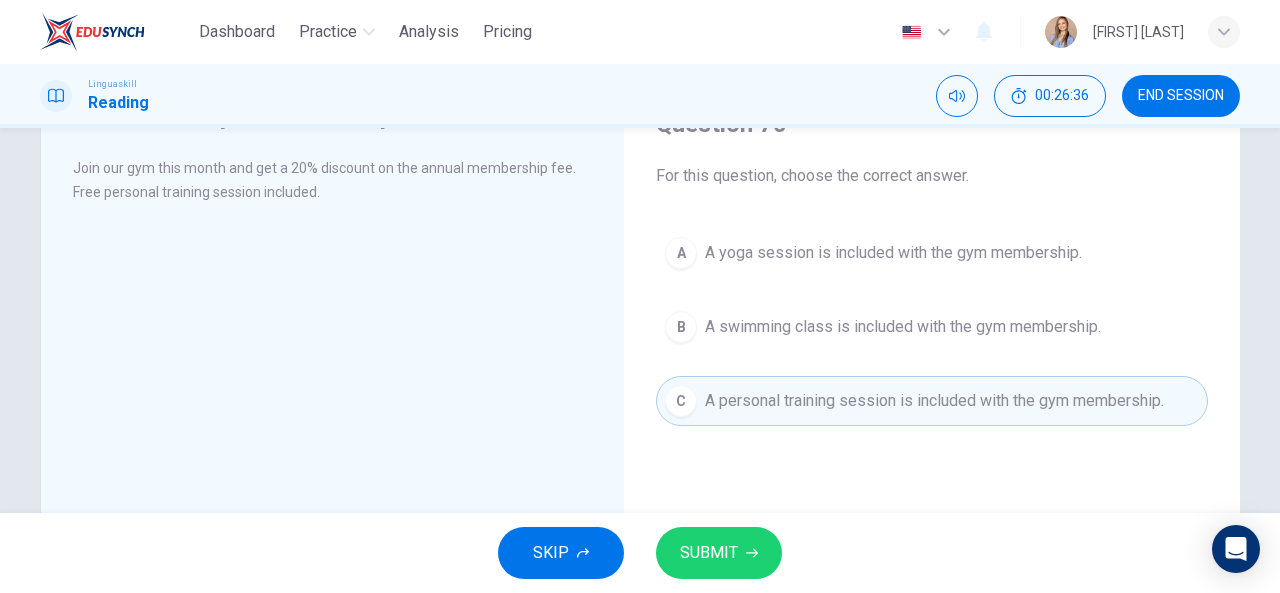 click on "SUBMIT" at bounding box center (719, 553) 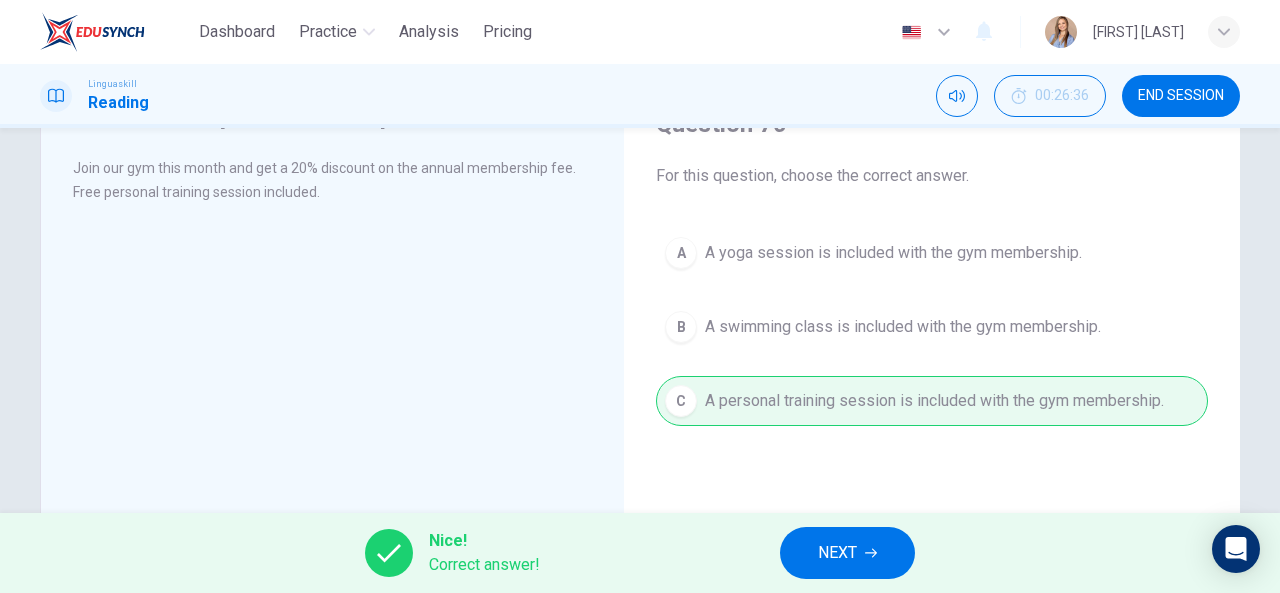 click on "NEXT" at bounding box center [847, 553] 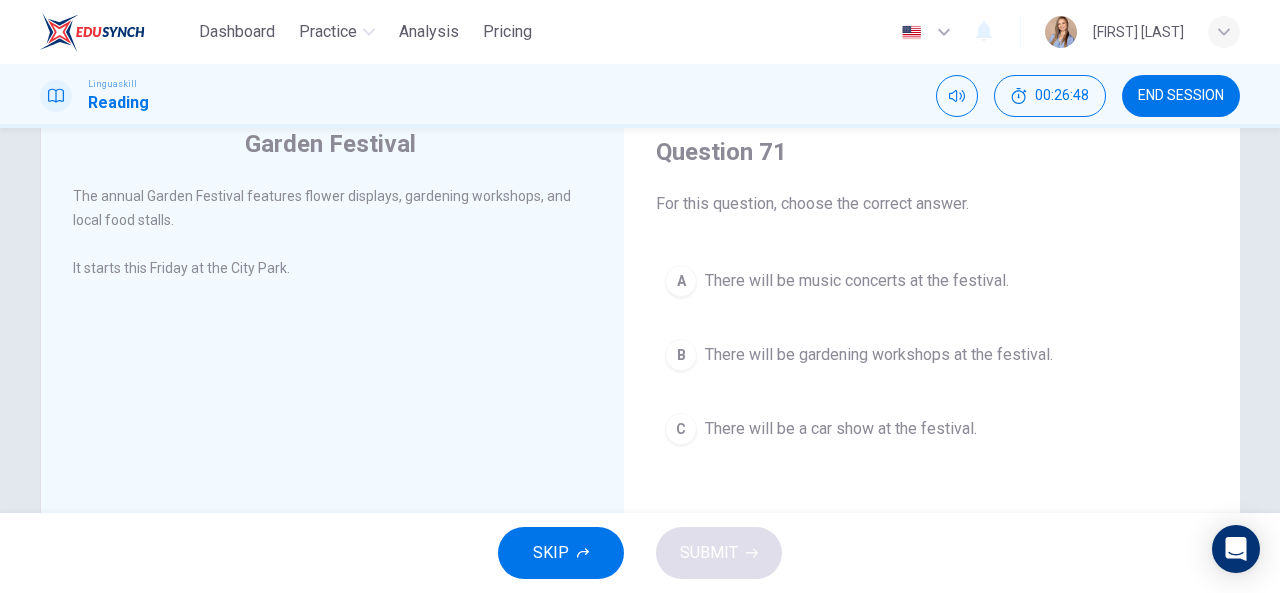 scroll, scrollTop: 100, scrollLeft: 0, axis: vertical 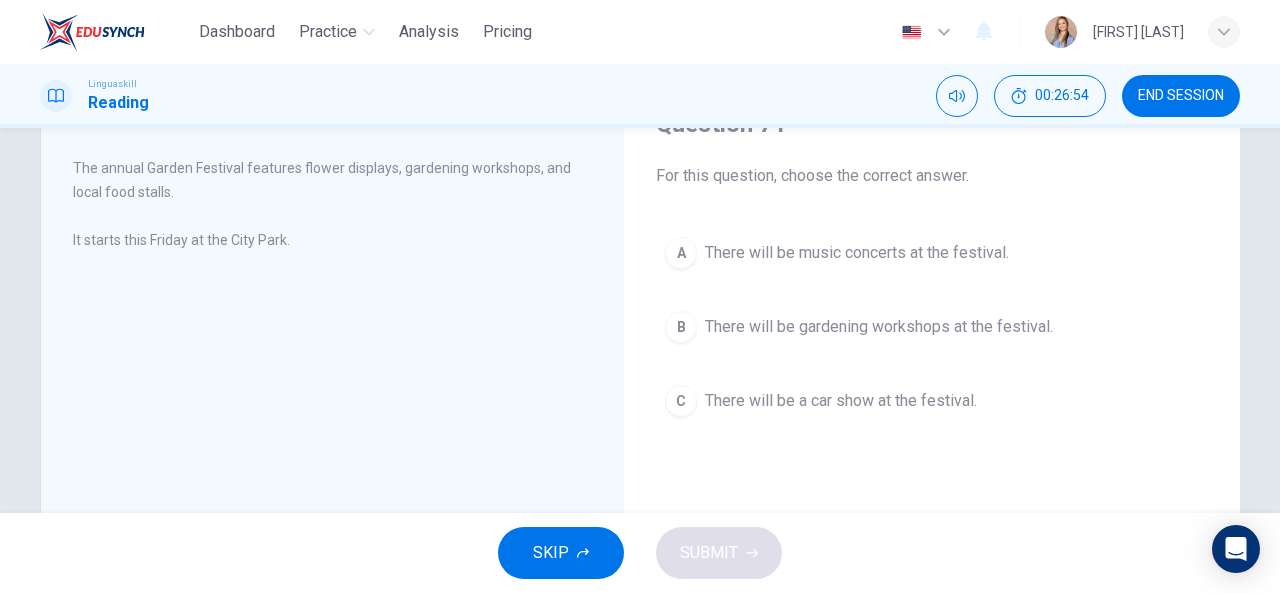 click on "There will be gardening workshops at the festival." at bounding box center (879, 327) 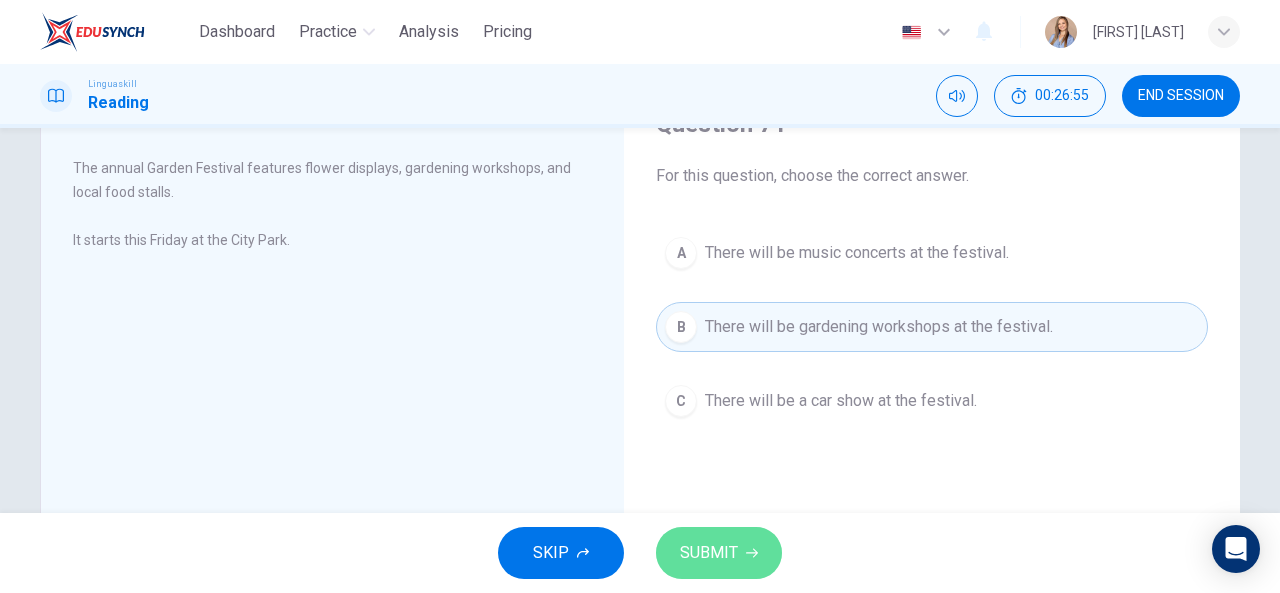 click on "SUBMIT" at bounding box center [719, 553] 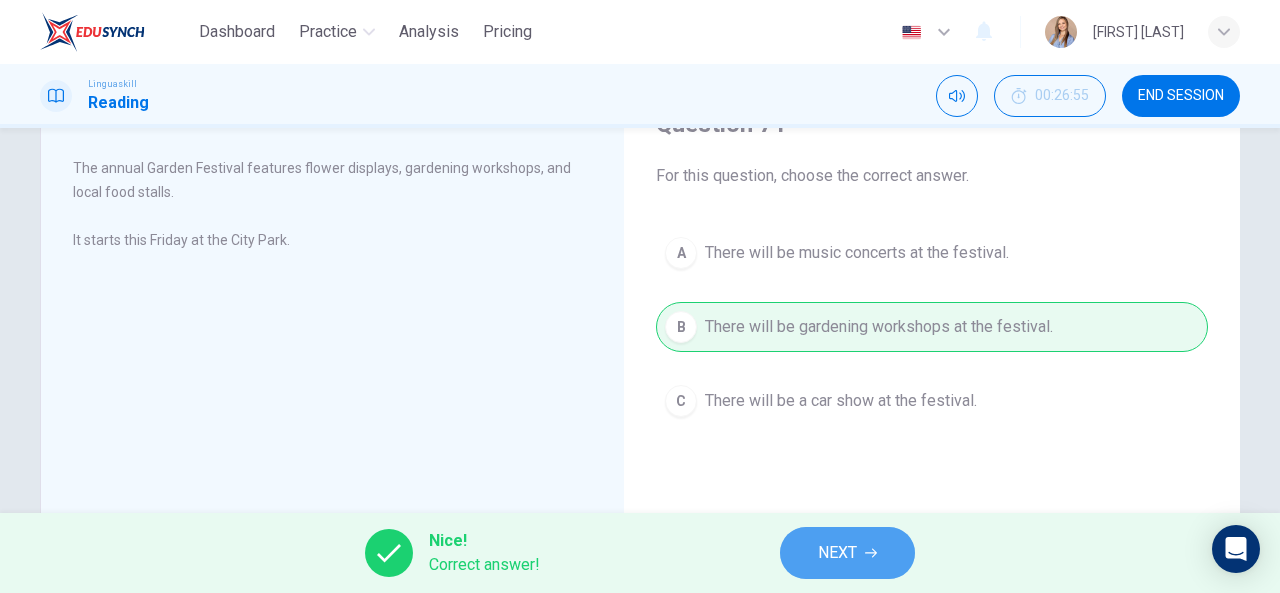 click on "NEXT" at bounding box center [847, 553] 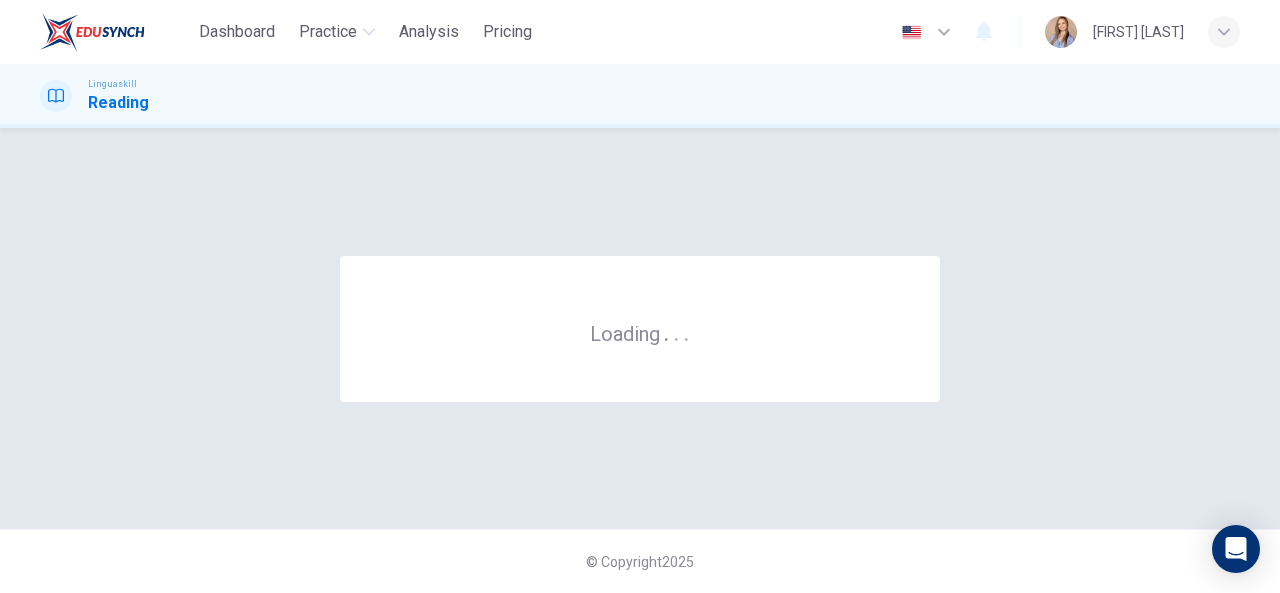 scroll, scrollTop: 0, scrollLeft: 0, axis: both 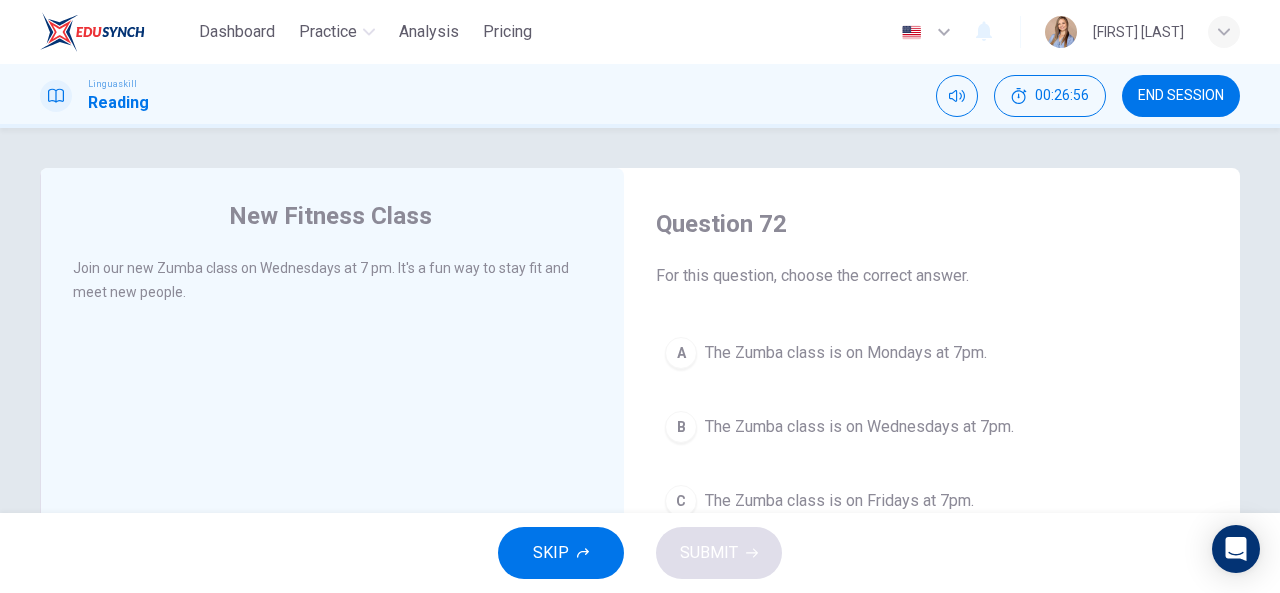click on "END SESSION" at bounding box center [1181, 96] 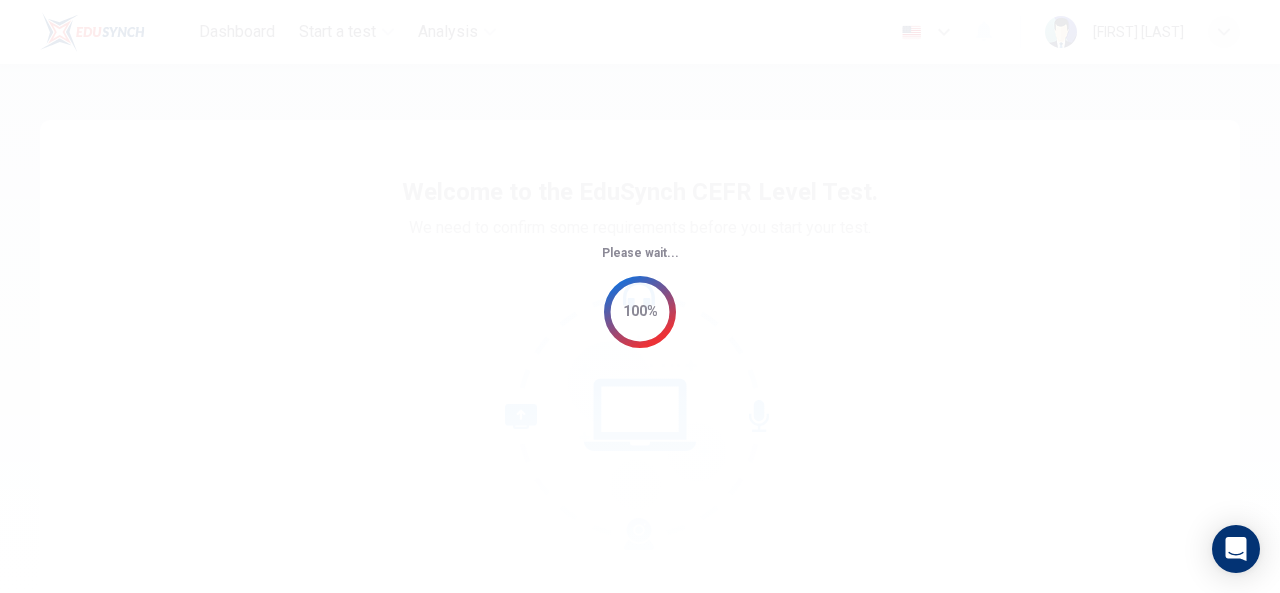 scroll, scrollTop: 0, scrollLeft: 0, axis: both 